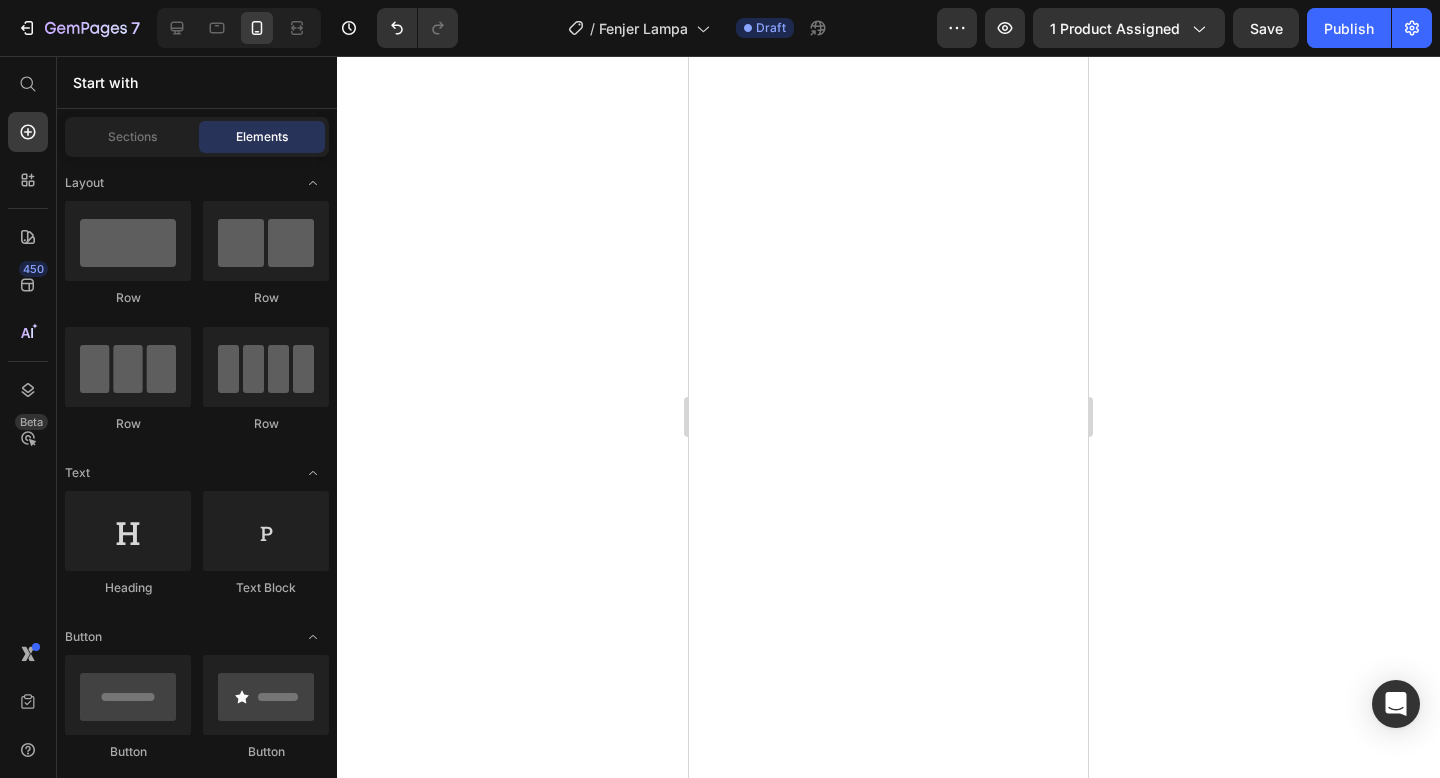 scroll, scrollTop: 0, scrollLeft: 0, axis: both 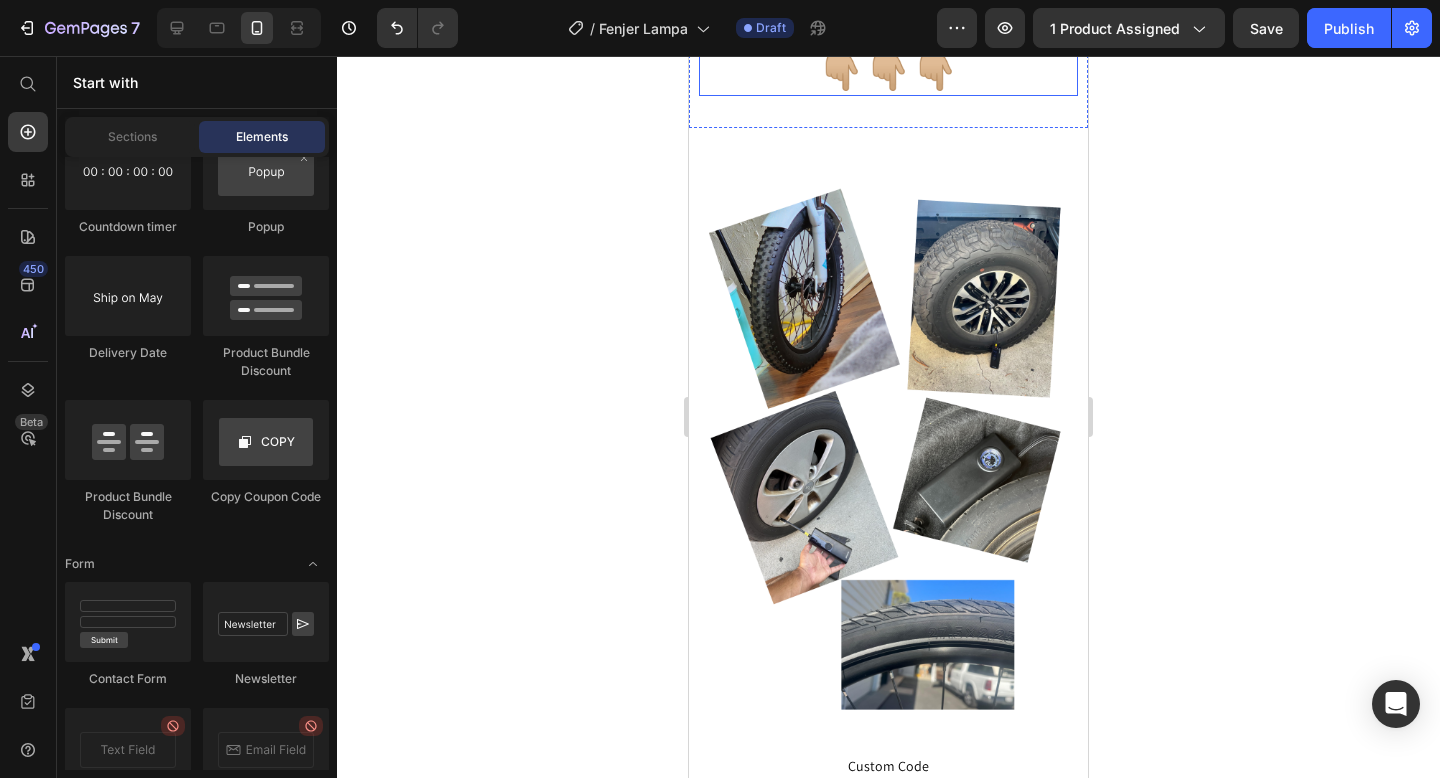 click on "tografije naših kupaca" at bounding box center (909, -3) 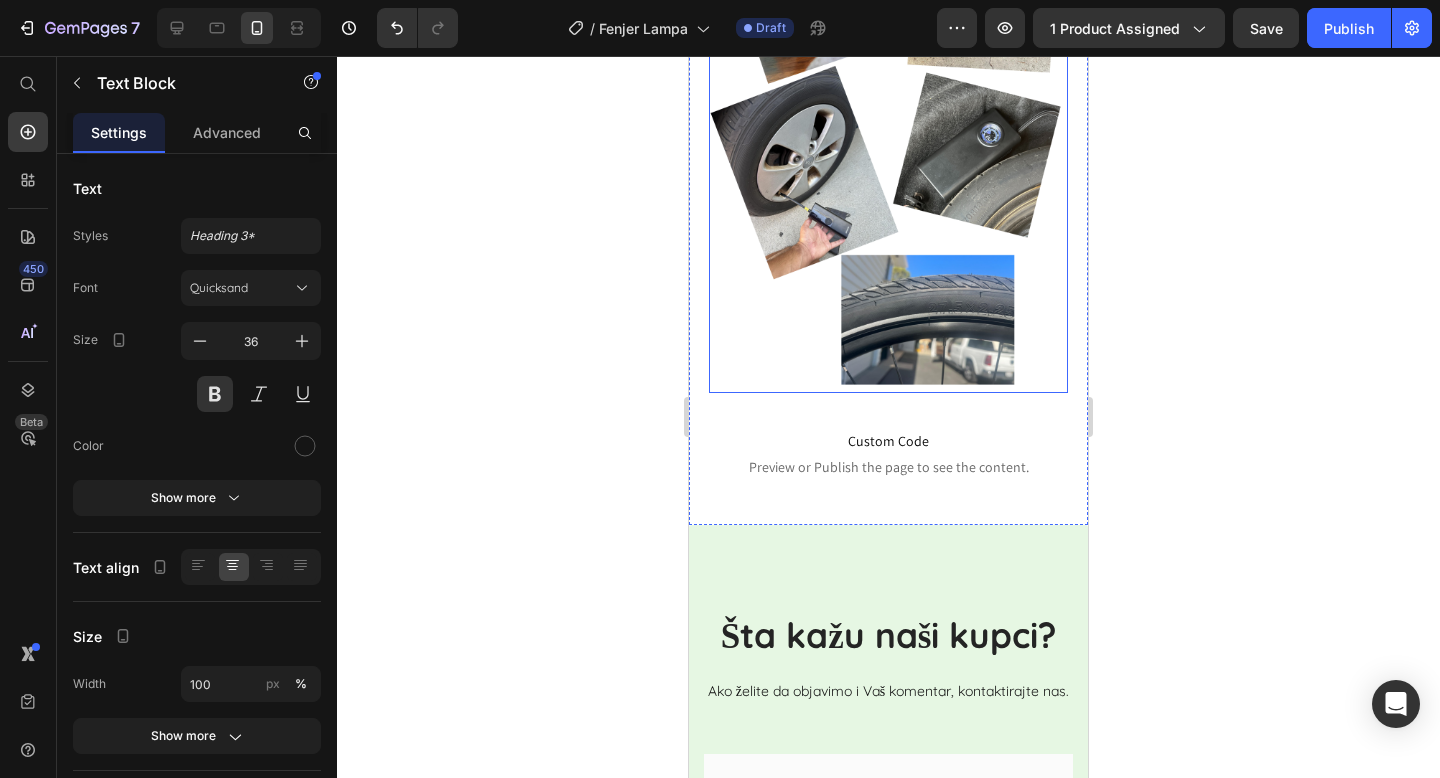 scroll, scrollTop: 6054, scrollLeft: 0, axis: vertical 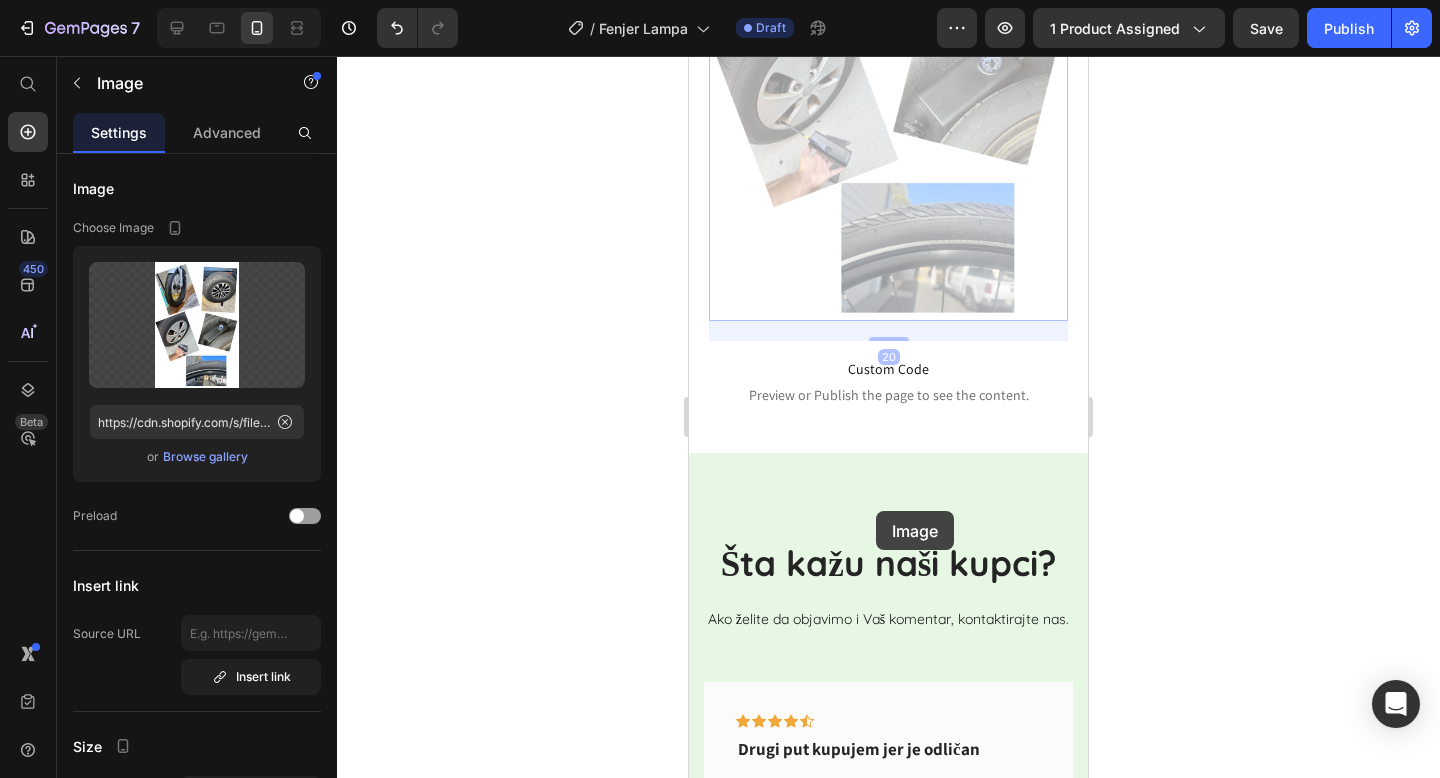 drag, startPoint x: 876, startPoint y: 511, endPoint x: 1146, endPoint y: 546, distance: 272.25906 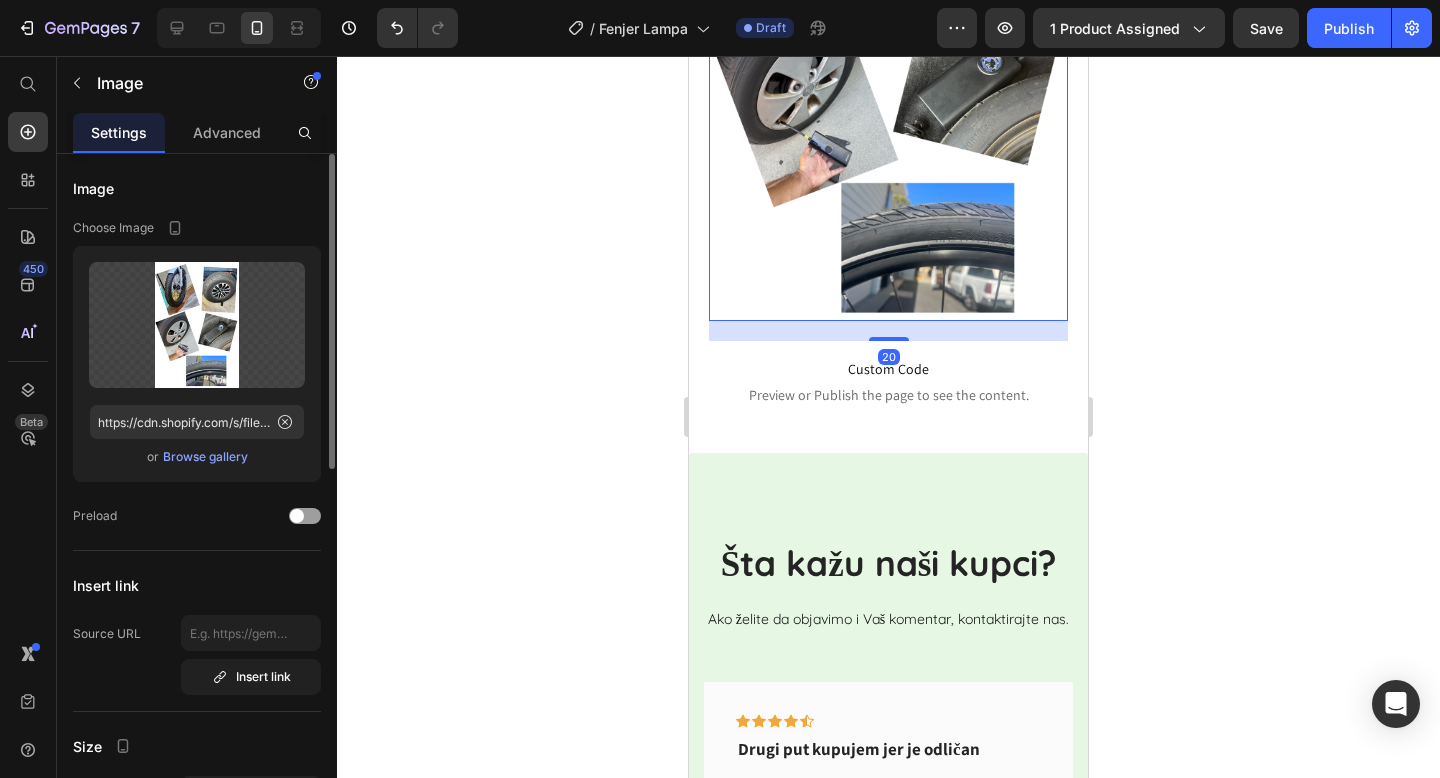 click on "Browse gallery" at bounding box center [205, 457] 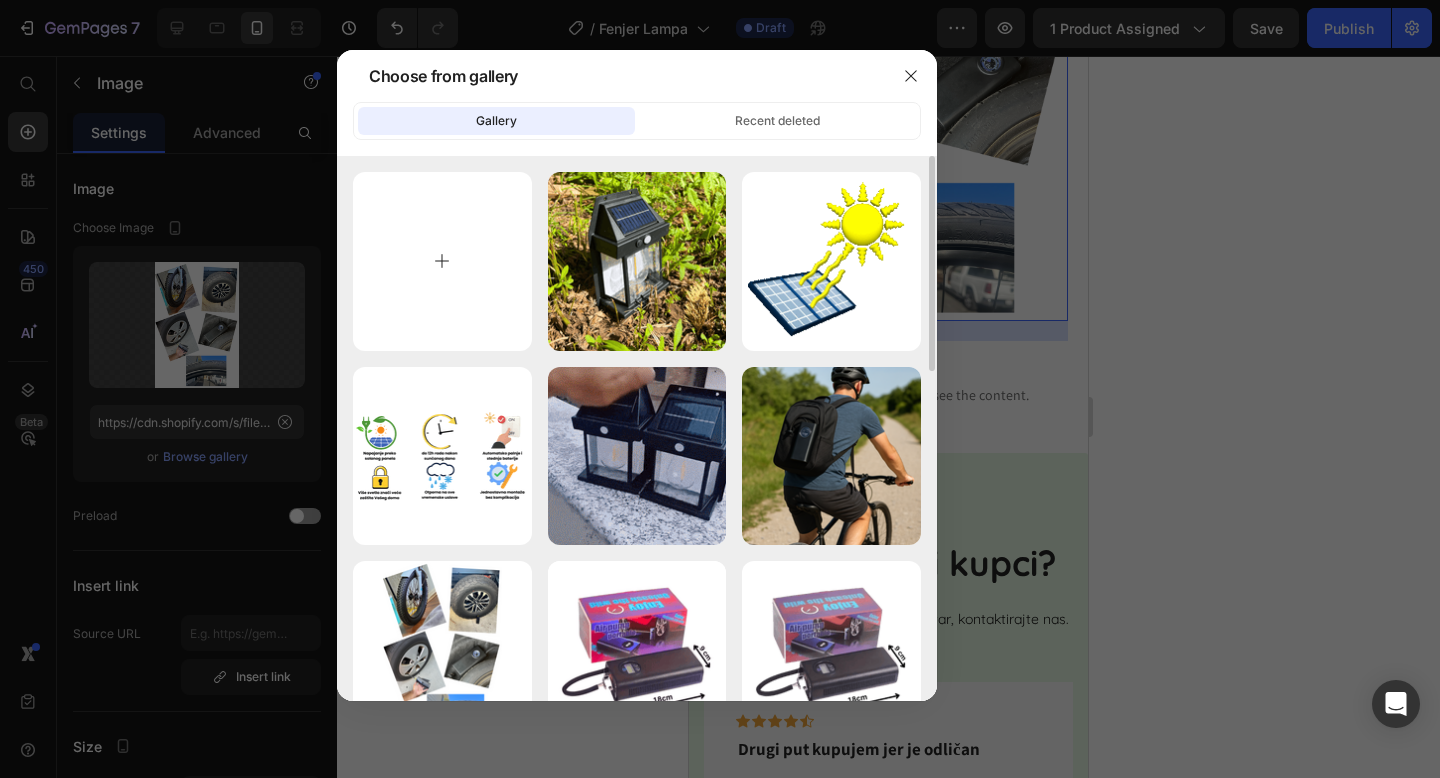 click at bounding box center [442, 261] 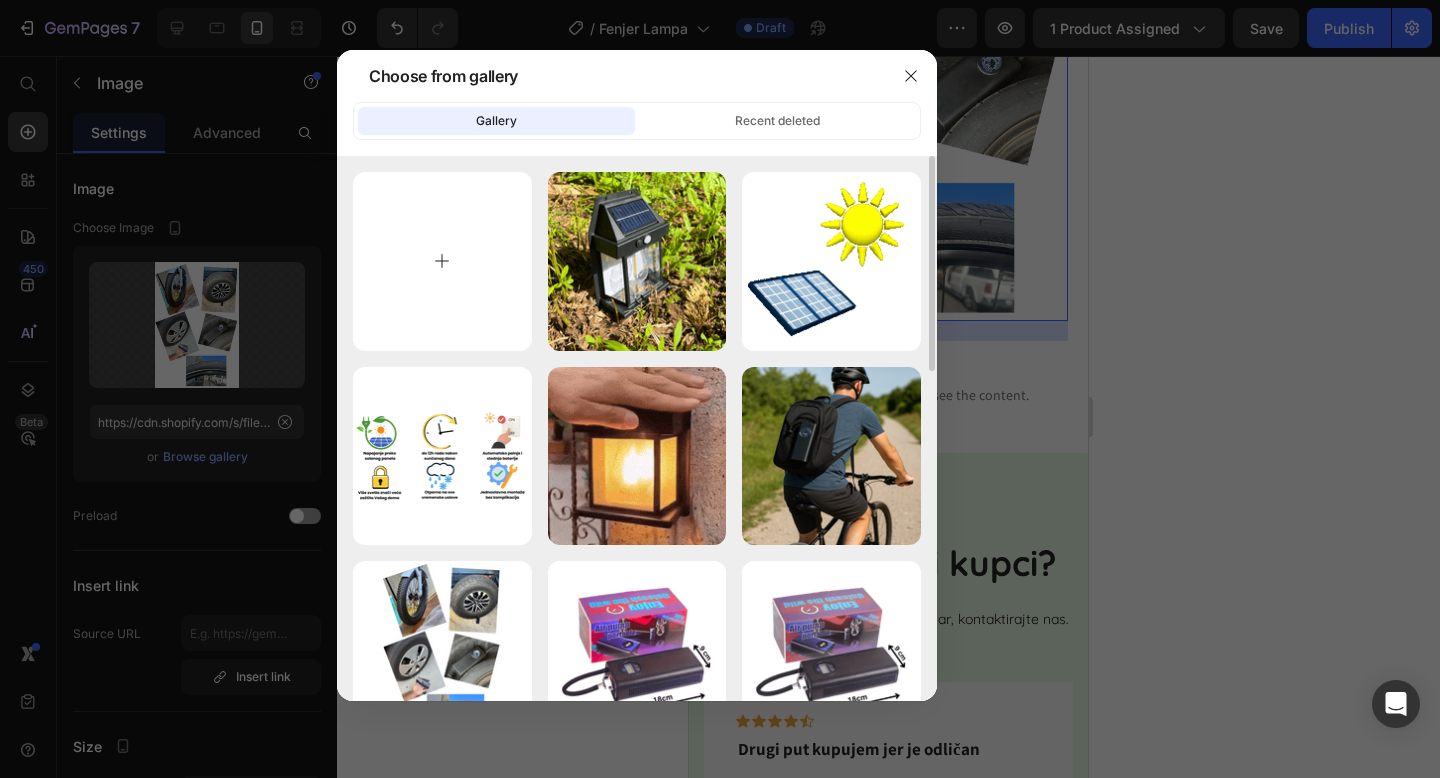 type on "C:\fakepath\lampa kolaž.png" 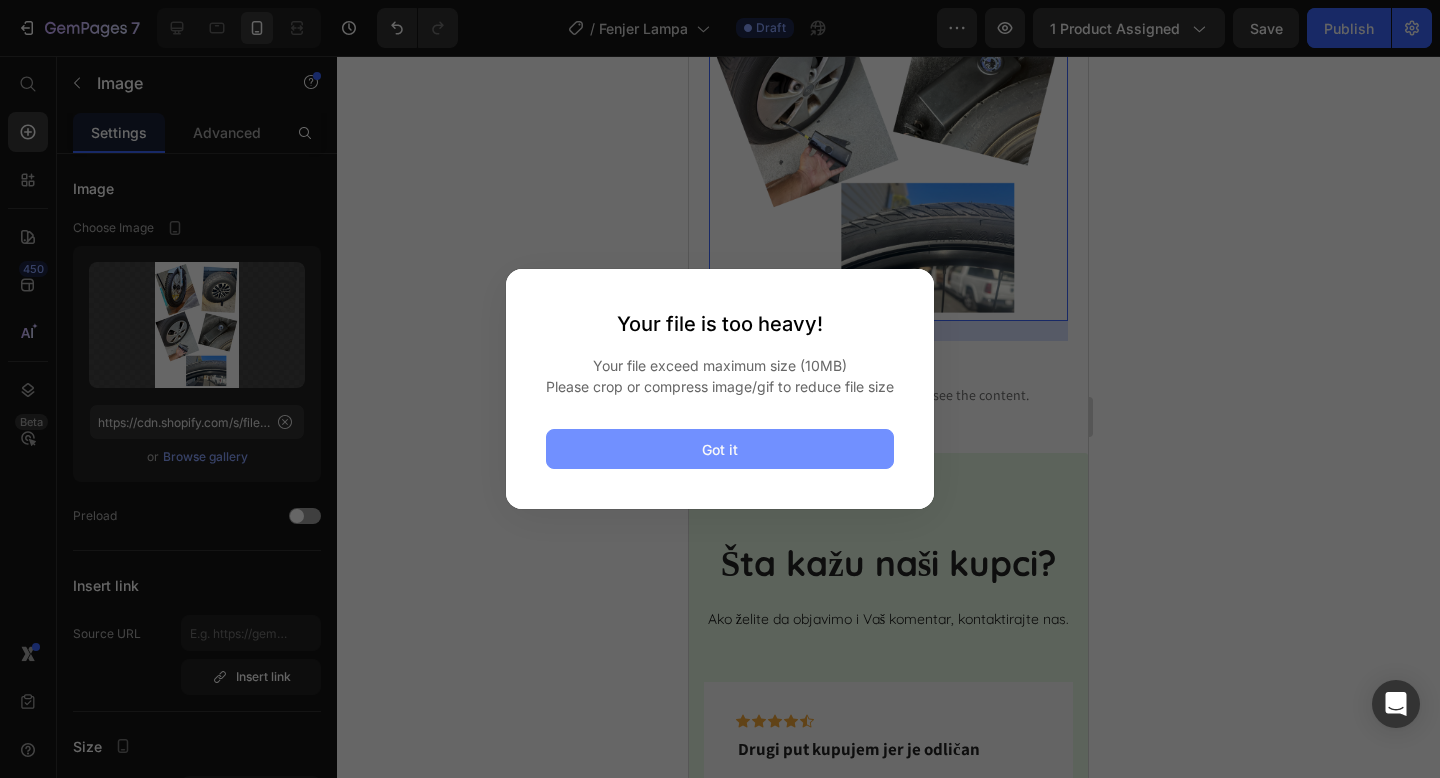 click on "Got it" at bounding box center (720, 449) 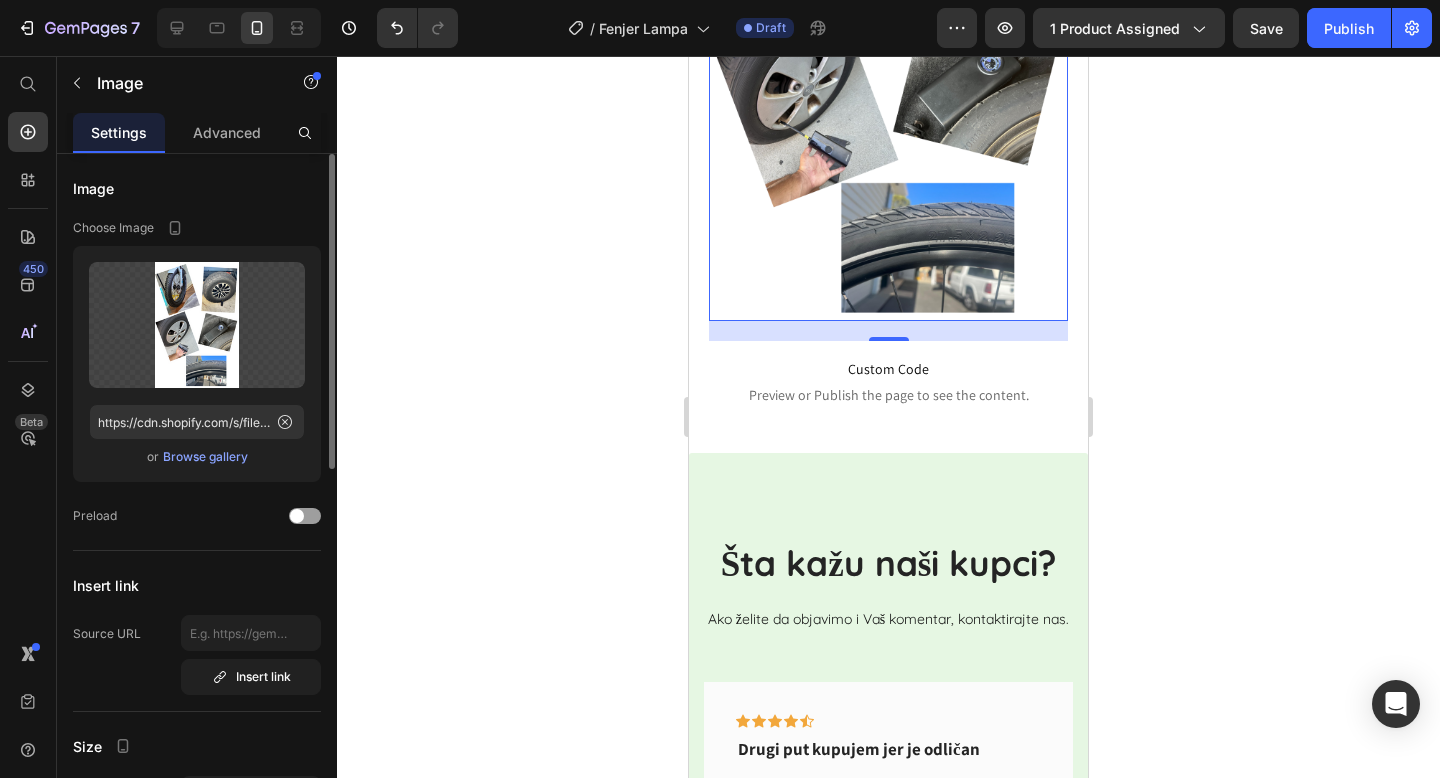click on "Browse gallery" at bounding box center (205, 457) 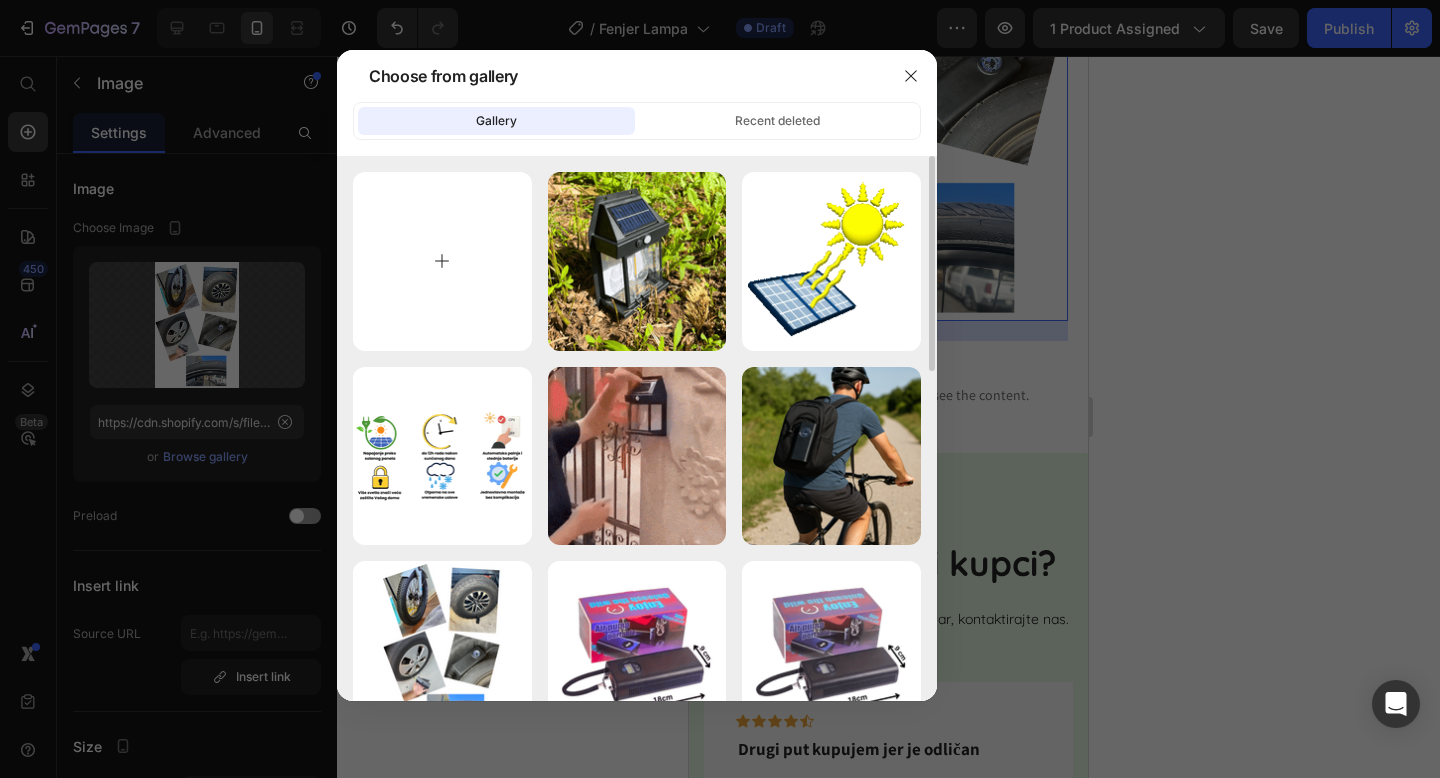 click at bounding box center [442, 261] 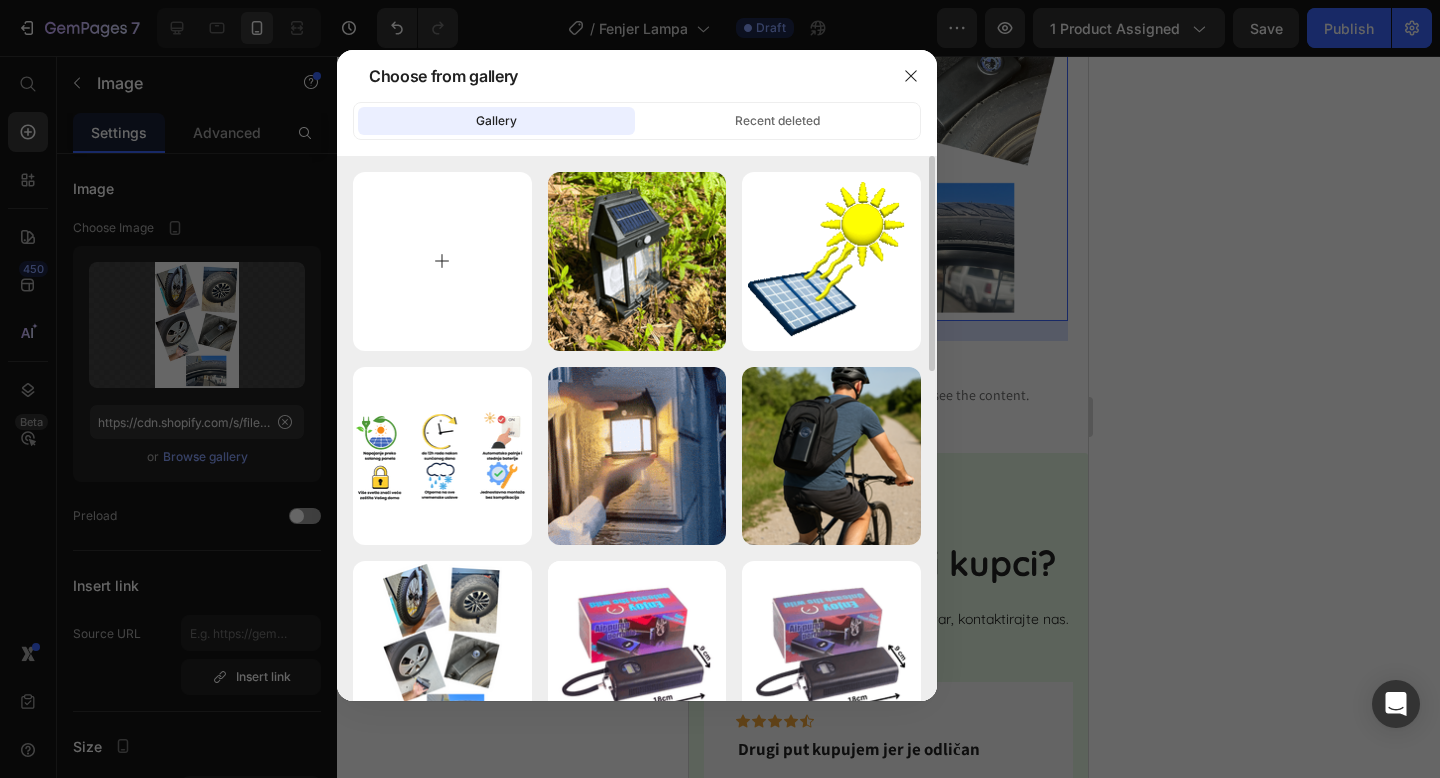 type on "C:\fakepath\kolažž.png" 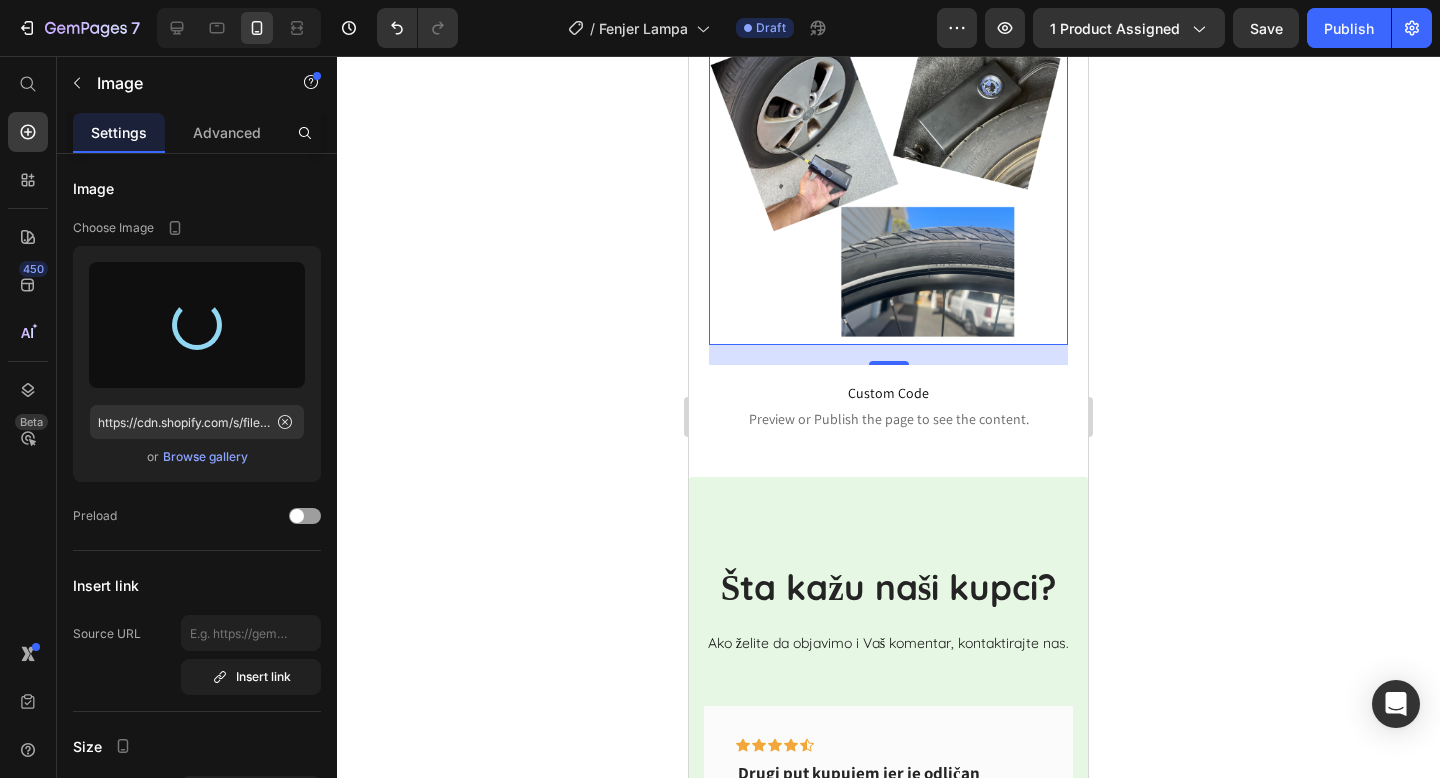 scroll, scrollTop: 6111, scrollLeft: 0, axis: vertical 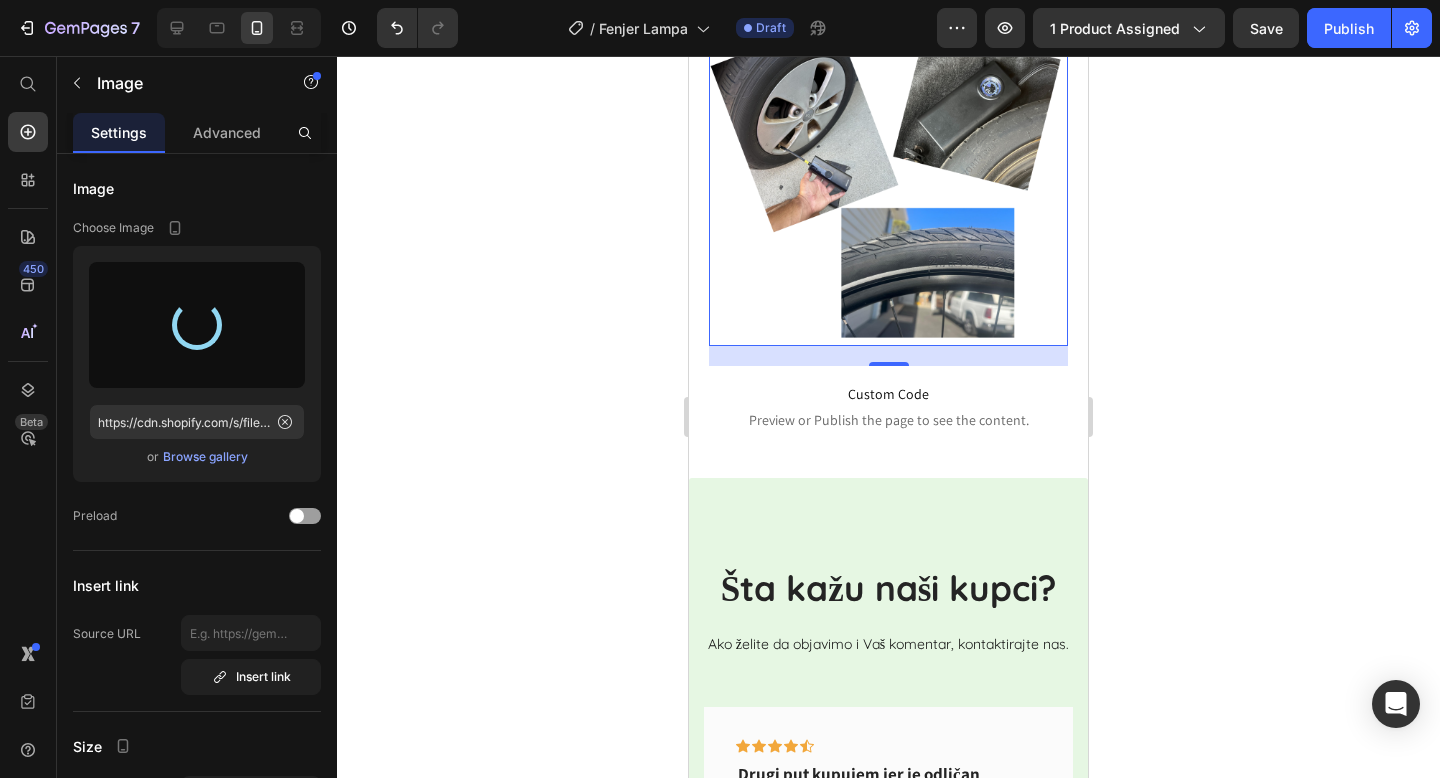 type on "https://cdn.shopify.com/s/files/1/0843/5682/5375/files/gempages_489206579149669515-63bdab05-904f-4d70-bc4c-18e682f159d4.png" 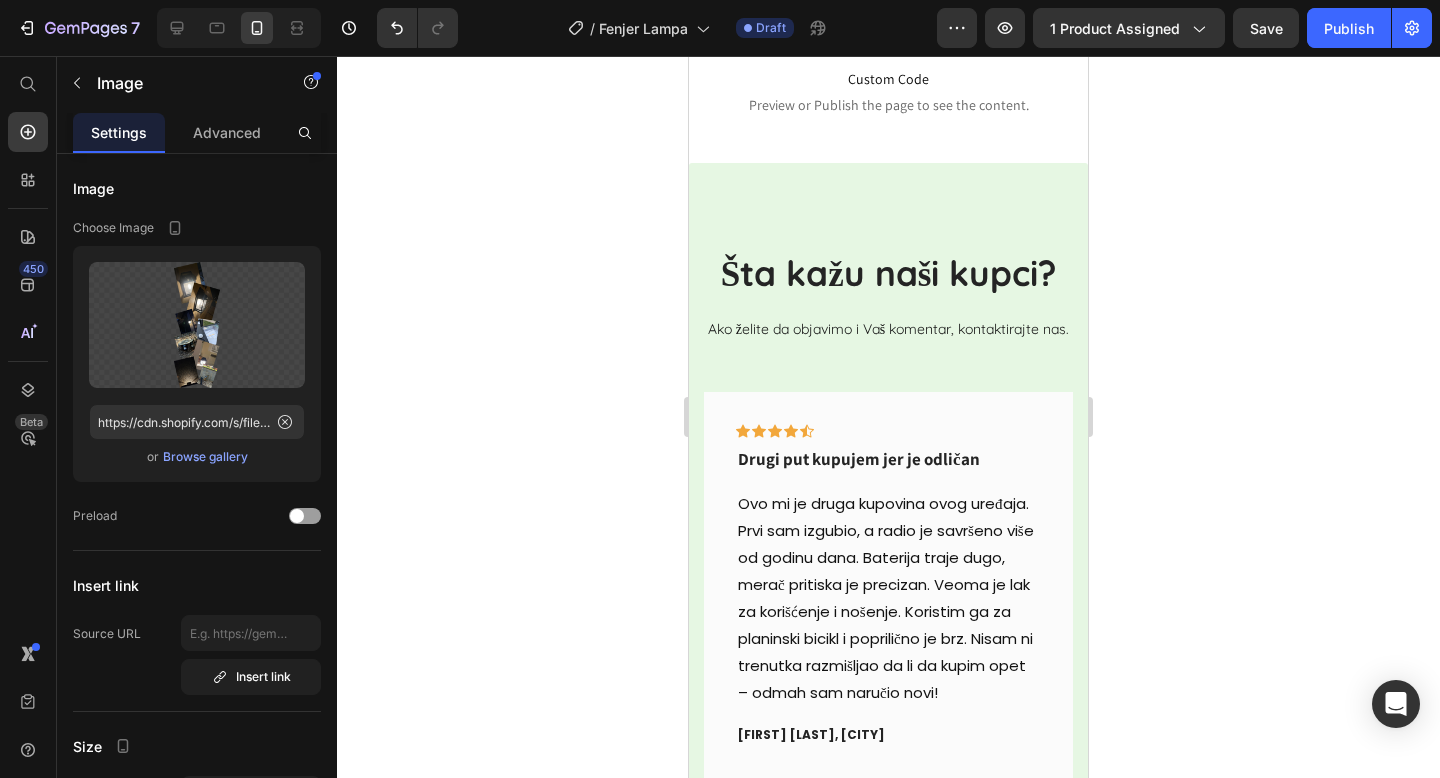 scroll, scrollTop: 6633, scrollLeft: 0, axis: vertical 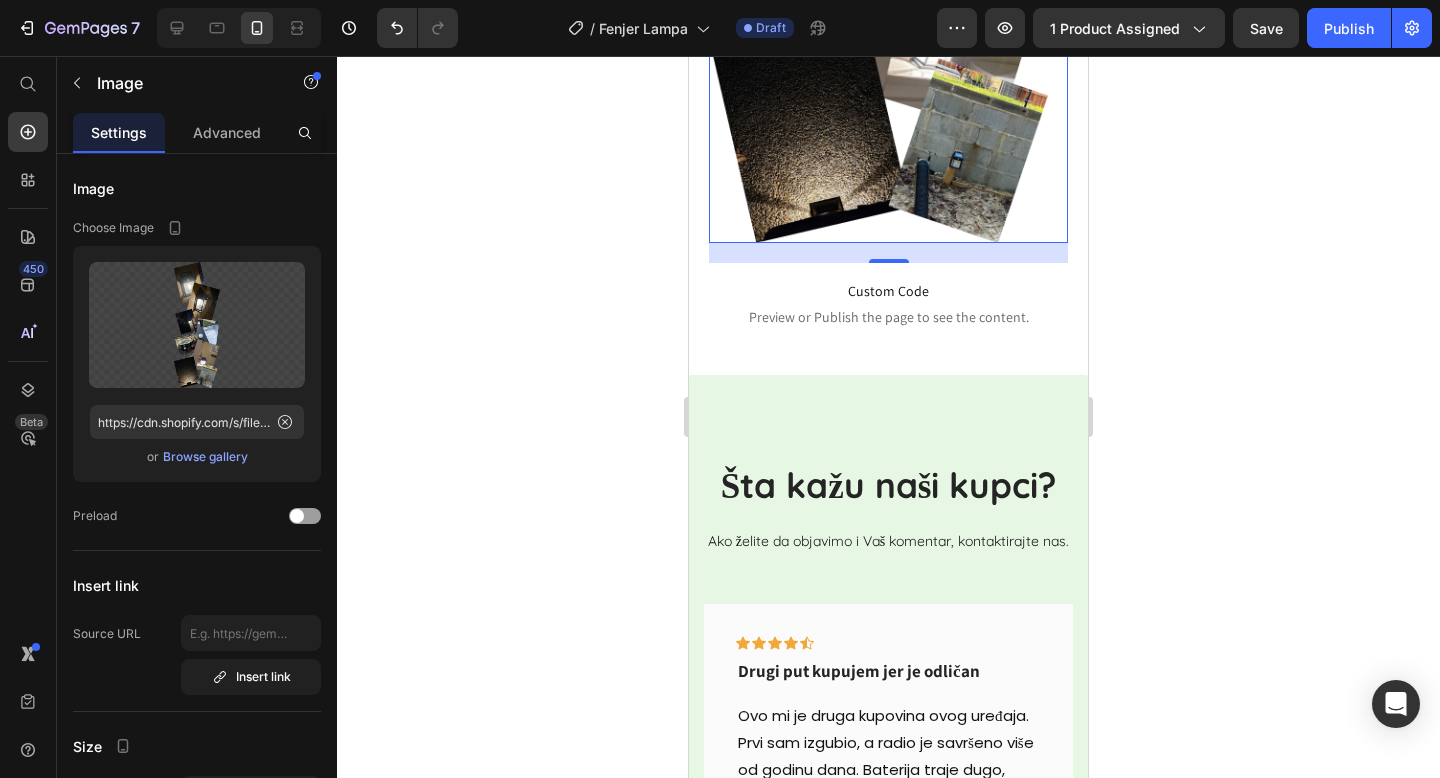 click 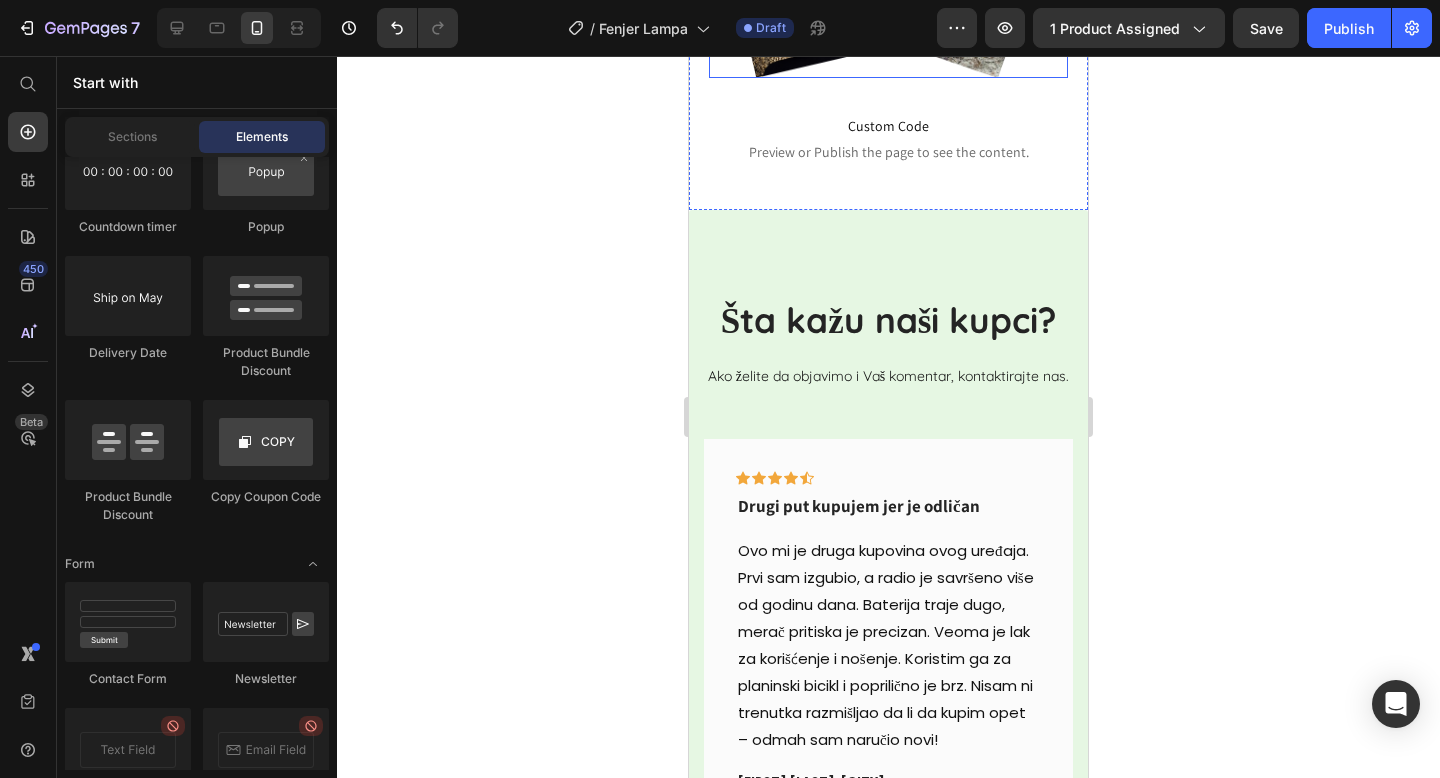 scroll, scrollTop: 7276, scrollLeft: 0, axis: vertical 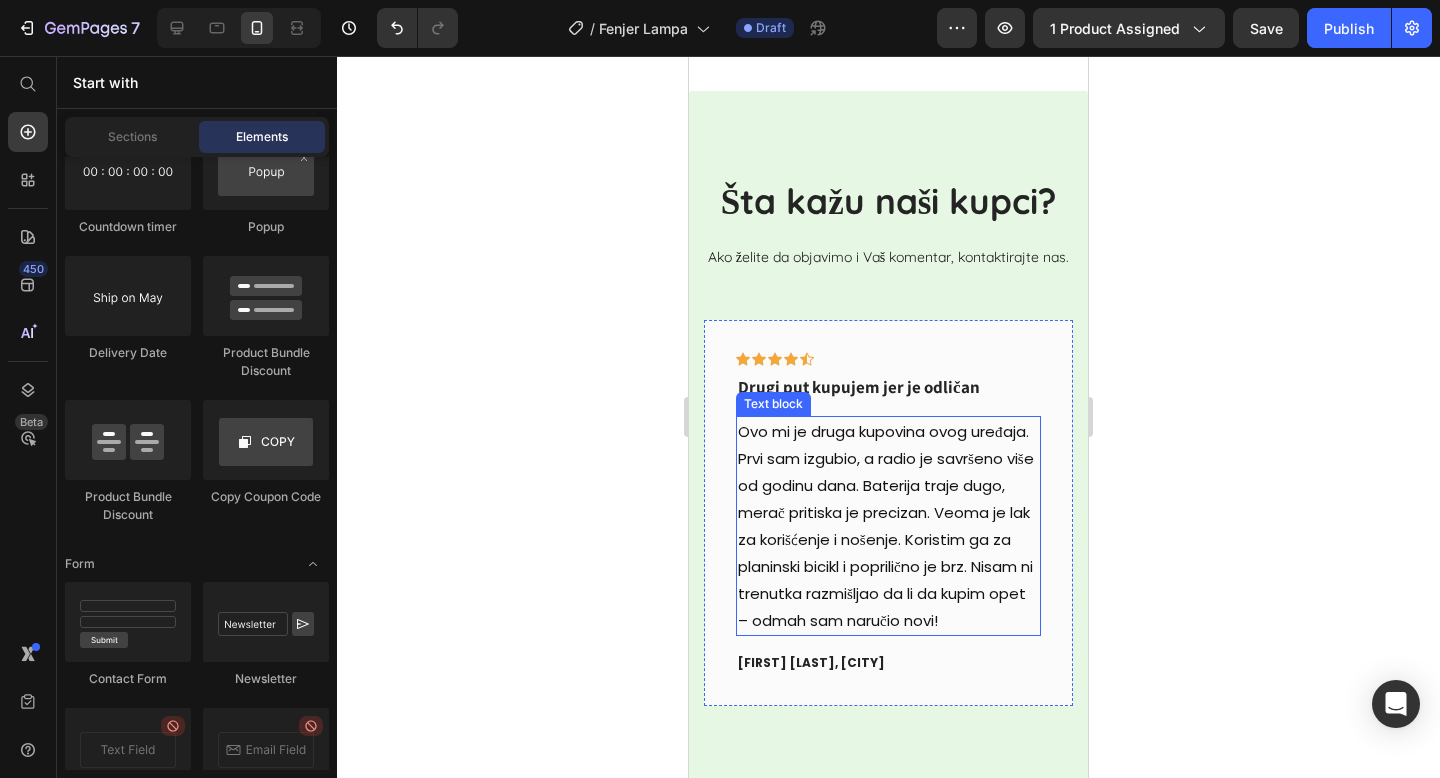 click on "Ovo mi je druga kupovina ovog uređaja. Prvi sam izgubio, a radio je savršeno više od godinu dana. Baterija traje dugo, merač pritiska je precizan. Veoma je lak za korišćenje i nošenje. Koristim ga za planinski bicikl i poprilično je brz. Nisam ni trenutka razmišljao da li da kupim opet – odmah sam naručio novi!" at bounding box center (888, 526) 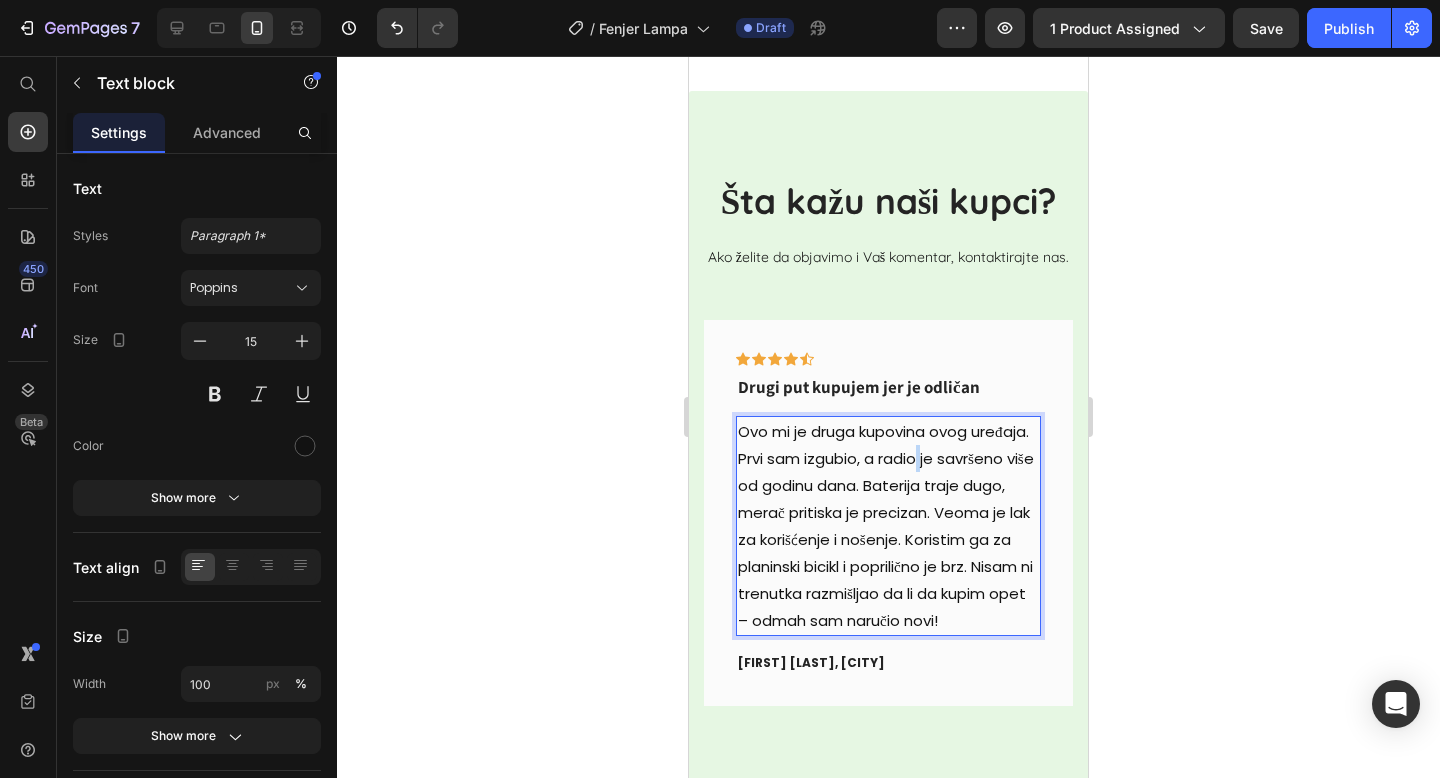 click on "Ovo mi je druga kupovina ovog uređaja. Prvi sam izgubio, a radio je savršeno više od godinu dana. Baterija traje dugo, merač pritiska je precizan. Veoma je lak za korišćenje i nošenje. Koristim ga za planinski bicikl i poprilično je brz. Nisam ni trenutka razmišljao da li da kupim opet – odmah sam naručio novi!" at bounding box center (888, 526) 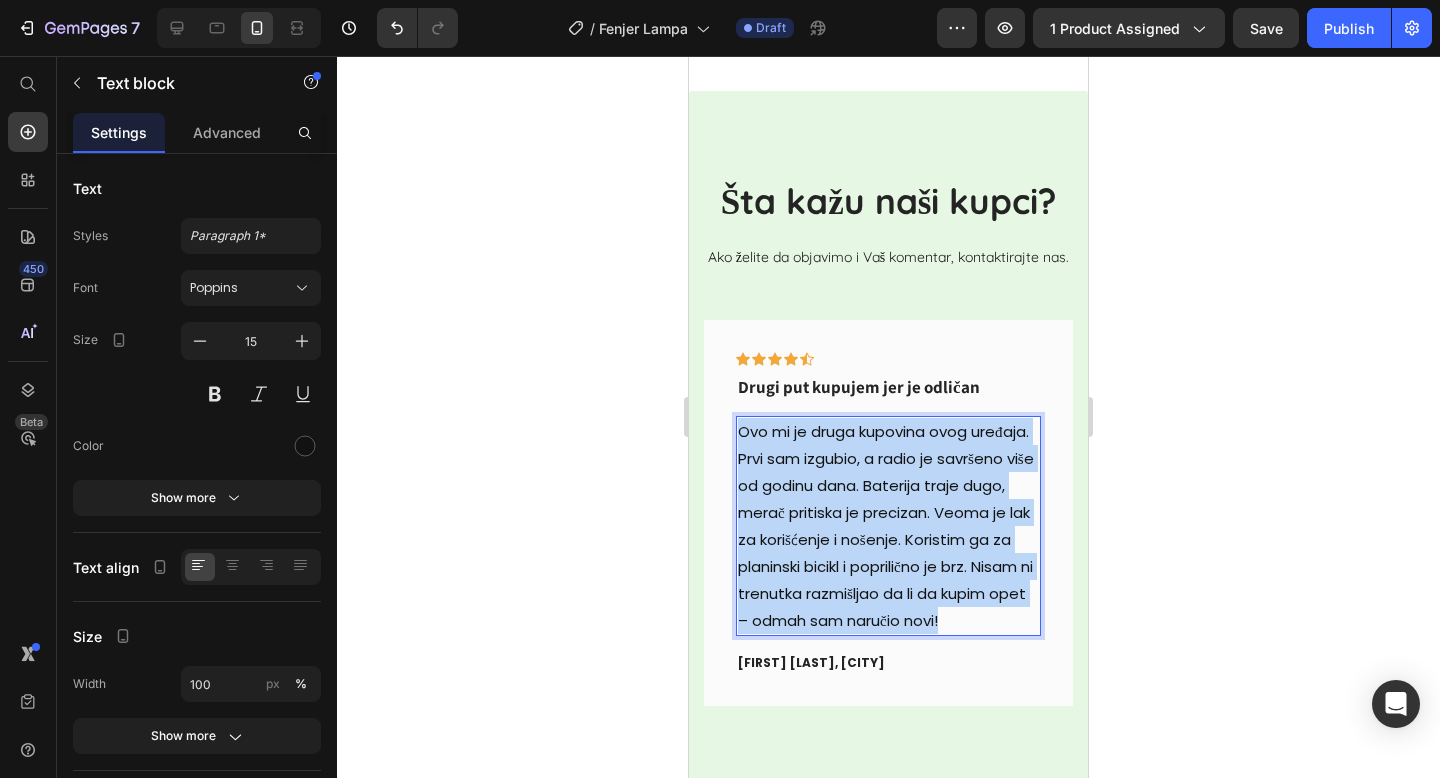 click on "Ovo mi je druga kupovina ovog uređaja. Prvi sam izgubio, a radio je savršeno više od godinu dana. Baterija traje dugo, merač pritiska je precizan. Veoma je lak za korišćenje i nošenje. Koristim ga za planinski bicikl i poprilično je brz. Nisam ni trenutka razmišljao da li da kupim opet – odmah sam naručio novi!" at bounding box center [888, 526] 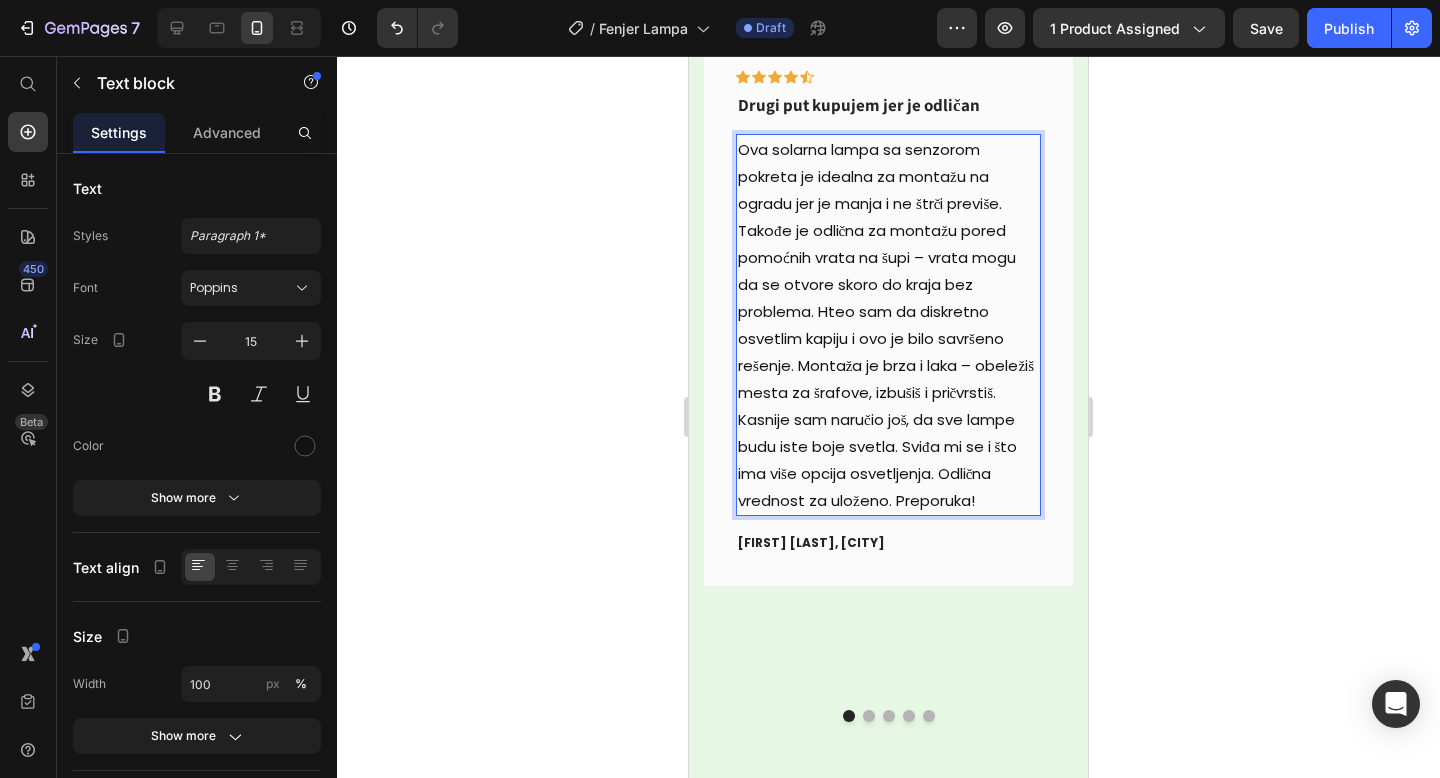 scroll, scrollTop: 7527, scrollLeft: 0, axis: vertical 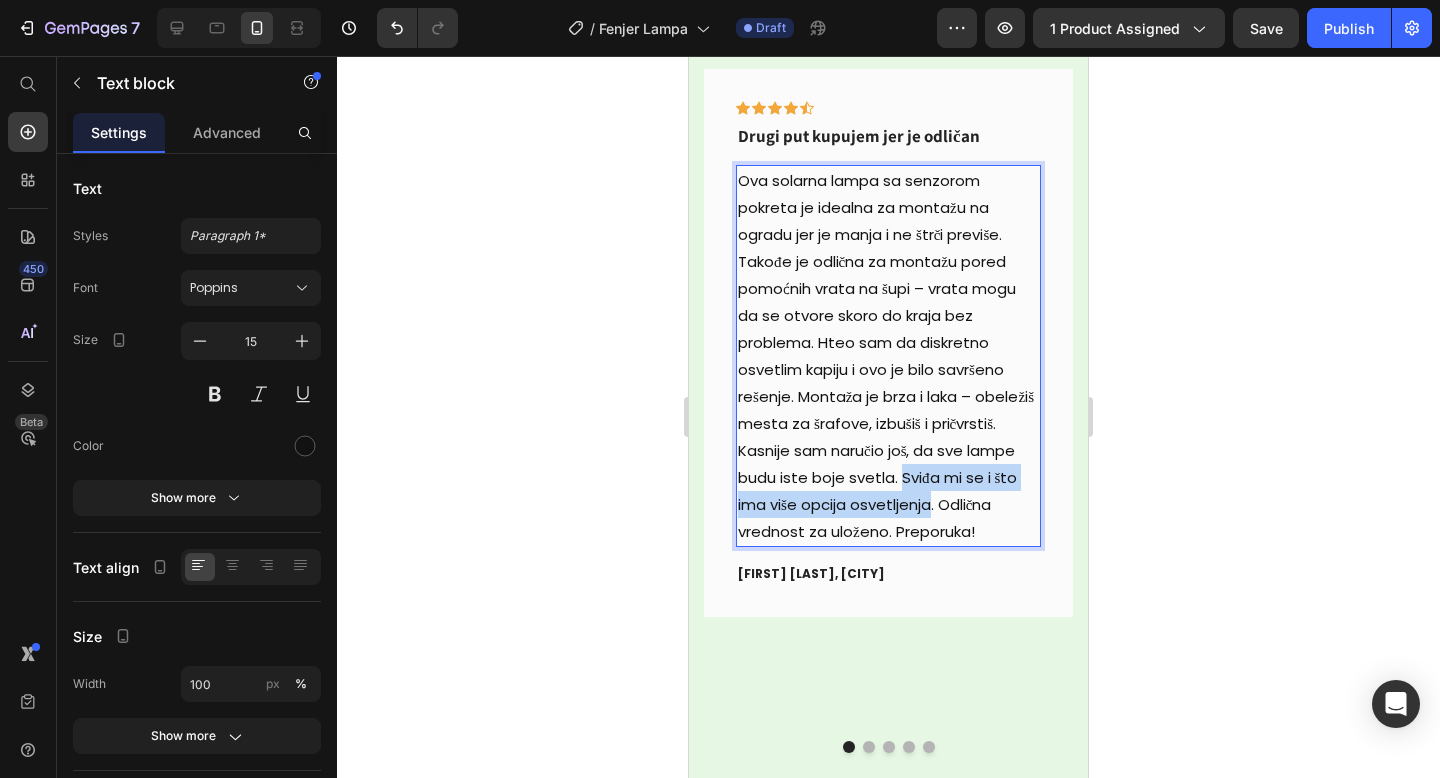 drag, startPoint x: 1015, startPoint y: 524, endPoint x: 983, endPoint y: 497, distance: 41.868843 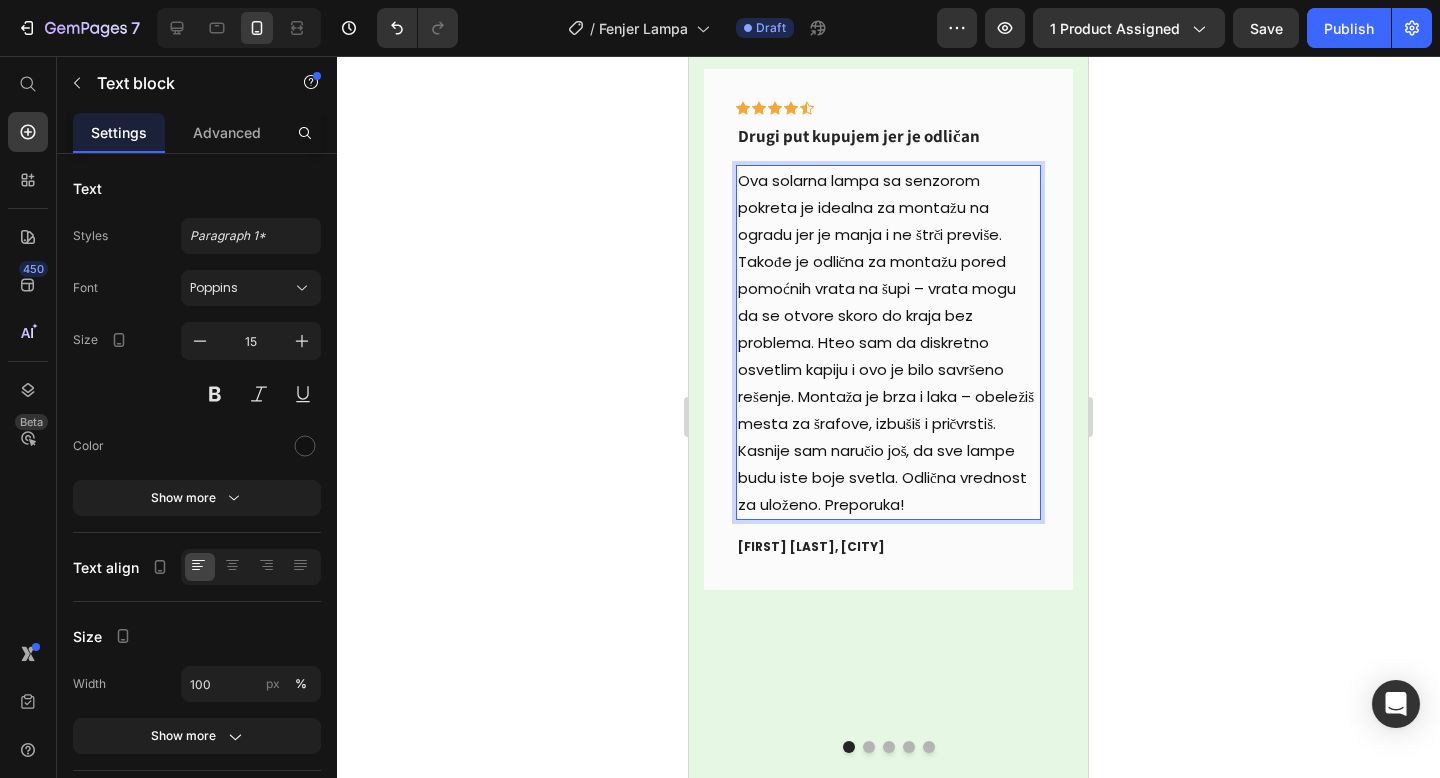 click on "Ova solarna lampa sa senzorom pokreta je idealna za montažu na ogradu jer je manja i ne štrči previše. Takođe je odlična za montažu pored pomoćnih vrata na šupi – vrata mogu da se otvore skoro do kraja bez problema. Hteo sam da diskretno osvetlim kapiju i ovo je bilo savršeno rešenje. Montaža je brza i laka – obeležiš mesta za šrafove, izbušiš i pričvrstiš. Kasnije sam naručio još, da sve lampe budu iste boje svetla. Odlična vrednost za uloženo. Preporuka!" at bounding box center (888, 342) 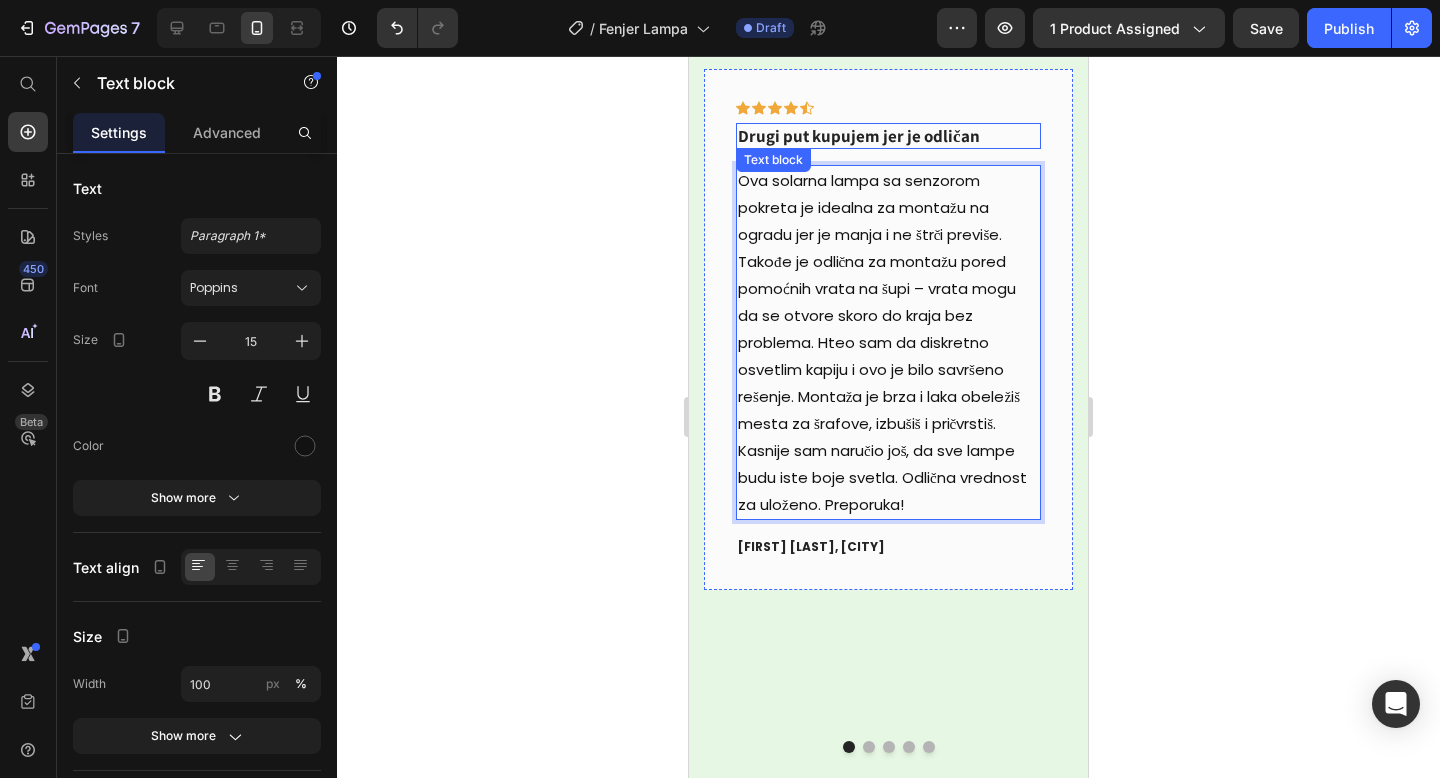 click on "Drugi put kupujem jer je odličan" at bounding box center [888, 136] 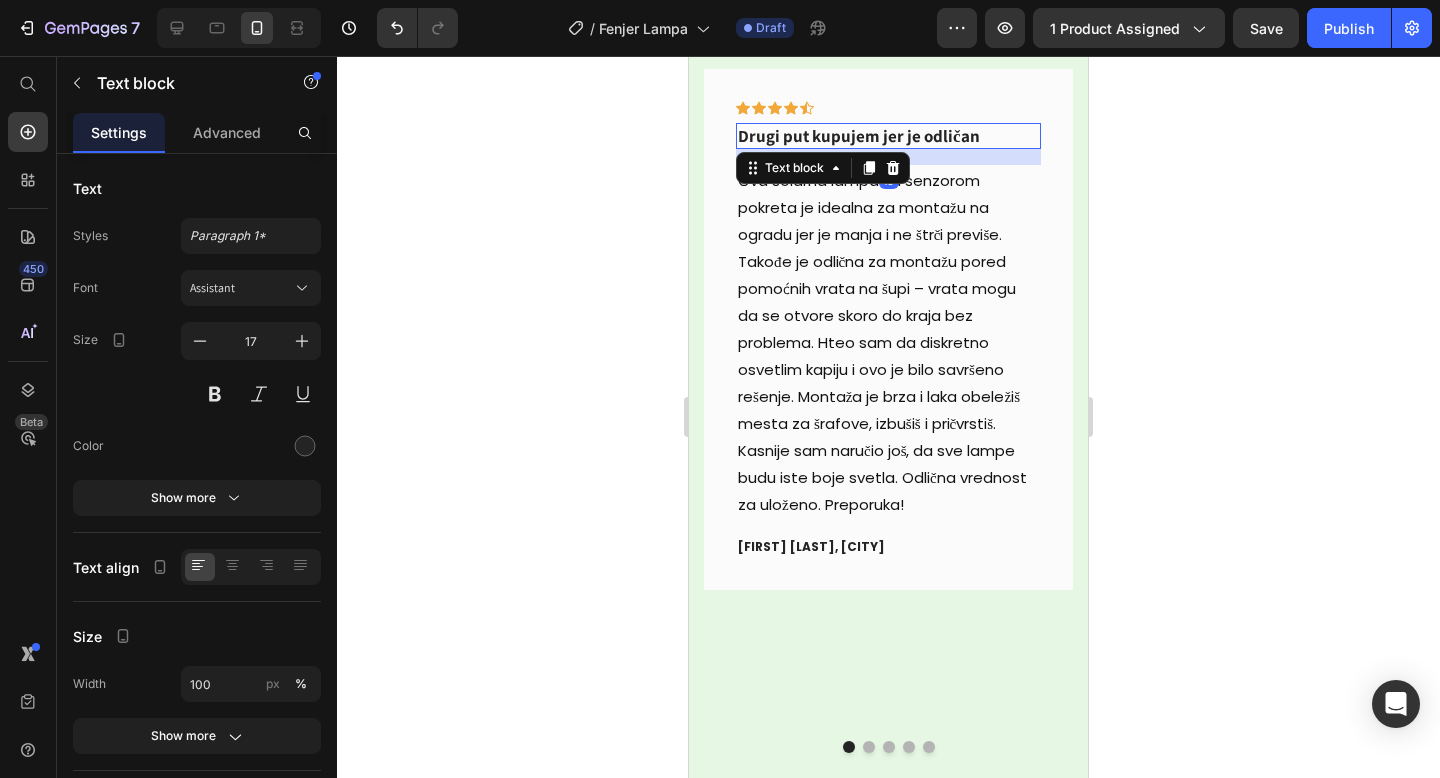 click on "Drugi put kupujem jer je odličan" at bounding box center (888, 136) 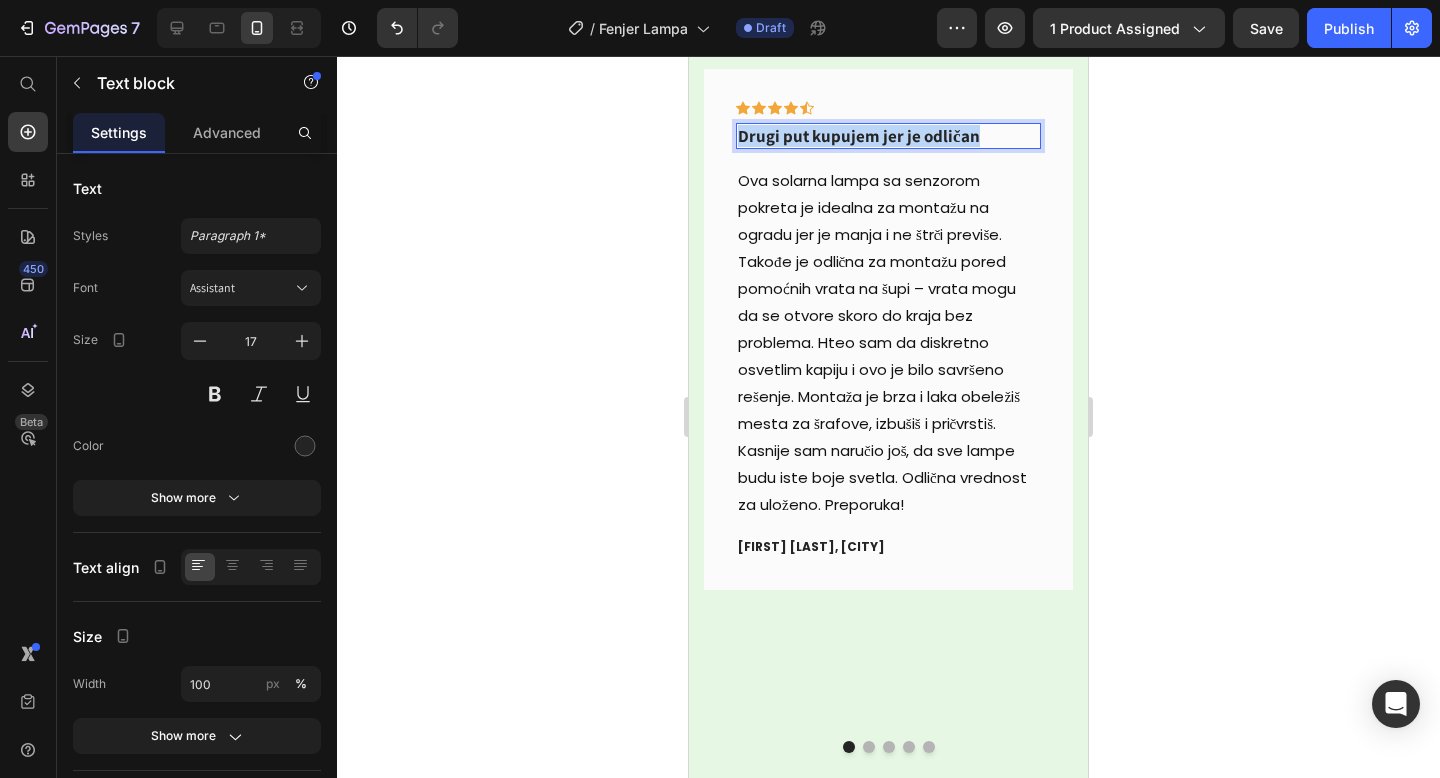 click on "Drugi put kupujem jer je odličan" at bounding box center (888, 136) 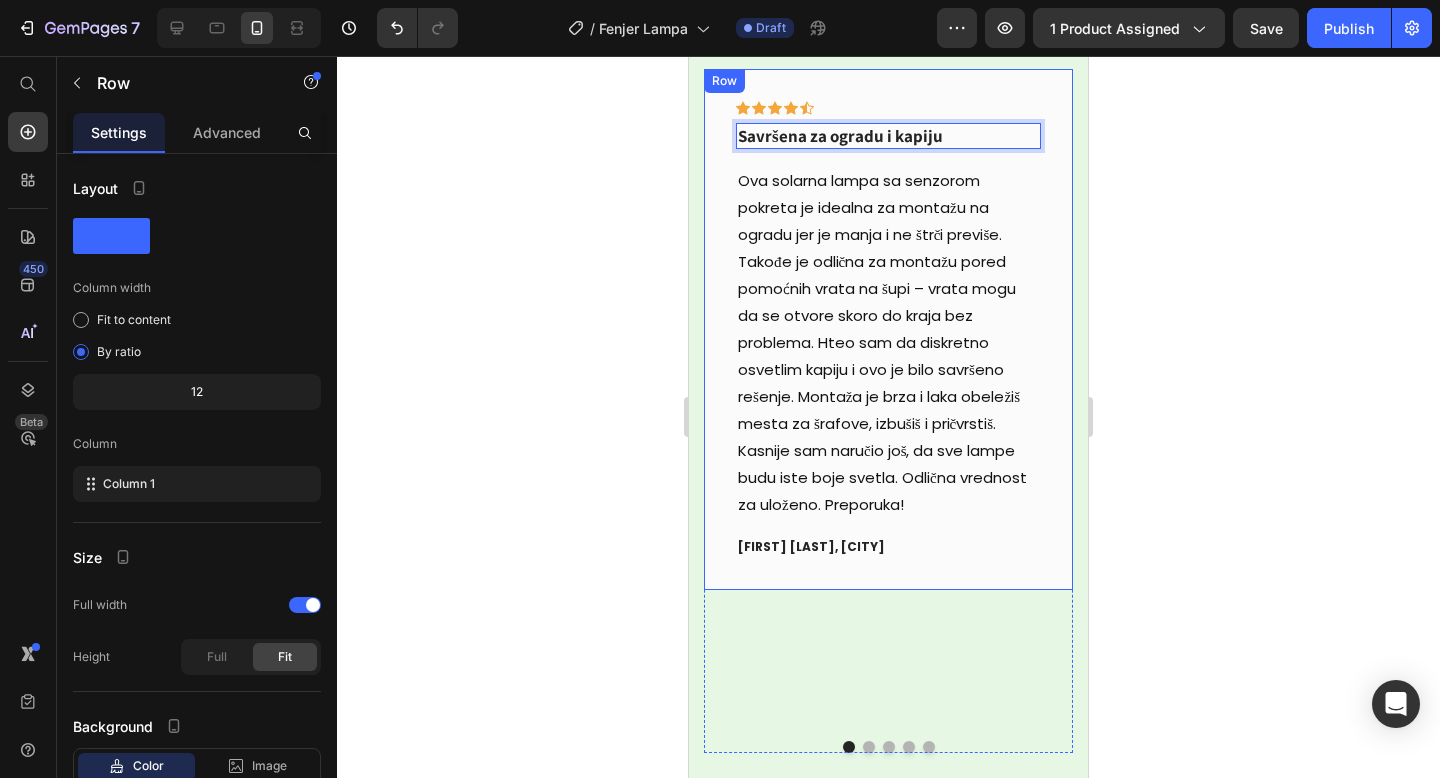 click on "Text block   16 Ova solarna lampa sa senzorom pokreta je idealna za montažu na ogradu jer je manja i ne štrči previše. Takođe je odlična za montažu pored pomoćnih vrata na šupi – vrata mogu da se otvore skoro do kraja bez problema. Hteo sam da diskretno osvetlim kapiju i ovo je bilo savršeno rešenje. Montaža je brza i laka obeležiš mesta za šrafove, izbušiš i pričvrstiš. Kasnije sam naručio još, da sve lampe budu iste boje svetla. Odlična vrednost za uloženo. Preporuka! Text block [FIRST] [LAST], [CITY] Text block" at bounding box center [888, 329] 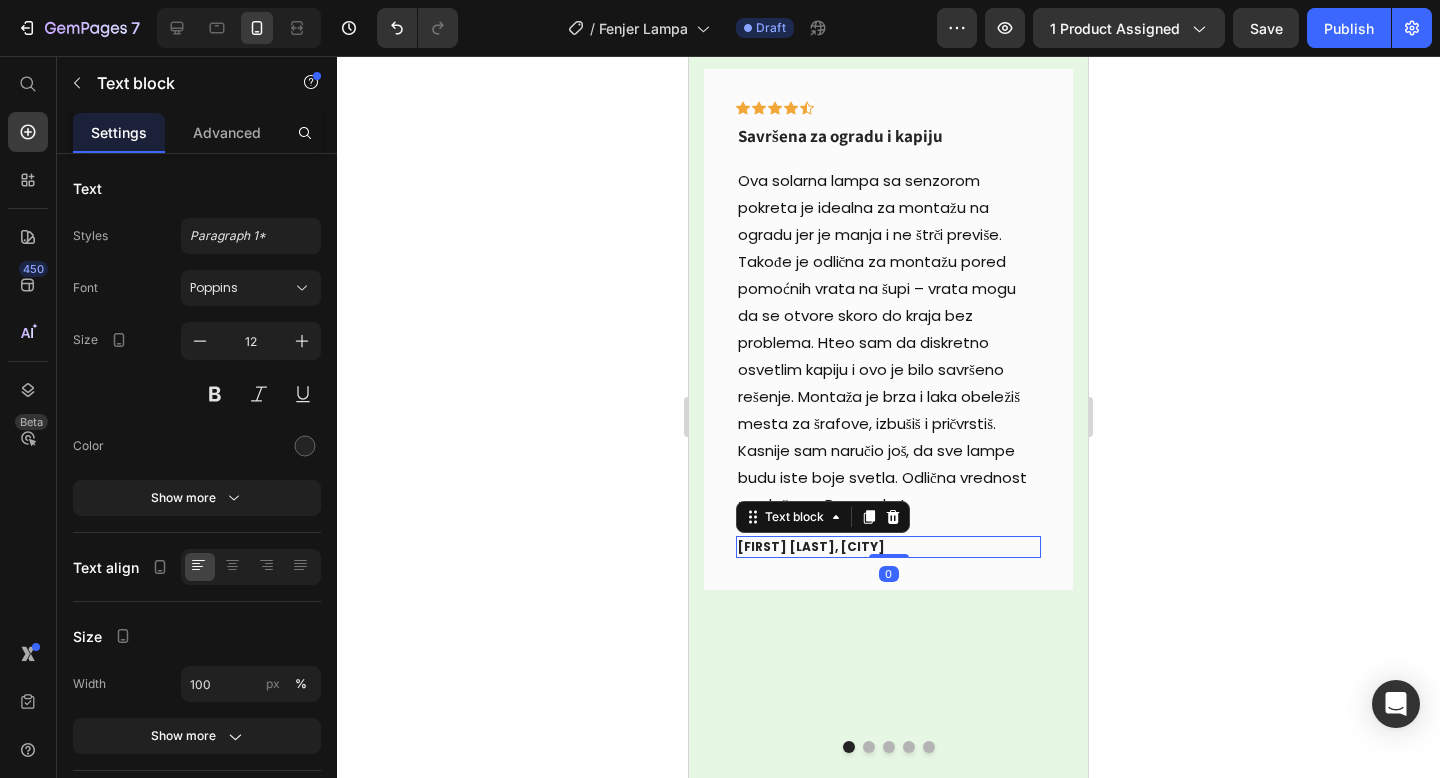 click on "[FIRST] [LAST], [CITY]" at bounding box center [888, 547] 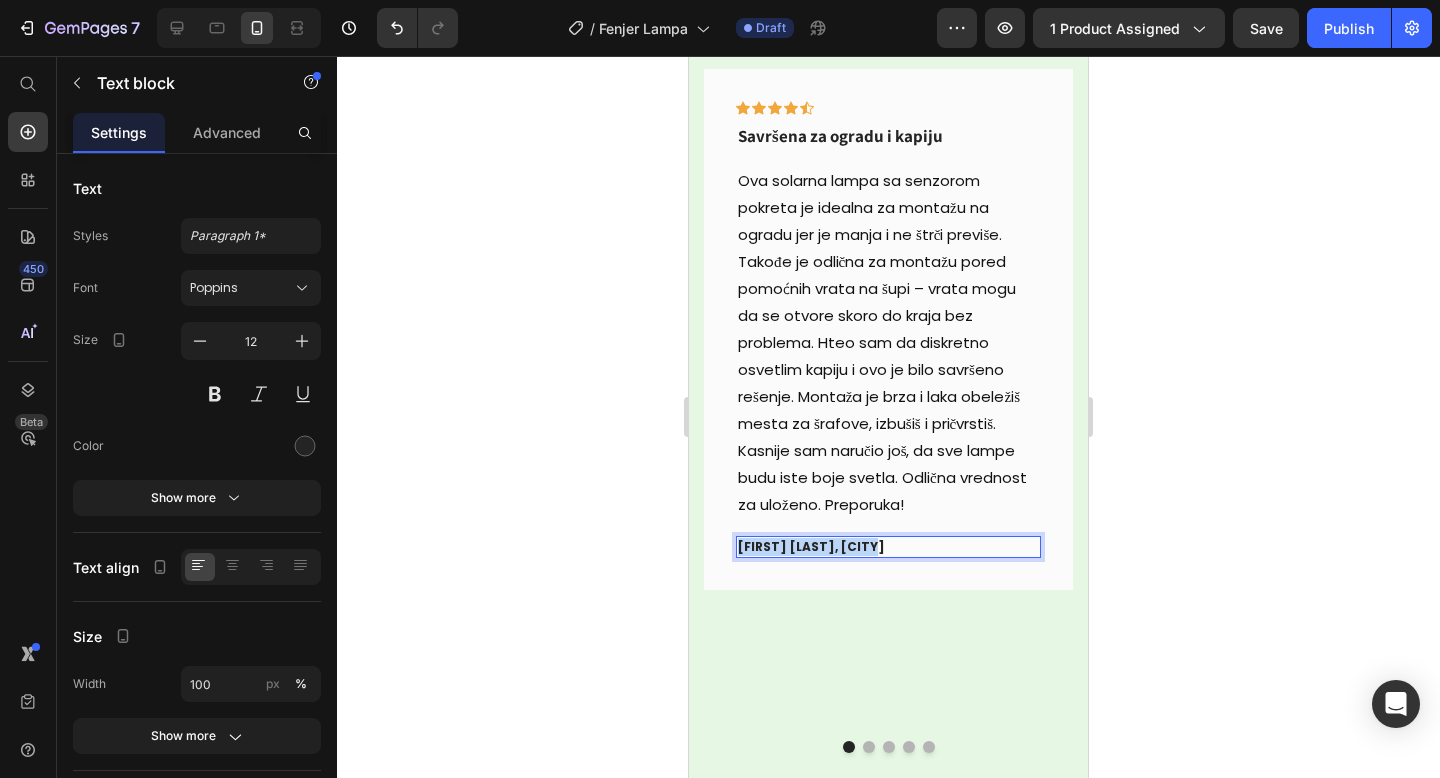 click on "[FIRST] [LAST], [CITY]" at bounding box center [888, 547] 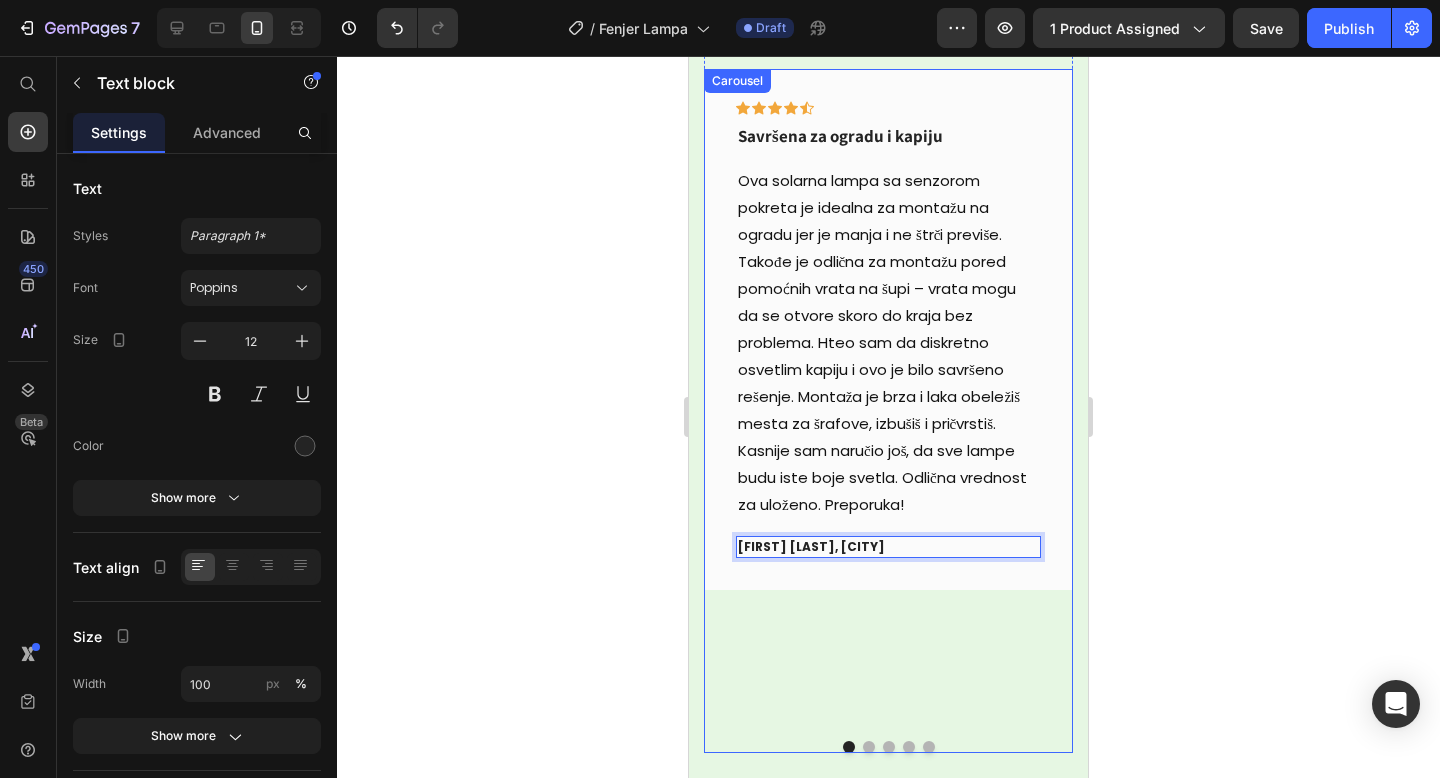 click at bounding box center (869, 747) 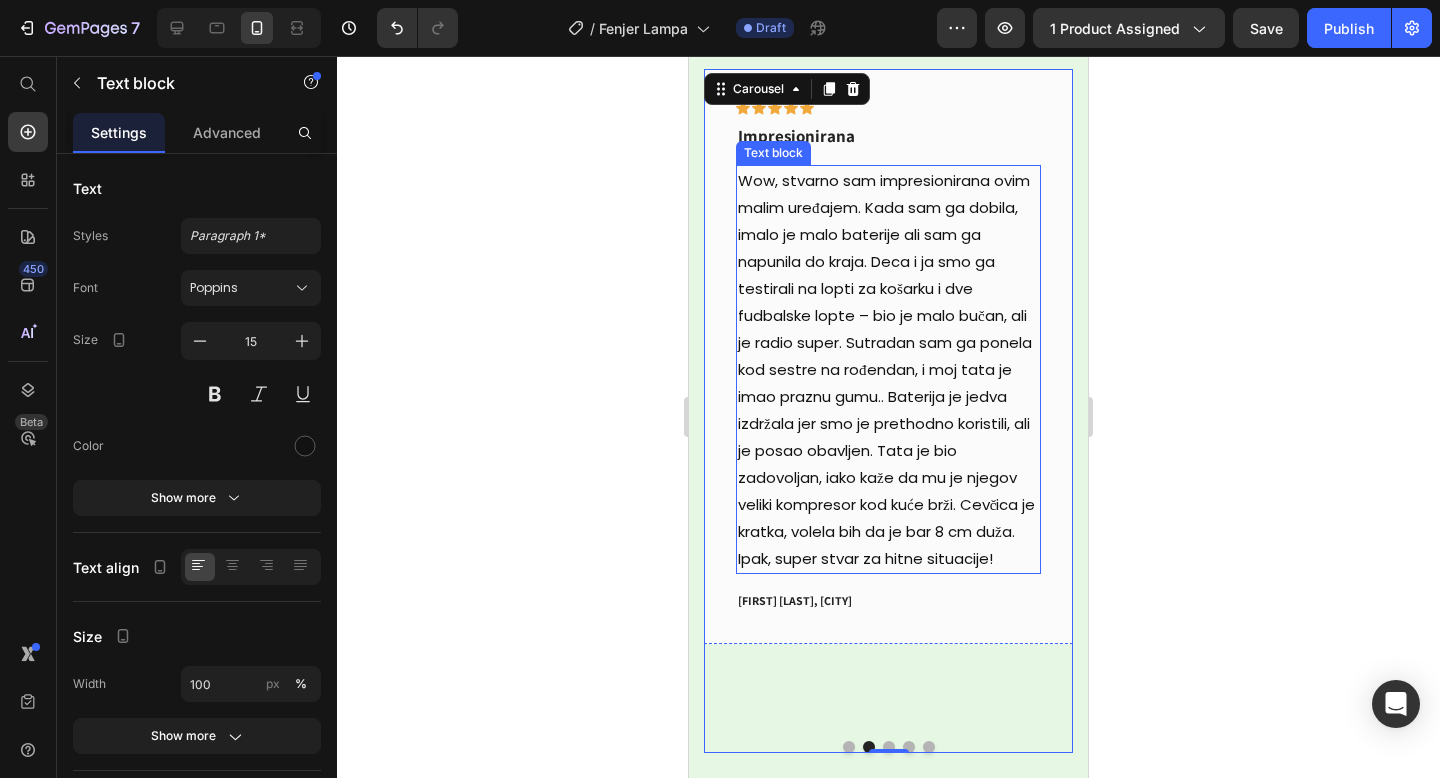 click on "Wow, stvarno sam impresionirana ovim malim uređajem. Kada sam ga dobila, imalo je malo baterije ali sam ga napunila do kraja. Deca i ja smo ga testirali na lopti za košarku i dve fudbalske lopte – bio je malo bučan, ali je radio super. Sutradan sam ga ponela kod sestre na rođendan, i moj tata je imao praznu gumu.. Baterija je jedva izdržala jer smo je prethodno koristili, ali je posao obavljen. Tata je bio zadovoljan, iako kaže da mu je njegov veliki kompresor kod kuće brži. Cevčica je kratka, volela bih da je bar 8 cm duža. Ipak, super stvar za hitne situacije!" at bounding box center [888, 369] 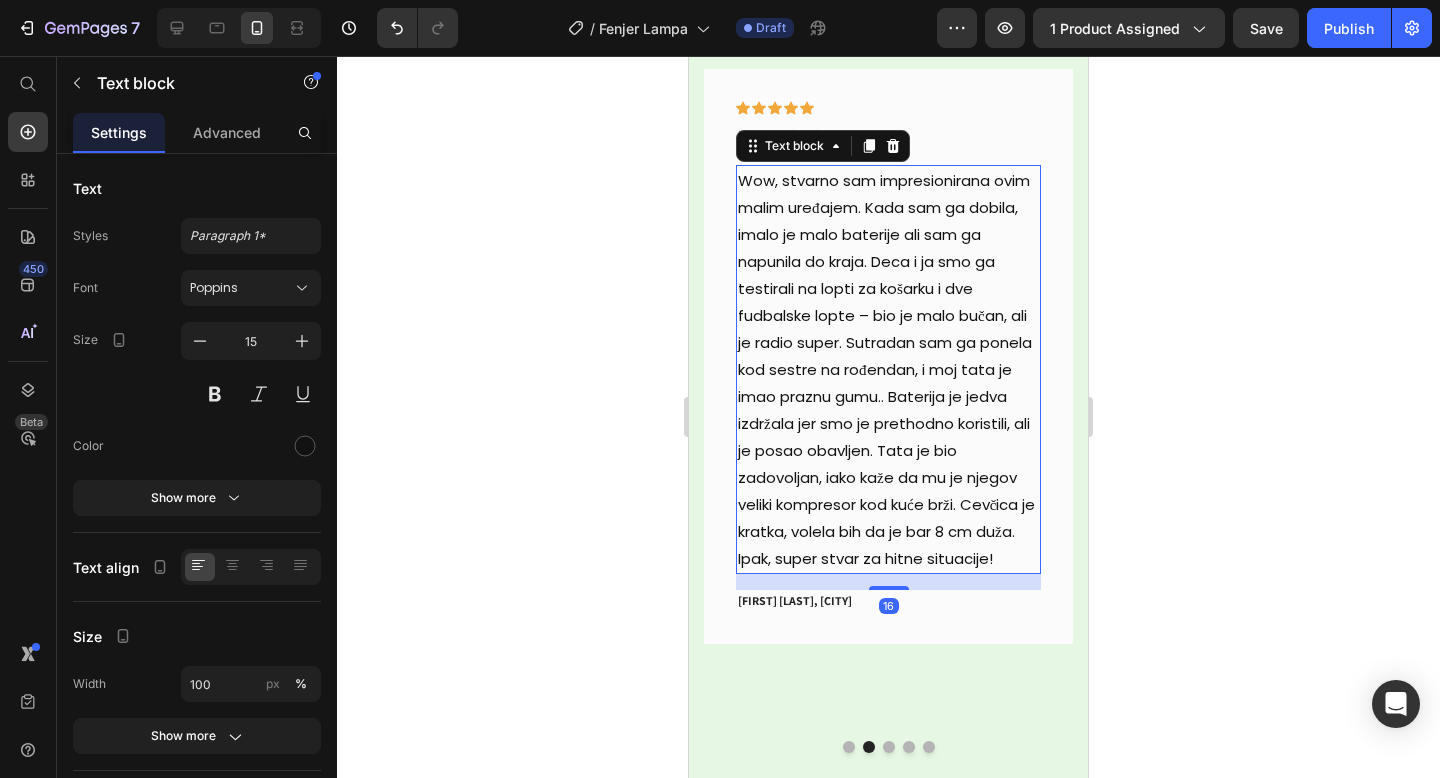 click on "Wow, stvarno sam impresionirana ovim malim uređajem. Kada sam ga dobila, imalo je malo baterije ali sam ga napunila do kraja. Deca i ja smo ga testirali na lopti za košarku i dve fudbalske lopte – bio je malo bučan, ali je radio super. Sutradan sam ga ponela kod sestre na rođendan, i moj tata je imao praznu gumu.. Baterija je jedva izdržala jer smo je prethodno koristili, ali je posao obavljen. Tata je bio zadovoljan, iako kaže da mu je njegov veliki kompresor kod kuće brži. Cevčica je kratka, volela bih da je bar 8 cm duža. Ipak, super stvar za hitne situacije!" at bounding box center [888, 369] 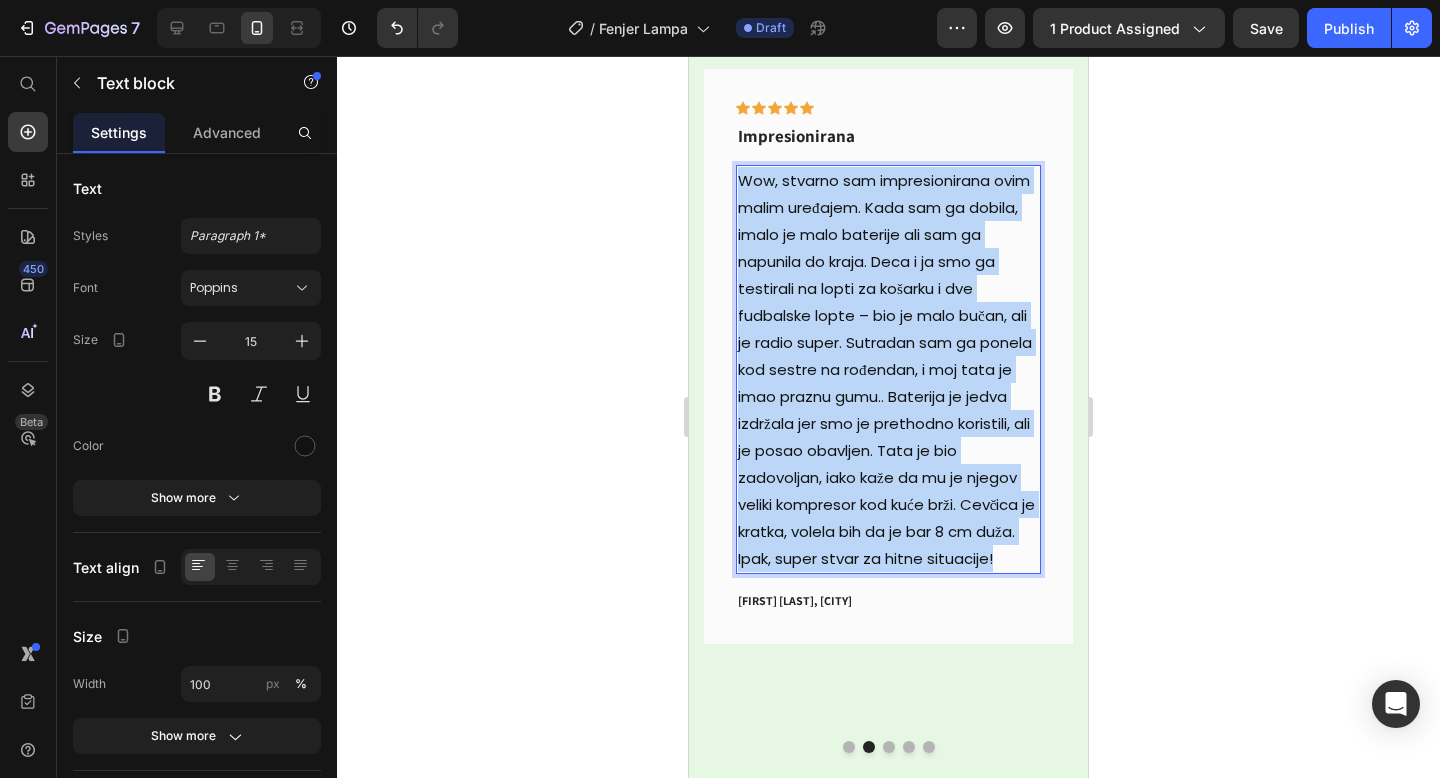 click on "Wow, stvarno sam impresionirana ovim malim uređajem. Kada sam ga dobila, imalo je malo baterije ali sam ga napunila do kraja. Deca i ja smo ga testirali na lopti za košarku i dve fudbalske lopte – bio je malo bučan, ali je radio super. Sutradan sam ga ponela kod sestre na rođendan, i moj tata je imao praznu gumu.. Baterija je jedva izdržala jer smo je prethodno koristili, ali je posao obavljen. Tata je bio zadovoljan, iako kaže da mu je njegov veliki kompresor kod kuće brži. Cevčica je kratka, volela bih da je bar 8 cm duža. Ipak, super stvar za hitne situacije!" at bounding box center [888, 369] 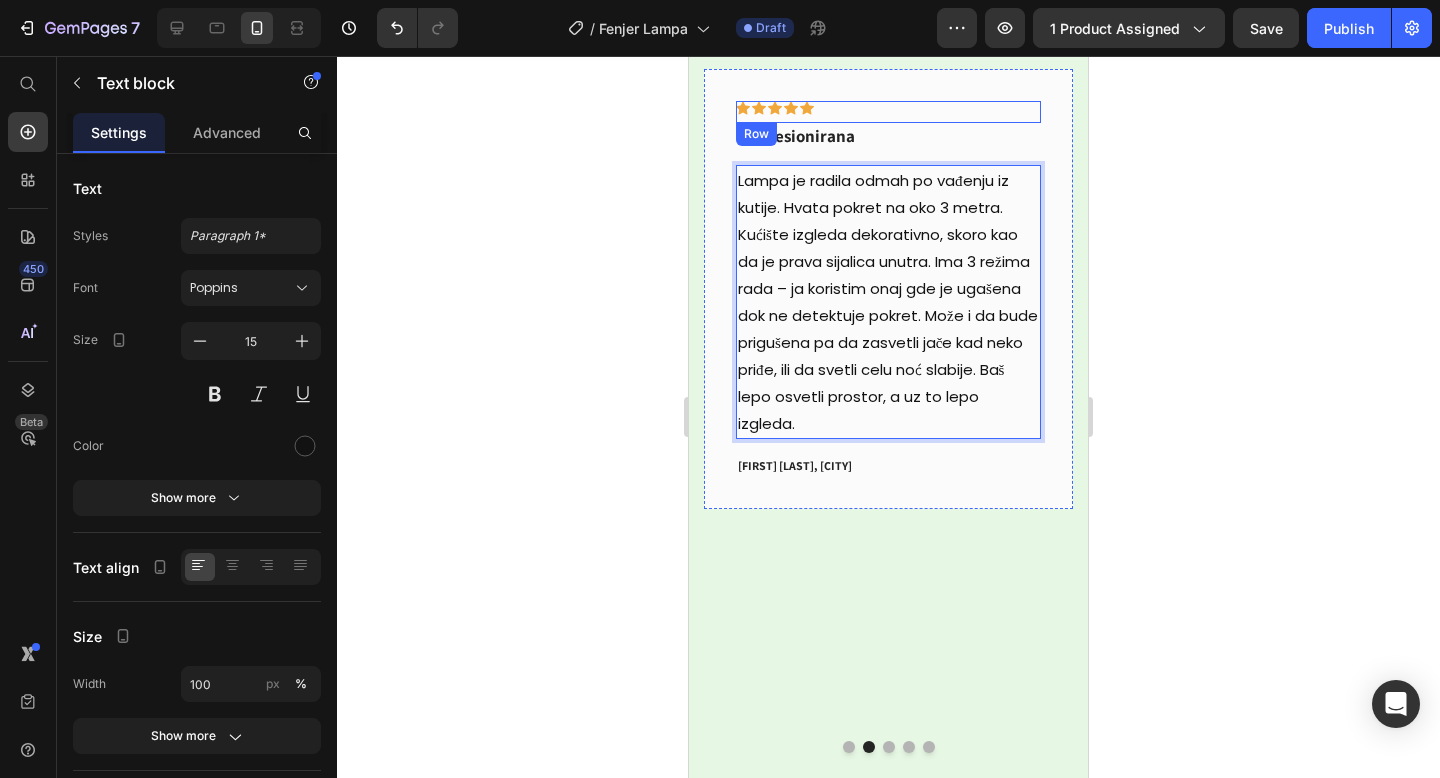 click on "Row" at bounding box center [756, 134] 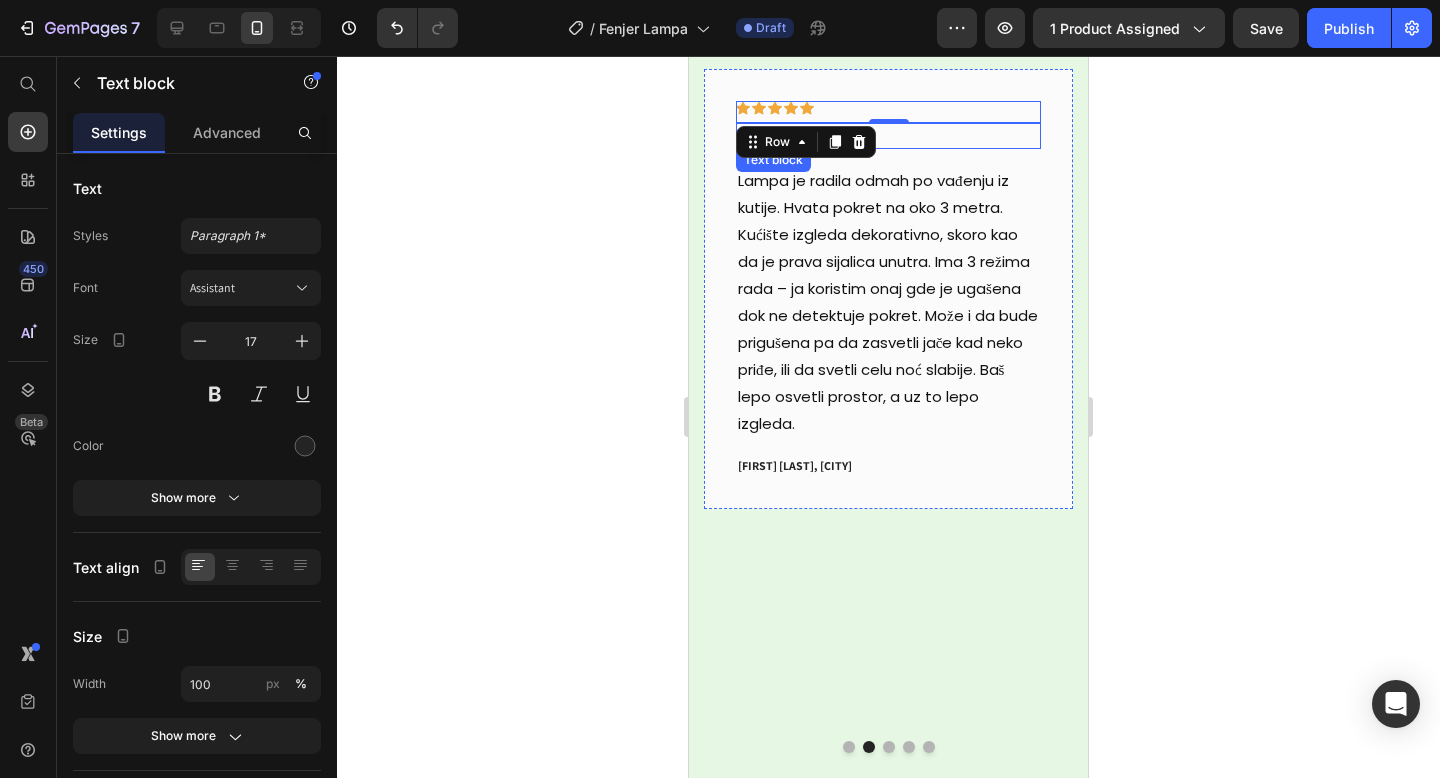 click on "Impresionirana" at bounding box center (888, 136) 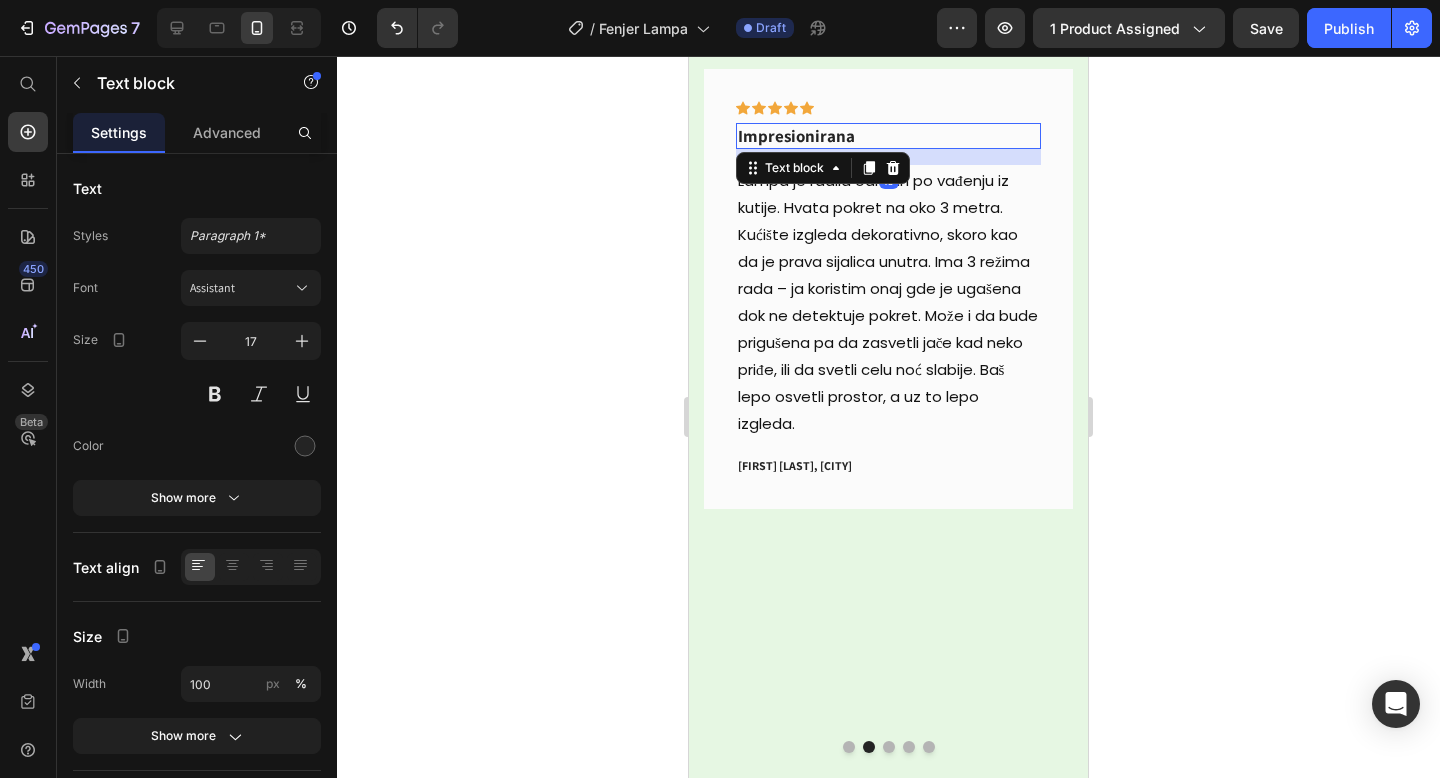 click on "Impresionirana" at bounding box center (888, 136) 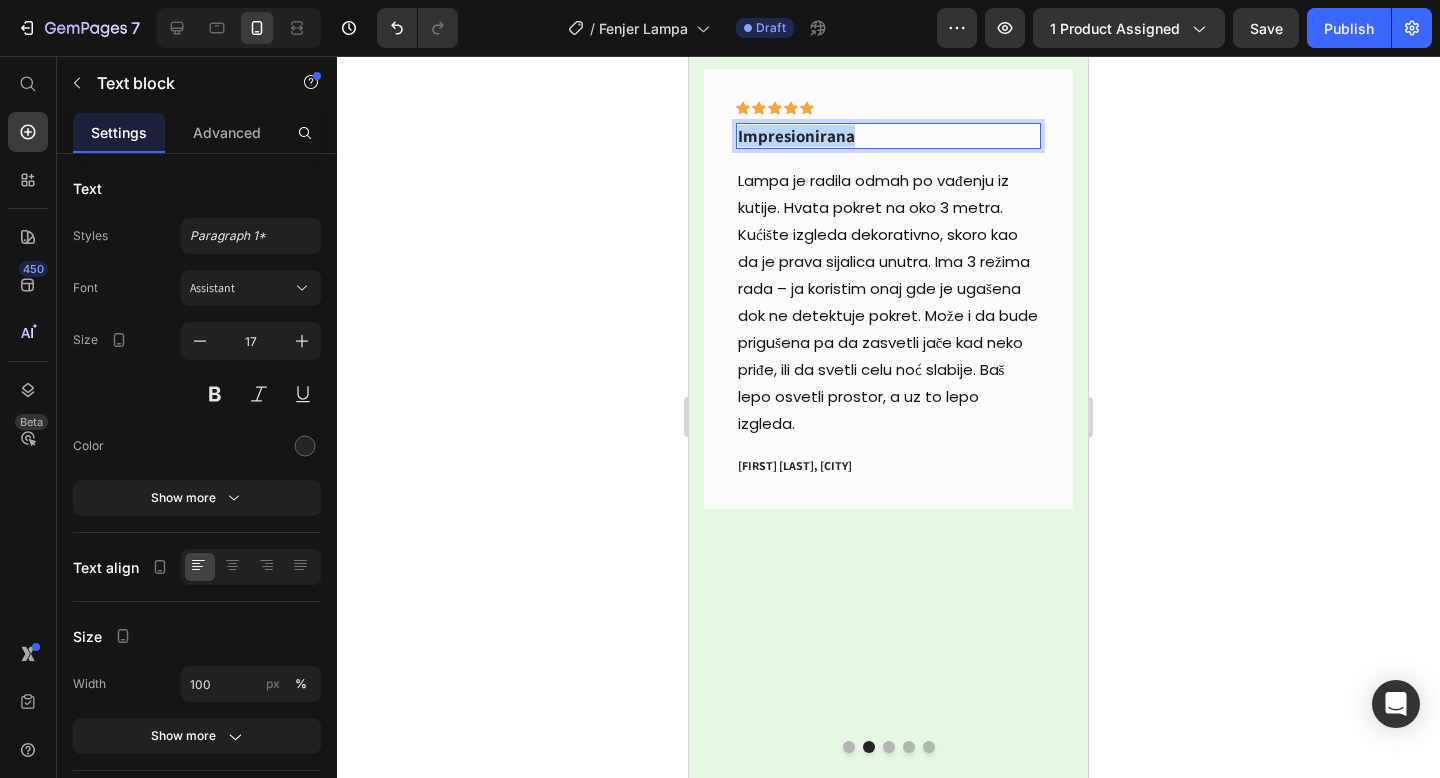 click on "Impresionirana" at bounding box center (888, 136) 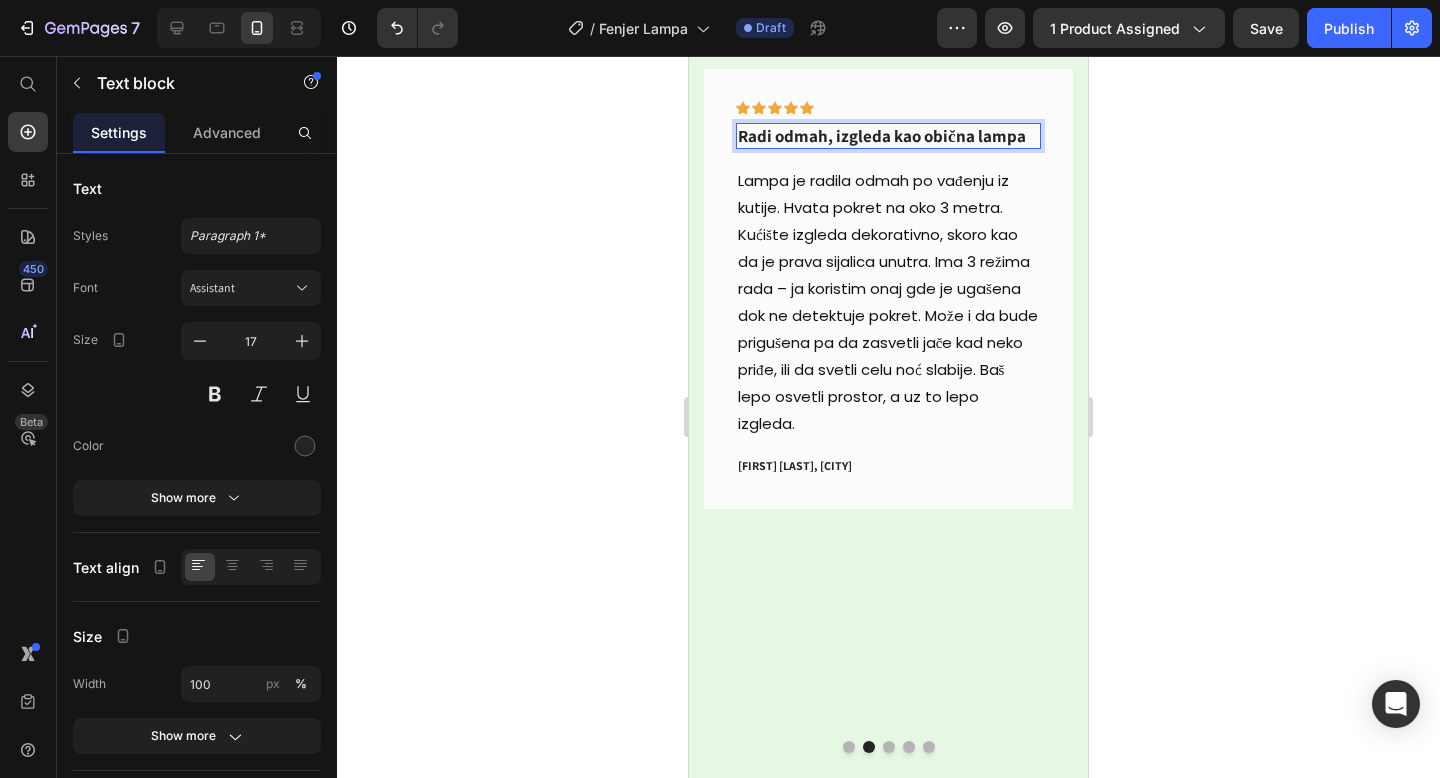 click on "Radi odmah, izgleda kao obična lampa" at bounding box center (888, 136) 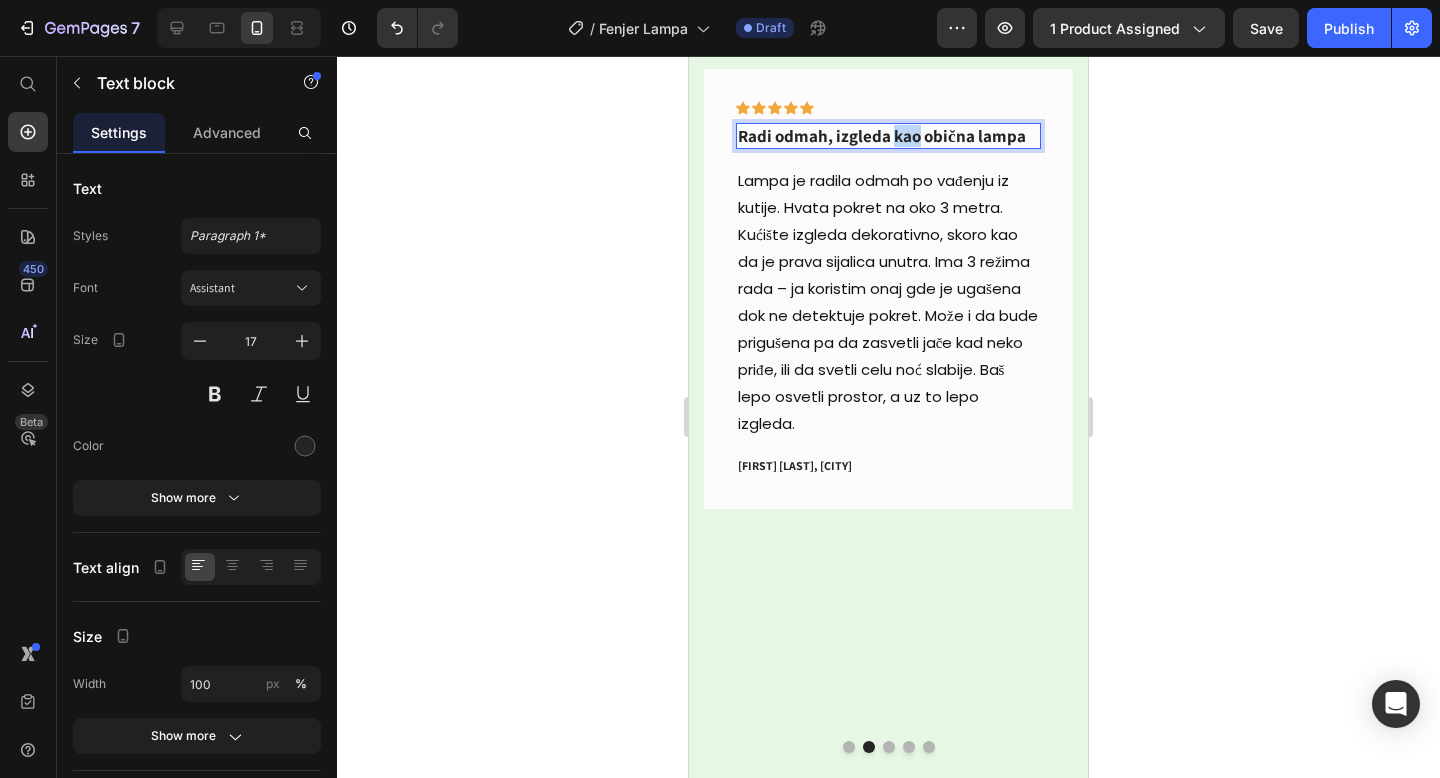 click on "Radi odmah, izgleda kao obična lampa" at bounding box center (888, 136) 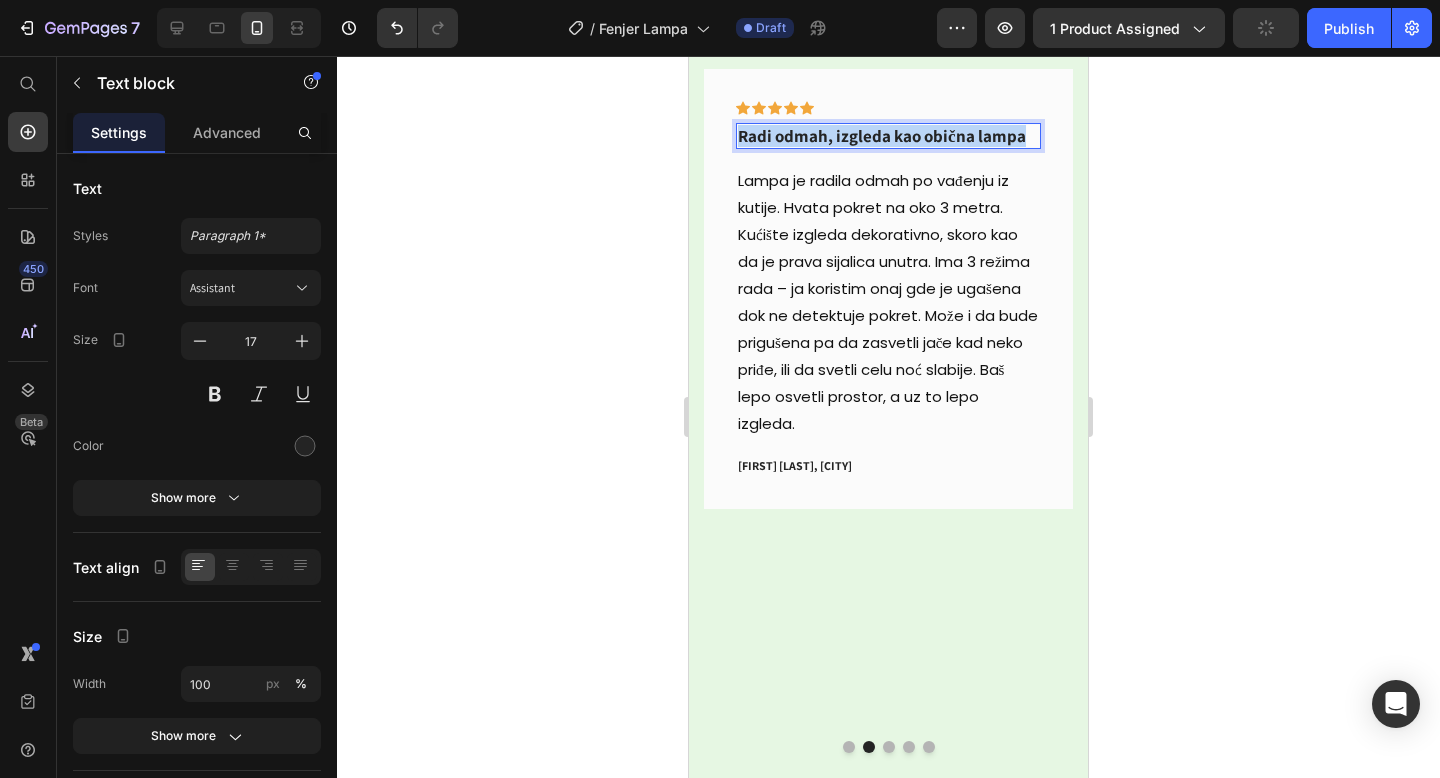 click on "Radi odmah, izgleda kao obična lampa" at bounding box center [888, 136] 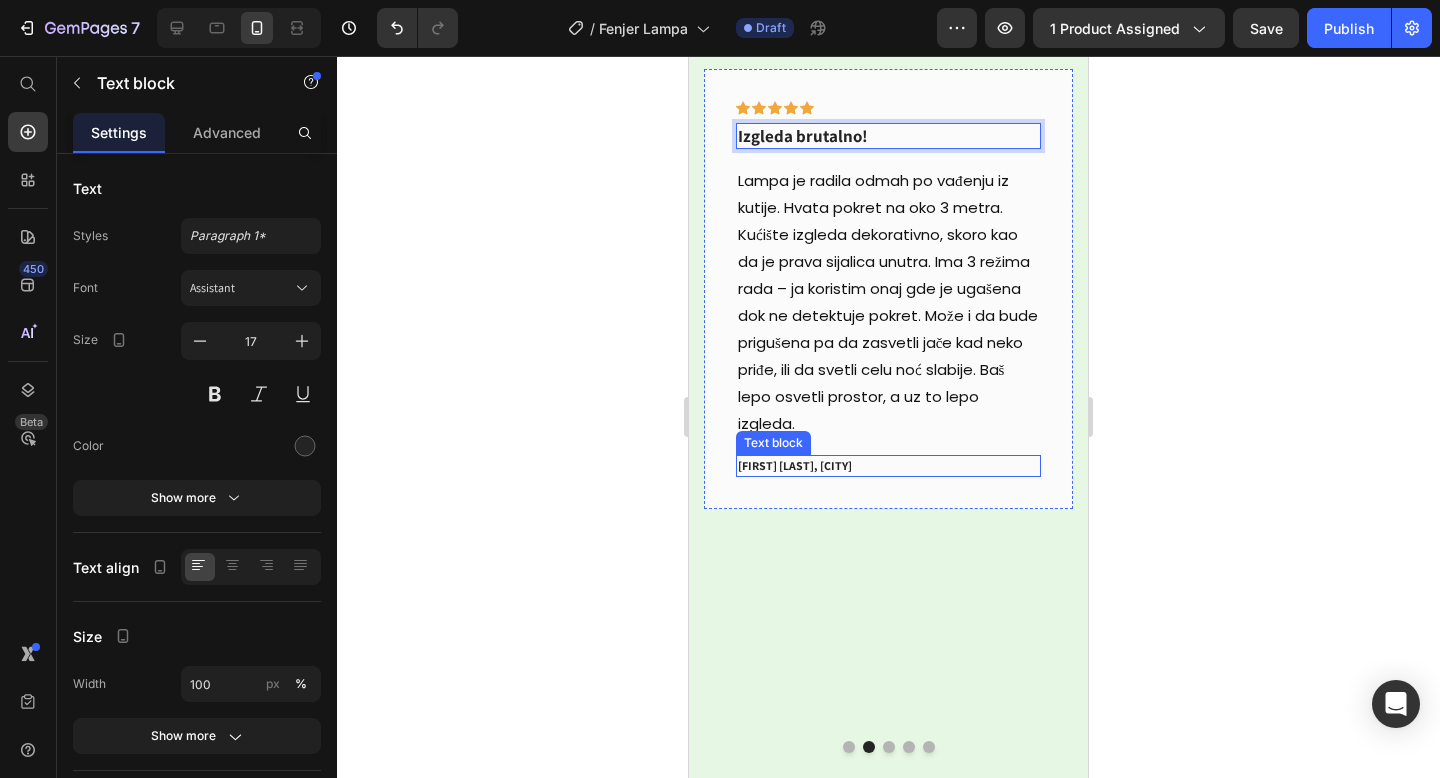 click on "[FIRST] [LAST], [CITY]" at bounding box center (888, 466) 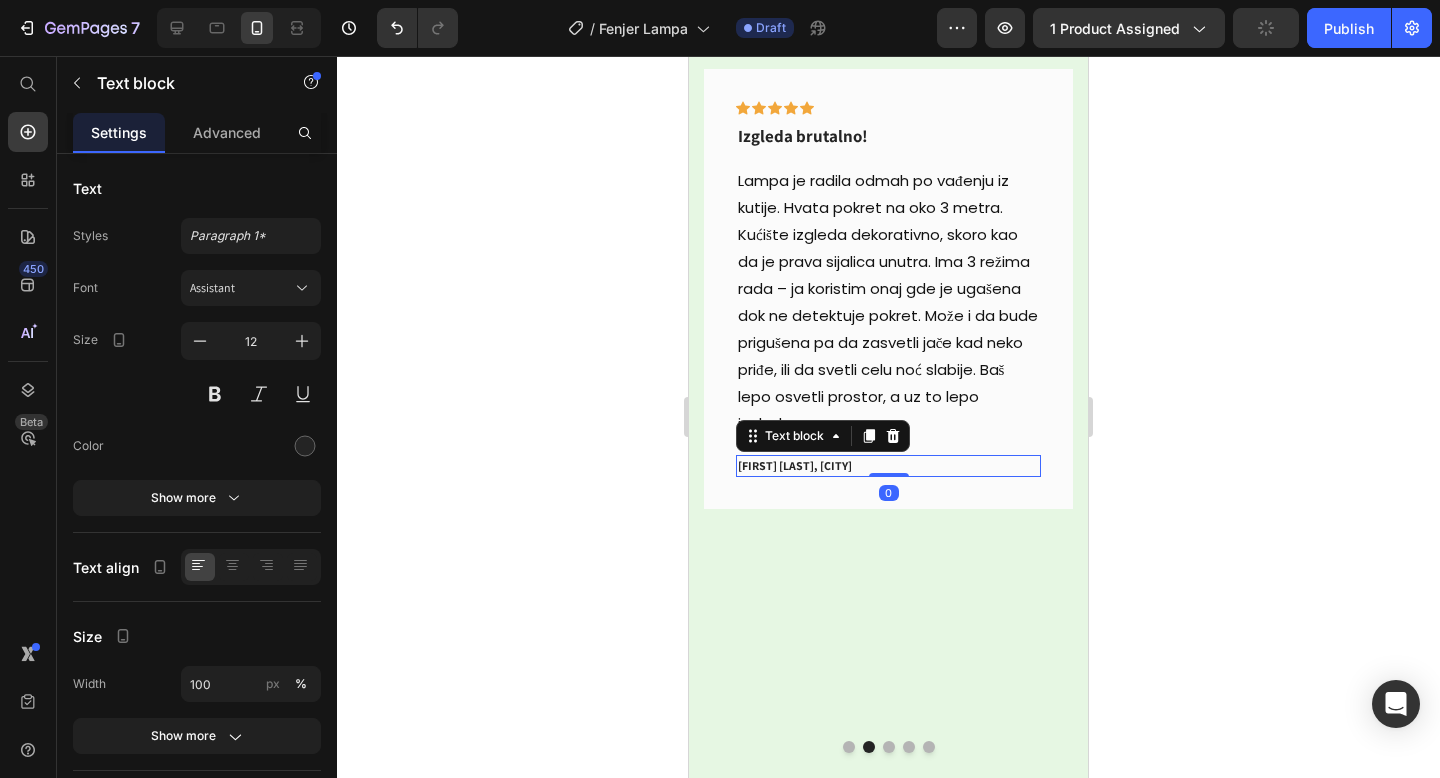 click on "[FIRST] [LAST], [CITY]" at bounding box center [888, 466] 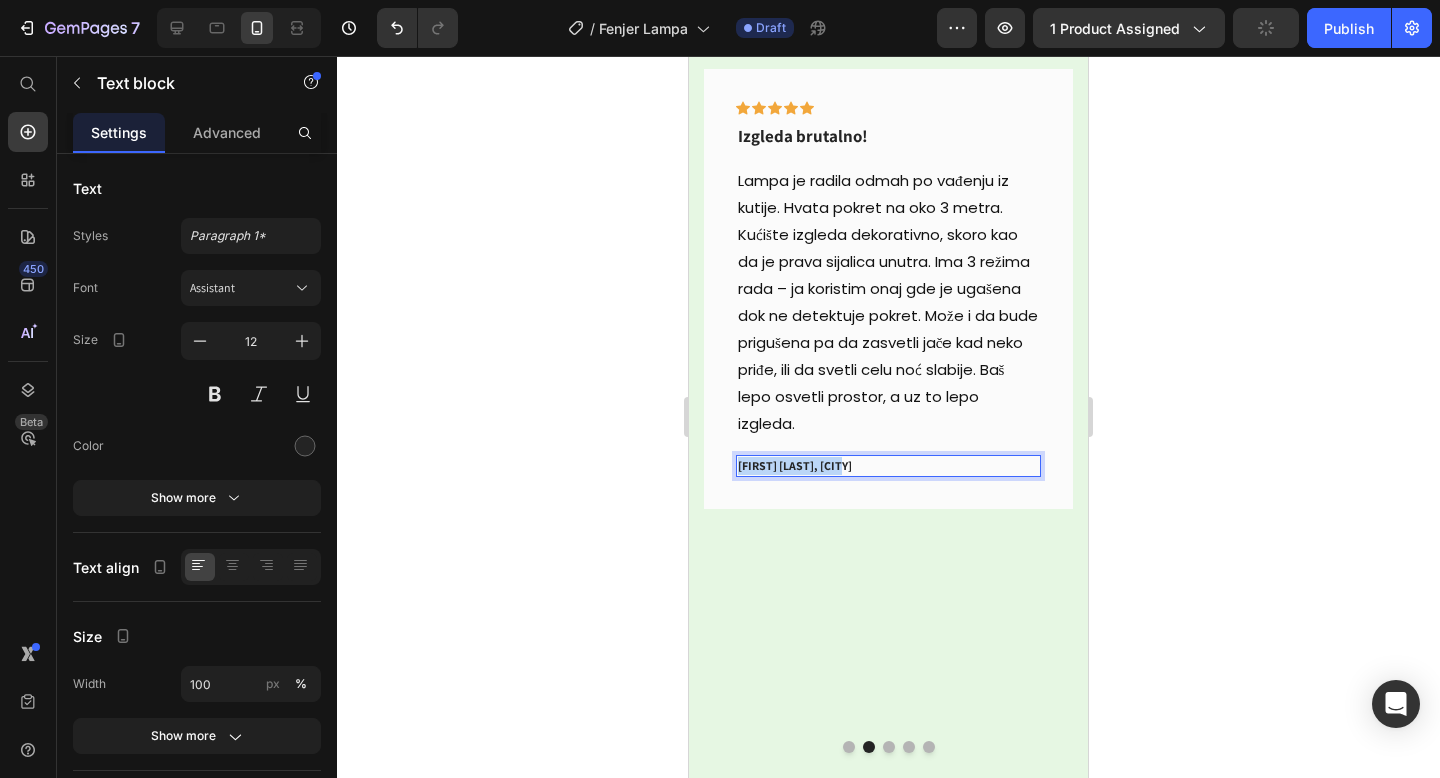 click on "[FIRST] [LAST], [CITY]" at bounding box center (888, 466) 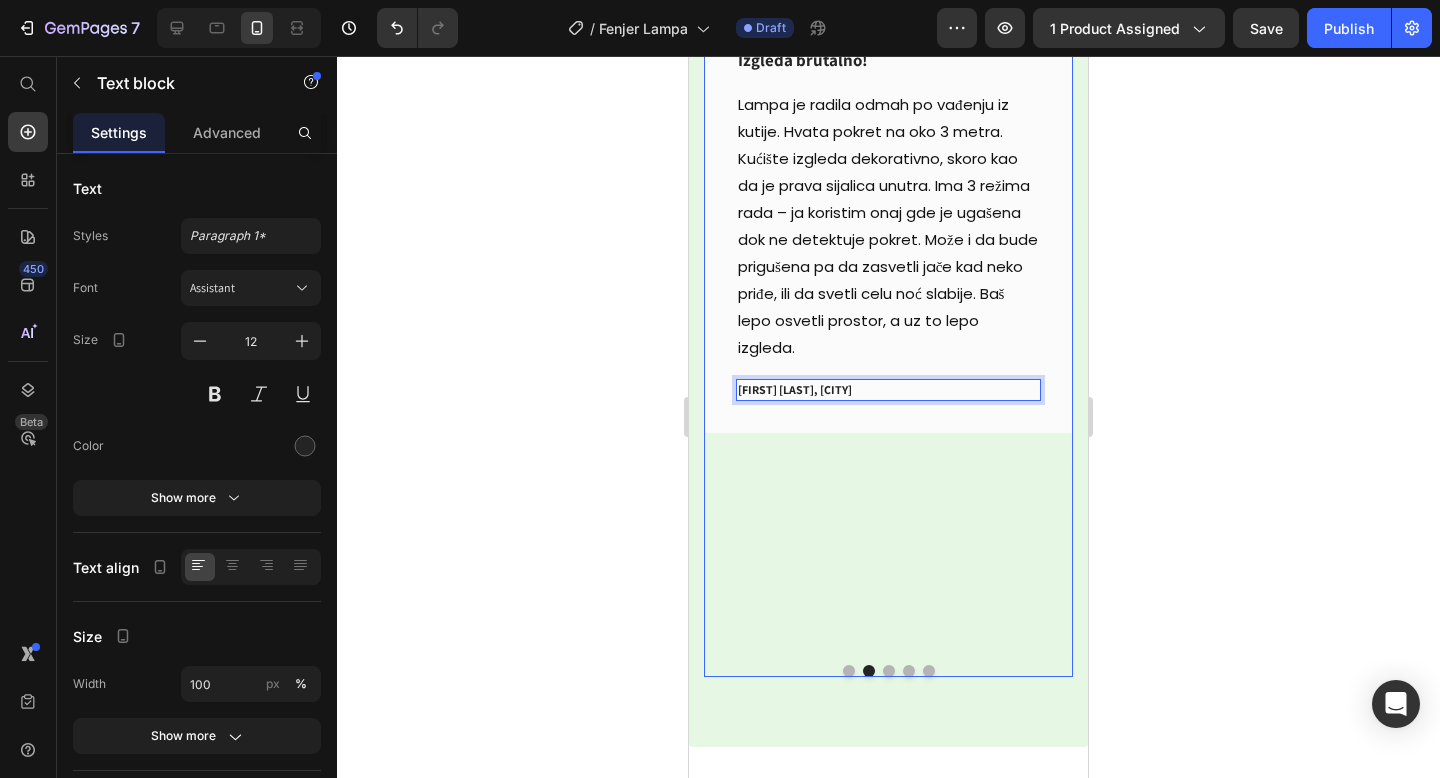 scroll, scrollTop: 7693, scrollLeft: 0, axis: vertical 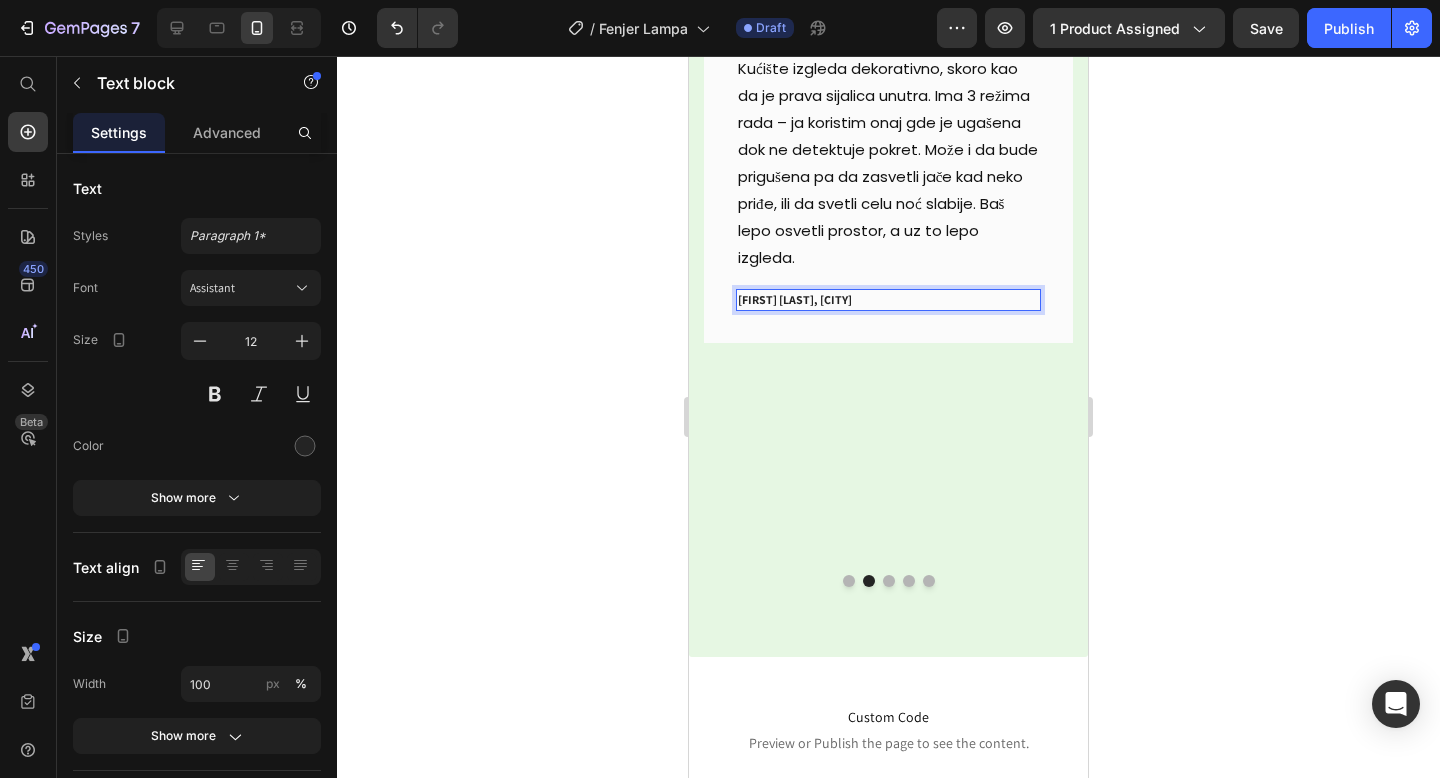click 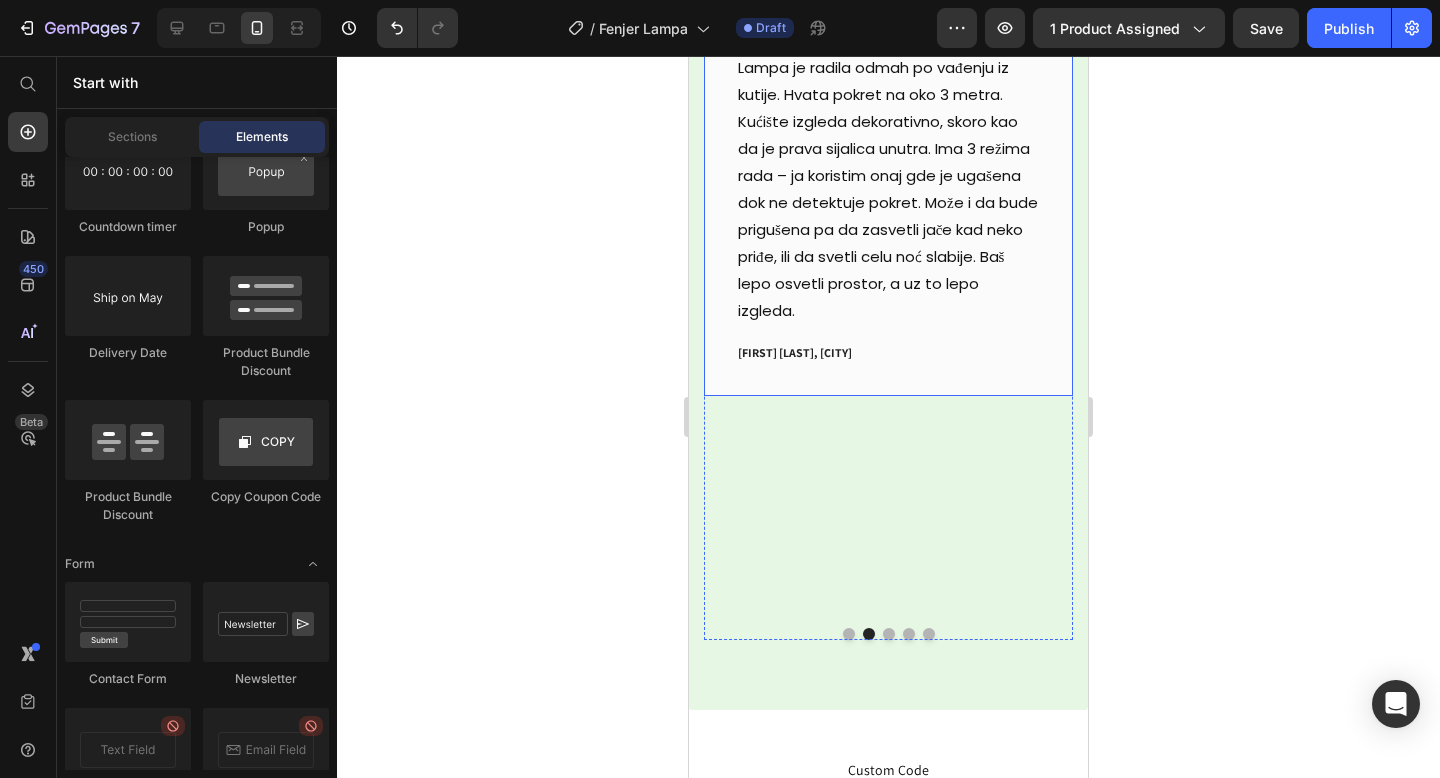 scroll, scrollTop: 7793, scrollLeft: 0, axis: vertical 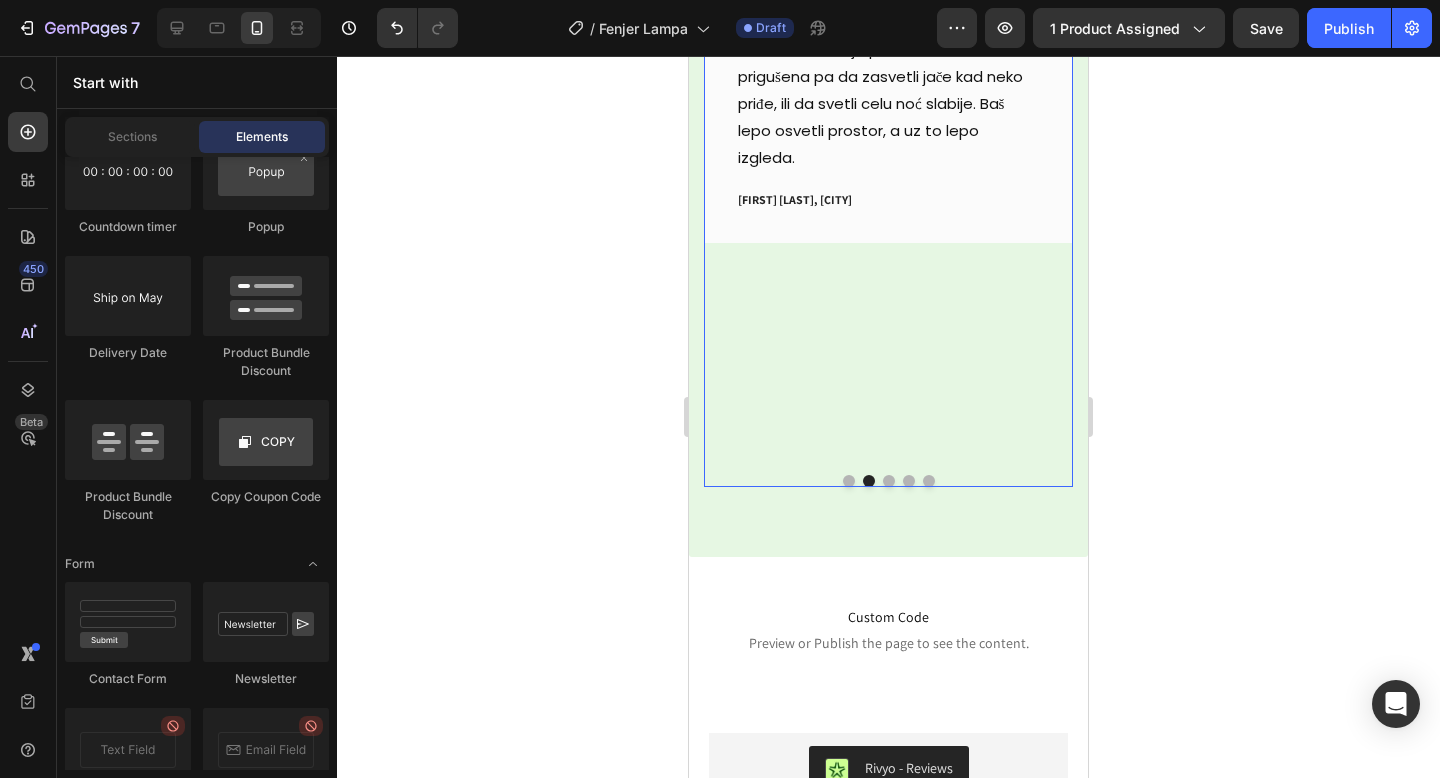 click at bounding box center (889, 481) 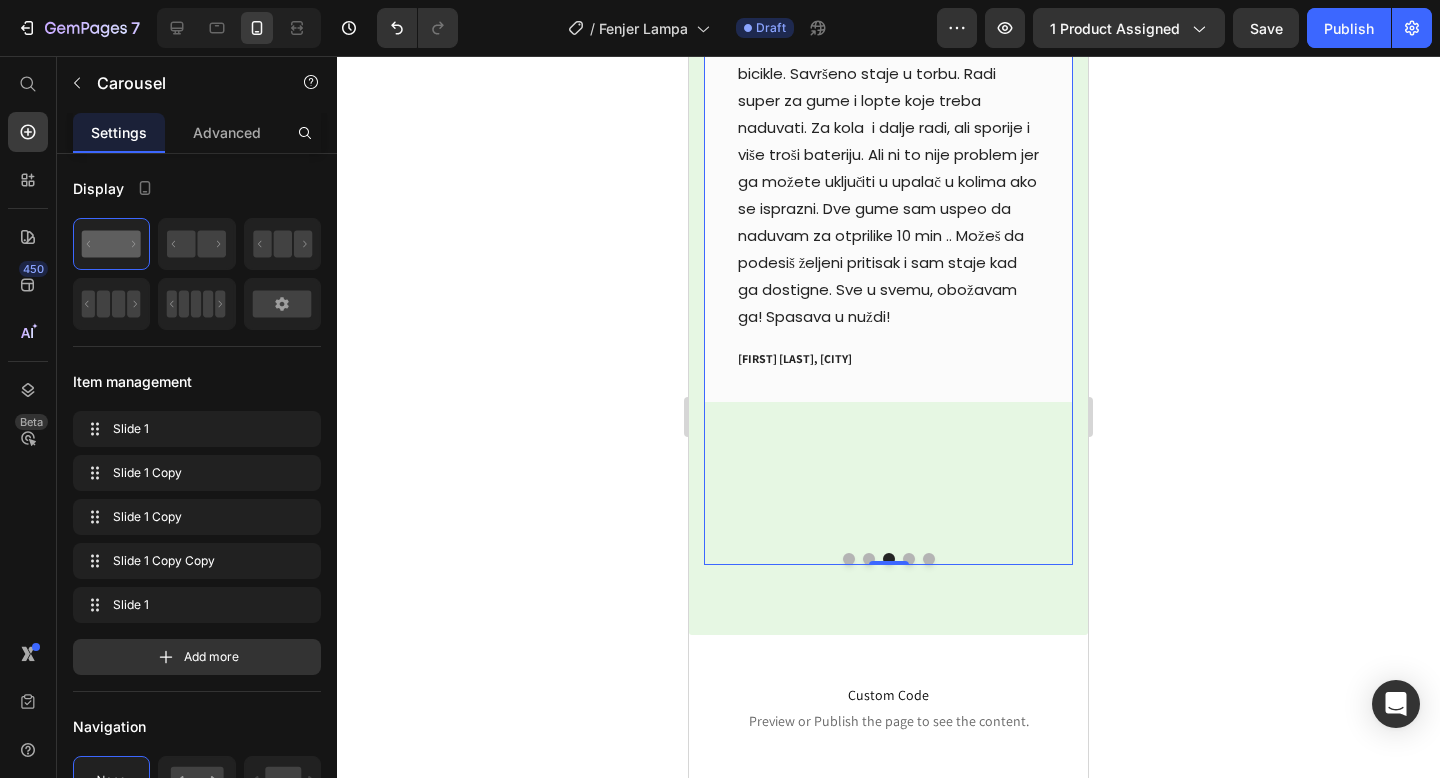 scroll, scrollTop: 7624, scrollLeft: 0, axis: vertical 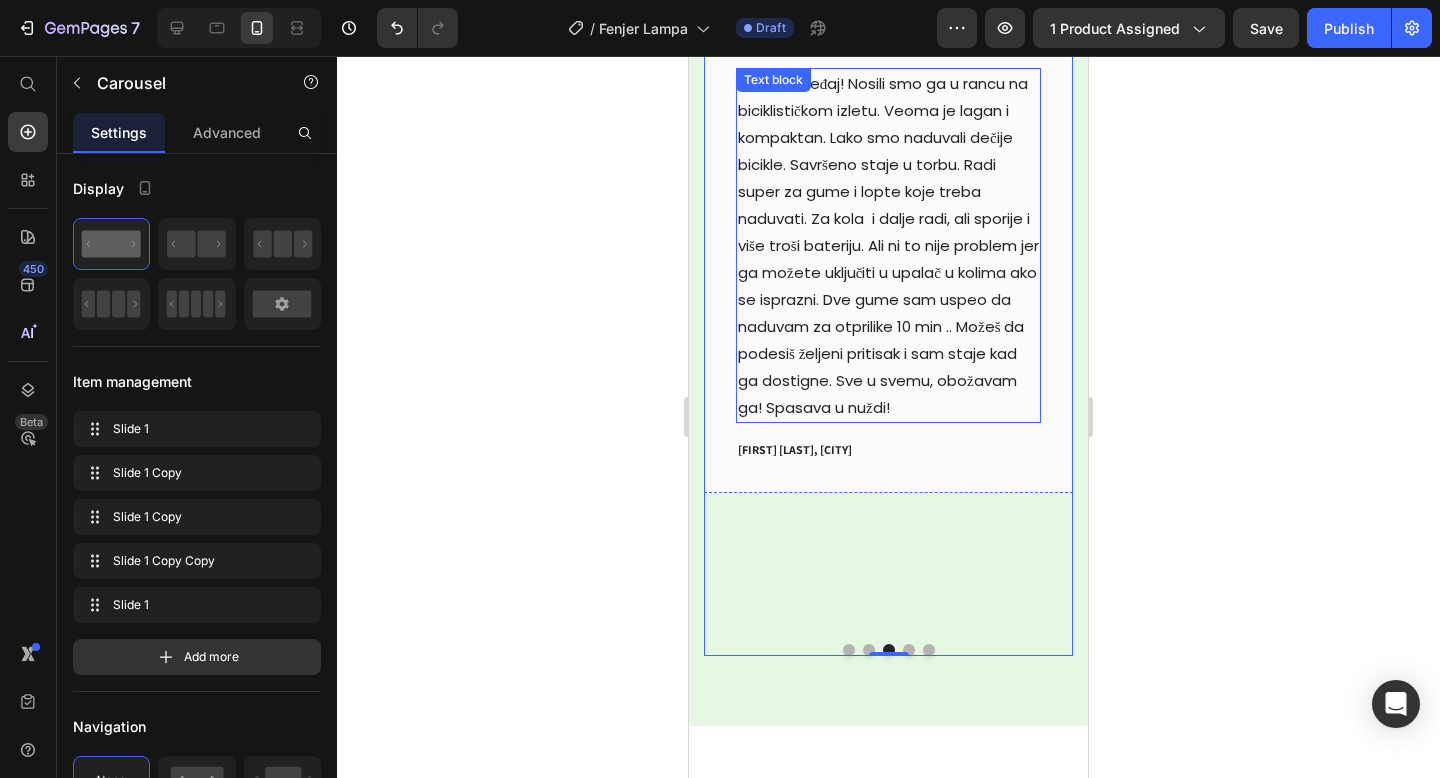 click on "Odličan uređaj! Nosili smo ga u rancu na biciklističkom izletu. Veoma je lagan i kompaktan. Lako smo naduvali dečije bicikle. Savršeno staje u torbu. Radi super za gume i lopte koje treba naduvati. Za kola  i dalje radi, ali sporije i više troši bateriju. Ali ni to nije problem jer ga možete uključiti u upalač u kolima ako se isprazni. Dve gume sam uspeo da naduvam za otprilike 10 min .. Možeš da podesiš željeni pritisak i sam staje kad ga dostigne. Sve u svemu, obožavam ga! Spasava u nuždi!" at bounding box center [888, 245] 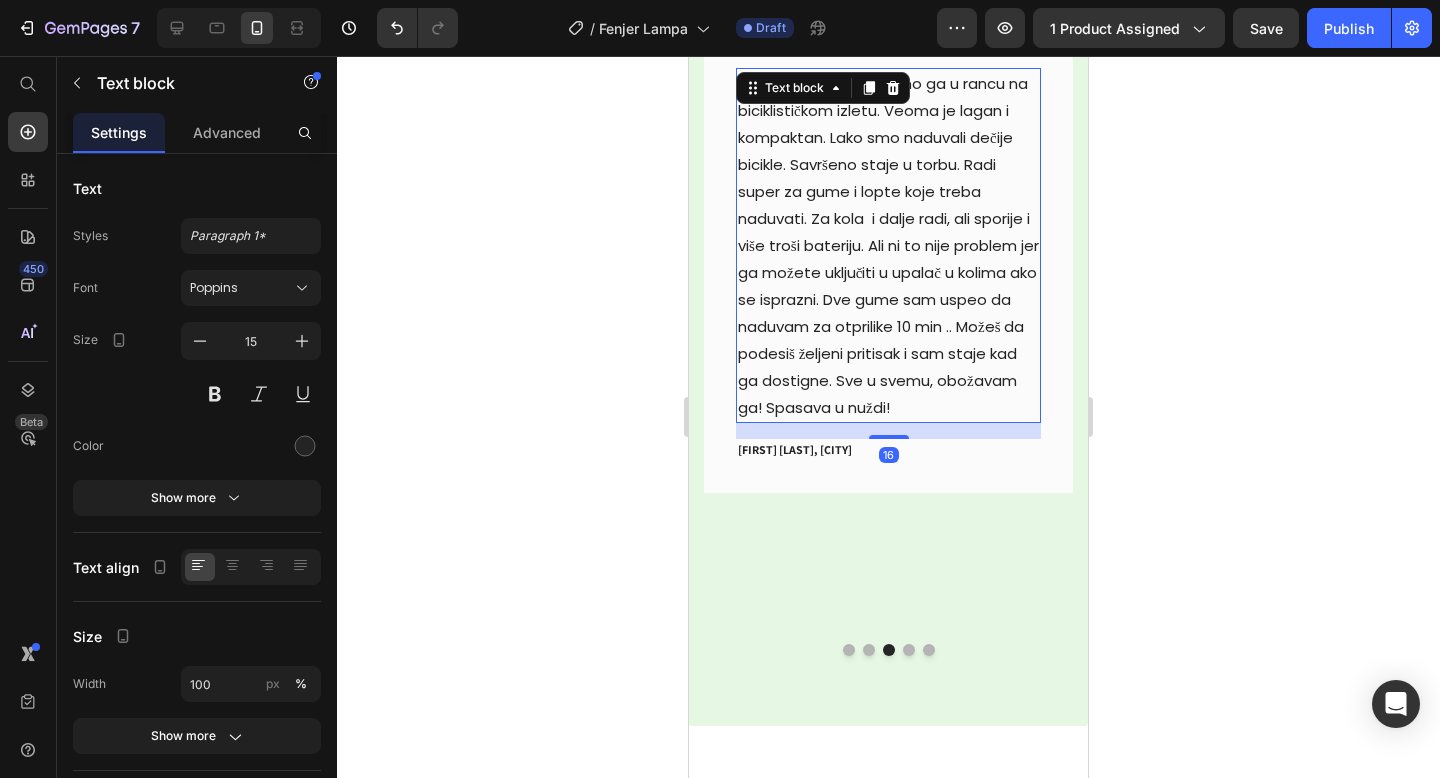 click on "Odličan uređaj! Nosili smo ga u rancu na biciklističkom izletu. Veoma je lagan i kompaktan. Lako smo naduvali dečije bicikle. Savršeno staje u torbu. Radi super za gume i lopte koje treba naduvati. Za kola  i dalje radi, ali sporije i više troši bateriju. Ali ni to nije problem jer ga možete uključiti u upalač u kolima ako se isprazni. Dve gume sam uspeo da naduvam za otprilike 10 min .. Možeš da podesiš željeni pritisak i sam staje kad ga dostigne. Sve u svemu, obožavam ga! Spasava u nuždi!" at bounding box center [888, 245] 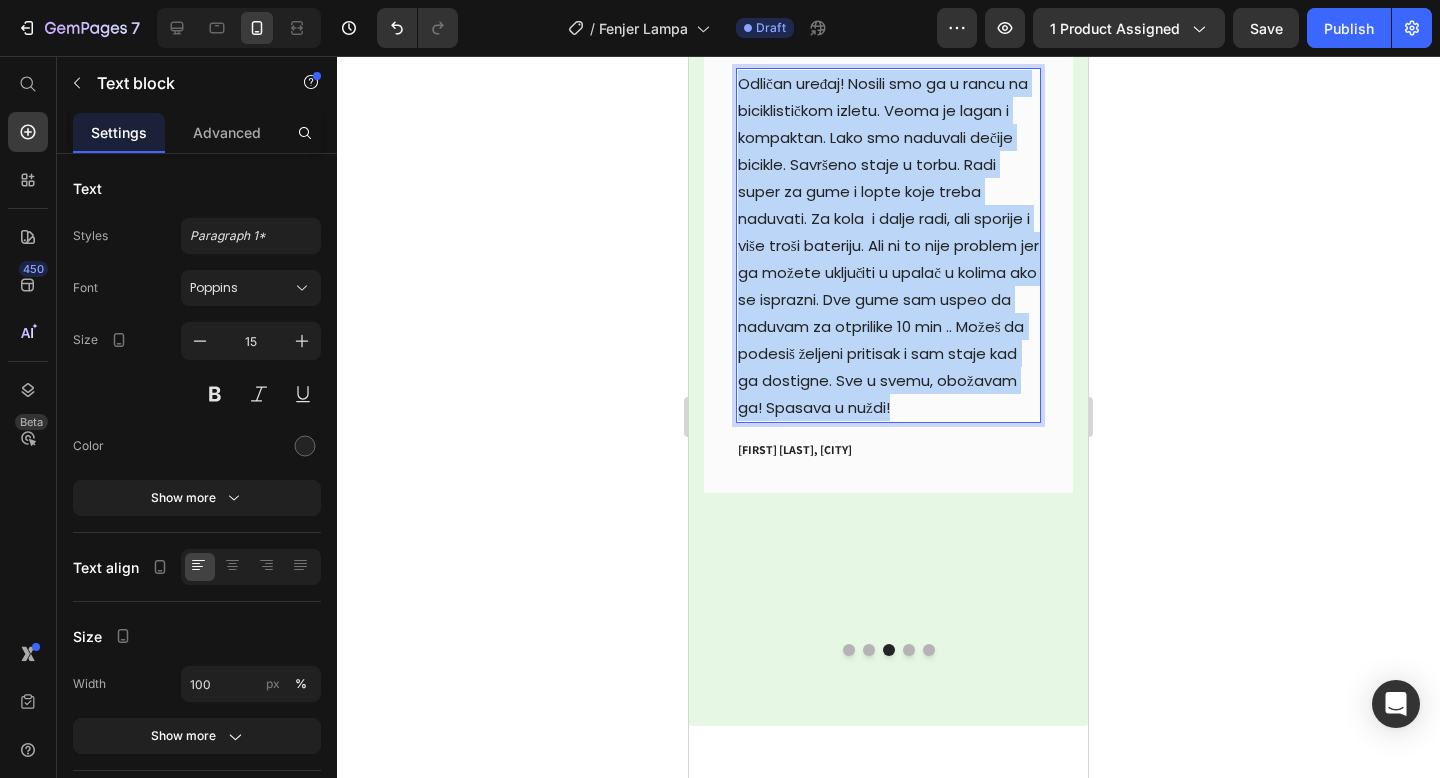 click on "Odličan uređaj! Nosili smo ga u rancu na biciklističkom izletu. Veoma je lagan i kompaktan. Lako smo naduvali dečije bicikle. Savršeno staje u torbu. Radi super za gume i lopte koje treba naduvati. Za kola  i dalje radi, ali sporije i više troši bateriju. Ali ni to nije problem jer ga možete uključiti u upalač u kolima ako se isprazni. Dve gume sam uspeo da naduvam za otprilike 10 min .. Možeš da podesiš željeni pritisak i sam staje kad ga dostigne. Sve u svemu, obožavam ga! Spasava u nuždi!" at bounding box center [888, 245] 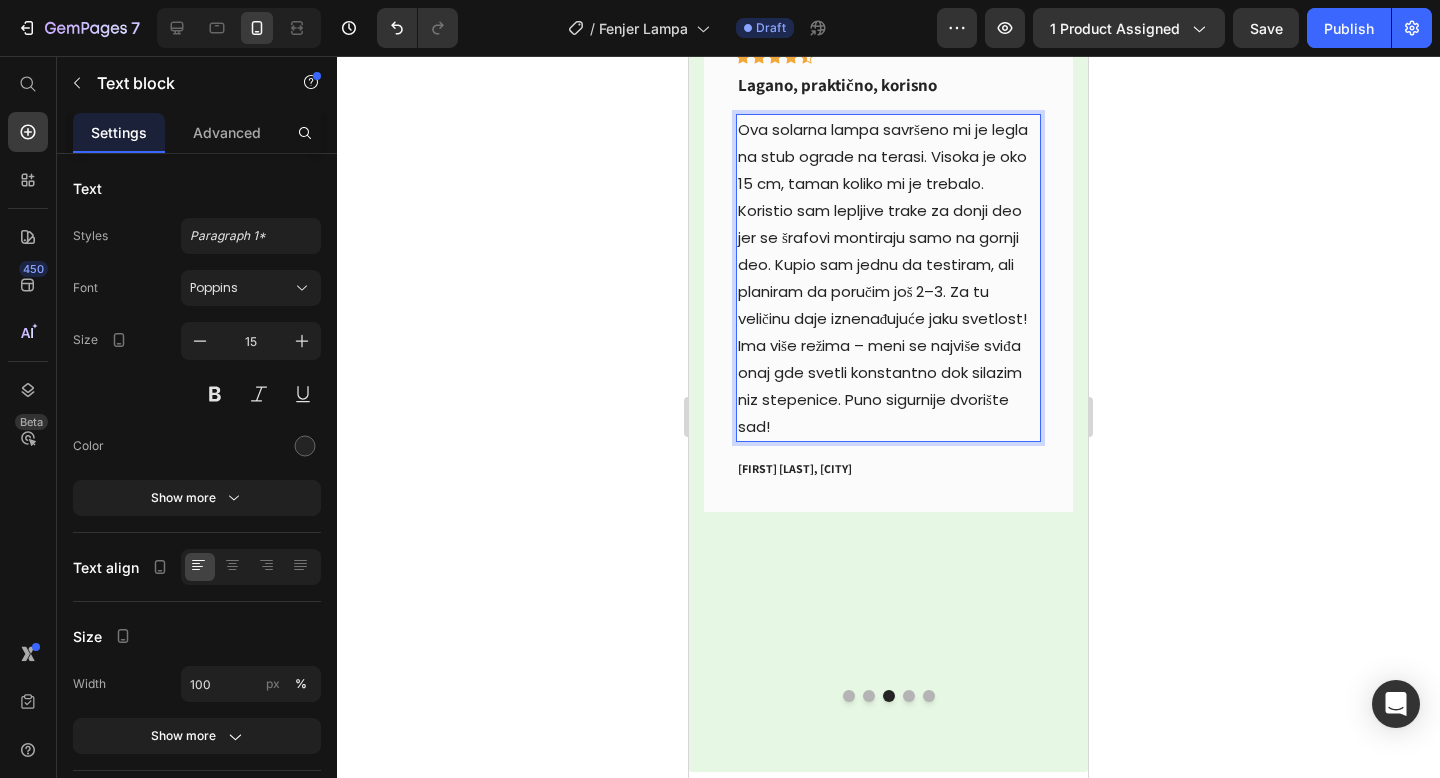 scroll, scrollTop: 7550, scrollLeft: 0, axis: vertical 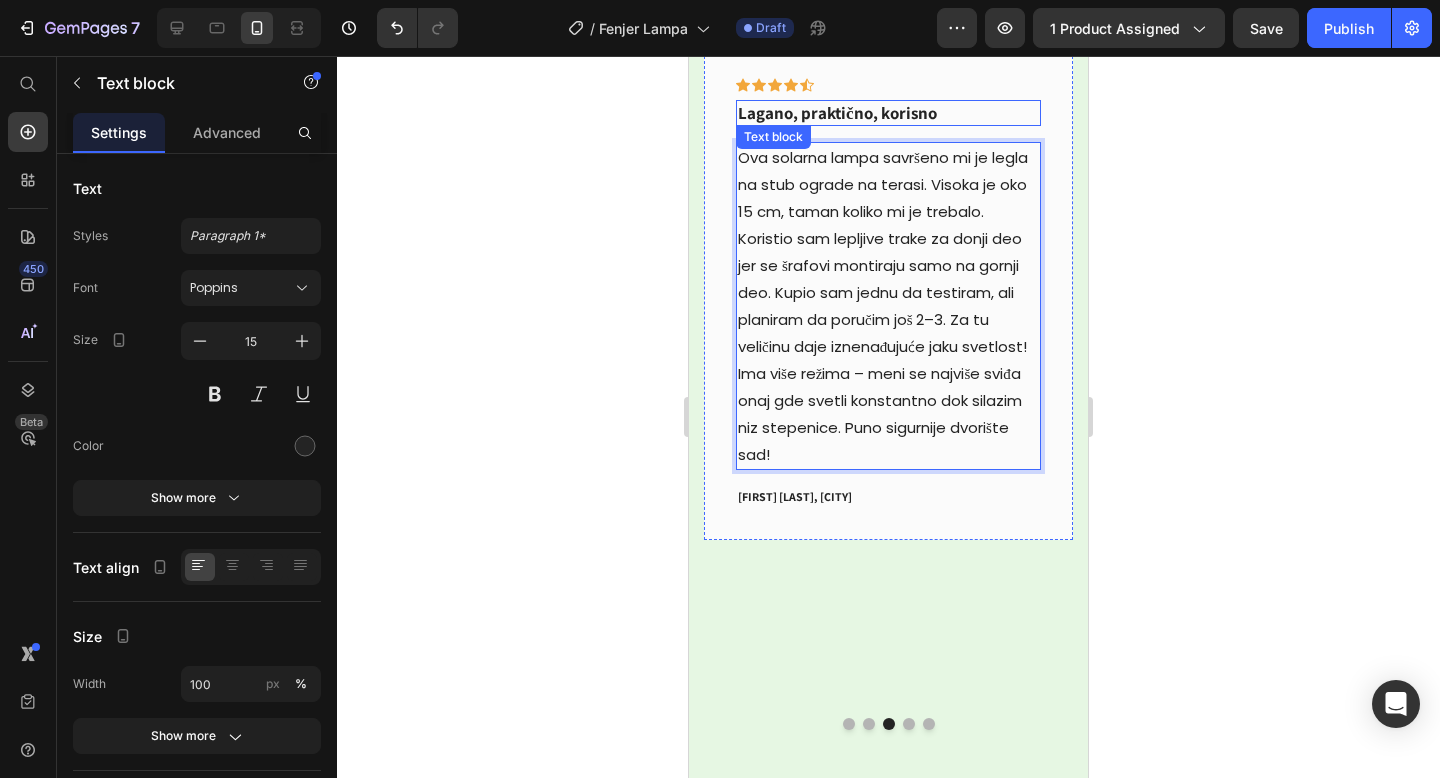 click on "Text block" at bounding box center (773, 137) 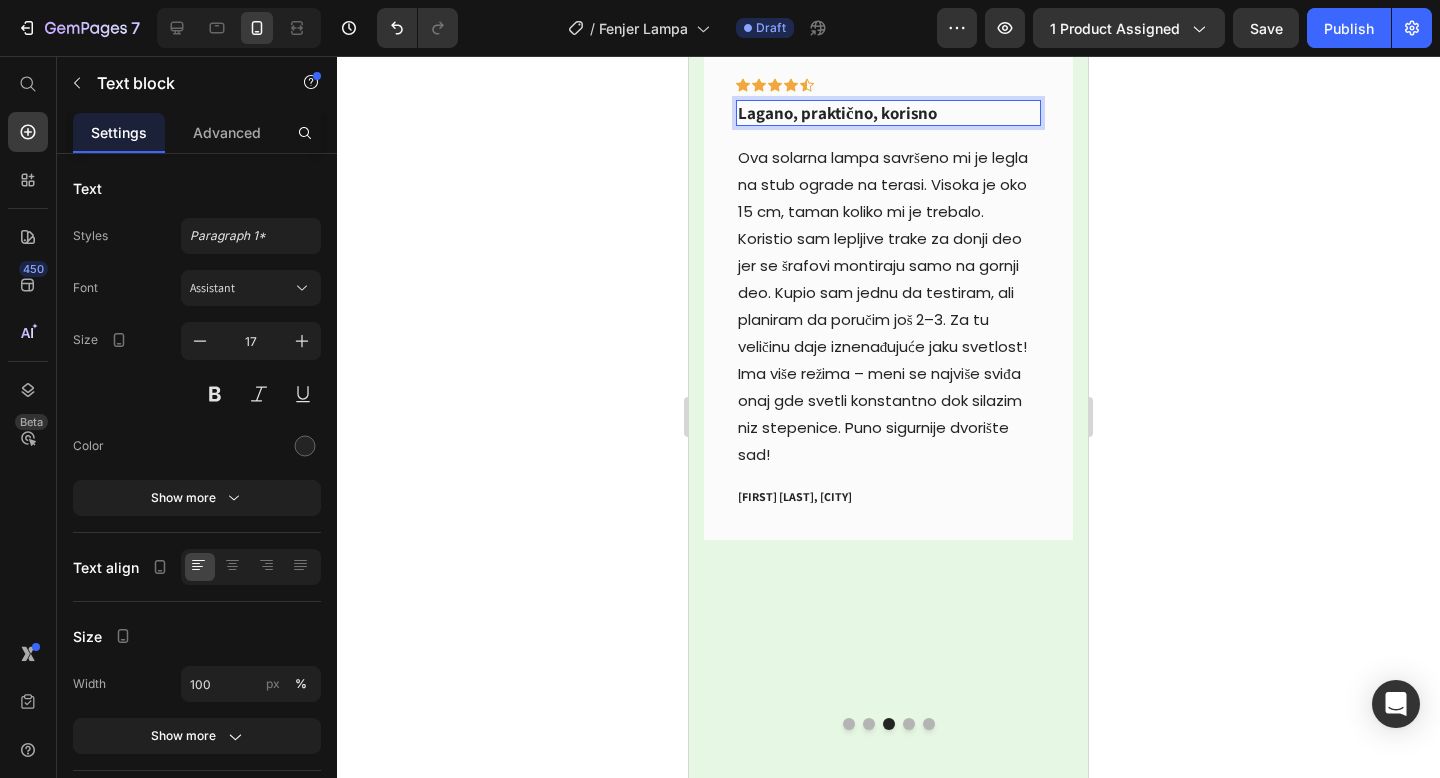 click on "Lagano, praktično, korisno" at bounding box center [888, 113] 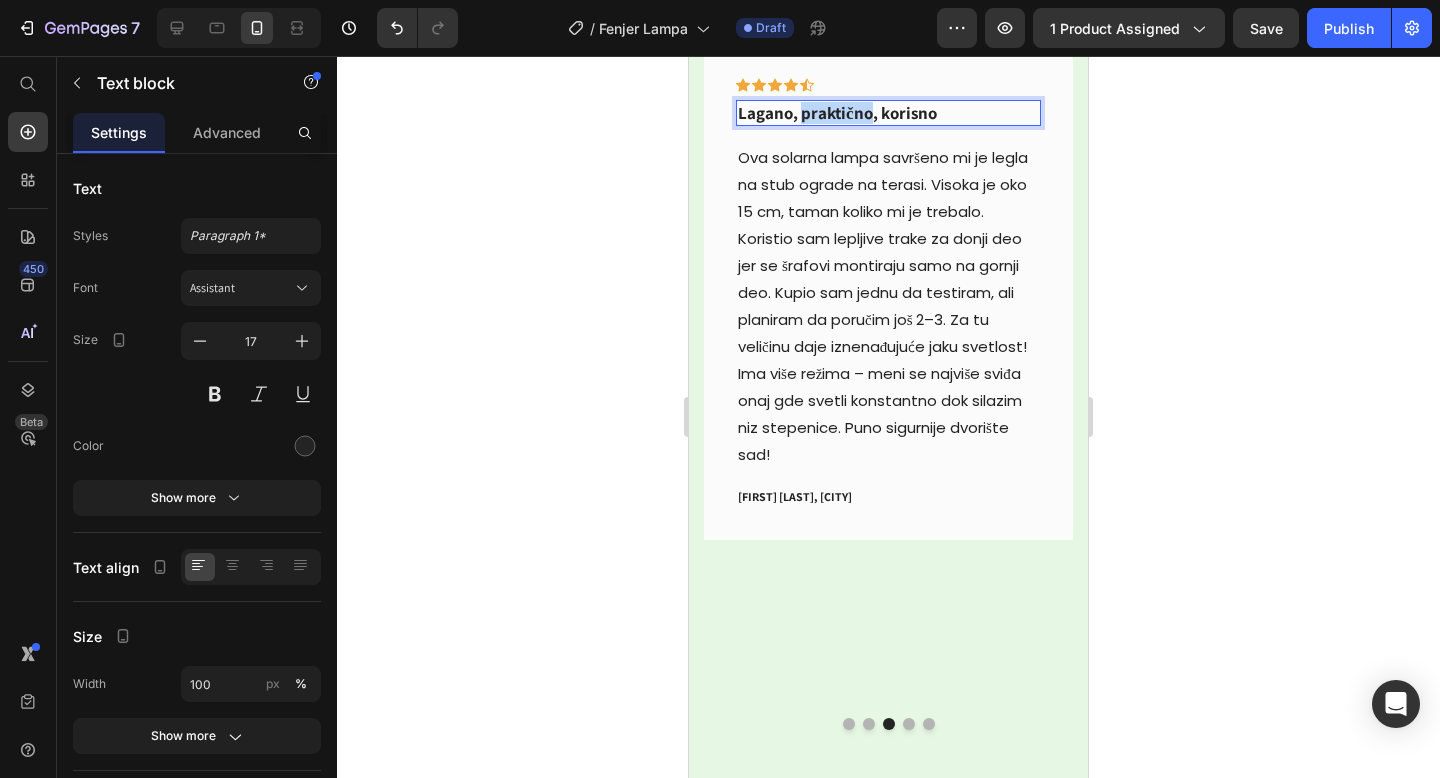 click on "Lagano, praktično, korisno" at bounding box center (888, 113) 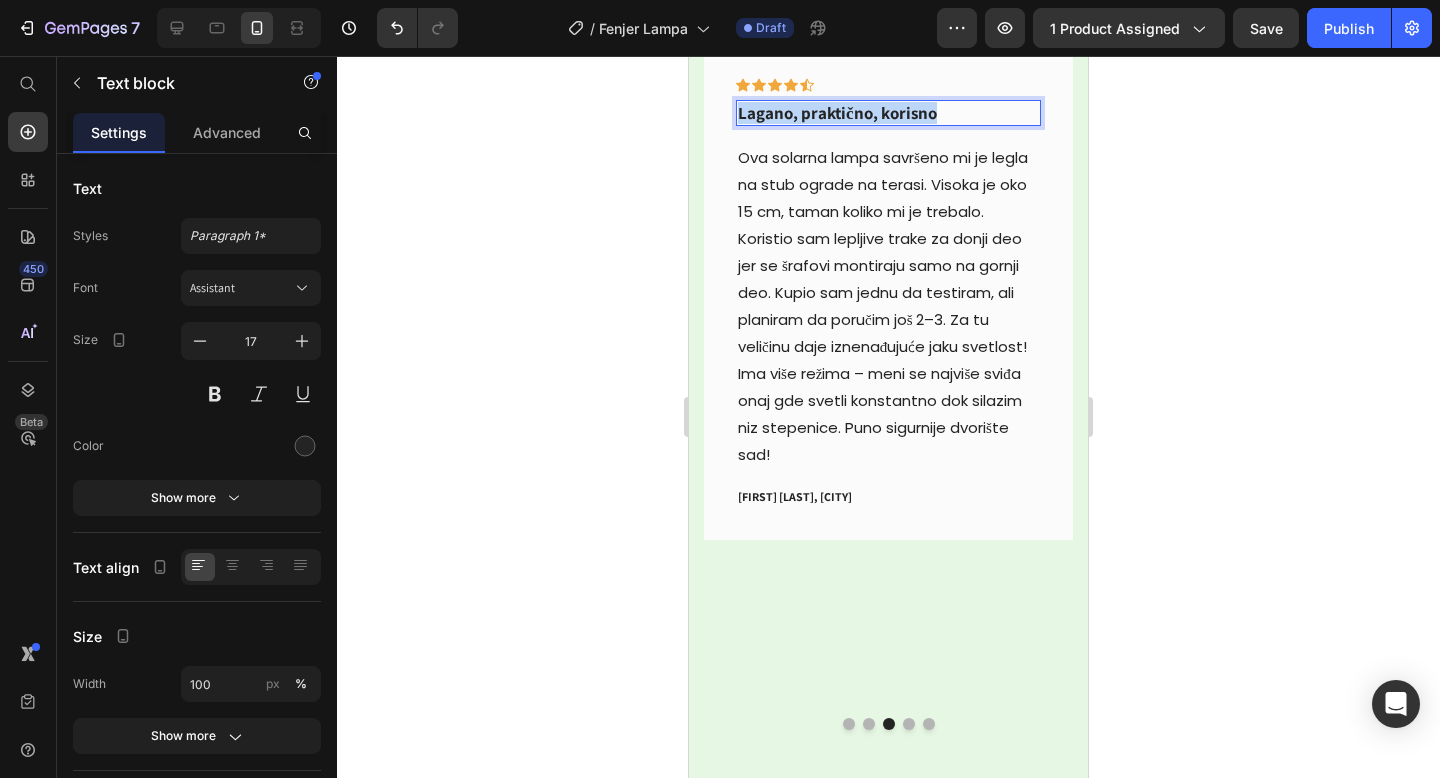 click on "Lagano, praktično, korisno" at bounding box center (888, 113) 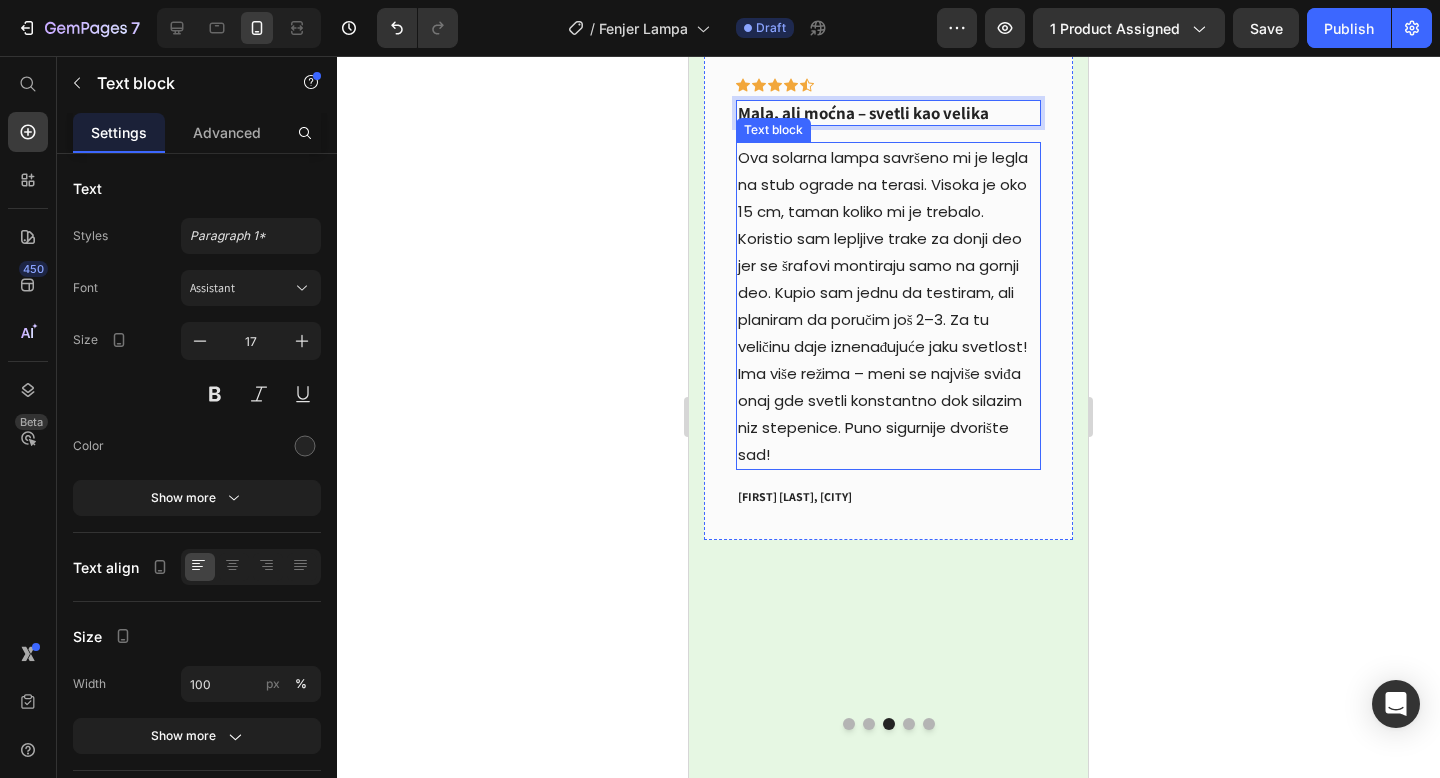 click on "Ova solarna lampa savršeno mi je legla na stub ograde na terasi. Visoka je oko 15 cm, taman koliko mi je trebalo. Koristio sam lepljive trake za donji deo jer se šrafovi montiraju samo na gornji deo. Kupio sam jednu da testiram, ali planiram da poručim još 2–3. Za tu veličinu daje iznenađujuće jaku svetlost! Ima više režima – meni se najviše sviđa onaj gde svetli konstantno dok silazim niz stepenice. Puno sigurnije dvorište sad!" at bounding box center (888, 306) 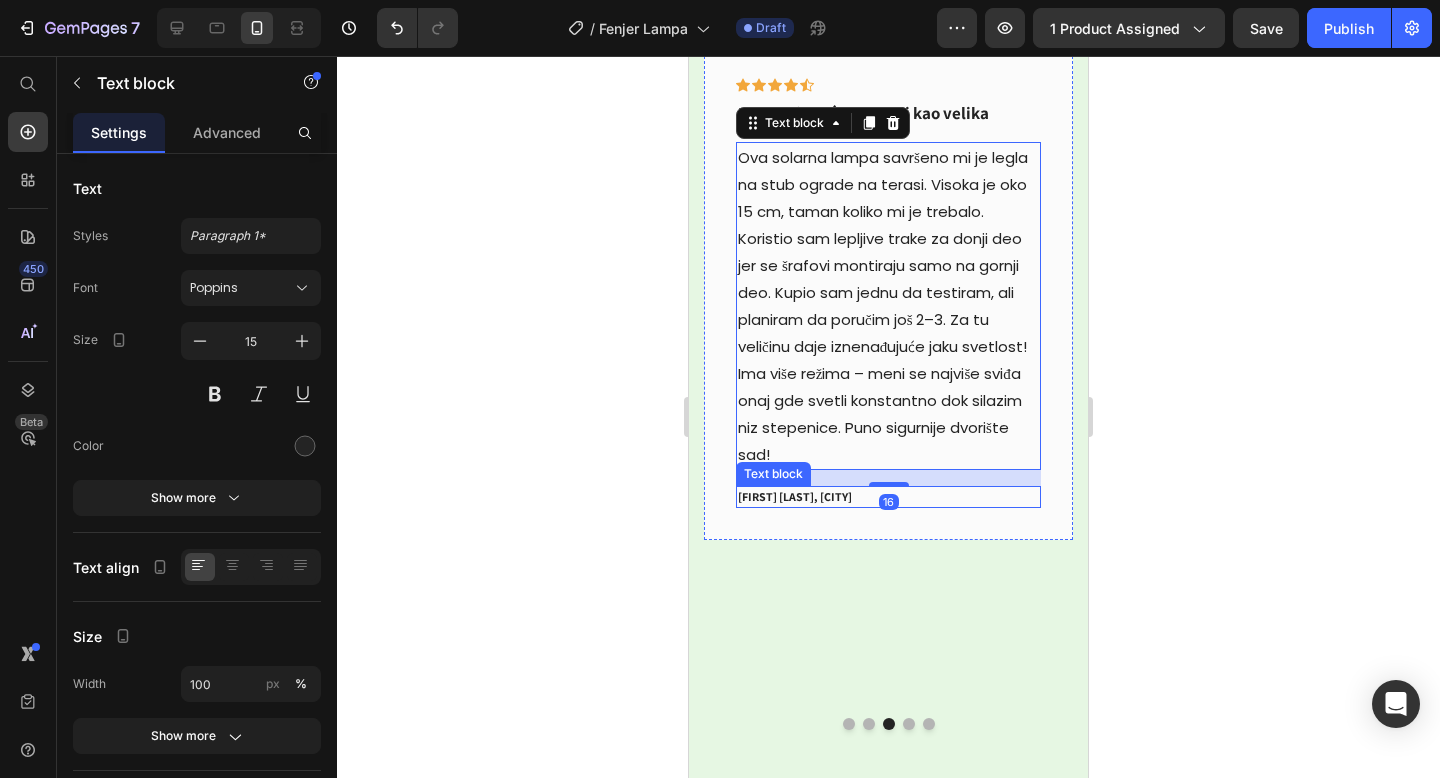 click on "[FIRST] [LAST], [CITY]" at bounding box center [888, 497] 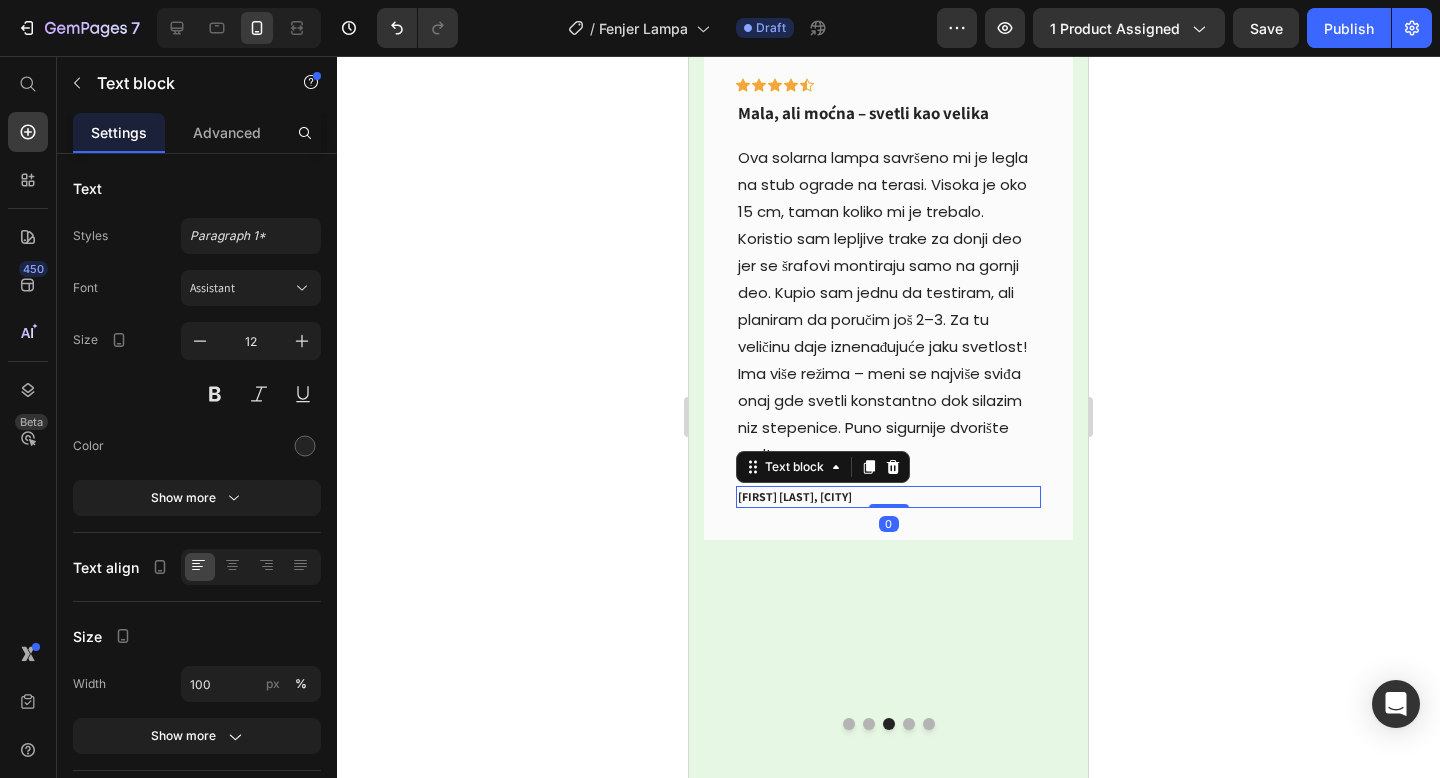 click on "[FIRST] [LAST], [CITY]" at bounding box center [888, 497] 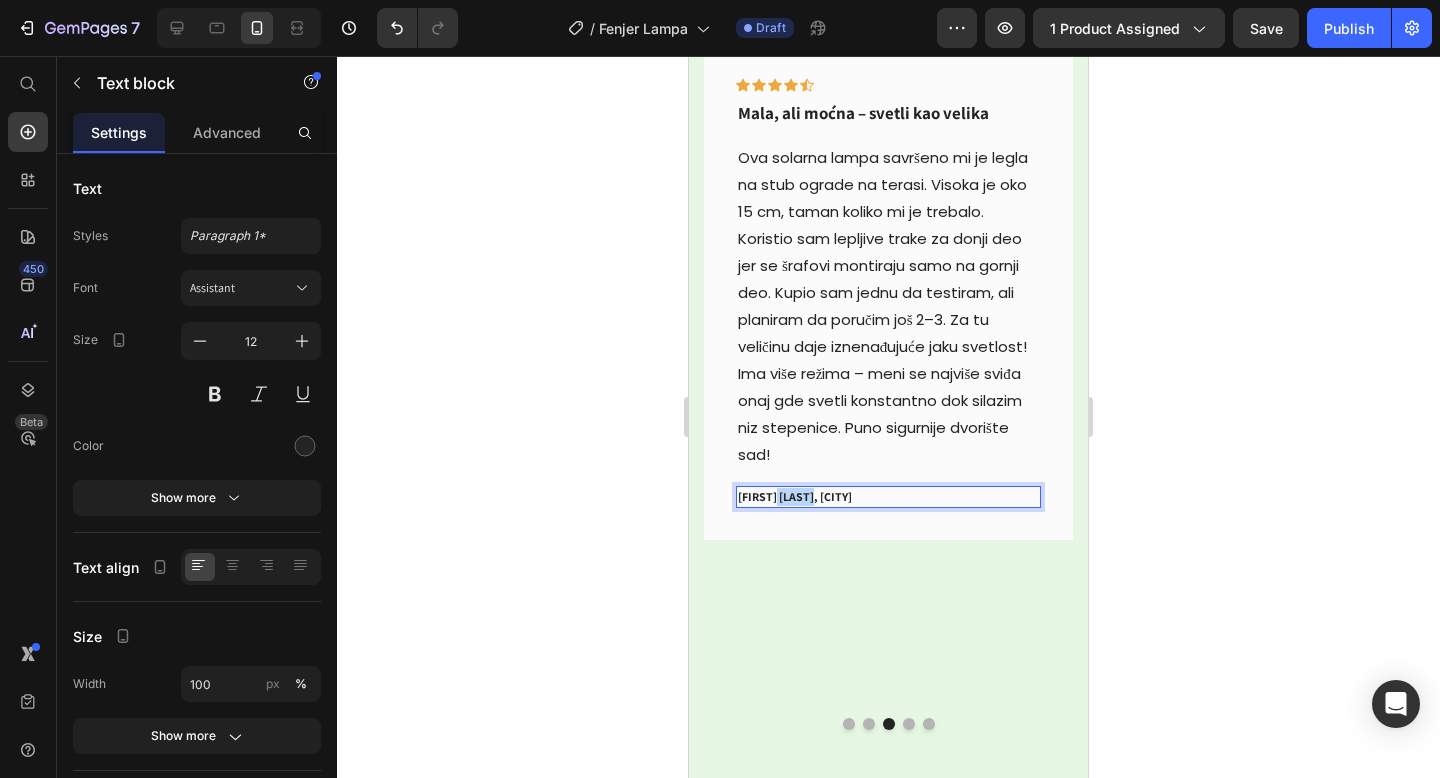 click on "[FIRST] [LAST], [CITY]" at bounding box center [888, 497] 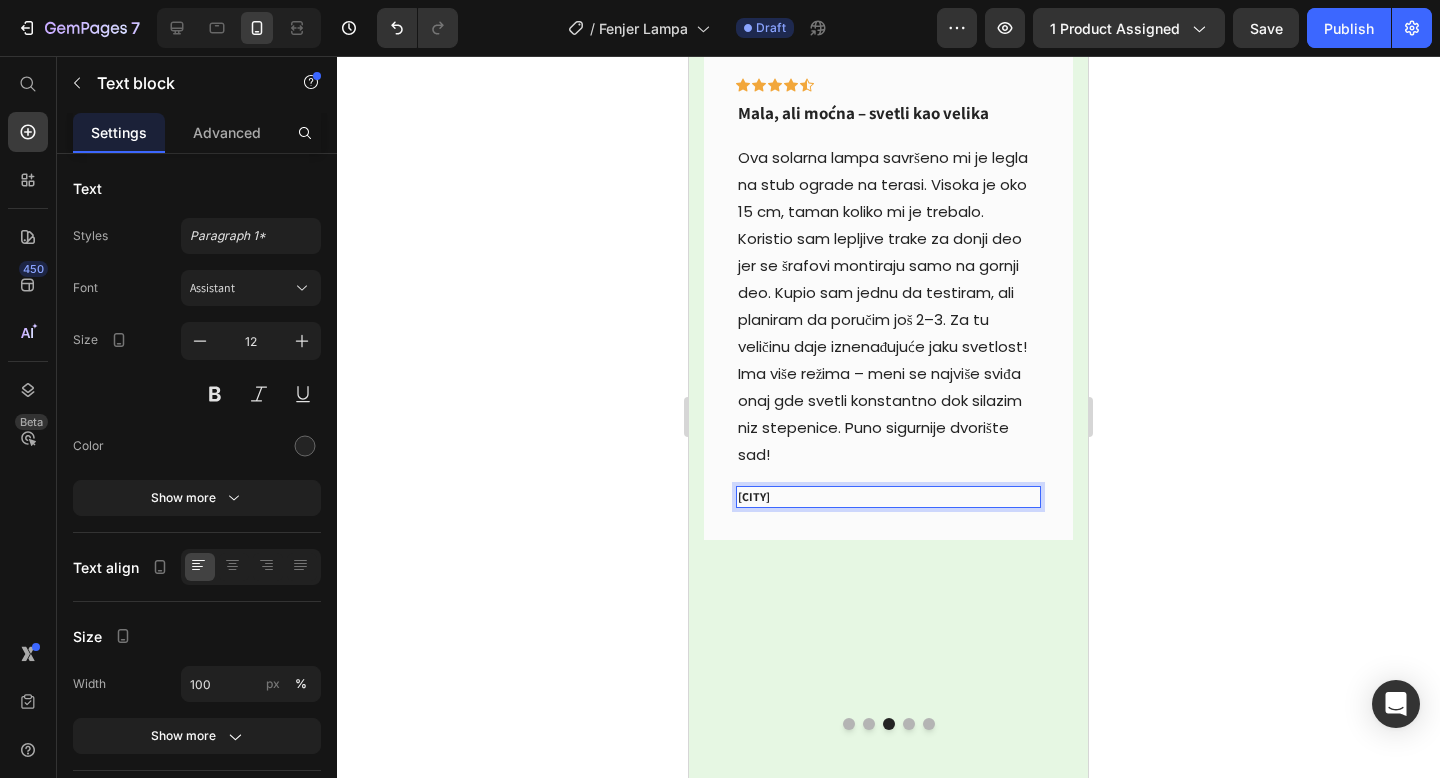 click on "[CITY]" at bounding box center [888, 497] 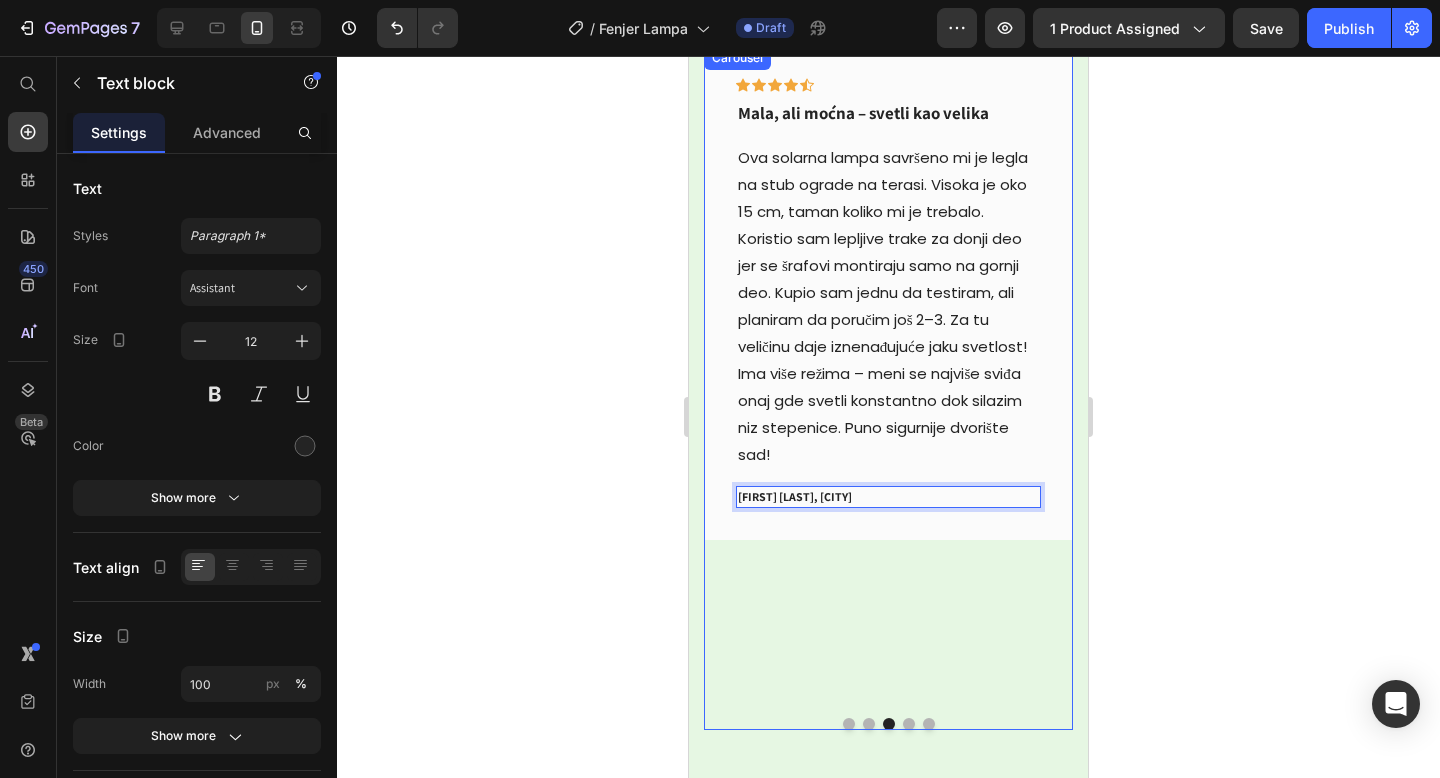 click at bounding box center [909, 724] 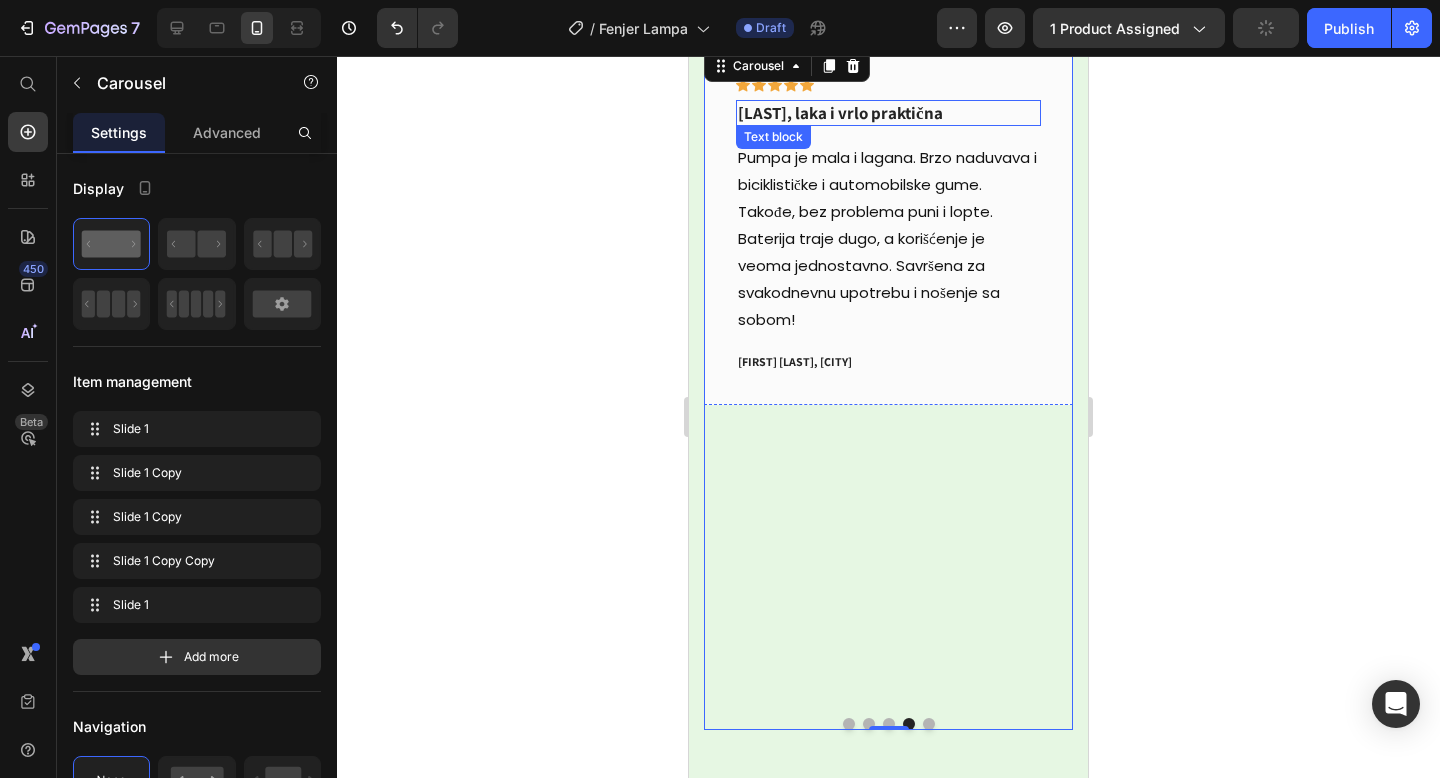 click on "[LAST], laka i vrlo praktična" at bounding box center [888, 113] 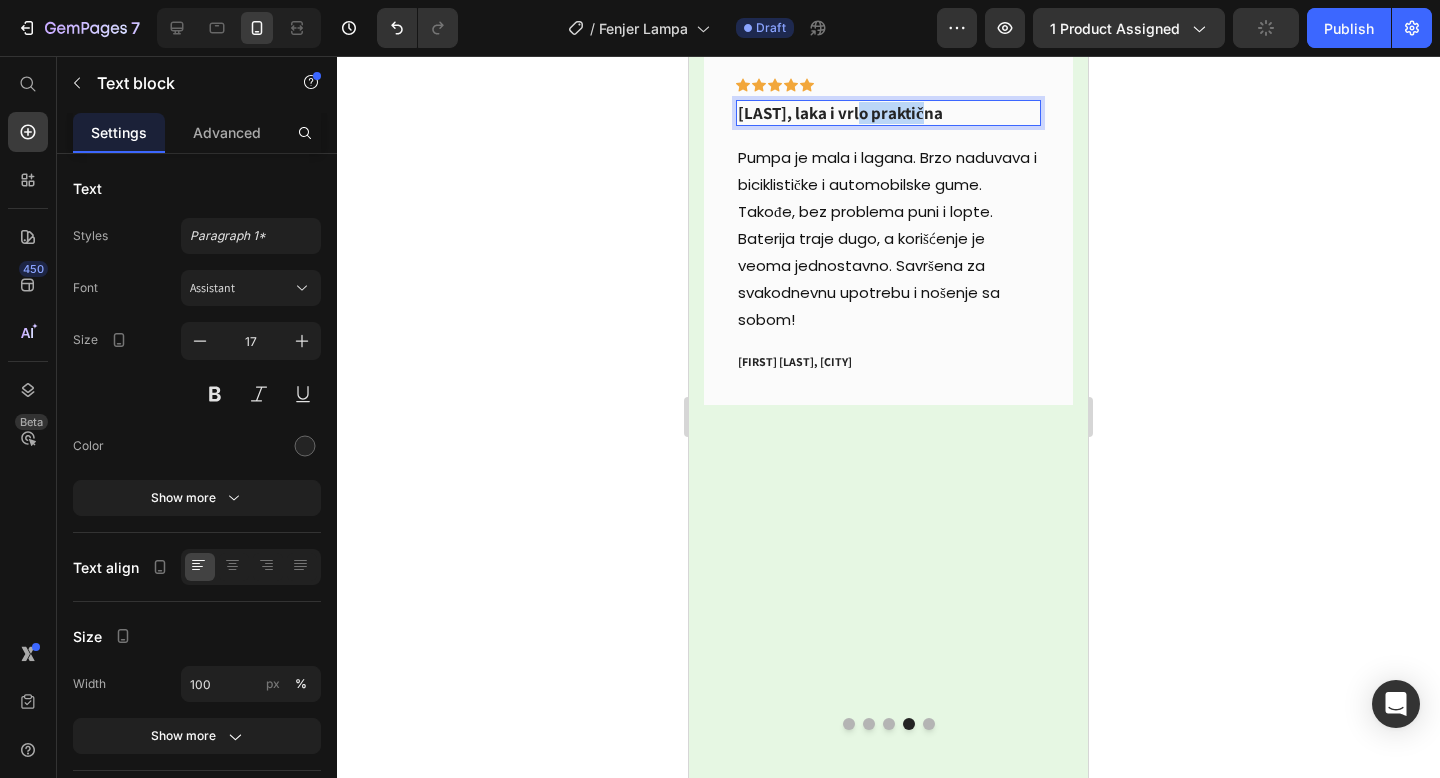 click on "[LAST], laka i vrlo praktična" at bounding box center [888, 113] 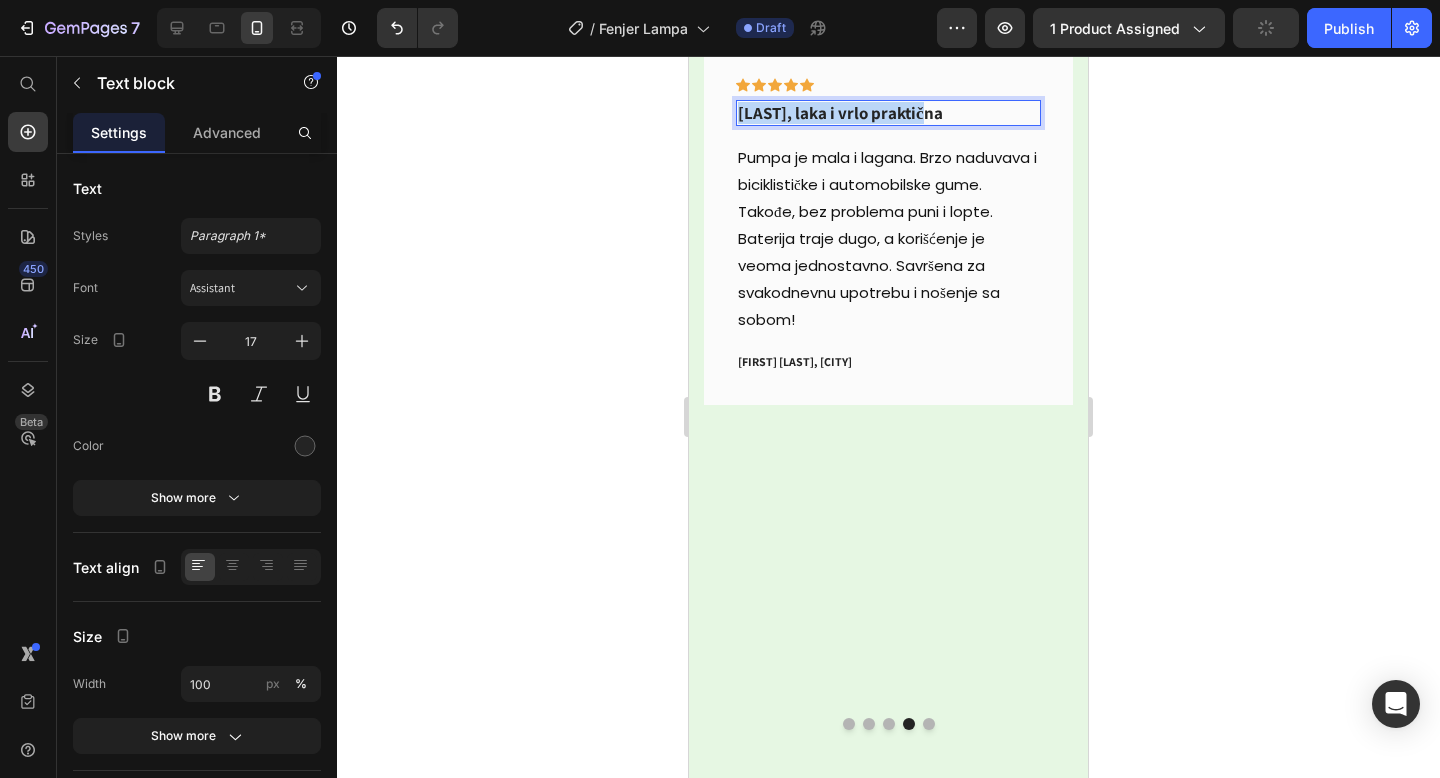 click on "[LAST], laka i vrlo praktična" at bounding box center (888, 113) 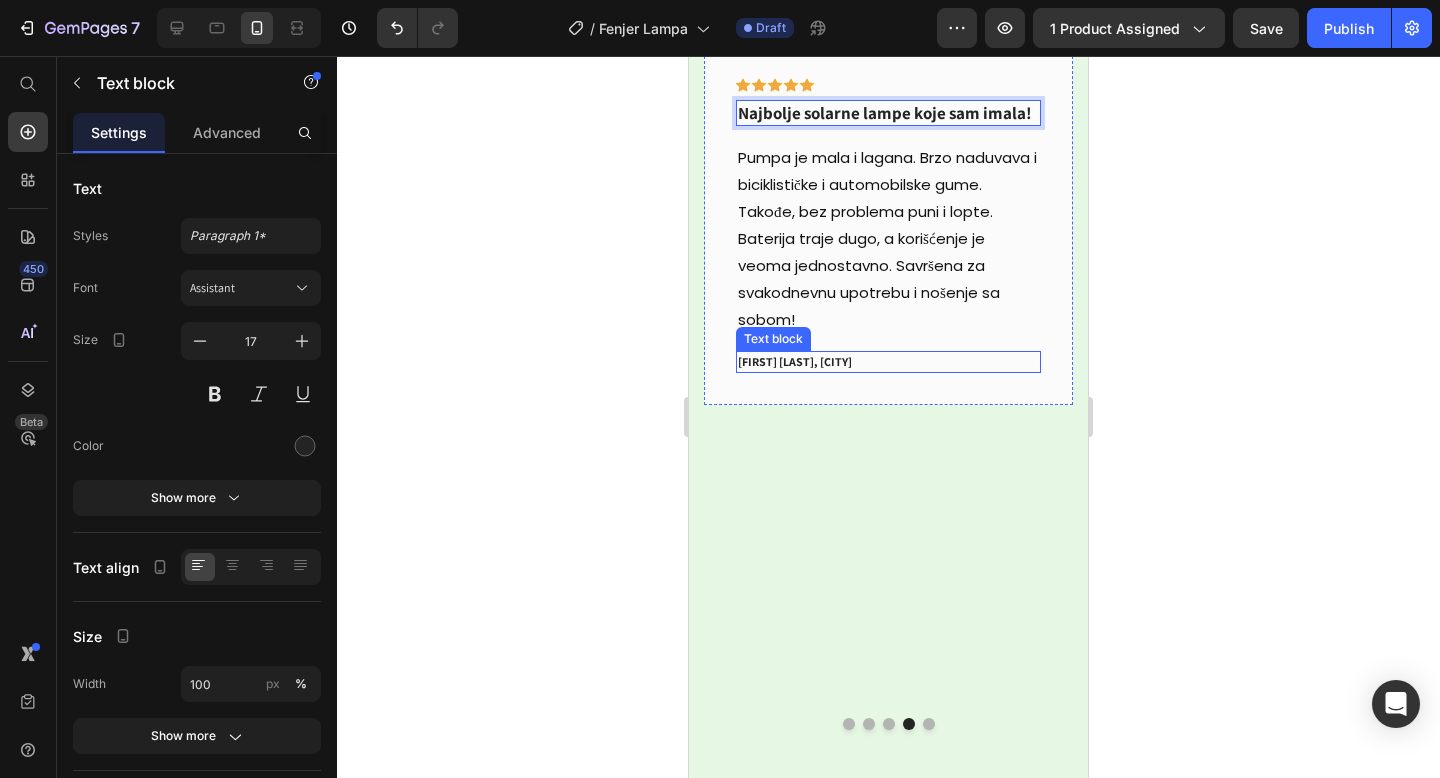click on "[FIRST] [LAST], [CITY]" at bounding box center [888, 362] 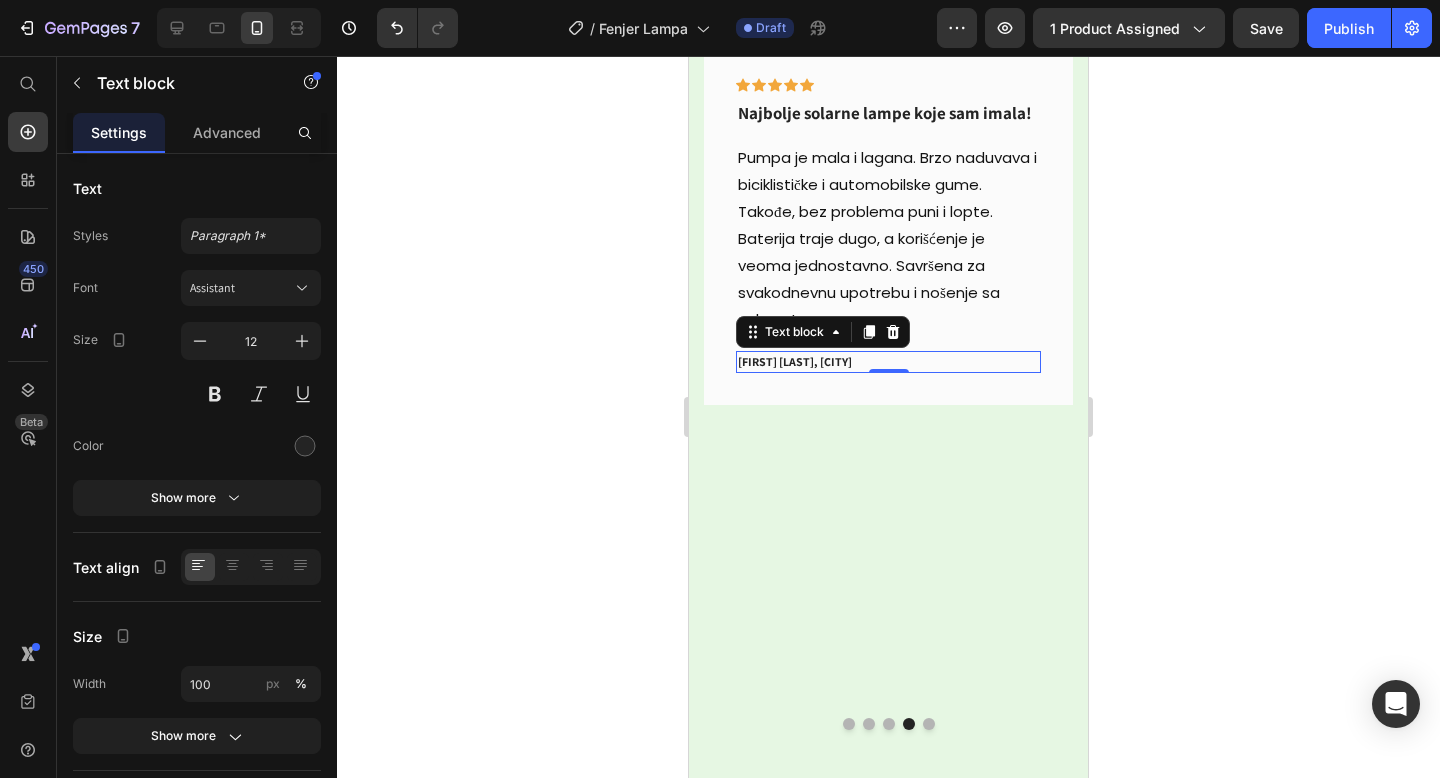 click on "[FIRST] [LAST], [CITY]" at bounding box center (888, 362) 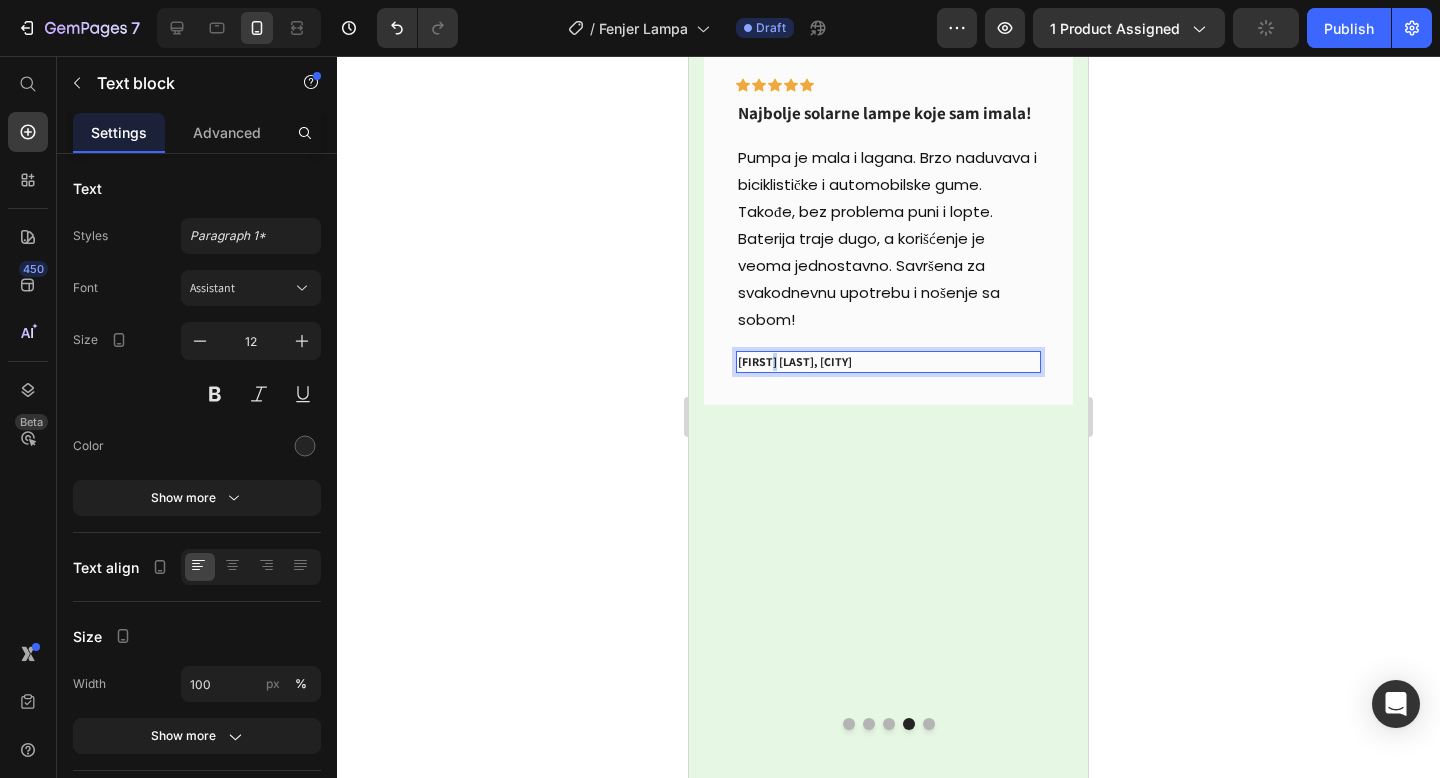 click on "[FIRST] [LAST], [CITY]" at bounding box center (888, 362) 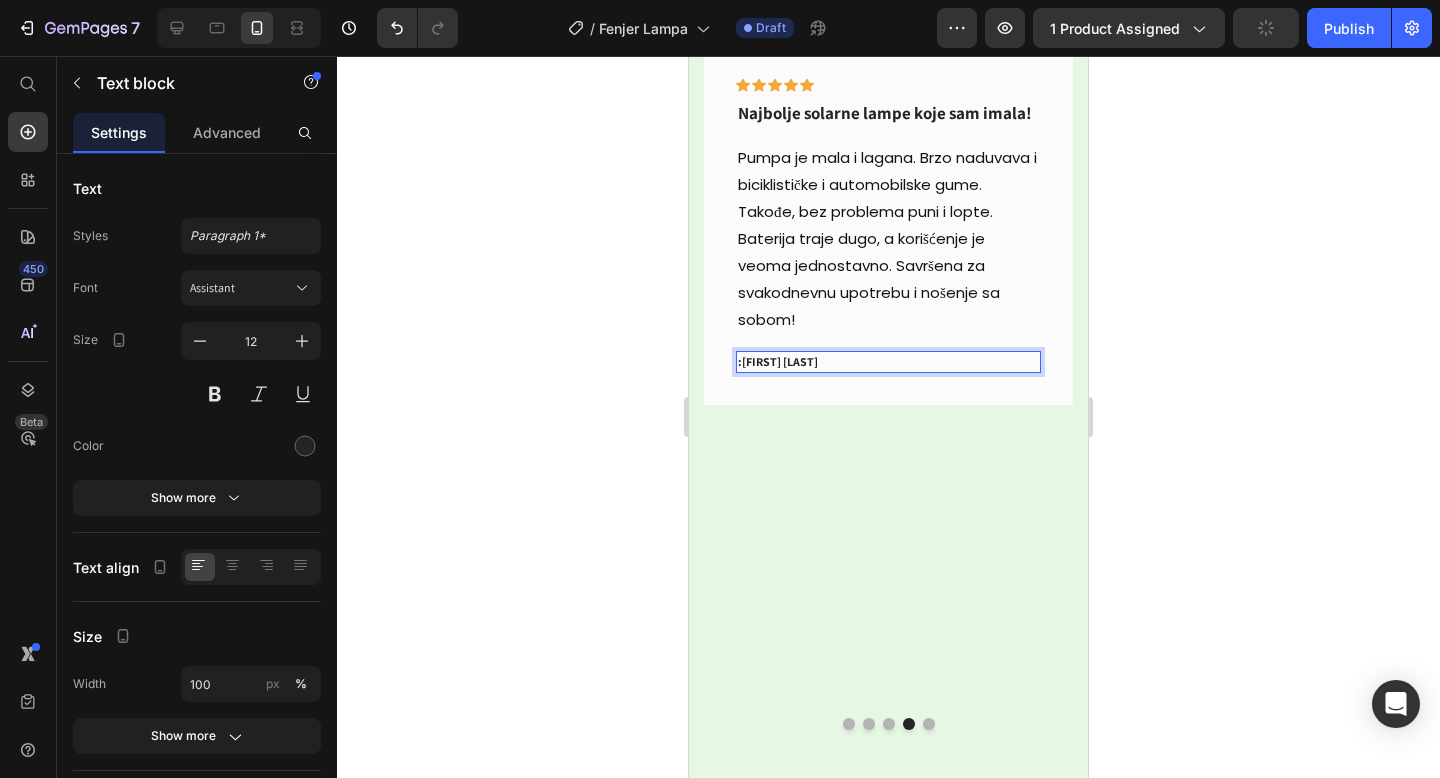 click on ": [FIRST] [LAST]" at bounding box center (888, 362) 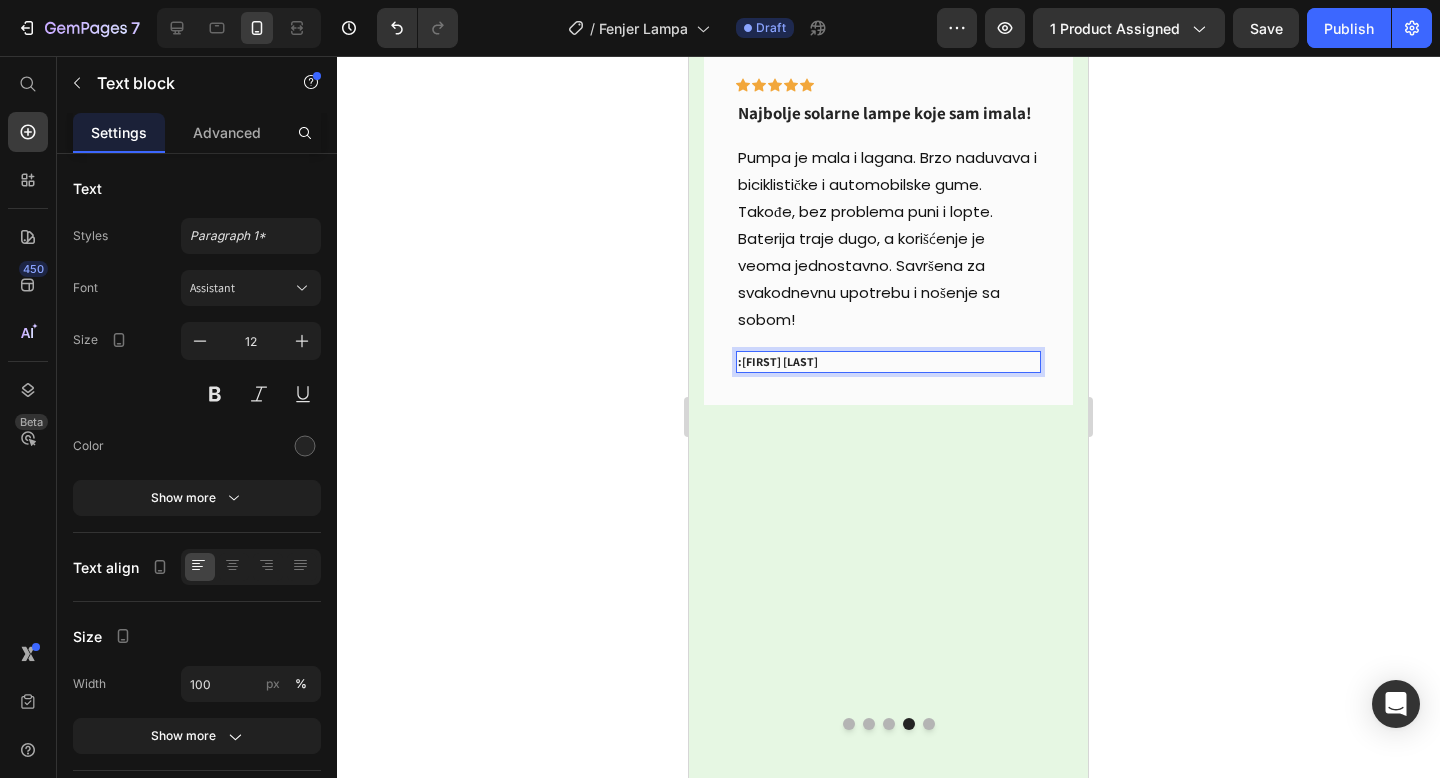 click on ": [FIRST] [LAST]" at bounding box center (888, 362) 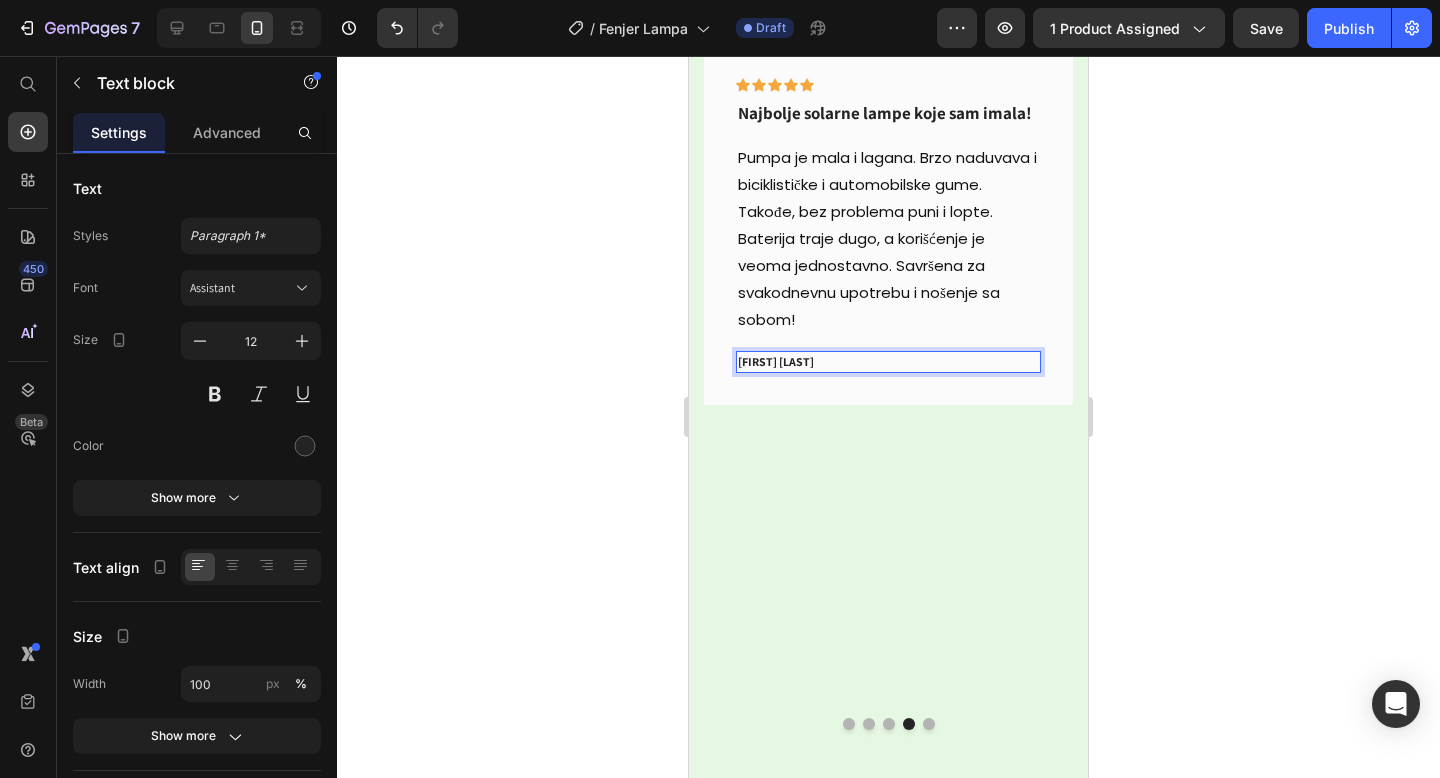 click on "[FIRST] [LAST]" at bounding box center (888, 362) 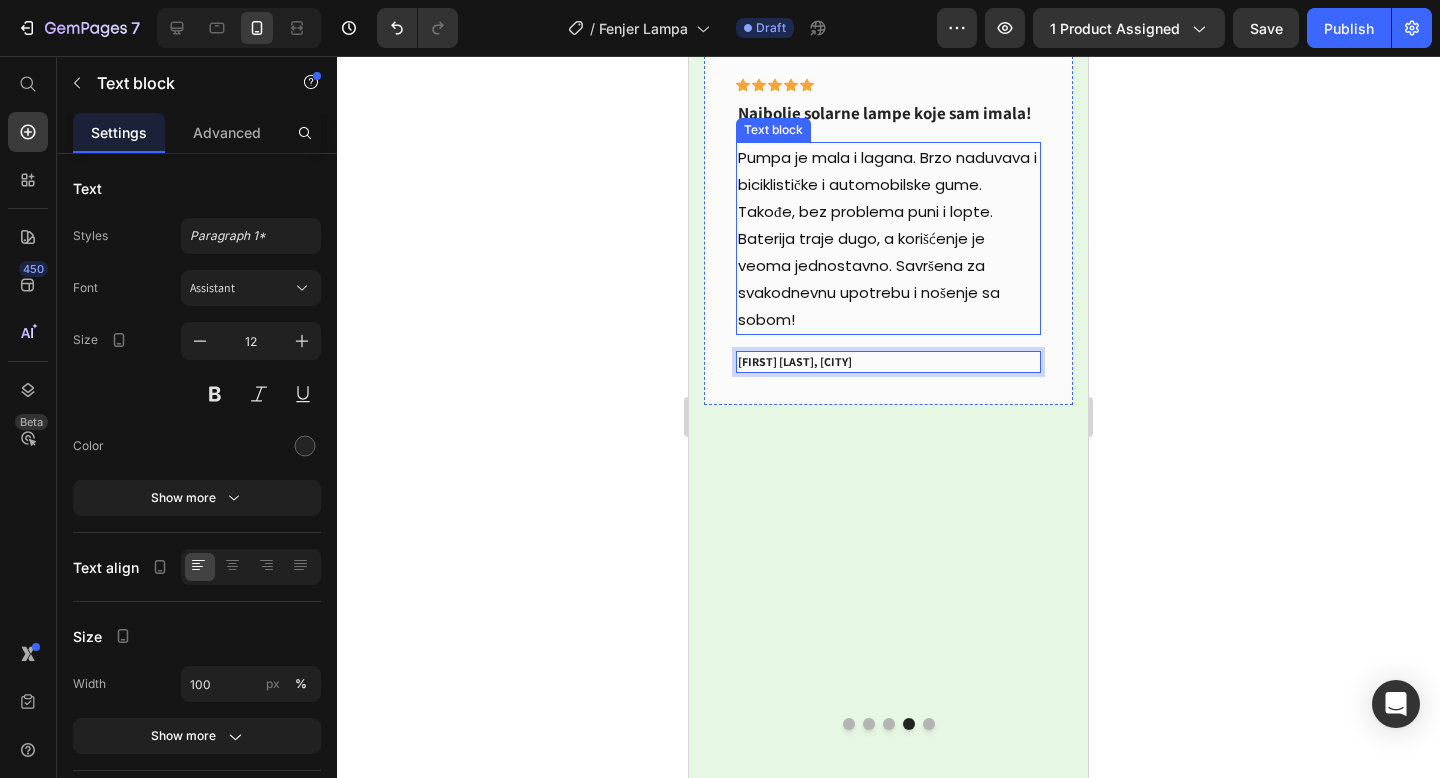 click on "Pumpa je mala i lagana. Brzo naduvava i biciklističke i automobilske gume. Takođe, bez problema puni i lopte. Baterija traje dugo, a korišćenje je veoma jednostavno. Savršena za svakodnevnu upotrebu i nošenje sa sobom!" at bounding box center [888, 238] 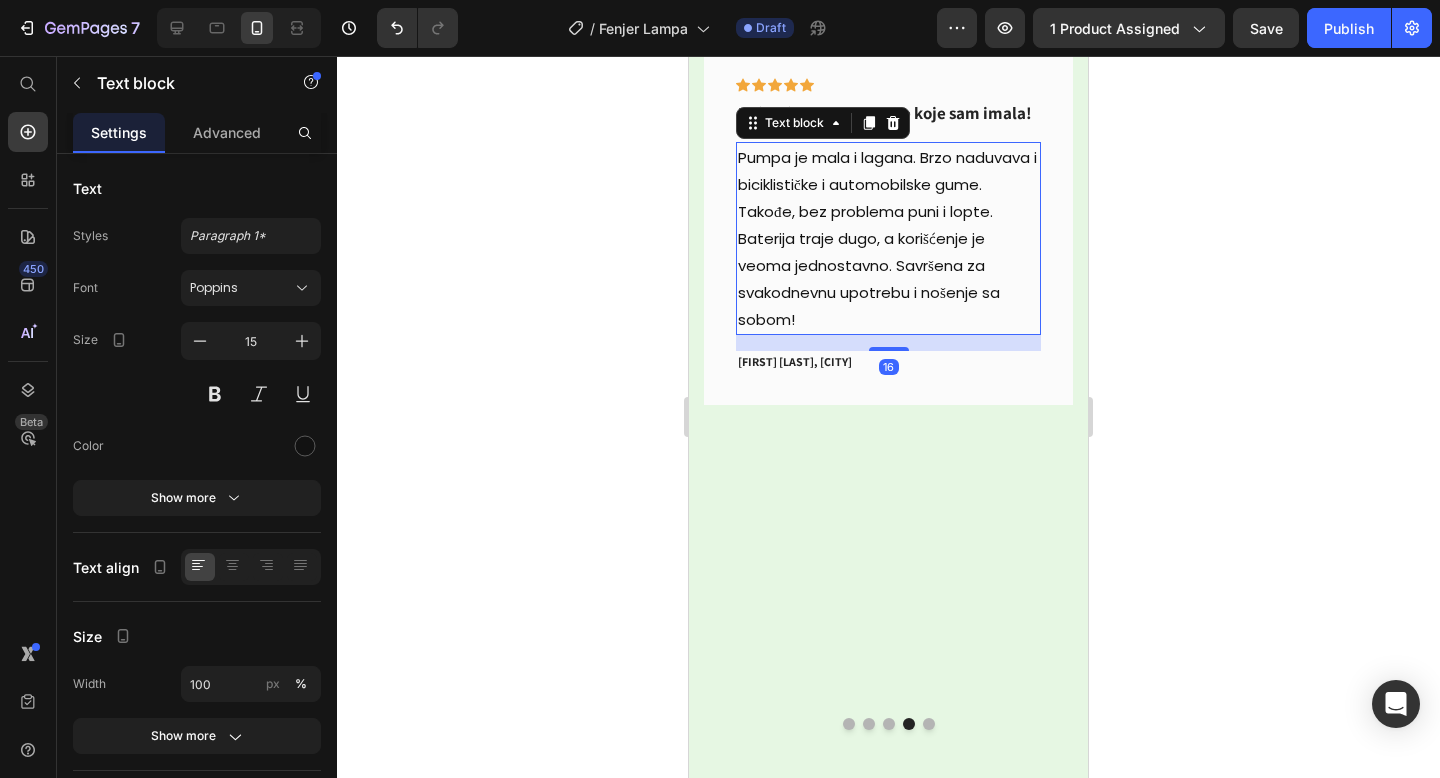 click on "Pumpa je mala i lagana. Brzo naduvava i biciklističke i automobilske gume. Takođe, bez problema puni i lopte. Baterija traje dugo, a korišćenje je veoma jednostavno. Savršena za svakodnevnu upotrebu i nošenje sa sobom!" at bounding box center (888, 238) 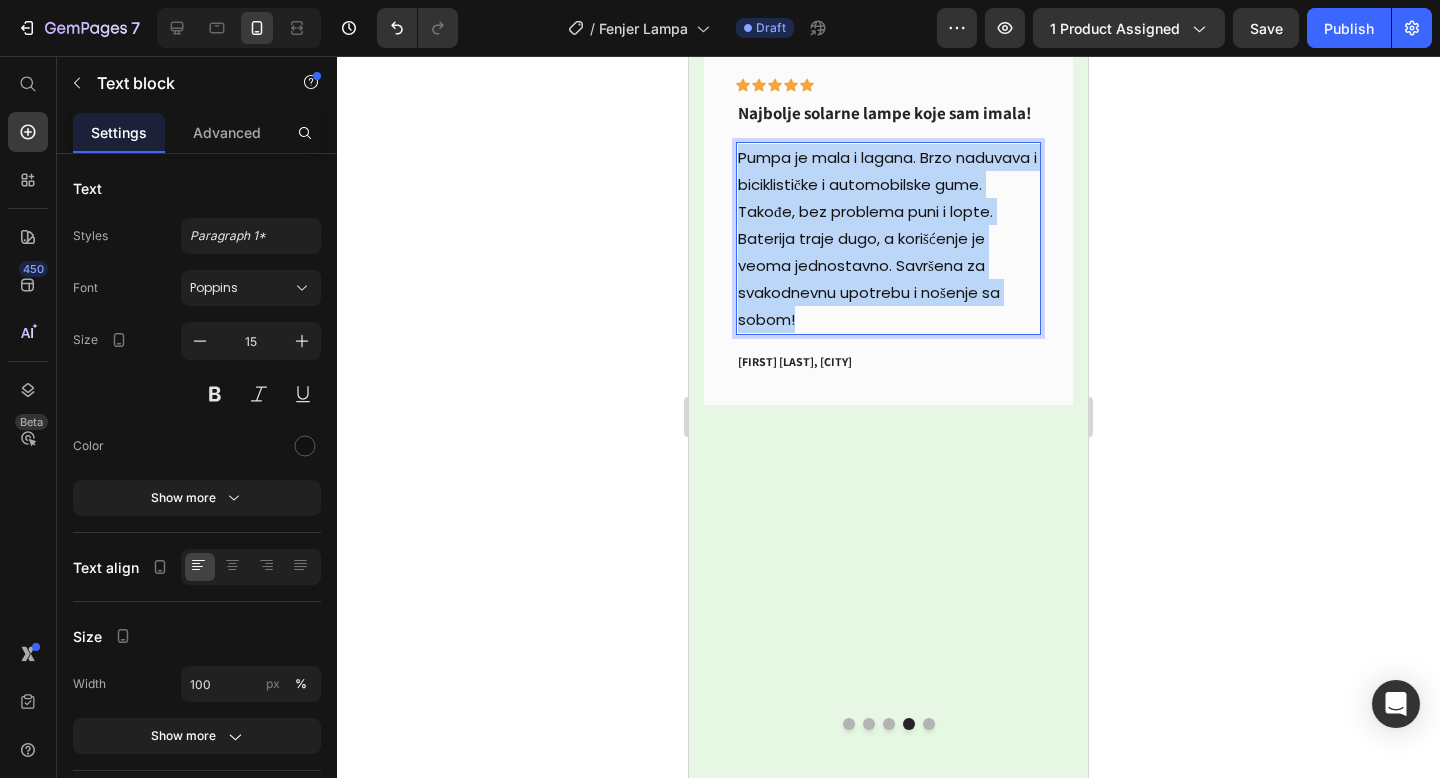 click on "Pumpa je mala i lagana. Brzo naduvava i biciklističke i automobilske gume. Takođe, bez problema puni i lopte. Baterija traje dugo, a korišćenje je veoma jednostavno. Savršena za svakodnevnu upotrebu i nošenje sa sobom!" at bounding box center (888, 238) 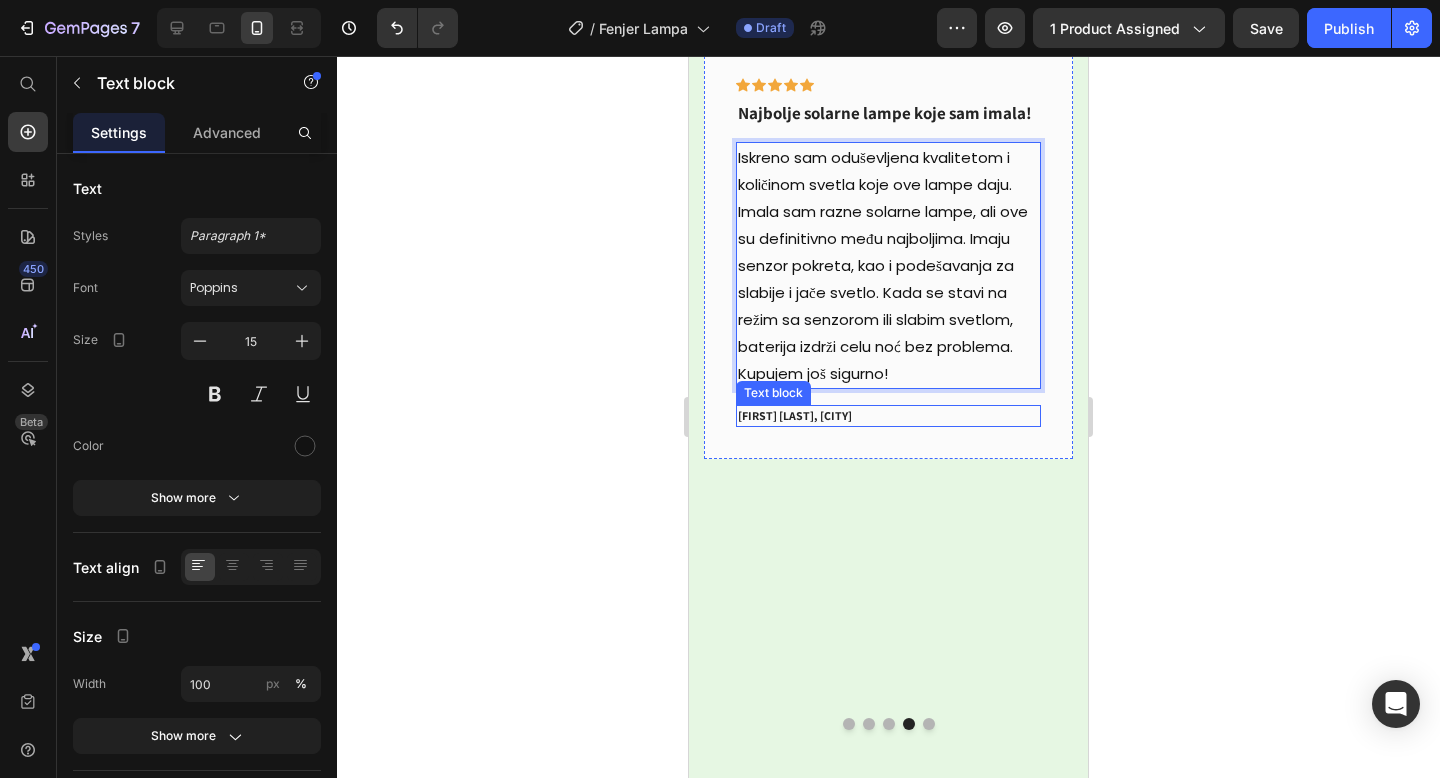 click on "[FIRST] [LAST], [CITY]" at bounding box center (888, 416) 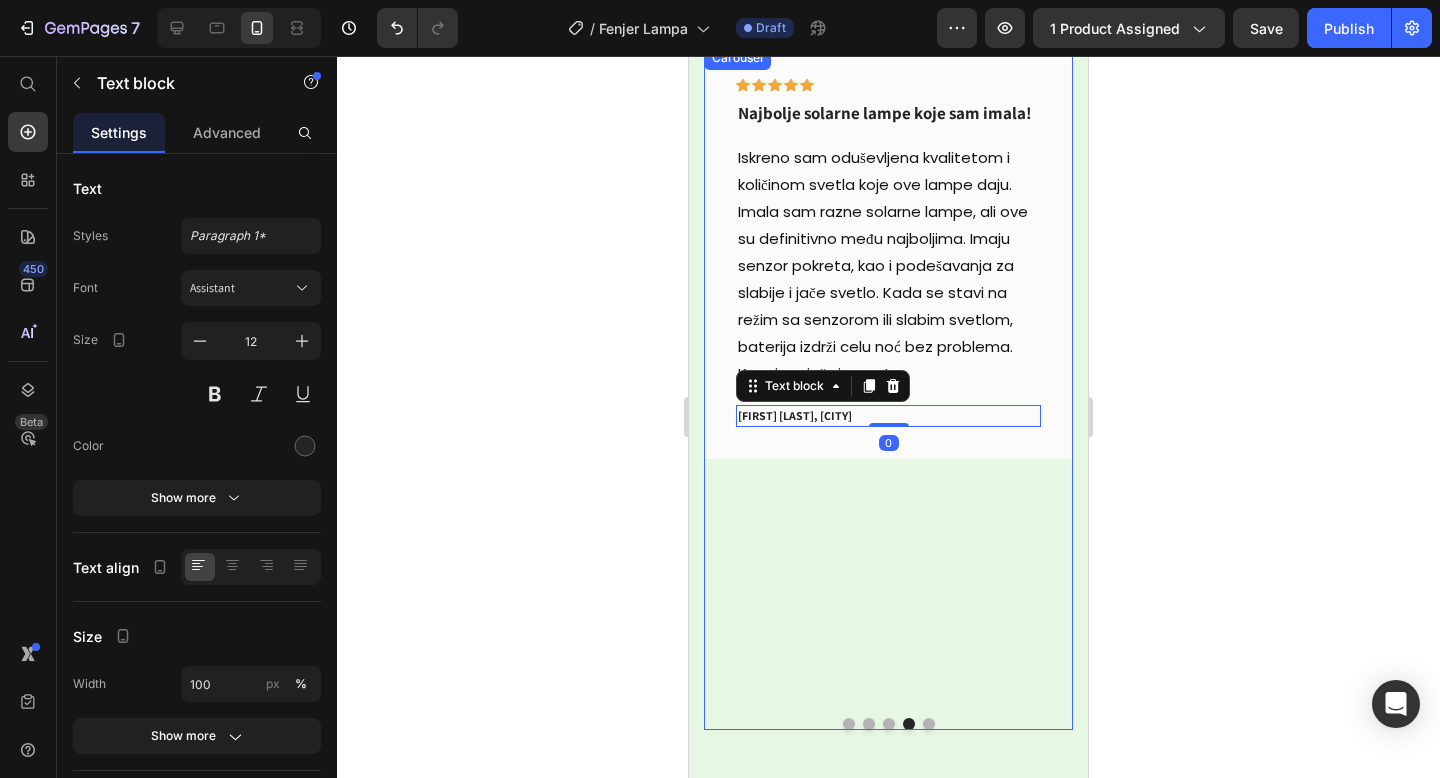 click at bounding box center [929, 724] 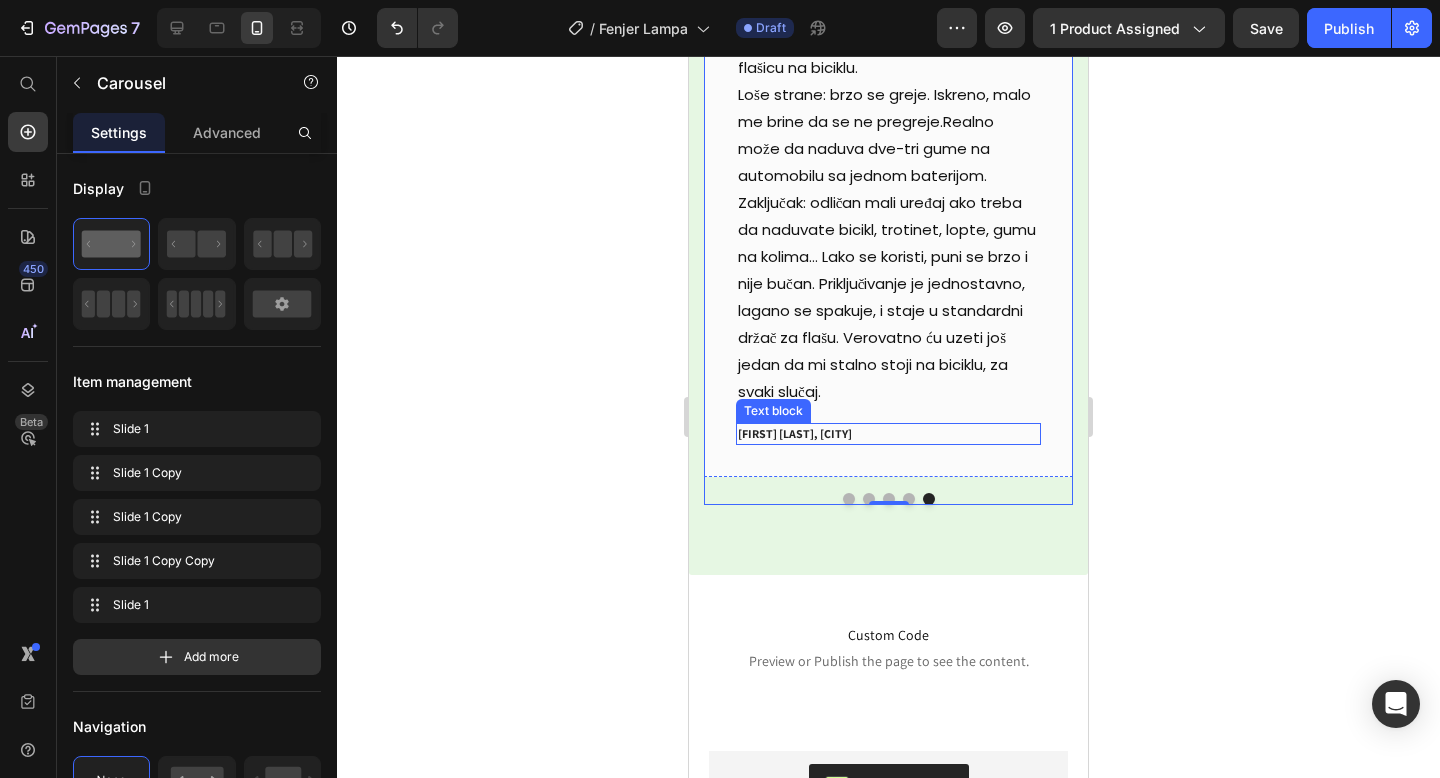 scroll, scrollTop: 7461, scrollLeft: 0, axis: vertical 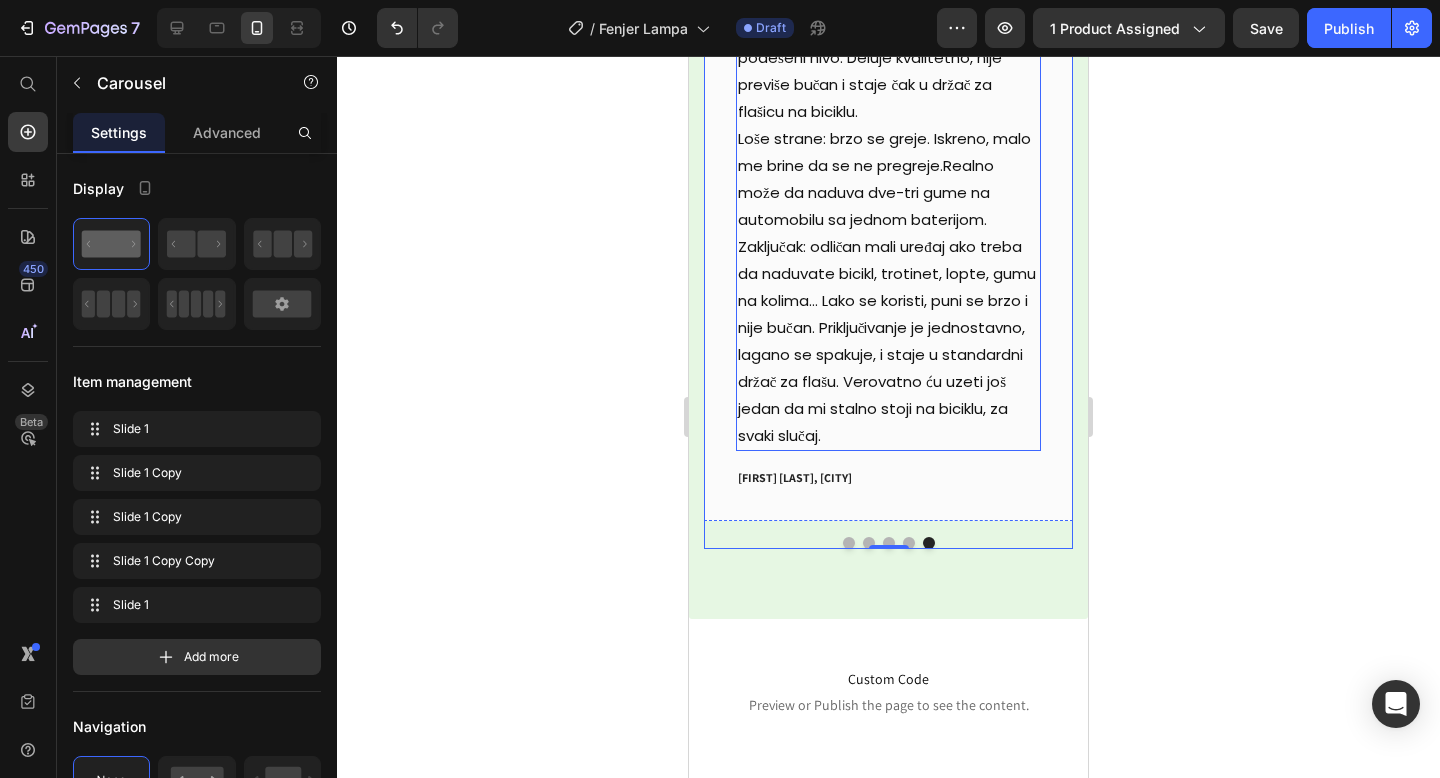 click on "Dobre strane: pravi „brrr“ zvuk 😄, naduvava stvari i može da detektuje pritisak i sam stane kad dostigne podešeni nivo. Deluje kvalitetno, nije previše bučan i staje čak u držač za flašicu na biciklu. Loše strane: brzo se greje. Iskreno, malo me brine da se ne pregreje.Realno može da naduva dve-tri gume na automobilu sa jednom baterijom. Zaključak: odličan mali uređaj ako treba da naduvate bicikl, trotinet, lopte, gumu na kolima... Lako se koristi, puni se brzo i nije bučan. Priključivanje je jednostavno, lagano se spakuje, i staje u standardni držač za flašu. Verovatno ću uzeti još jedan da mi stalno stoji na biciklu, za svaki slučaj." at bounding box center [888, 206] 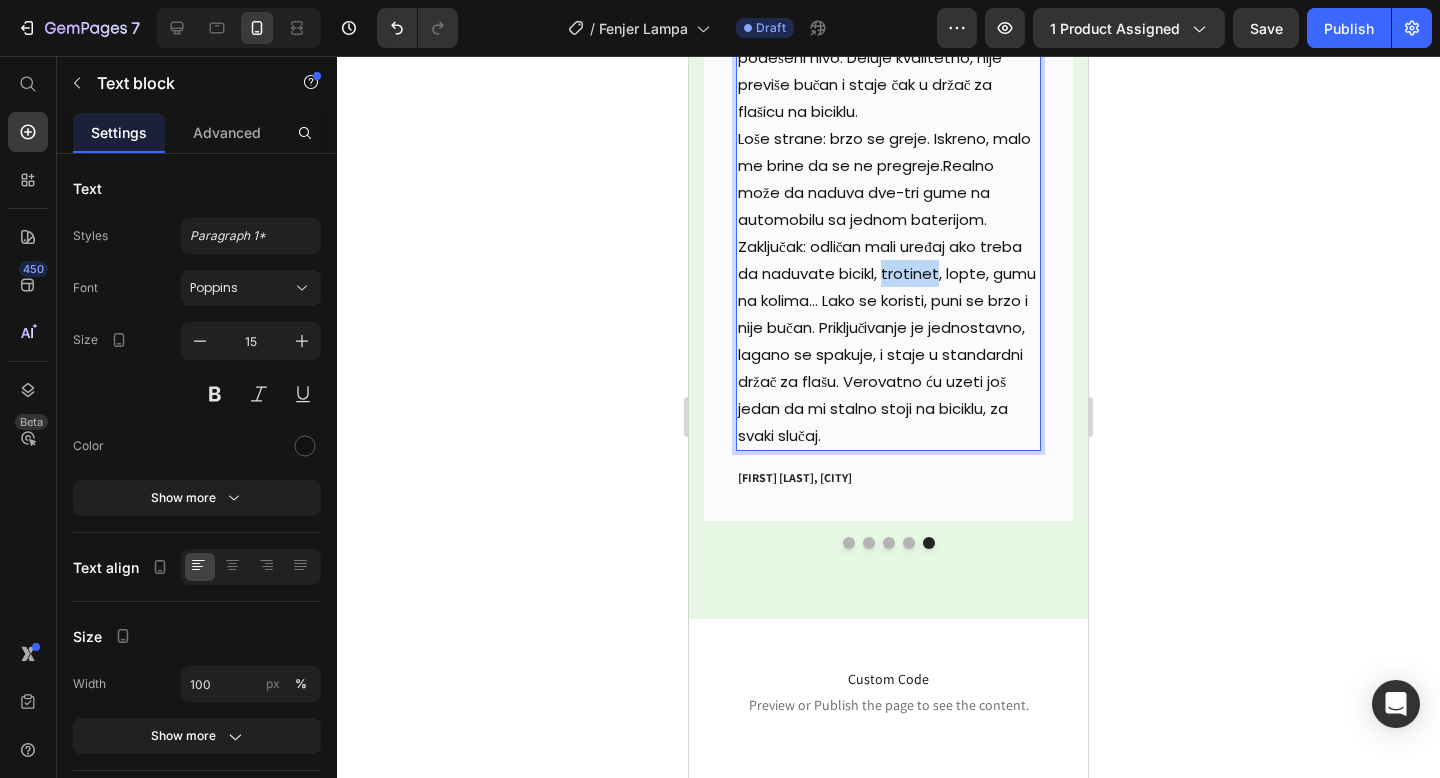 click on "Dobre strane: pravi „brrr“ zvuk 😄, naduvava stvari i može da detektuje pritisak i sam stane kad dostigne podešeni nivo. Deluje kvalitetno, nije previše bučan i staje čak u držač za flašicu na biciklu. Loše strane: brzo se greje. Iskreno, malo me brine da se ne pregreje.Realno može da naduva dve-tri gume na automobilu sa jednom baterijom. Zaključak: odličan mali uređaj ako treba da naduvate bicikl, trotinet, lopte, gumu na kolima... Lako se koristi, puni se brzo i nije bučan. Priključivanje je jednostavno, lagano se spakuje, i staje u standardni držač za flašu. Verovatno ću uzeti još jedan da mi stalno stoji na biciklu, za svaki slučaj." at bounding box center [888, 206] 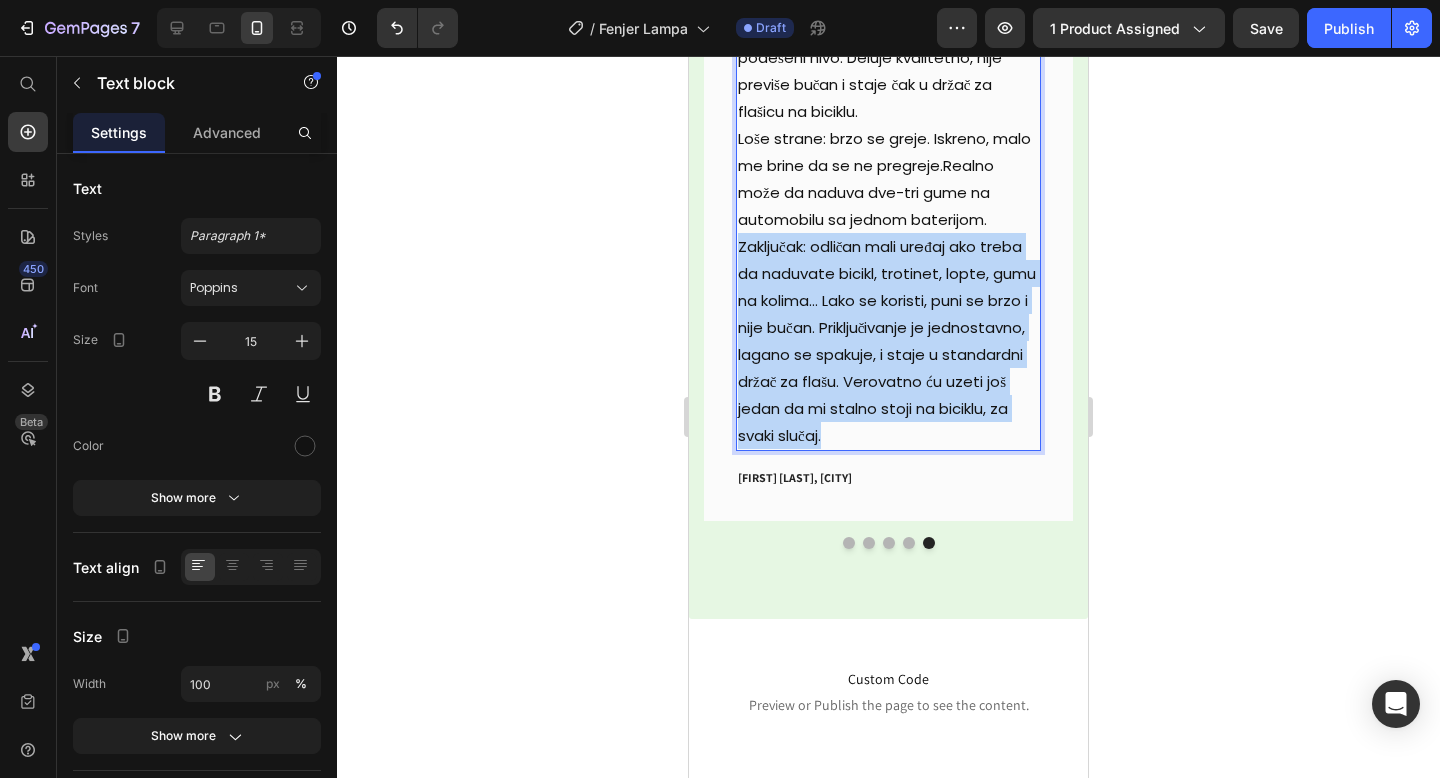 click on "Dobre strane: pravi „brrr“ zvuk 😄, naduvava stvari i može da detektuje pritisak i sam stane kad dostigne podešeni nivo. Deluje kvalitetno, nije previše bučan i staje čak u držač za flašicu na biciklu. Loše strane: brzo se greje. Iskreno, malo me brine da se ne pregreje.Realno može da naduva dve-tri gume na automobilu sa jednom baterijom. Zaključak: odličan mali uređaj ako treba da naduvate bicikl, trotinet, lopte, gumu na kolima... Lako se koristi, puni se brzo i nije bučan. Priključivanje je jednostavno, lagano se spakuje, i staje u standardni držač za flašu. Verovatno ću uzeti još jedan da mi stalno stoji na biciklu, za svaki slučaj." at bounding box center (888, 206) 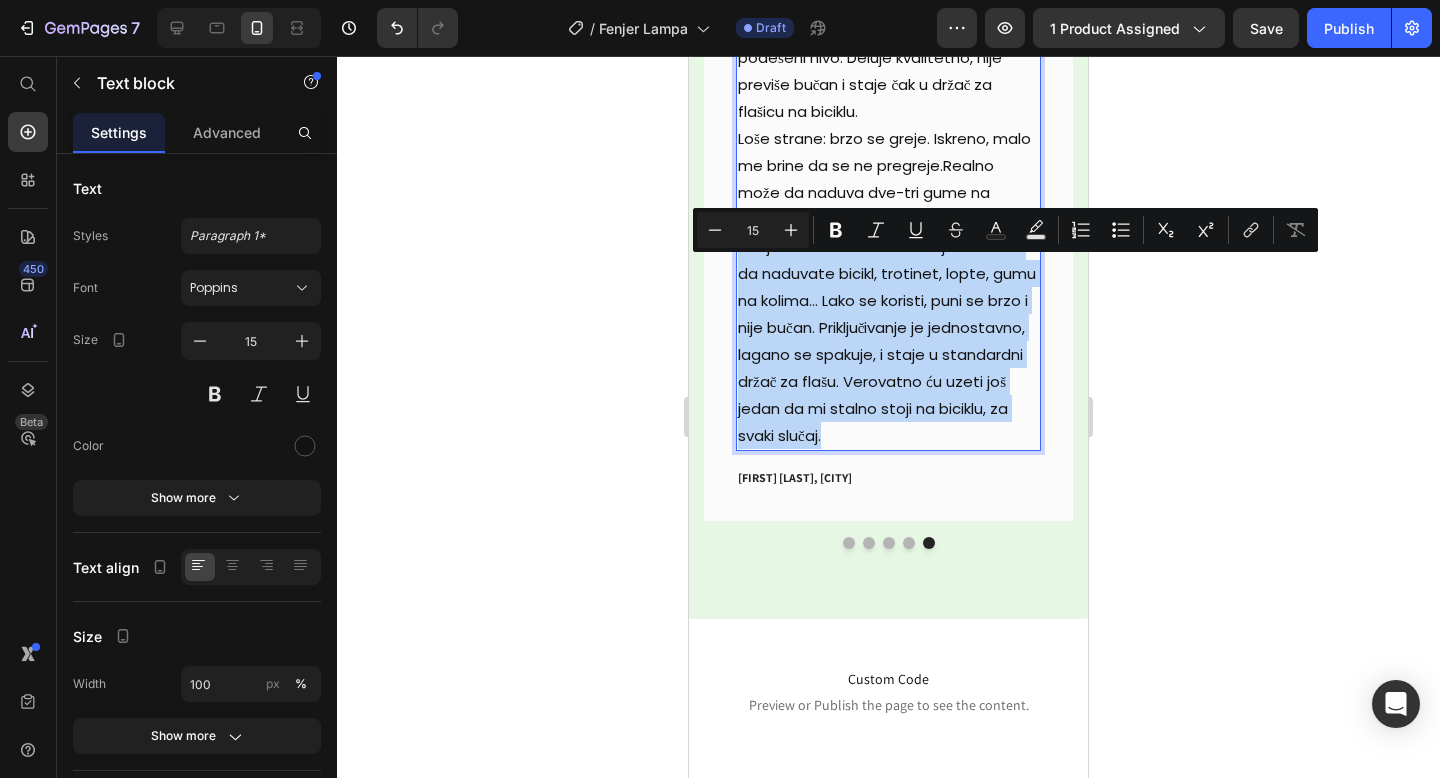 click on "Dobre strane: pravi „brrr“ zvuk 😄, naduvava stvari i može da detektuje pritisak i sam stane kad dostigne podešeni nivo. Deluje kvalitetno, nije previše bučan i staje čak u držač za flašicu na biciklu. Loše strane: brzo se greje. Iskreno, malo me brine da se ne pregreje.Realno može da naduva dve-tri gume na automobilu sa jednom baterijom. Zaključak: odličan mali uređaj ako treba da naduvate bicikl, trotinet, lopte, gumu na kolima... Lako se koristi, puni se brzo i nije bučan. Priključivanje je jednostavno, lagano se spakuje, i staje u standardni držač za flašu. Verovatno ću uzeti još jedan da mi stalno stoji na biciklu, za svaki slučaj." at bounding box center [888, 206] 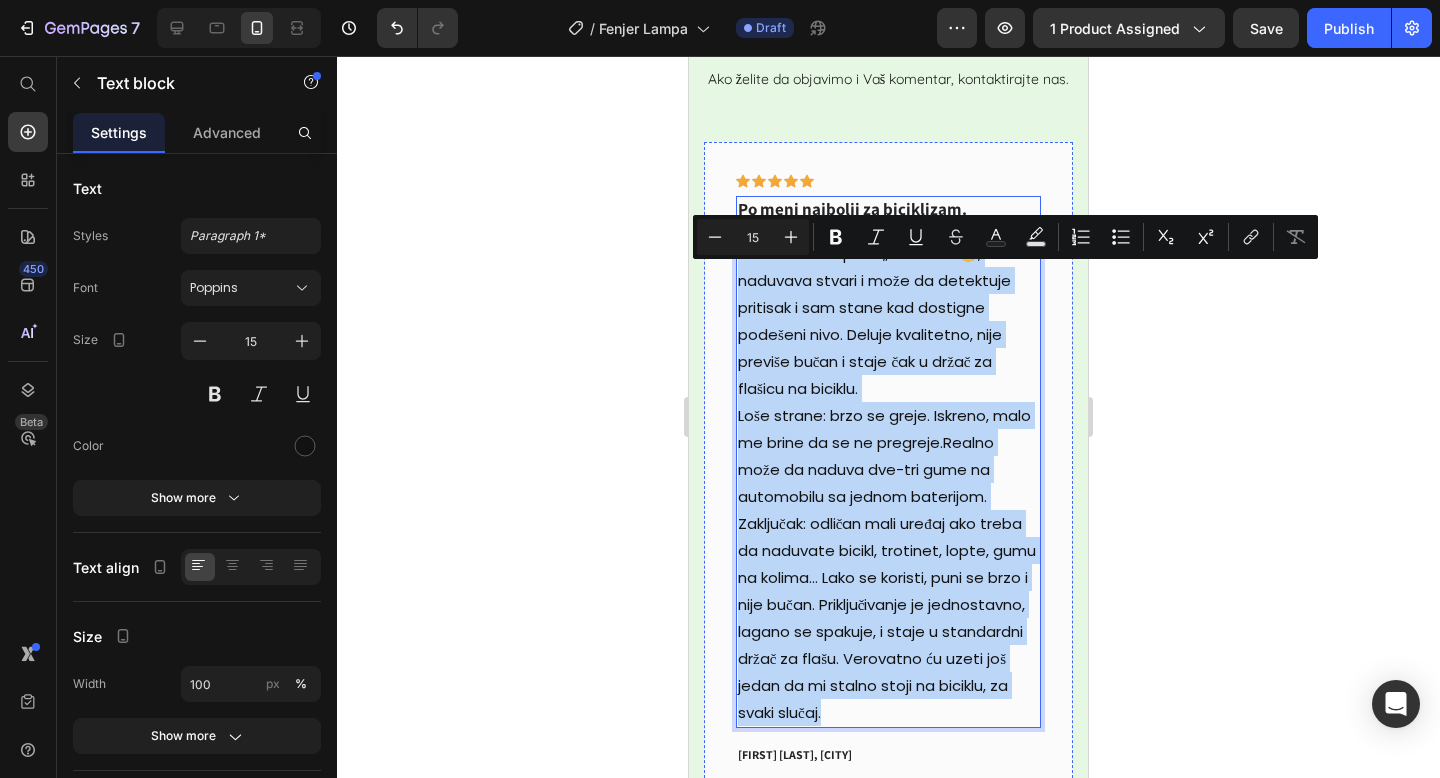 drag, startPoint x: 859, startPoint y: 471, endPoint x: 744, endPoint y: 254, distance: 245.58908 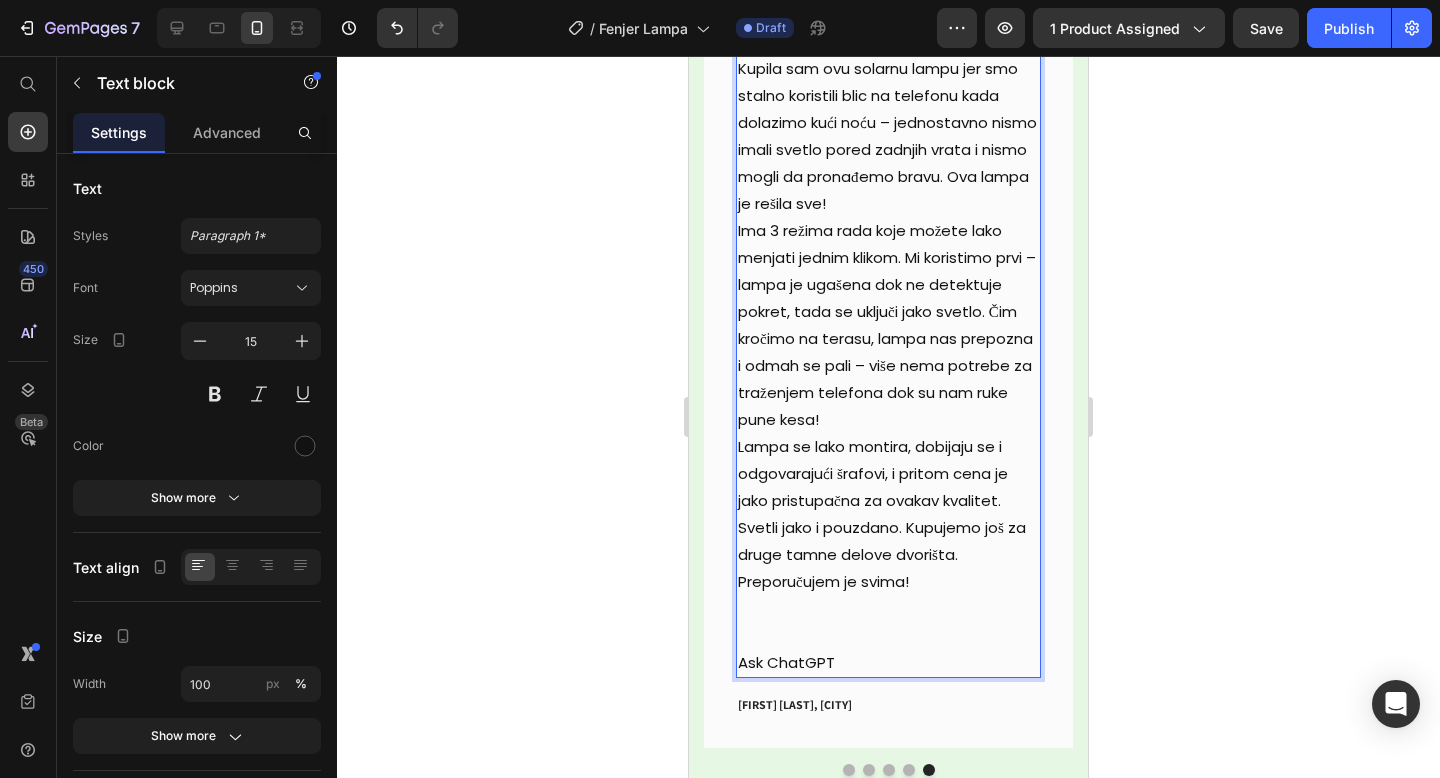 scroll, scrollTop: 7650, scrollLeft: 0, axis: vertical 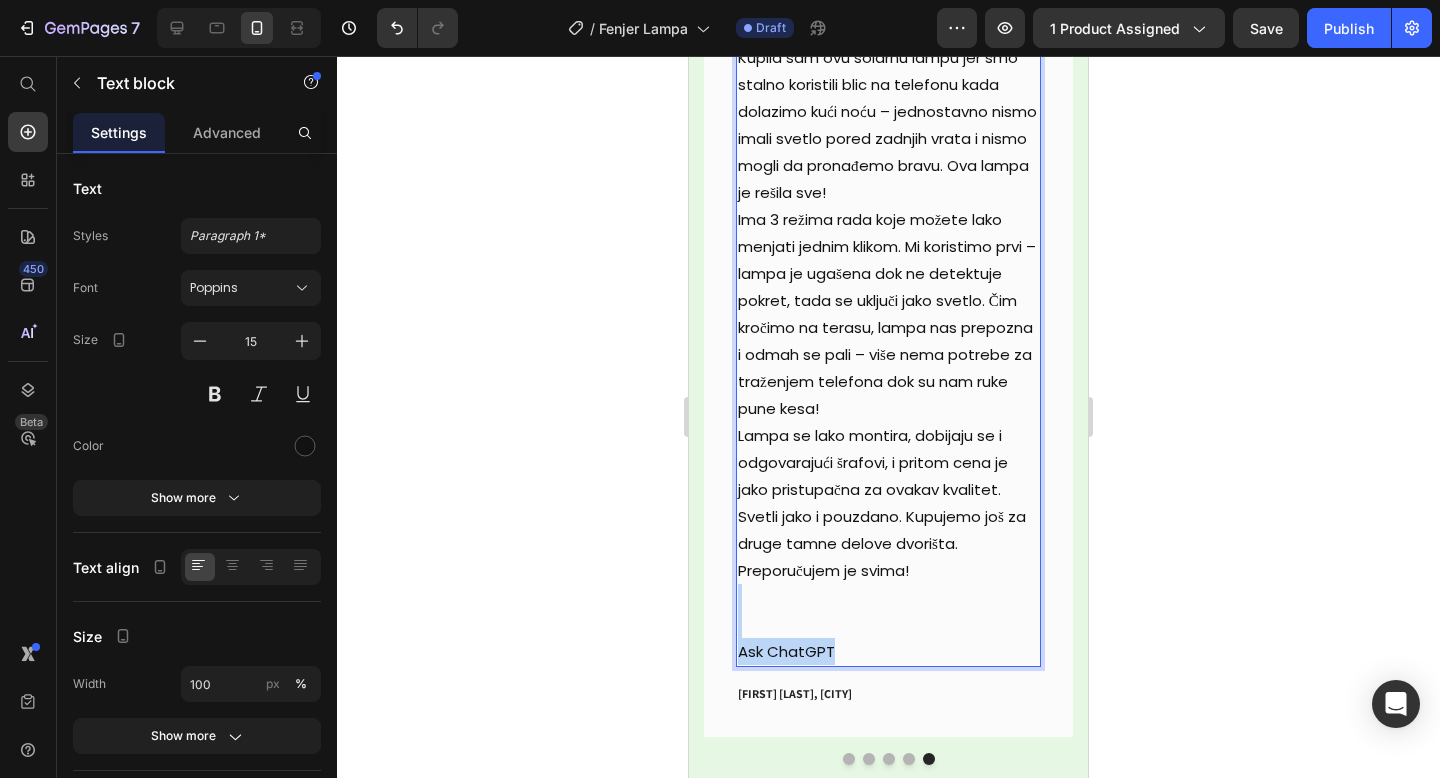drag, startPoint x: 858, startPoint y: 665, endPoint x: 784, endPoint y: 626, distance: 83.64807 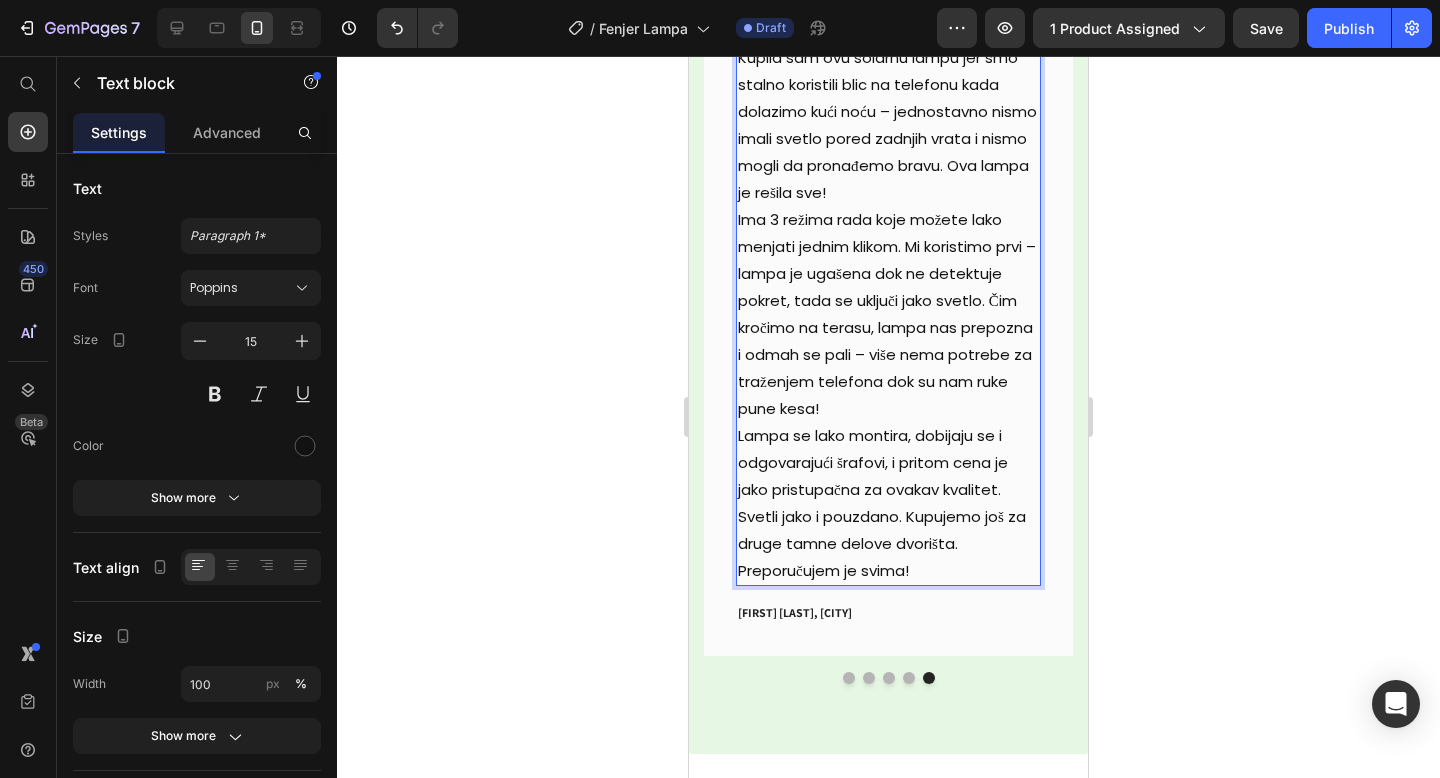click 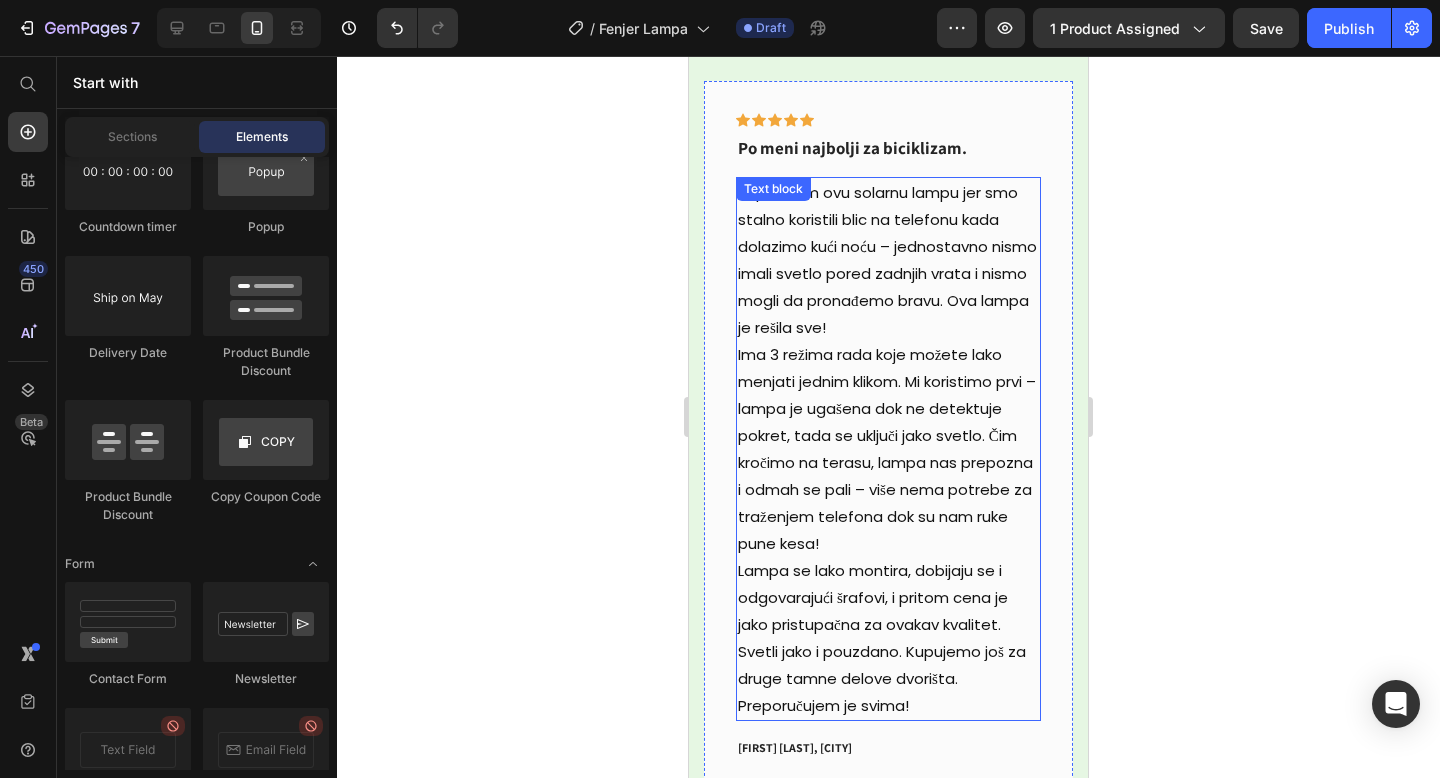 scroll, scrollTop: 7513, scrollLeft: 0, axis: vertical 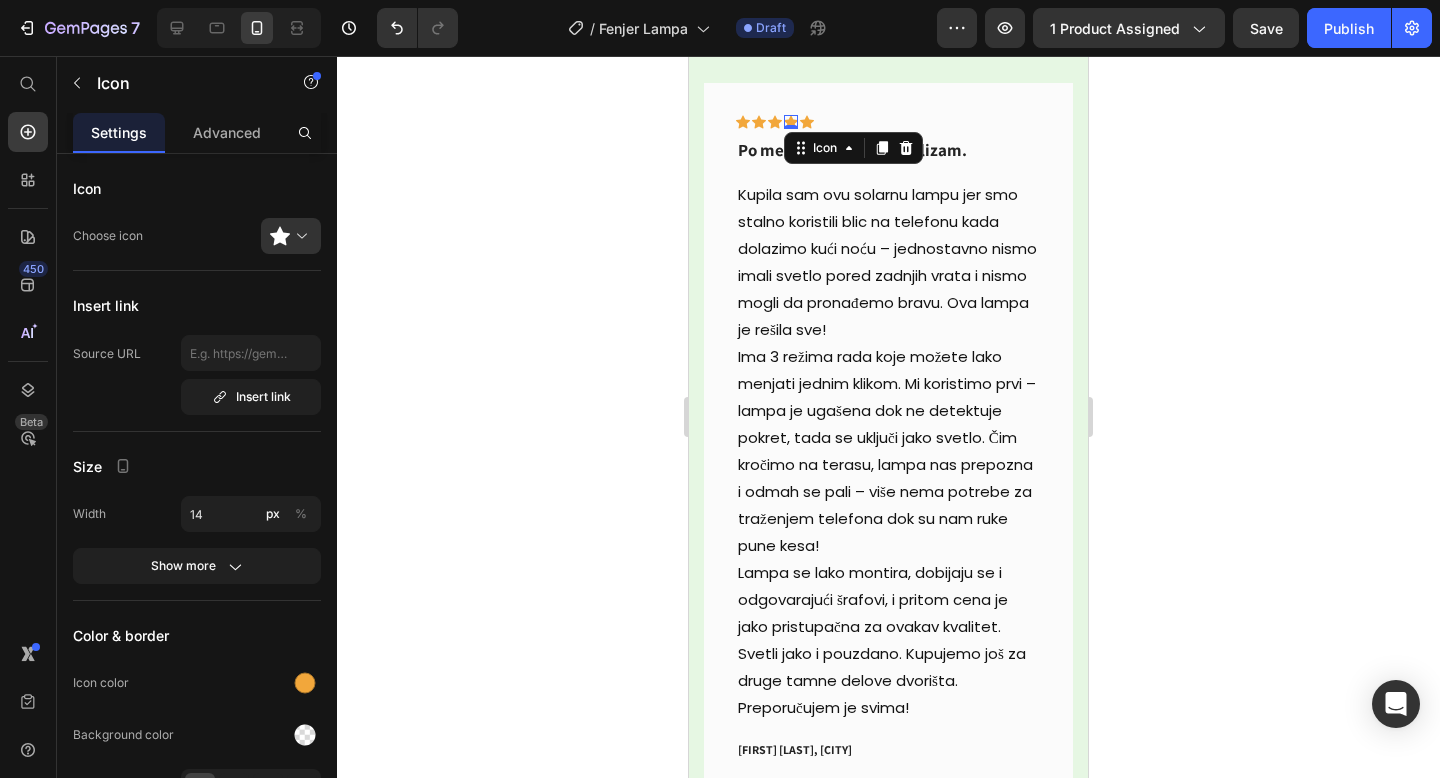 click on "Icon" at bounding box center (853, 148) 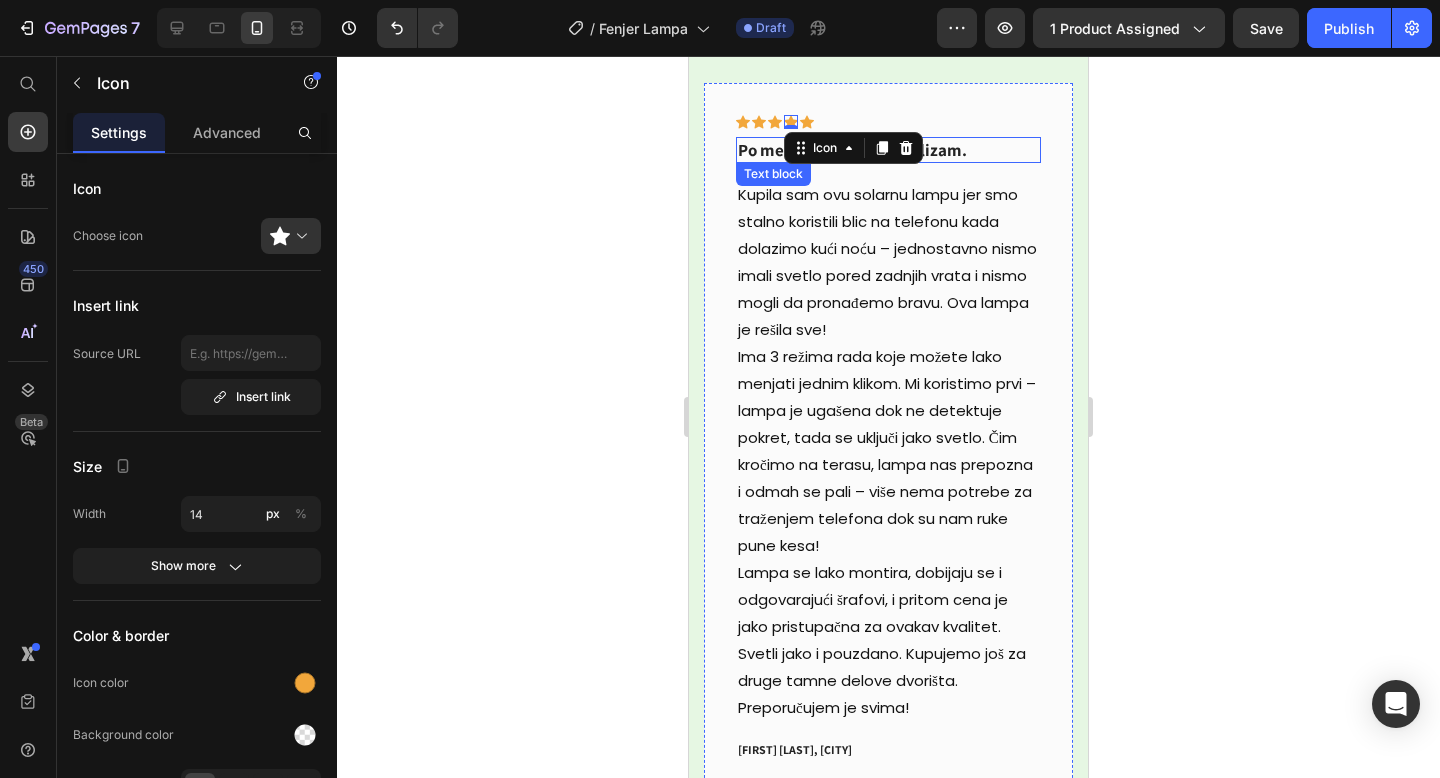 click on "Po meni najbolji za biciklizam." at bounding box center (888, 150) 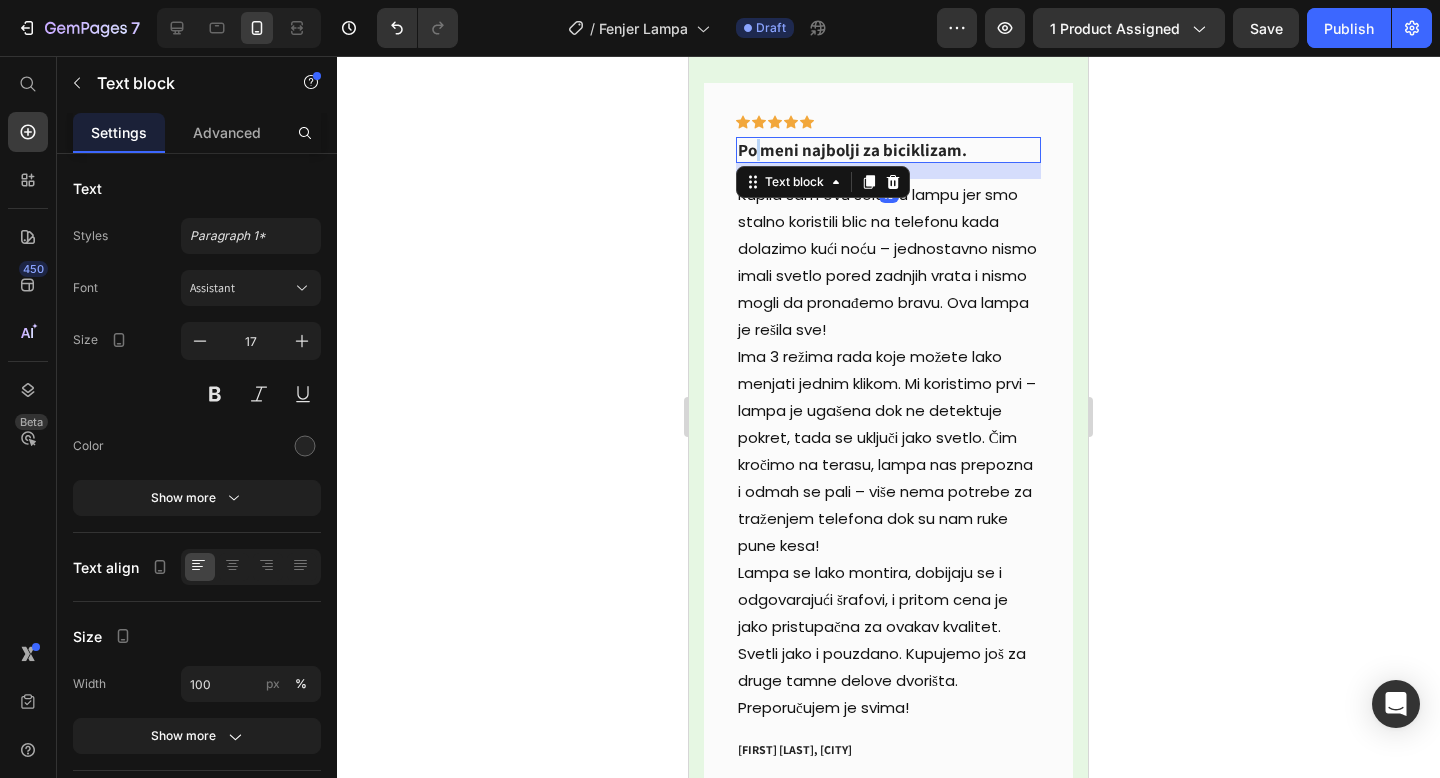 click on "Po meni najbolji za biciklizam." at bounding box center [888, 150] 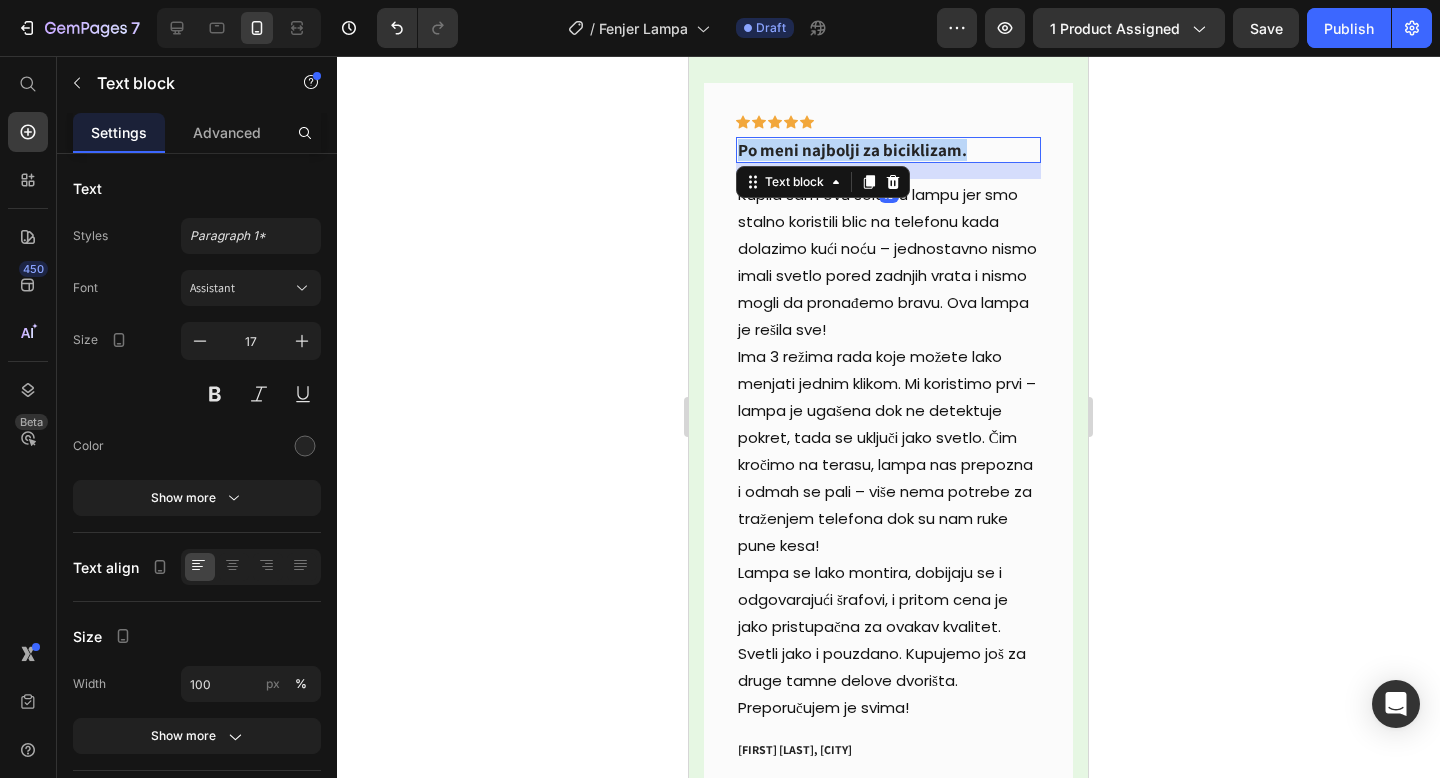 click on "Po meni najbolji za biciklizam." at bounding box center [888, 150] 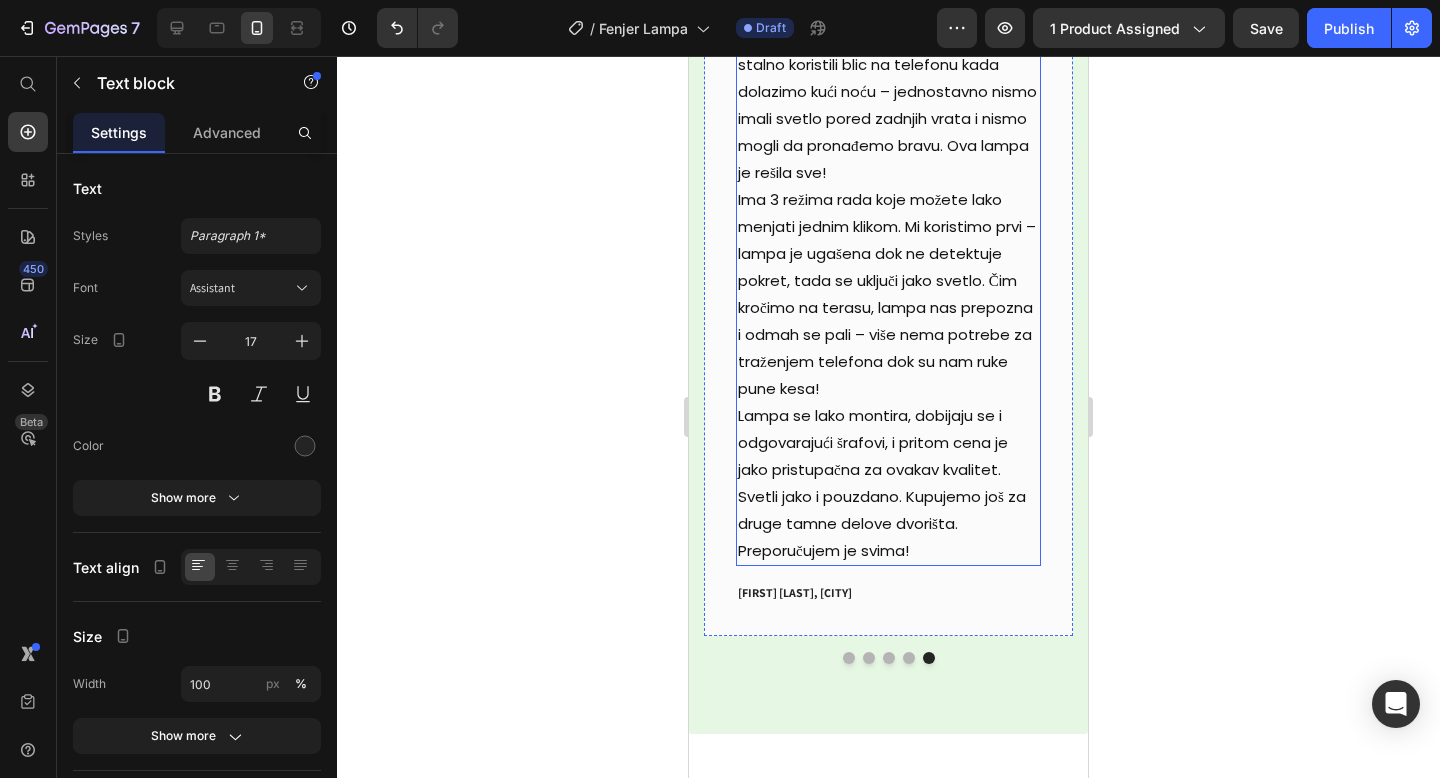 scroll, scrollTop: 7731, scrollLeft: 0, axis: vertical 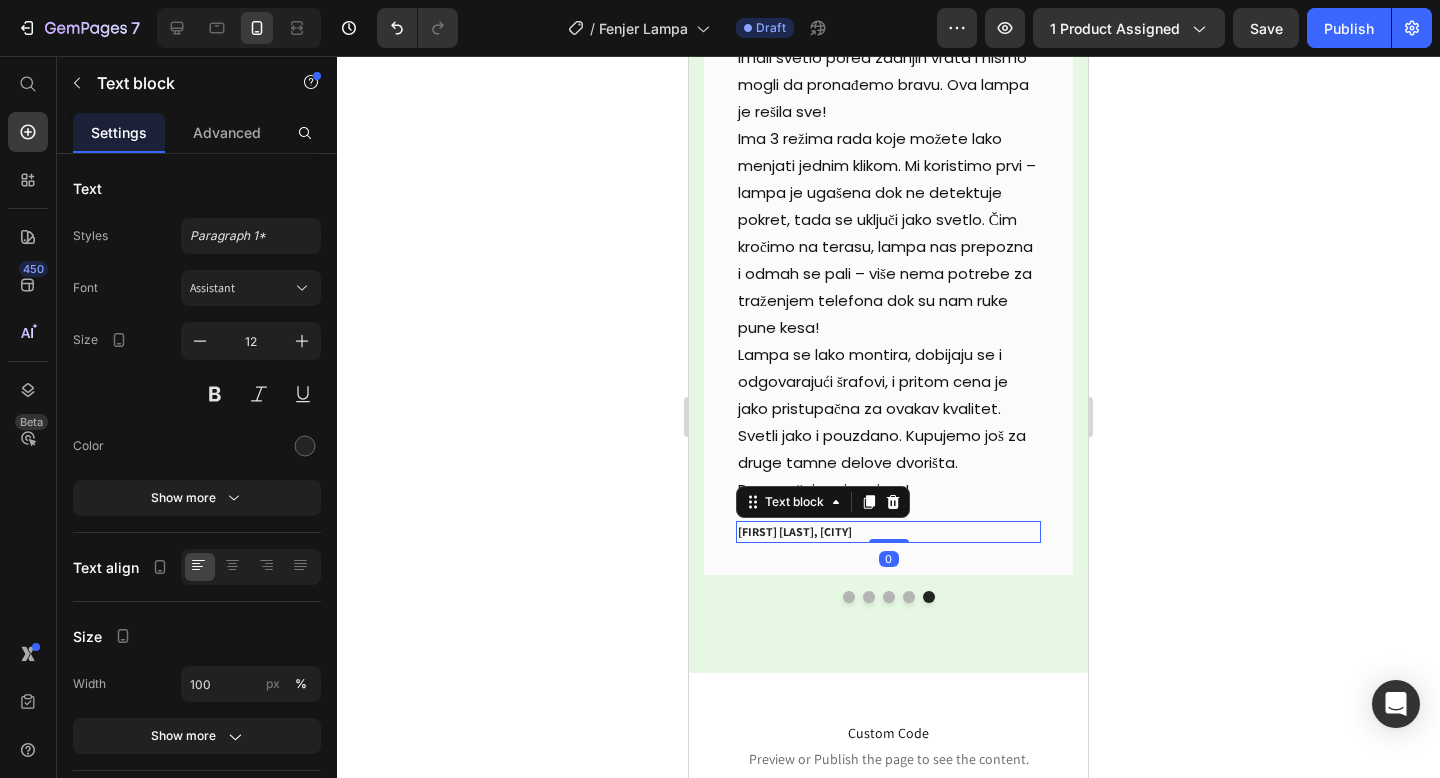 click on "[FIRST] [LAST], [CITY]" at bounding box center (888, 532) 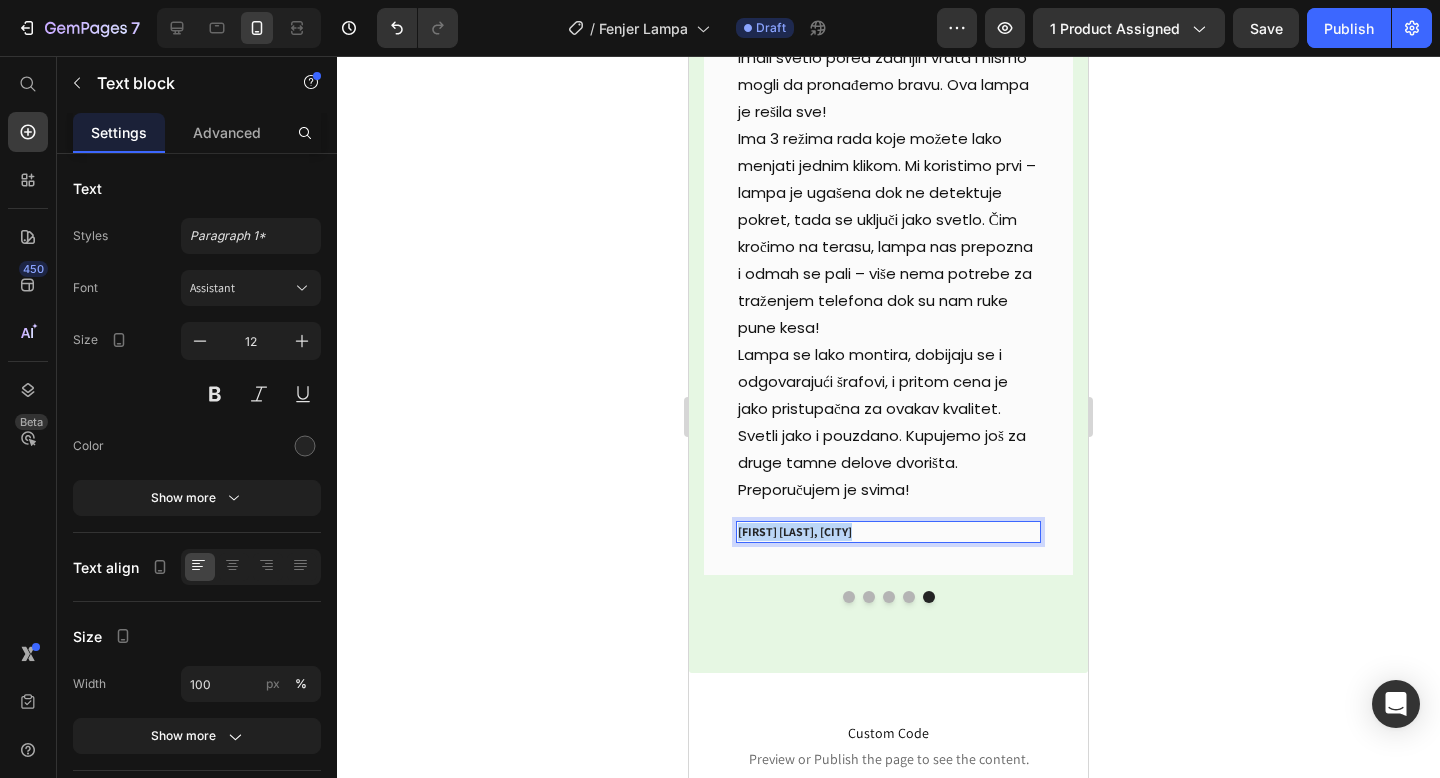 click on "[FIRST] [LAST], [CITY]" at bounding box center (888, 532) 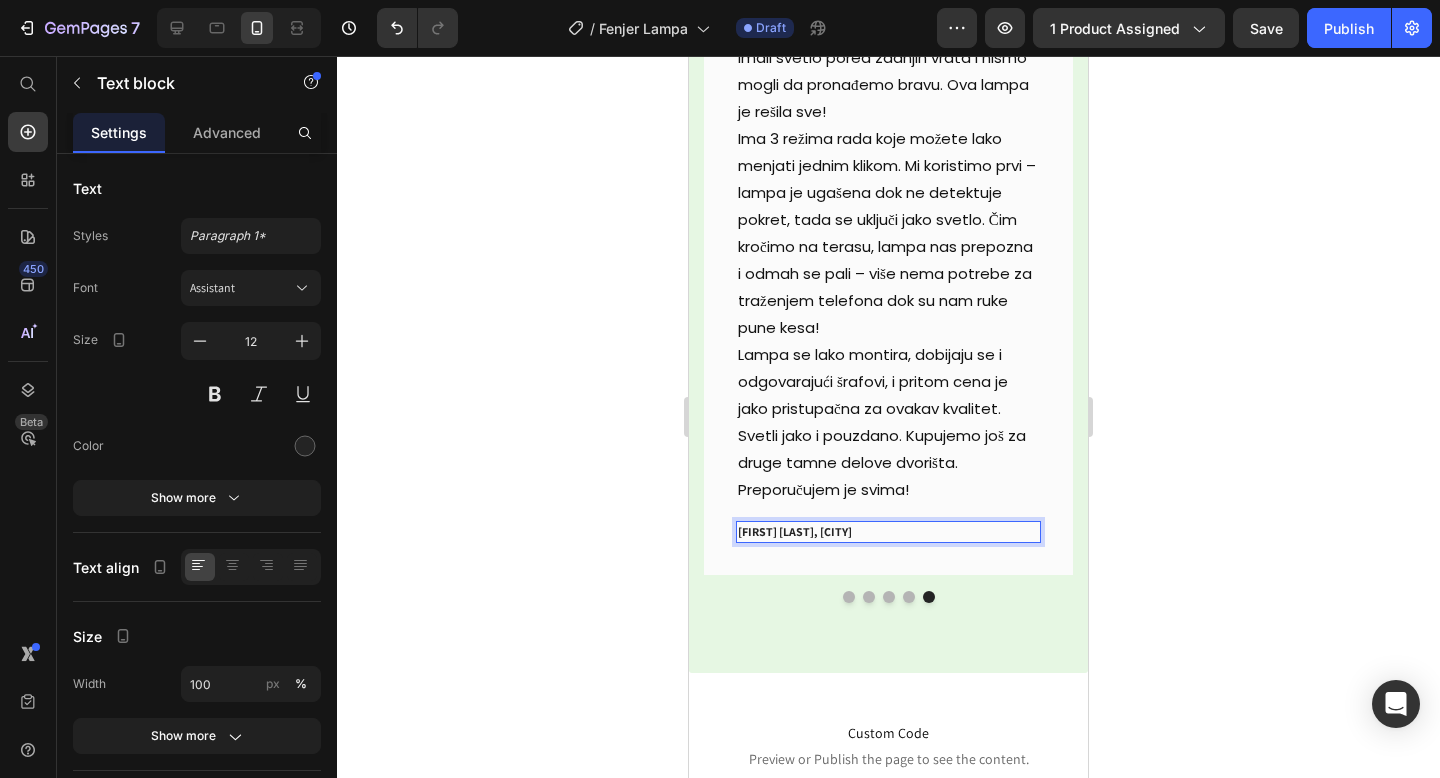 click 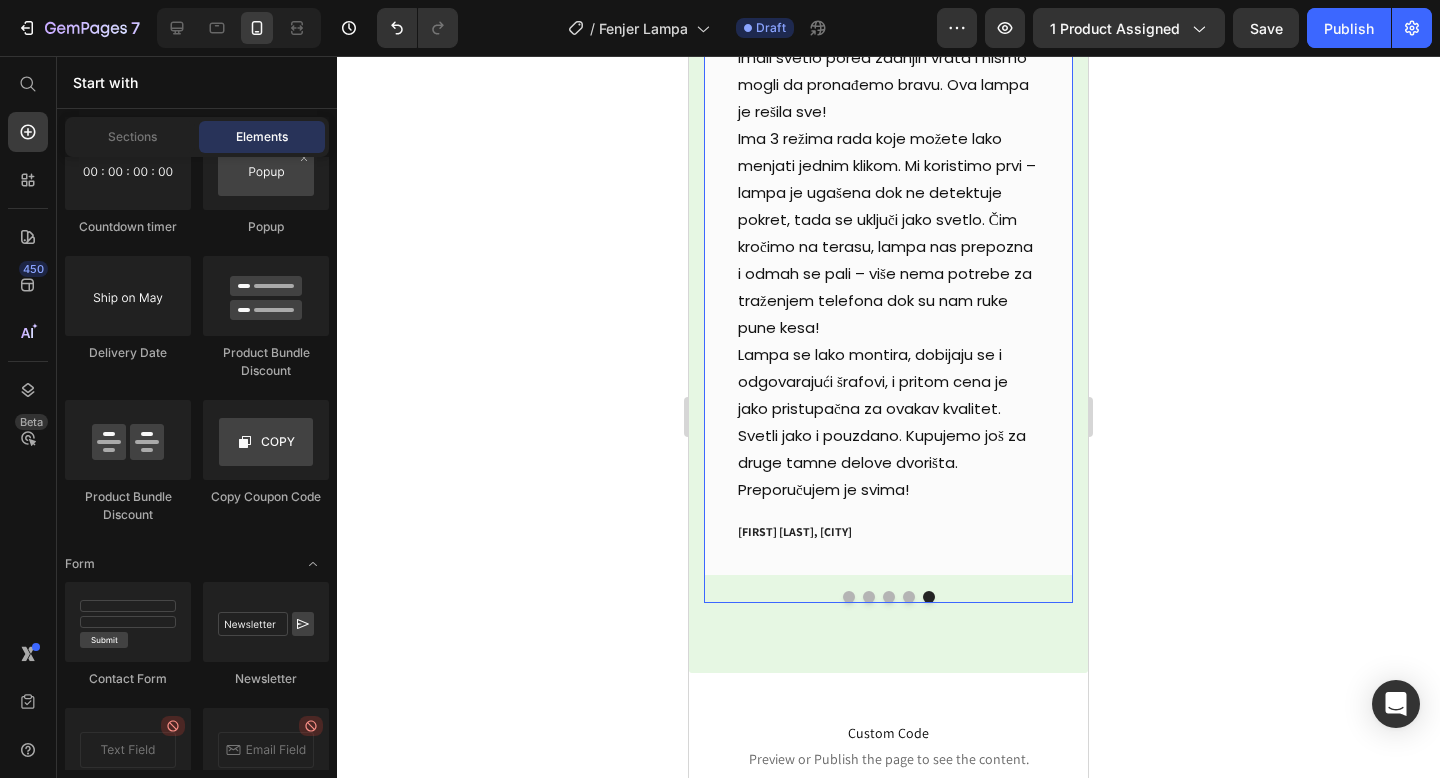 click at bounding box center (849, 597) 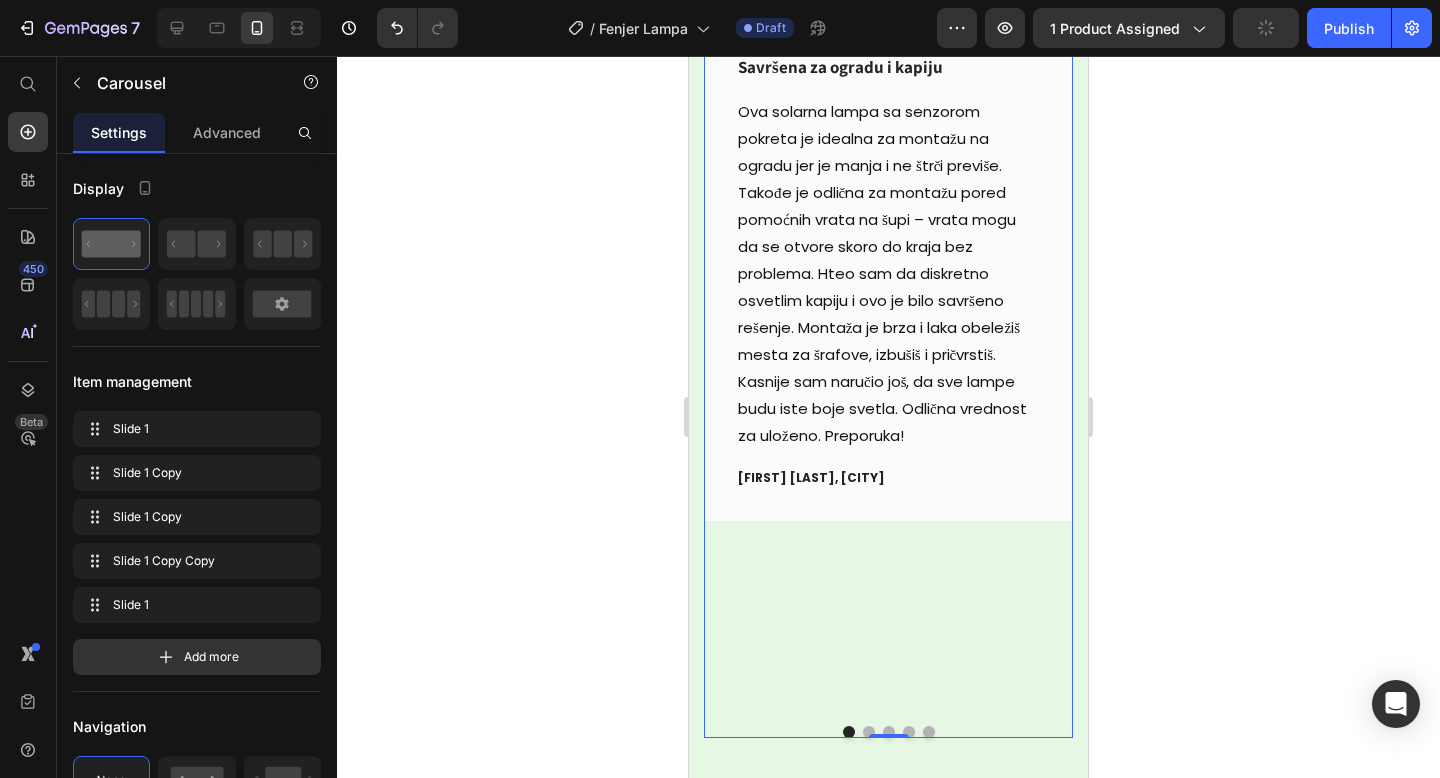 scroll, scrollTop: 7692, scrollLeft: 0, axis: vertical 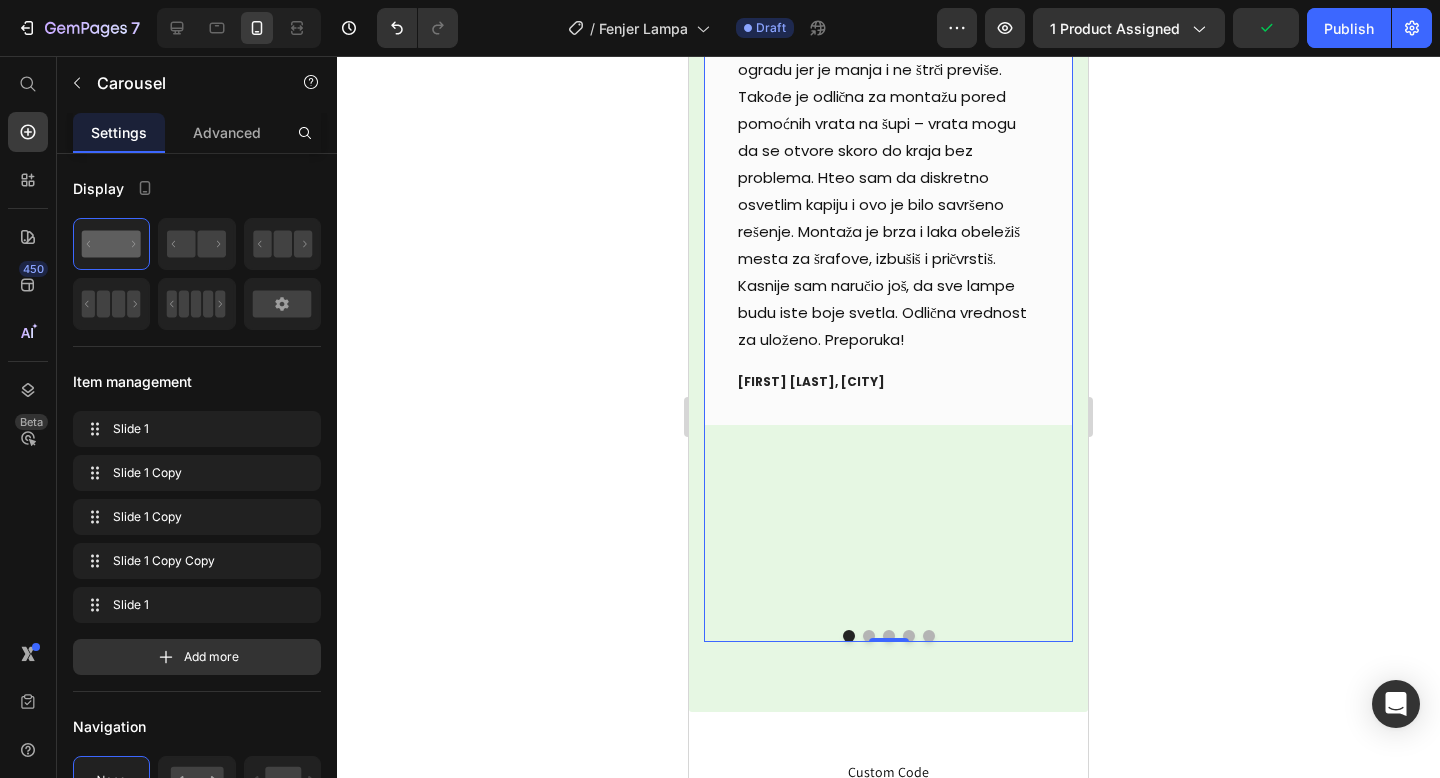 click on "Icon
Icon
Icon
Icon
Icon Row Savršena za ogradu i kapiju Text block Ova solarna lampa sa senzorom pokreta je idealna za montažu na ogradu jer je manja i ne štrči previše. Takođe je odlična za montažu pored pomoćnih vrata na šupi – vrata mogu da se otvore skoro do kraja bez problema. Hteo sam da diskretno osvetlim kapiju i ovo je bilo savršeno rešenje. Montaža je brza i laka obeležiš mesta za šrafove, izbušiš i pričvrstiš. Kasnije sam naručio još, da sve lampe budu iste boje svetla. Odlična vrednost za uloženo. Preporuka! Text block [FIRST] [LAST], [CITY] Text block Row
Icon
Icon
Icon
Icon
Icon Row Izgleda brutalno! Text block Text block [FIRST] [LAST], [CITY] Text block Row
Icon
Icon
Icon
Icon
Icon Row Mala, ali moćna – svetli kao velika" at bounding box center (888, 273) 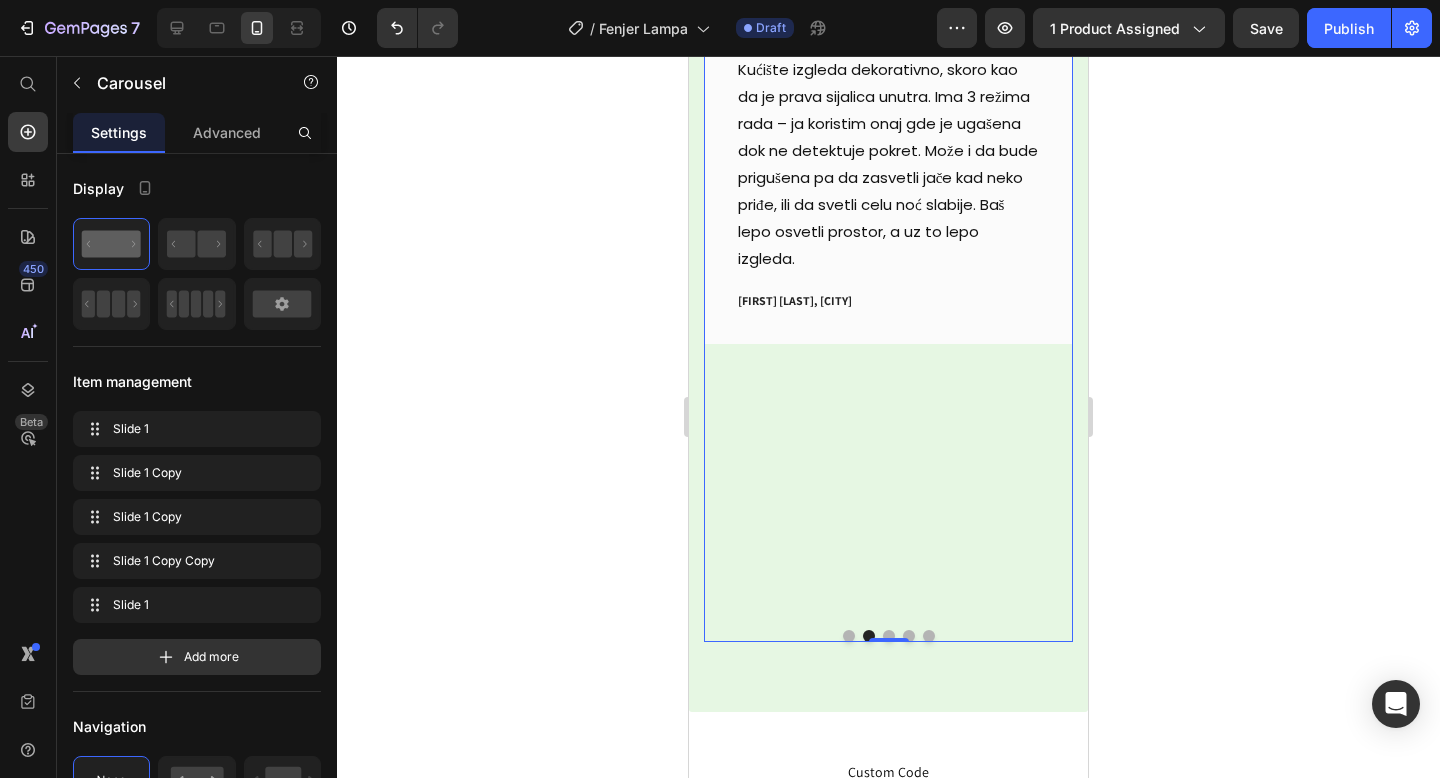 click at bounding box center [889, 636] 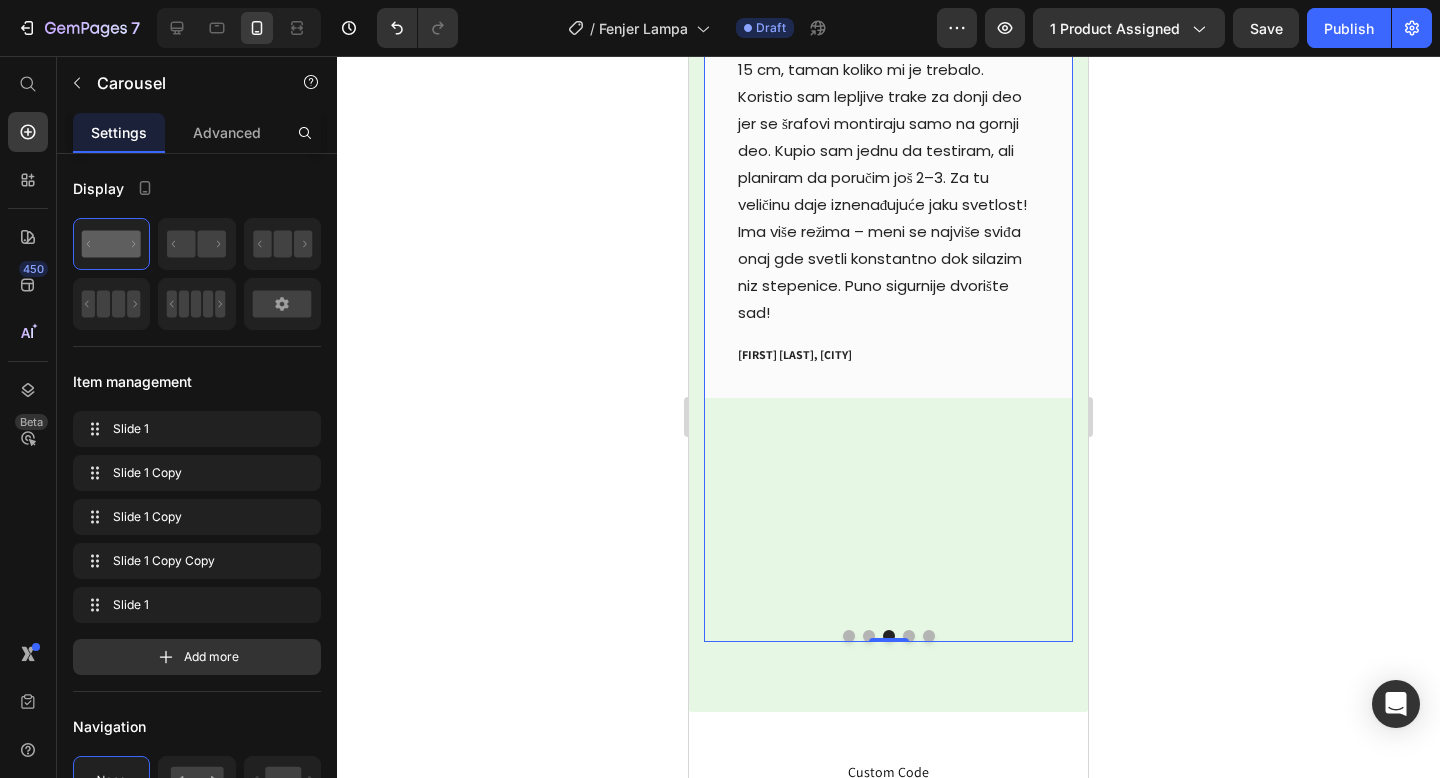click at bounding box center [909, 636] 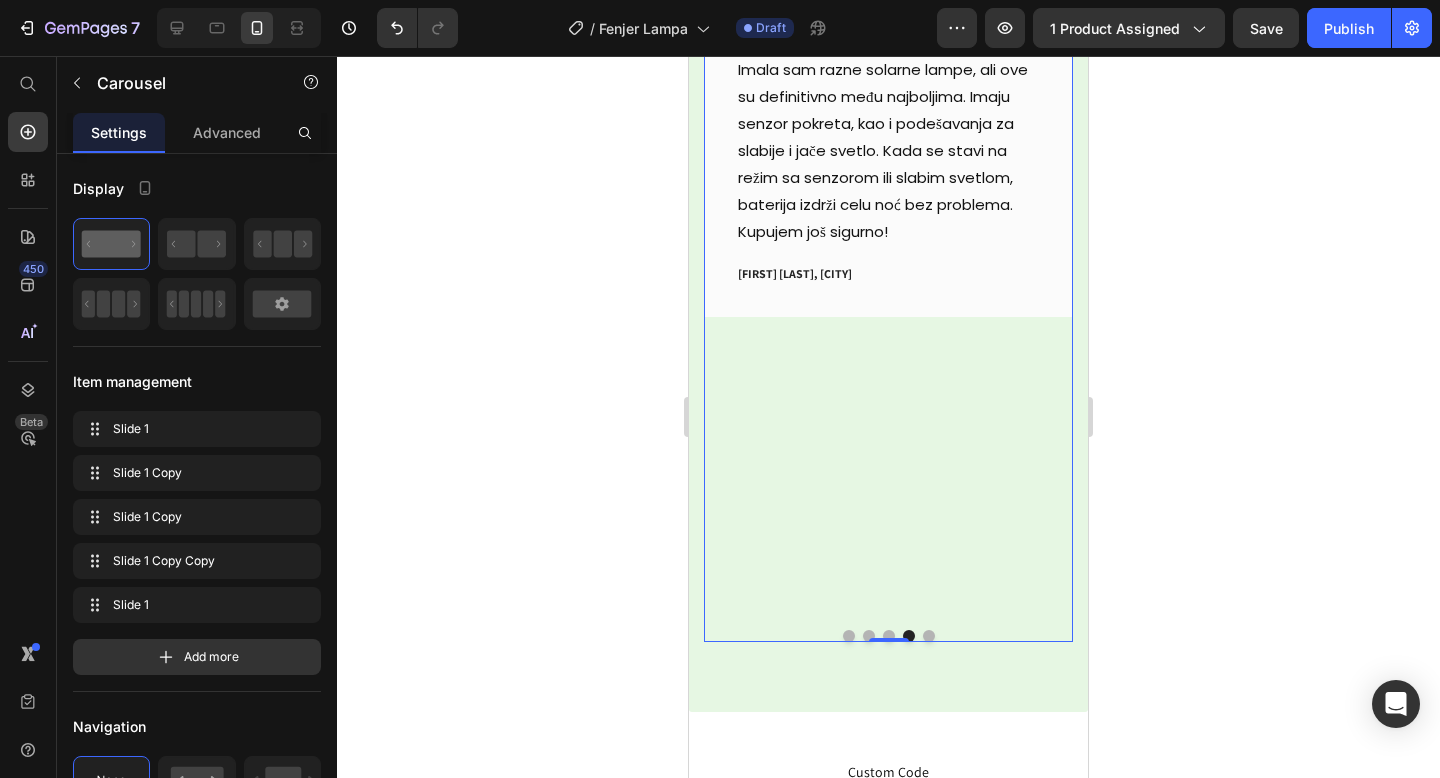 click at bounding box center (929, 636) 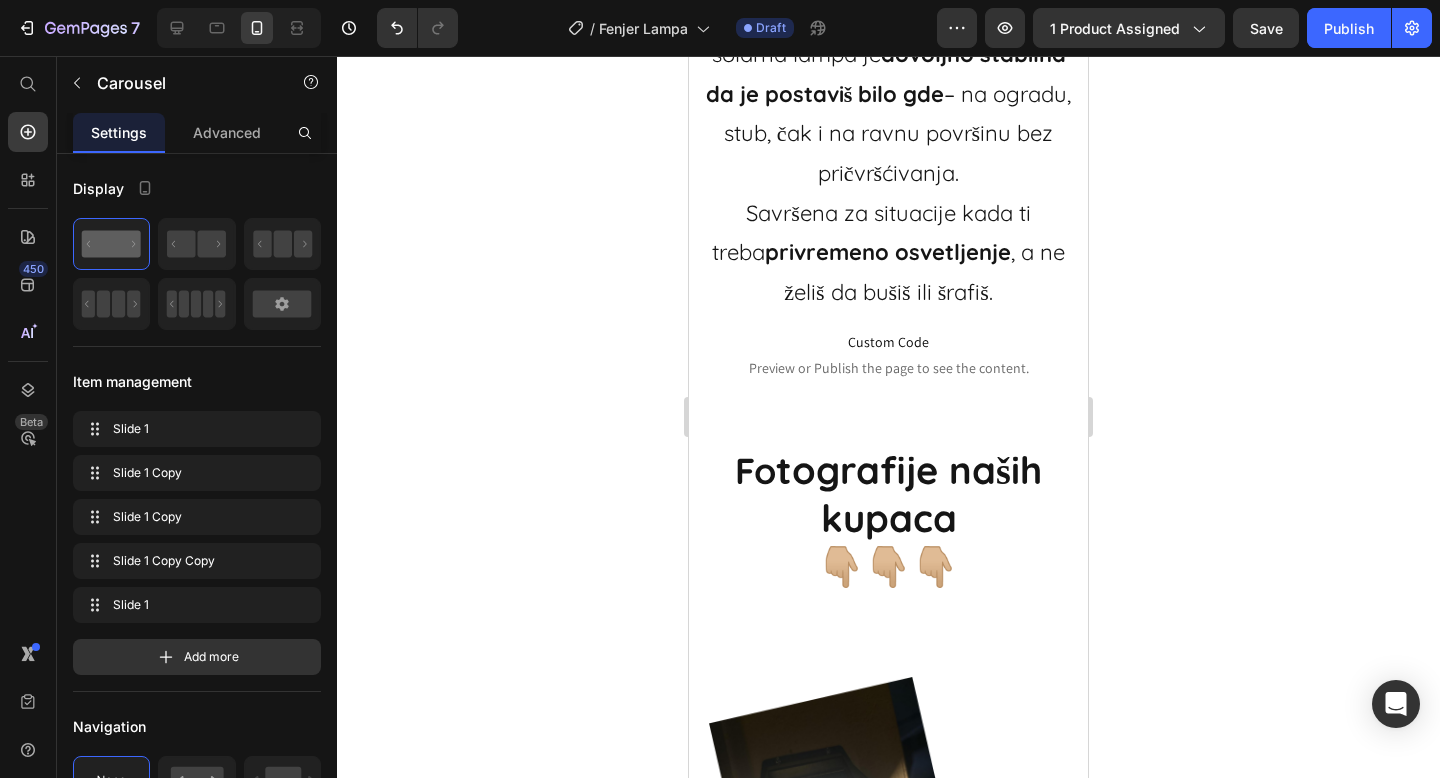 scroll, scrollTop: 5968, scrollLeft: 0, axis: vertical 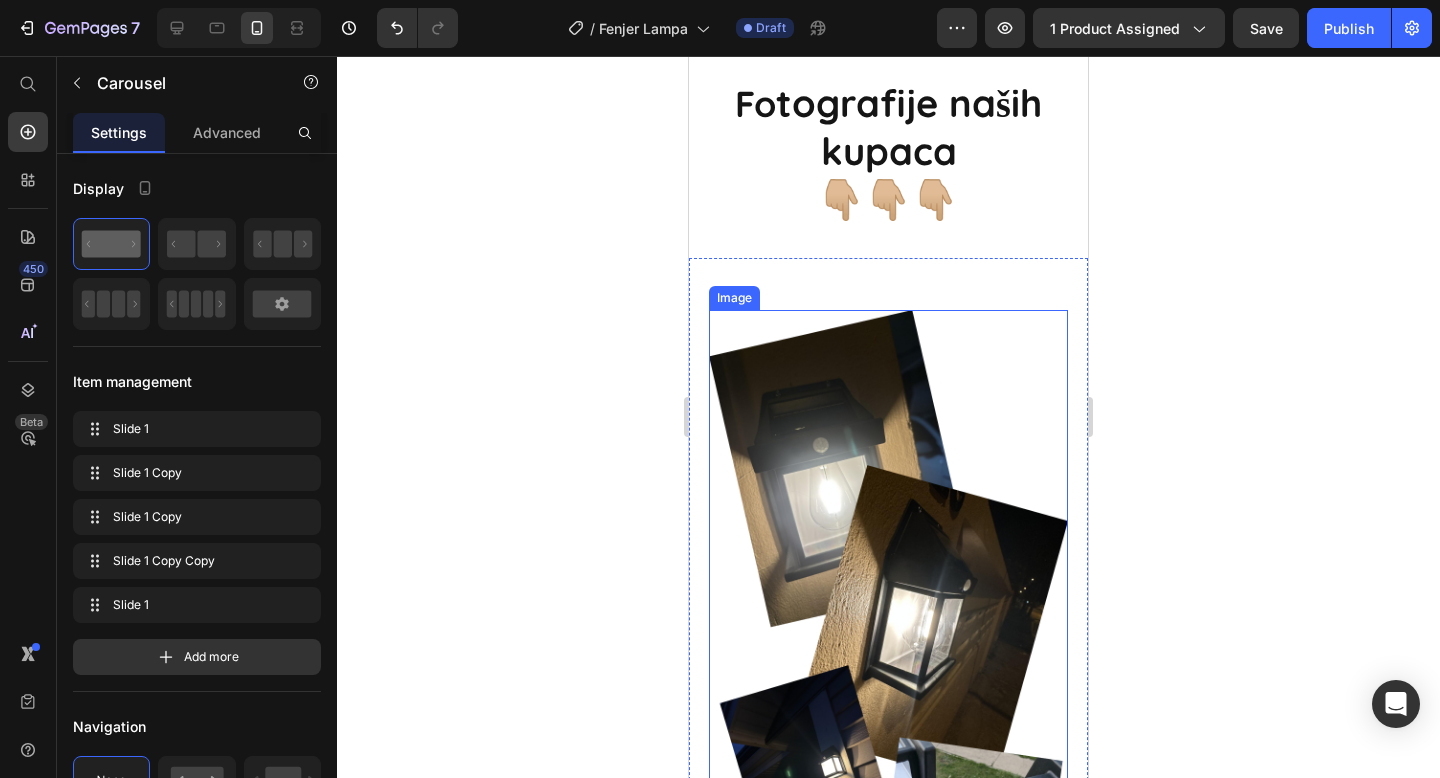 click at bounding box center (888, 788) 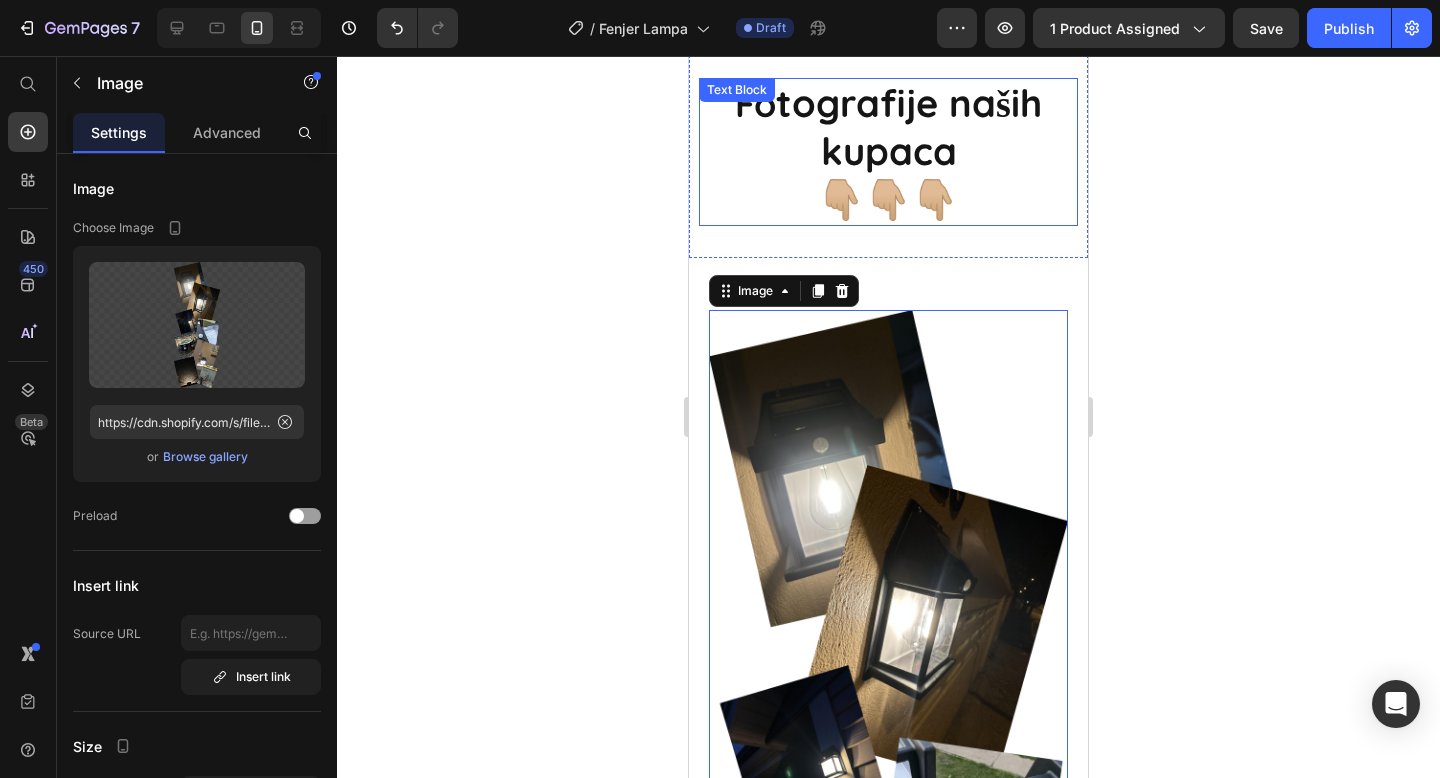 click on "tografije naših kupaca" at bounding box center (909, 127) 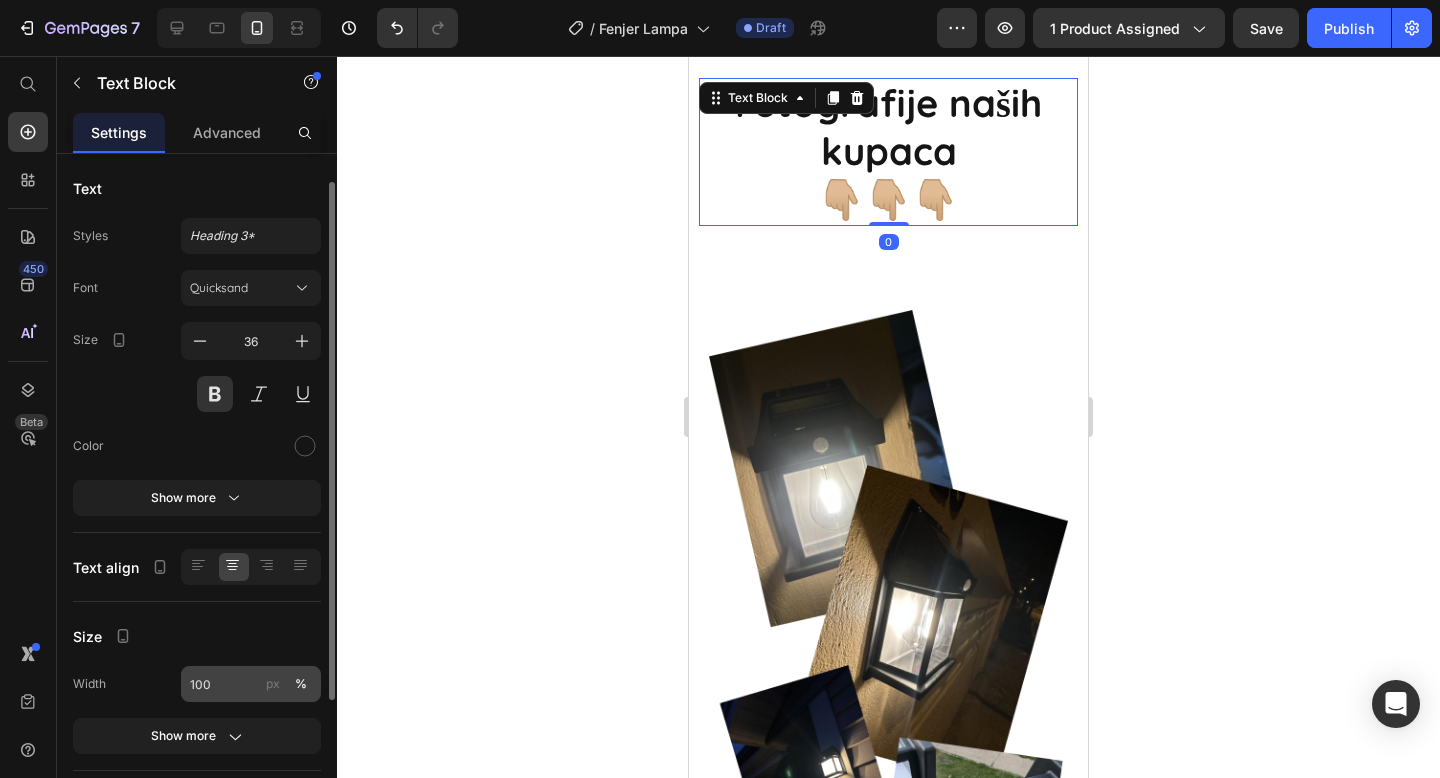 scroll, scrollTop: 214, scrollLeft: 0, axis: vertical 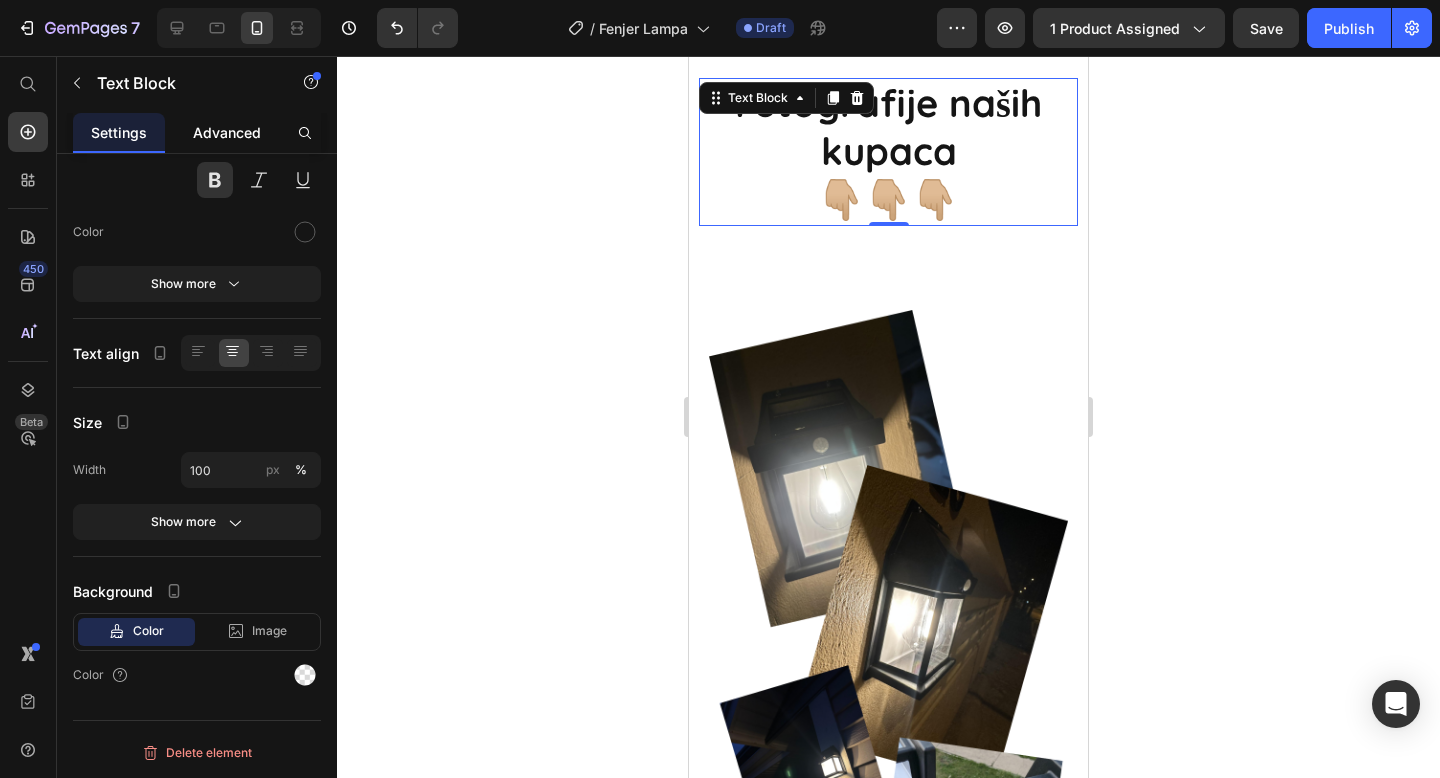 click on "Advanced" at bounding box center (227, 132) 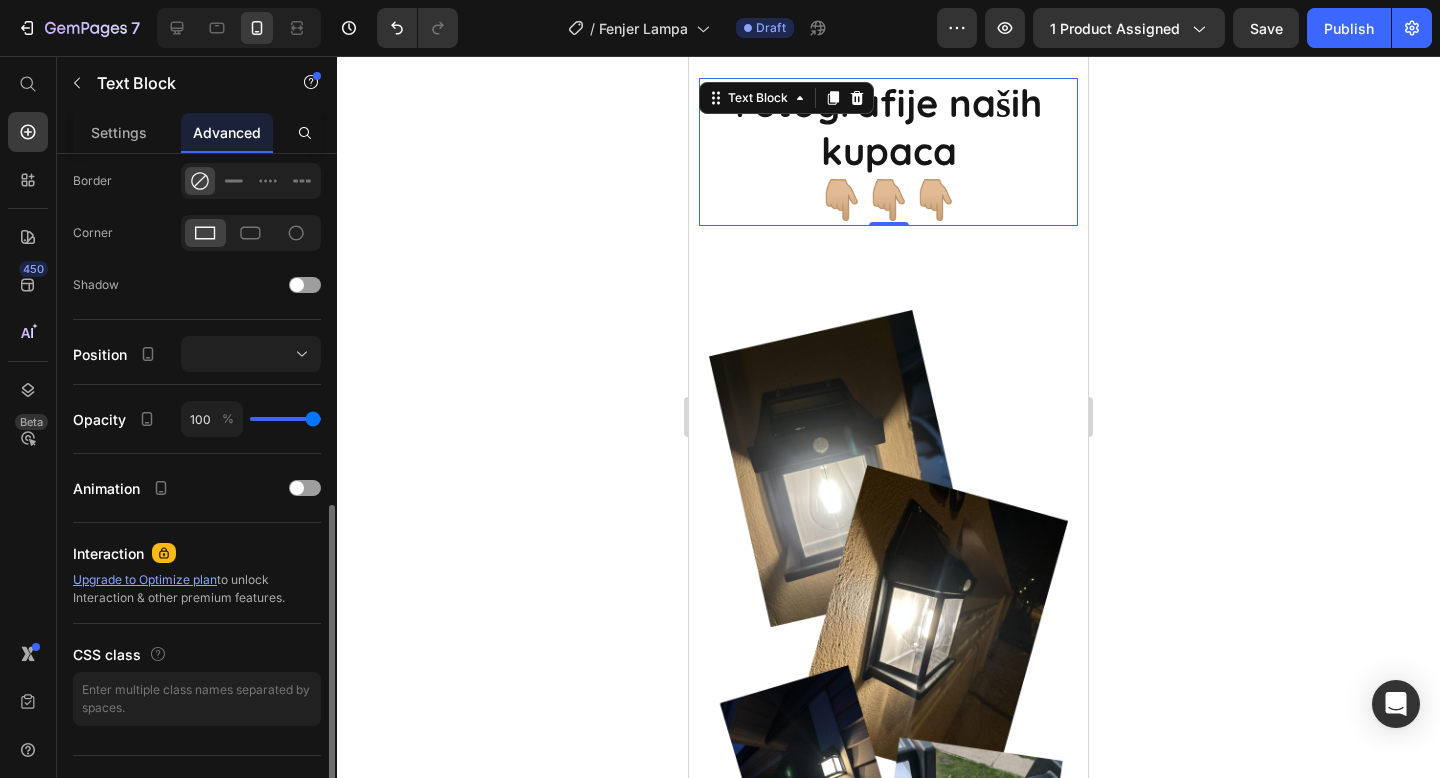 scroll, scrollTop: 588, scrollLeft: 0, axis: vertical 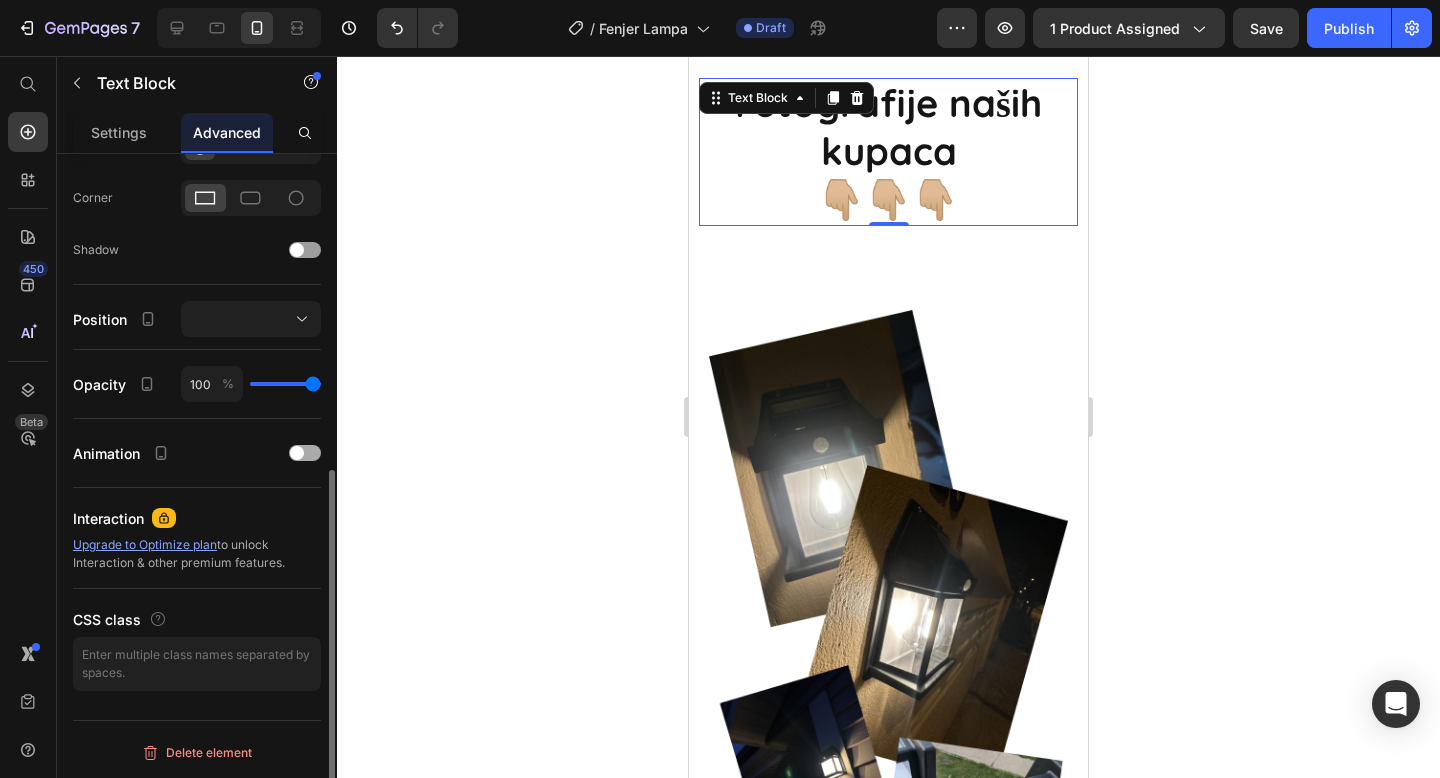 click at bounding box center [305, 453] 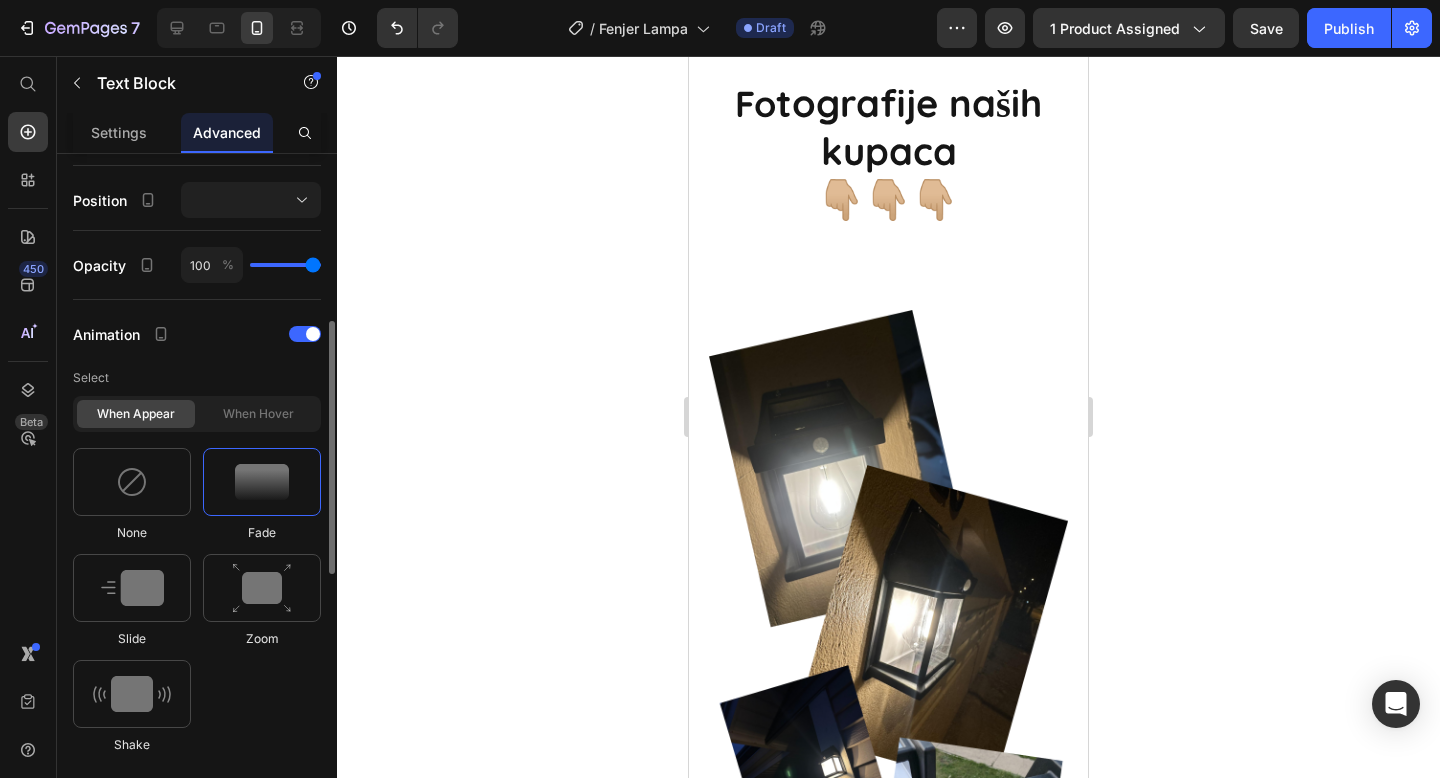 scroll, scrollTop: 736, scrollLeft: 0, axis: vertical 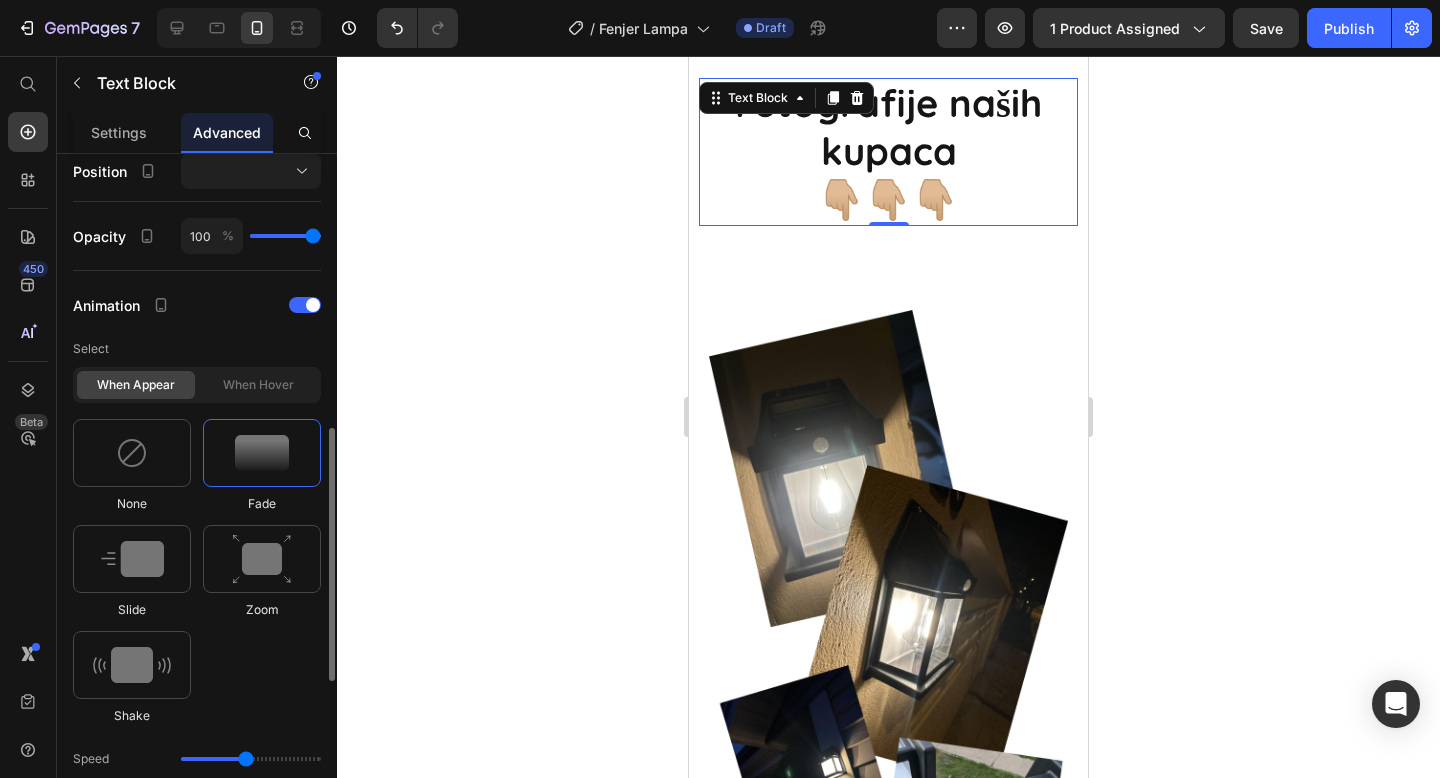 click at bounding box center (262, 453) 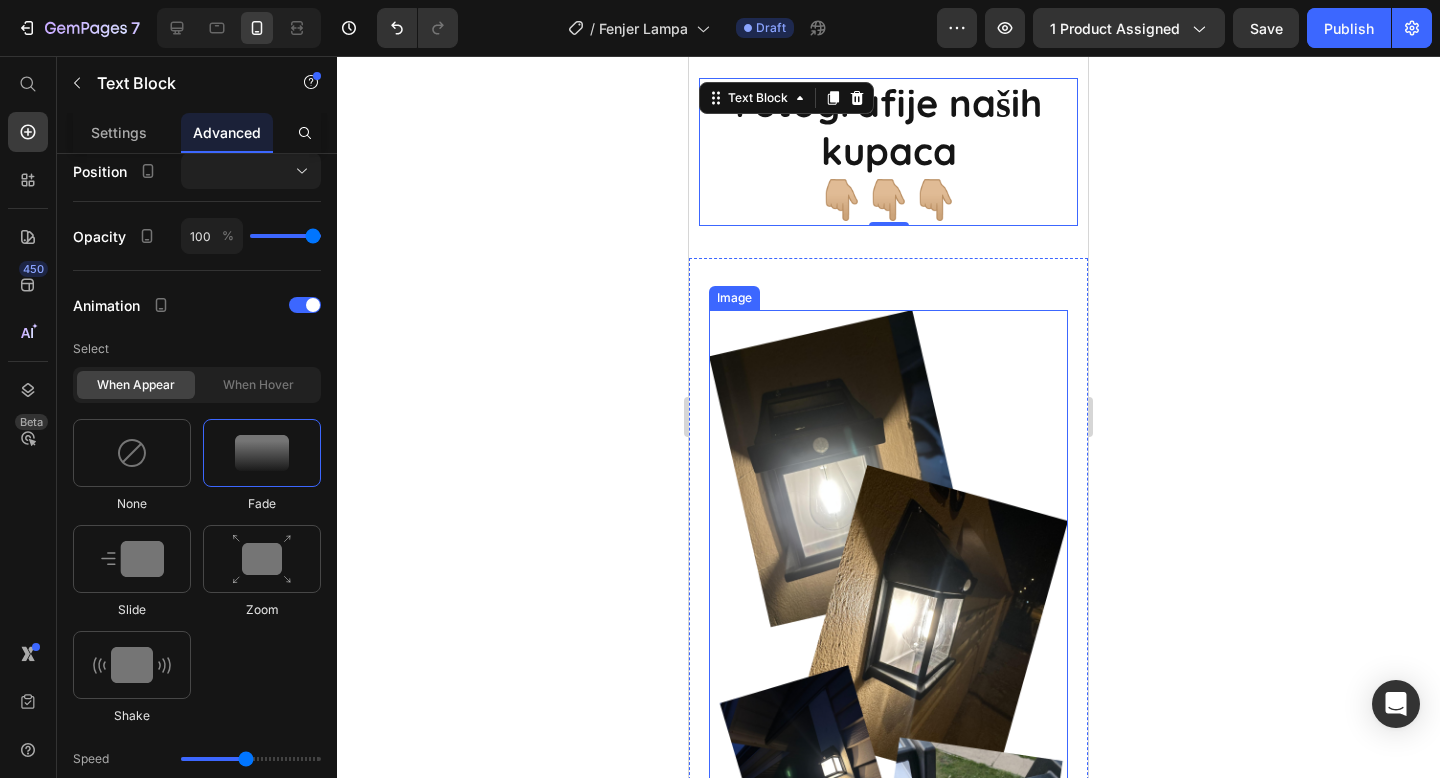 click at bounding box center [888, 788] 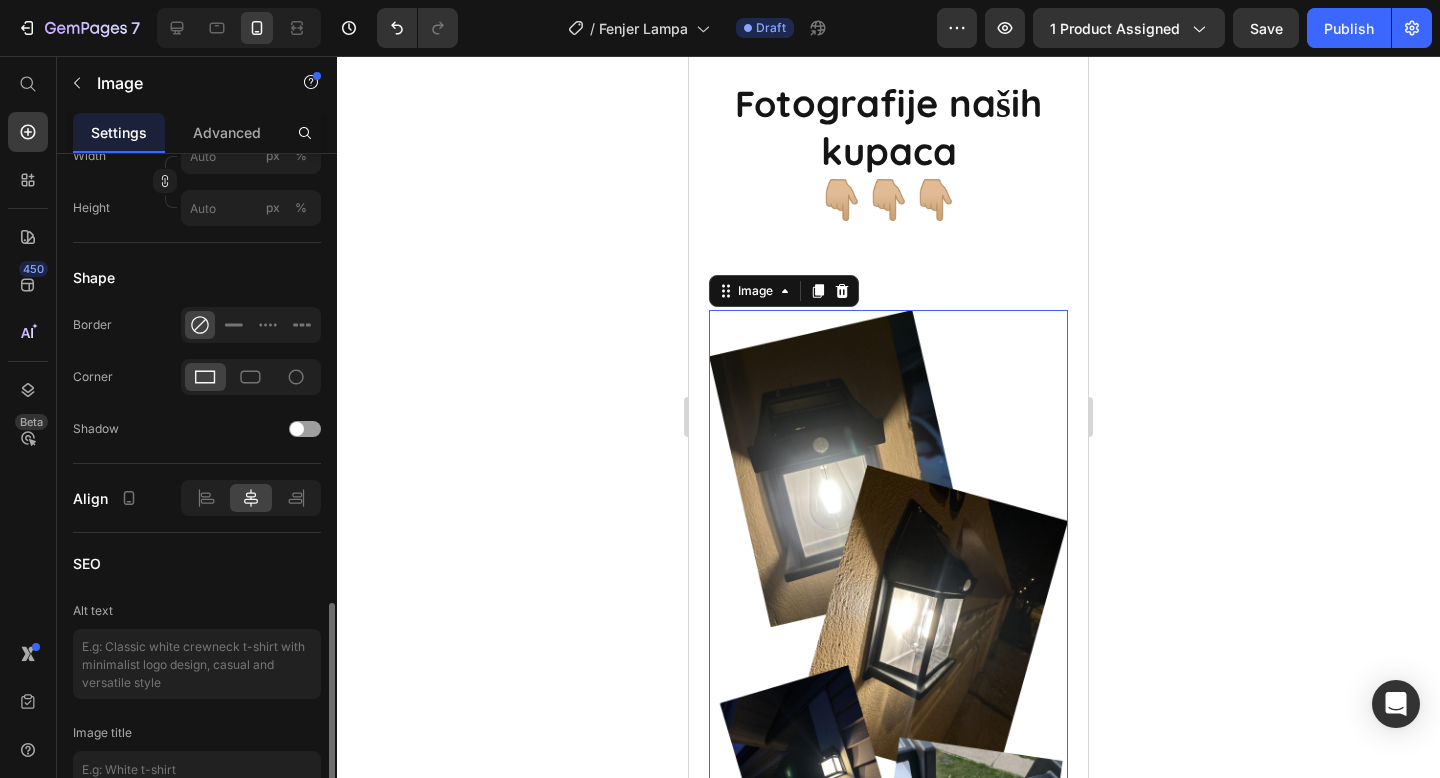 scroll, scrollTop: 790, scrollLeft: 0, axis: vertical 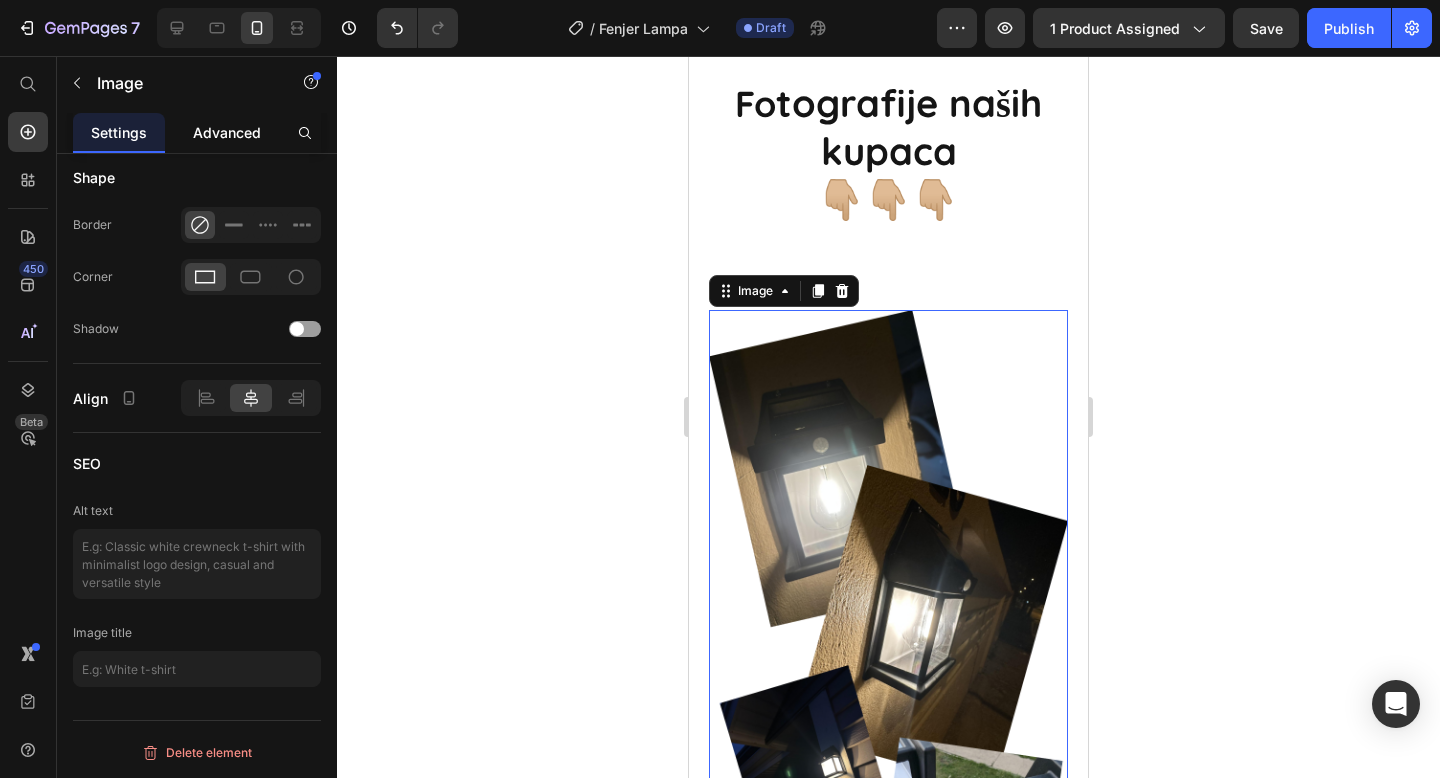 click on "Advanced" 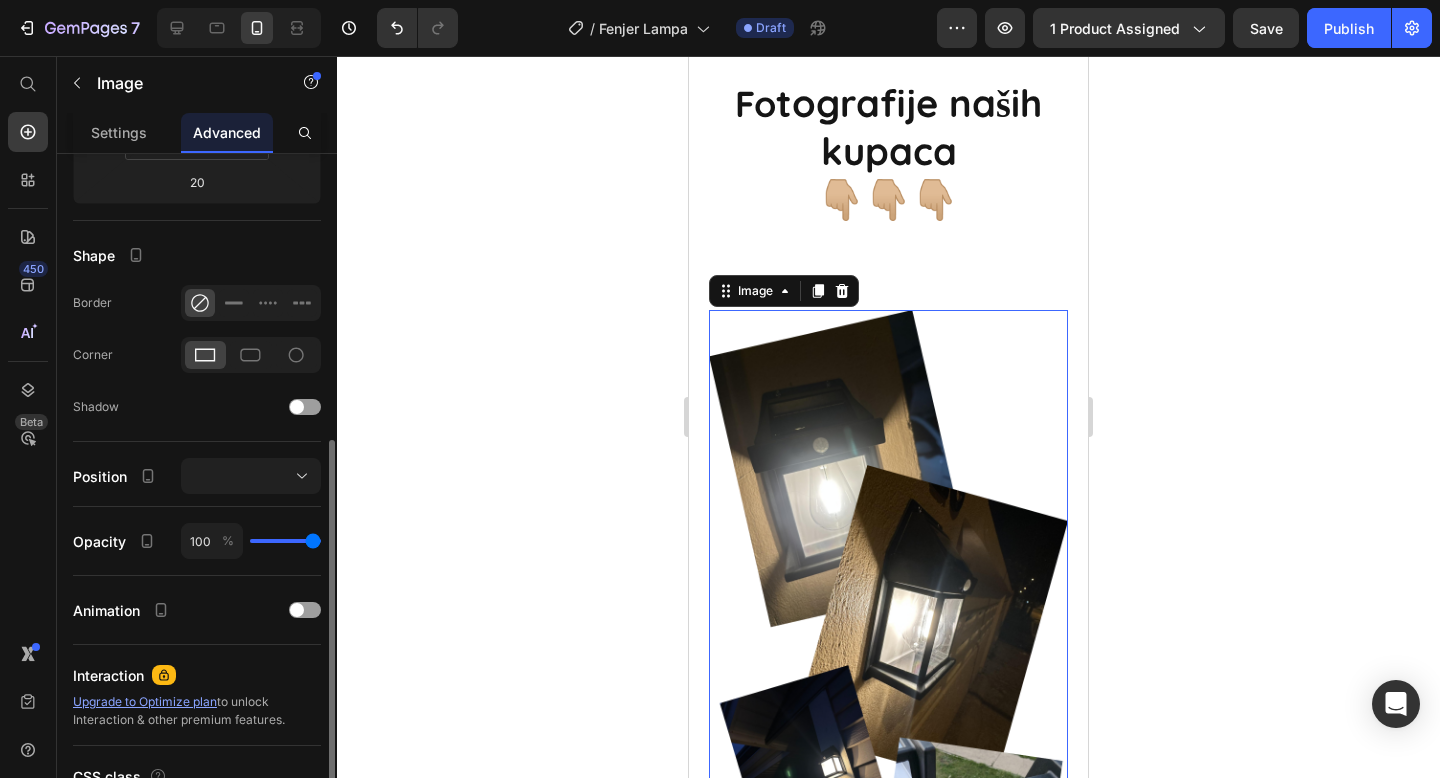 scroll, scrollTop: 495, scrollLeft: 0, axis: vertical 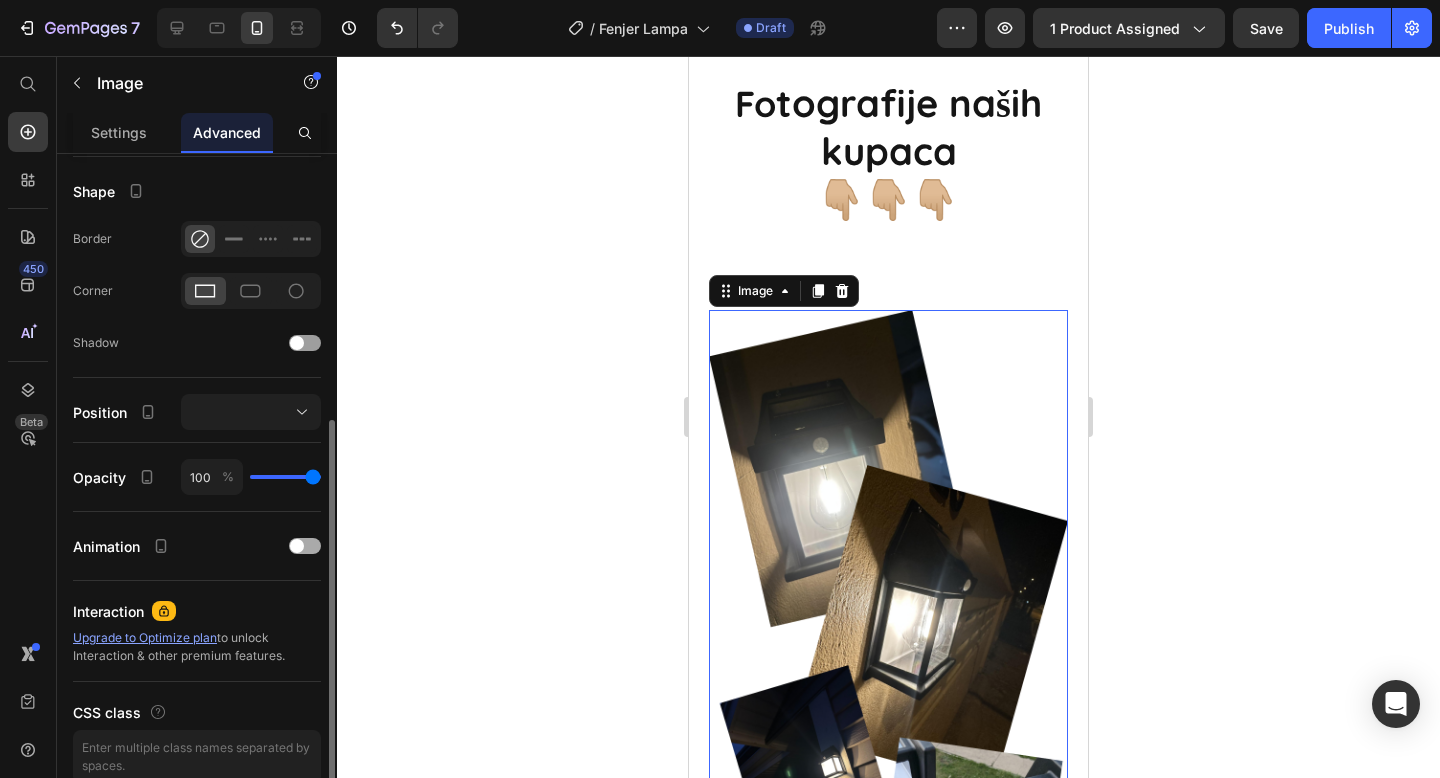 click at bounding box center [297, 546] 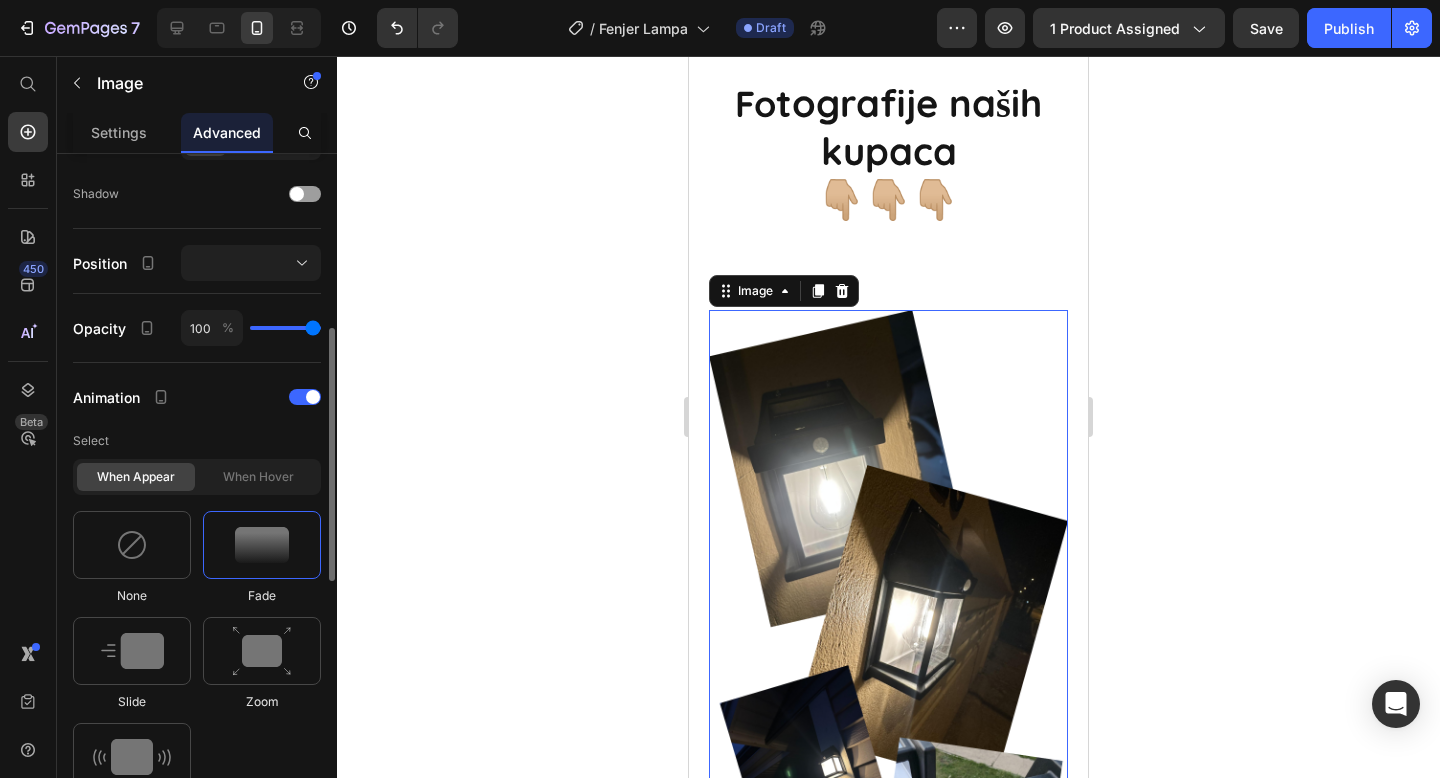 scroll, scrollTop: 758, scrollLeft: 0, axis: vertical 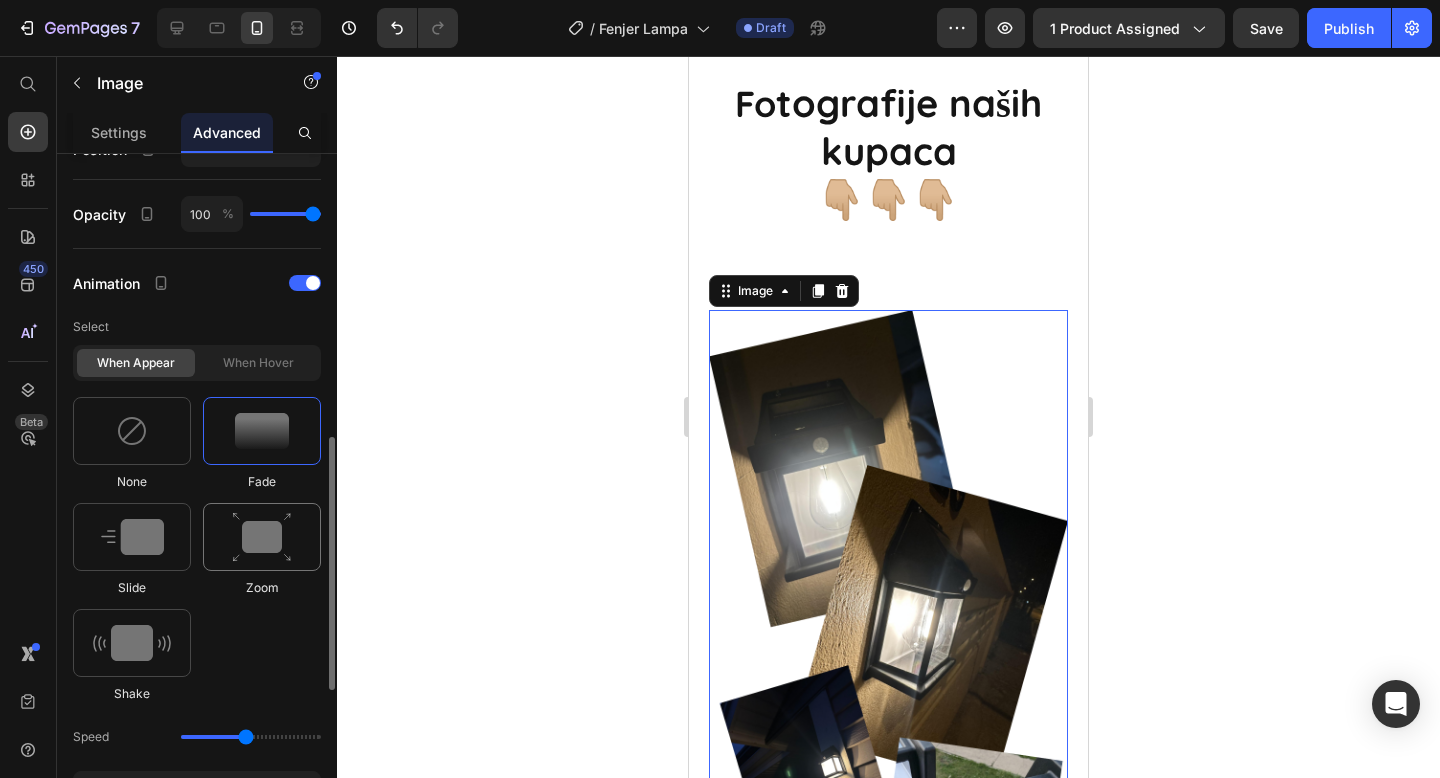 click at bounding box center [262, 537] 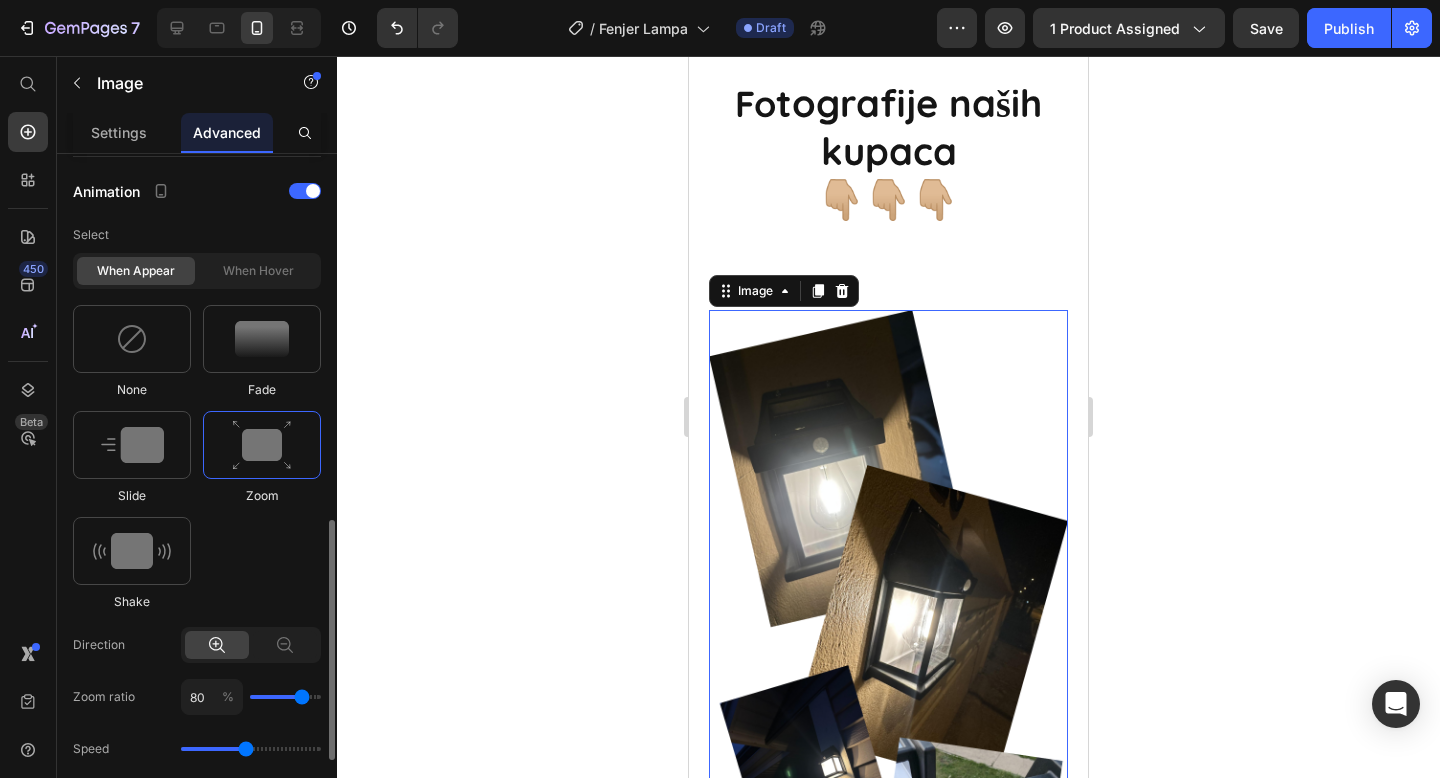 scroll, scrollTop: 899, scrollLeft: 0, axis: vertical 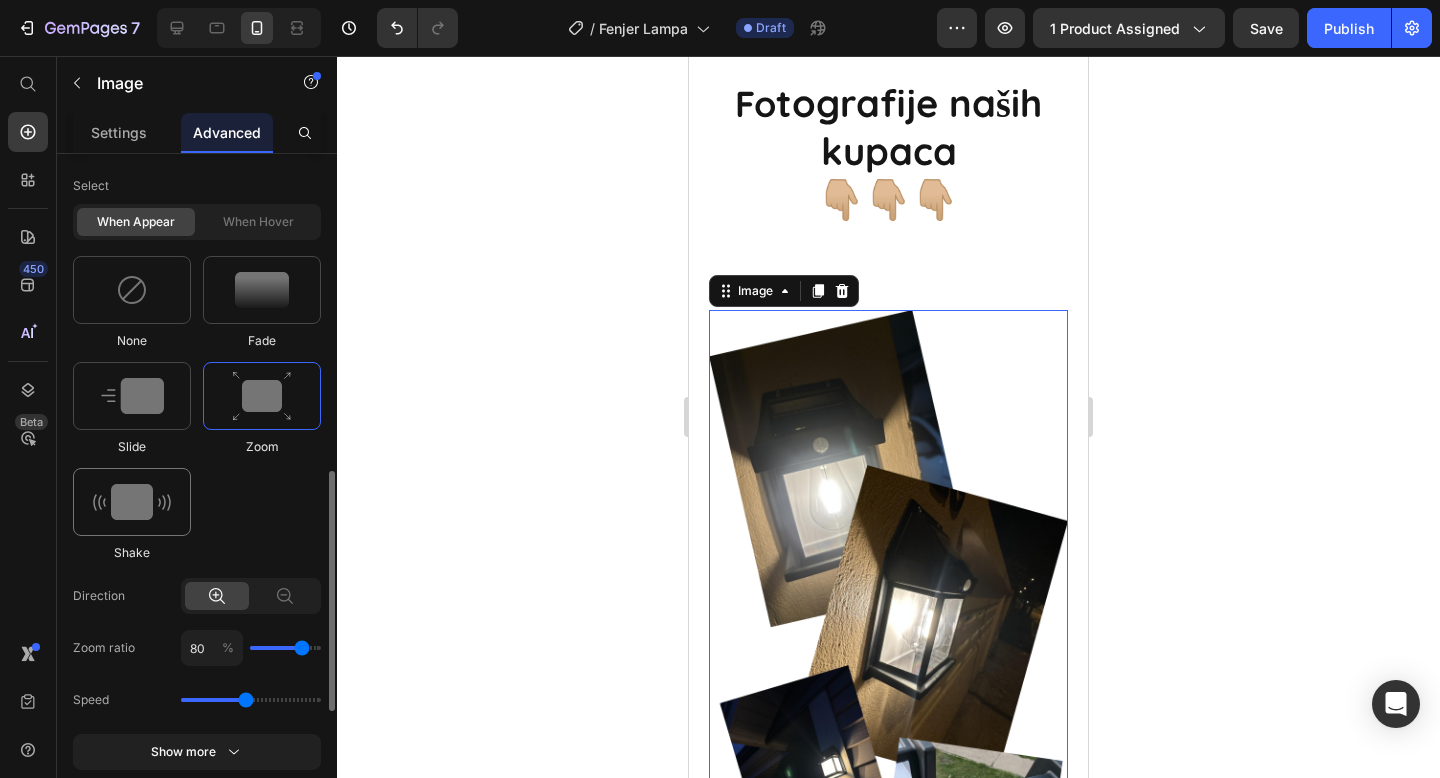 click at bounding box center (132, 502) 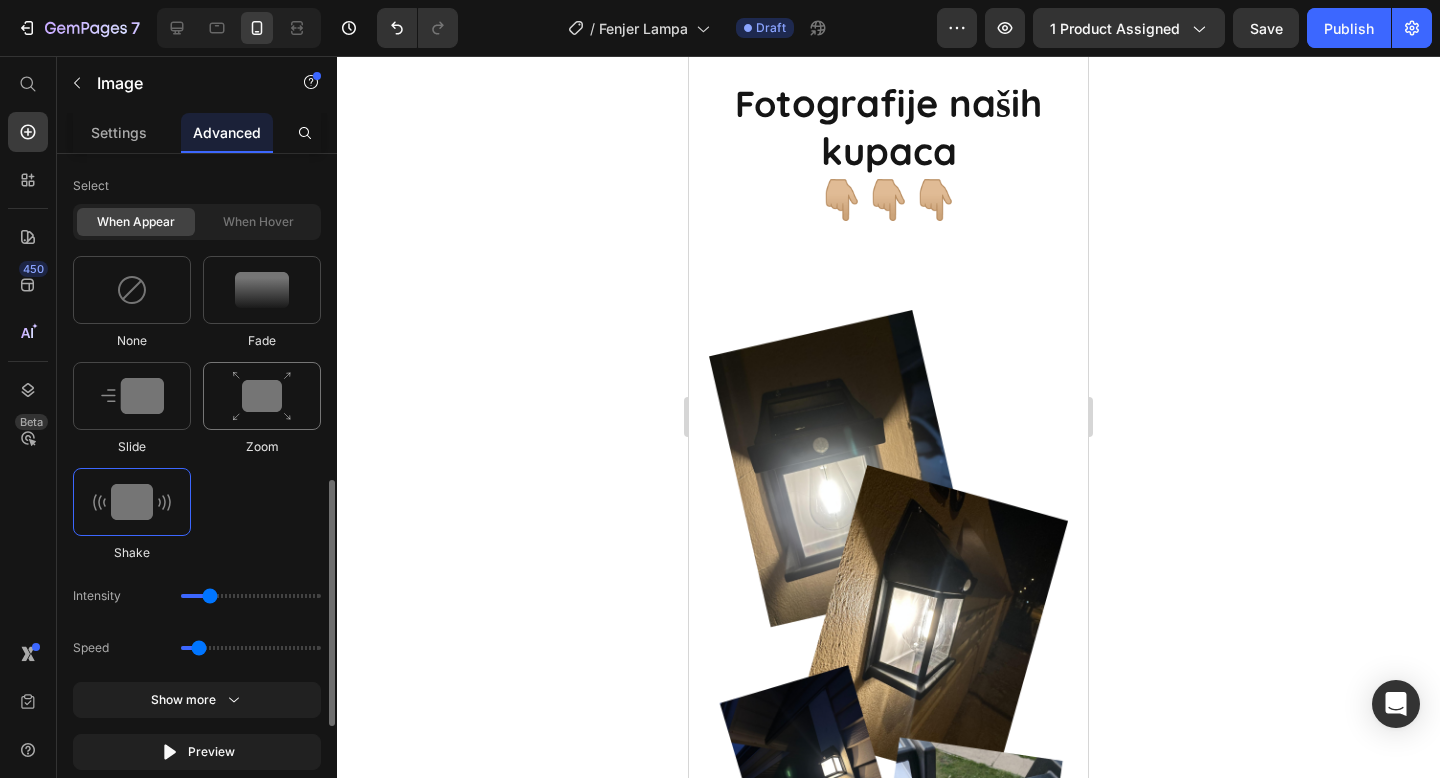 click at bounding box center [262, 396] 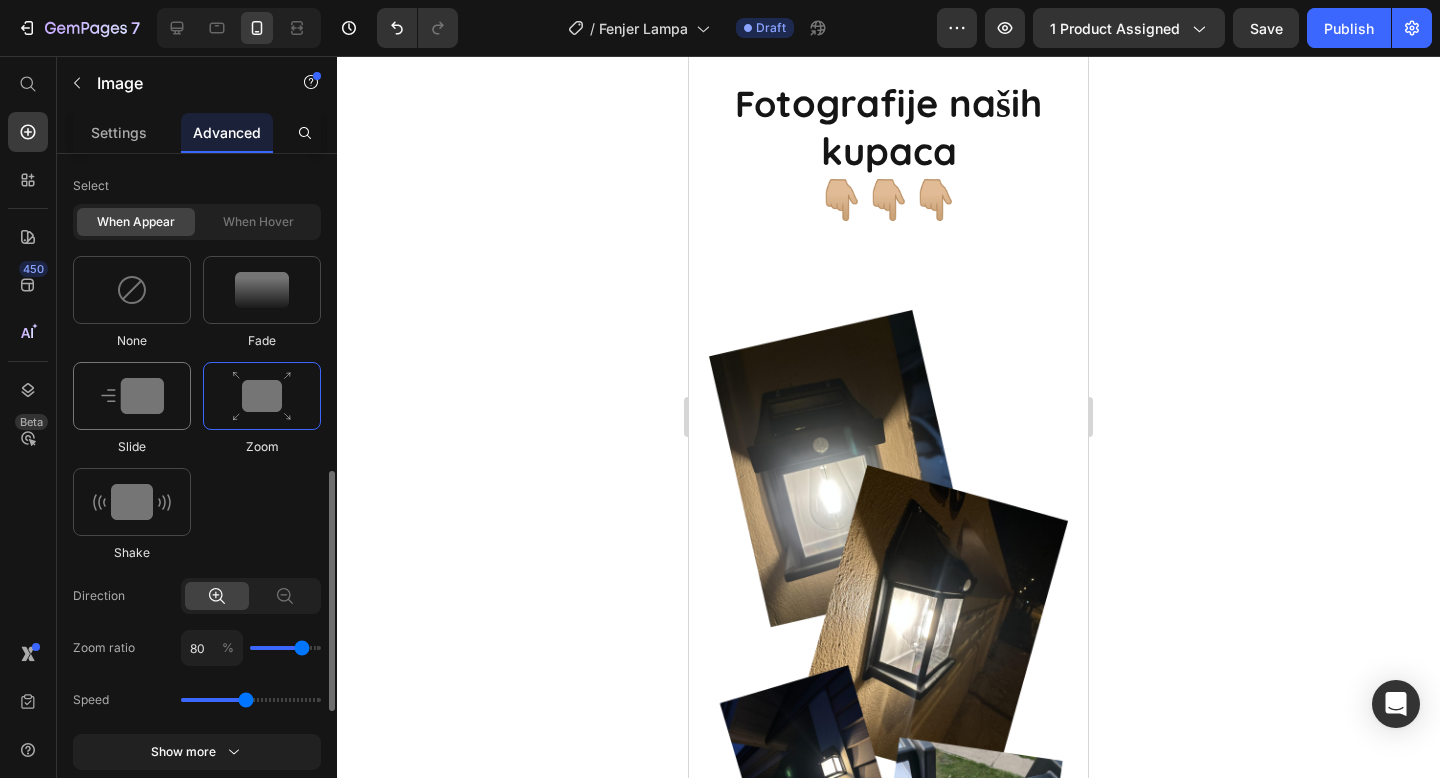 click at bounding box center [132, 396] 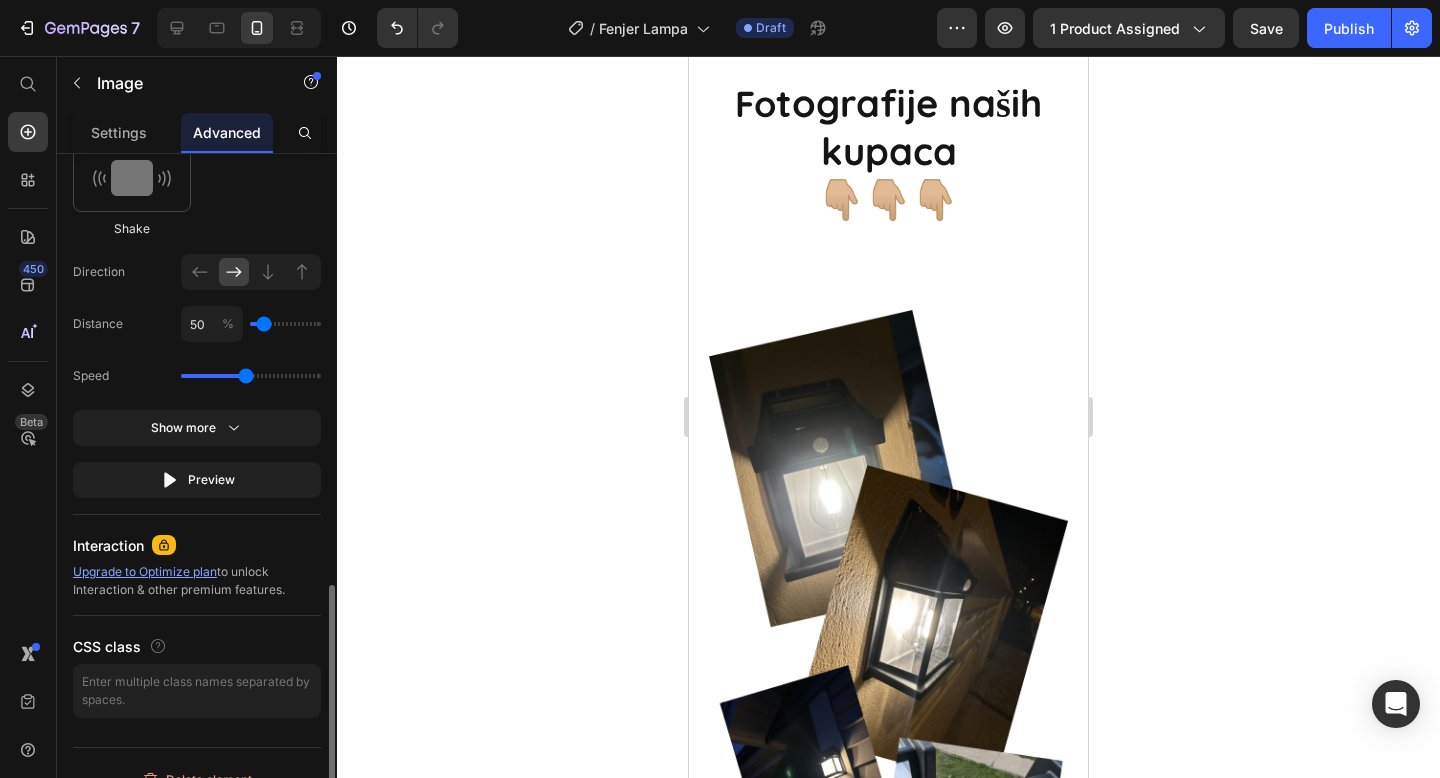 scroll, scrollTop: 1250, scrollLeft: 0, axis: vertical 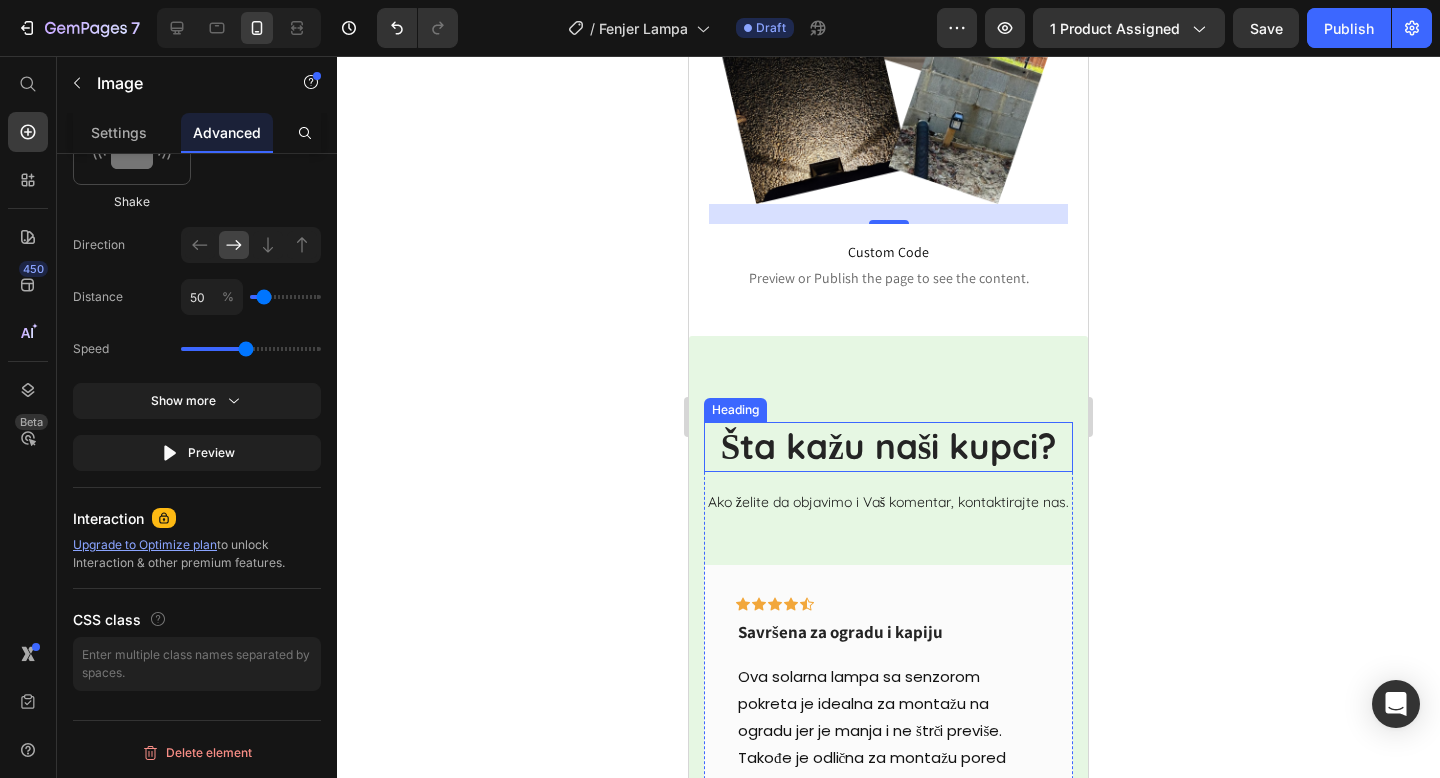 click on "Šta kažu naši kupci?" at bounding box center (888, 447) 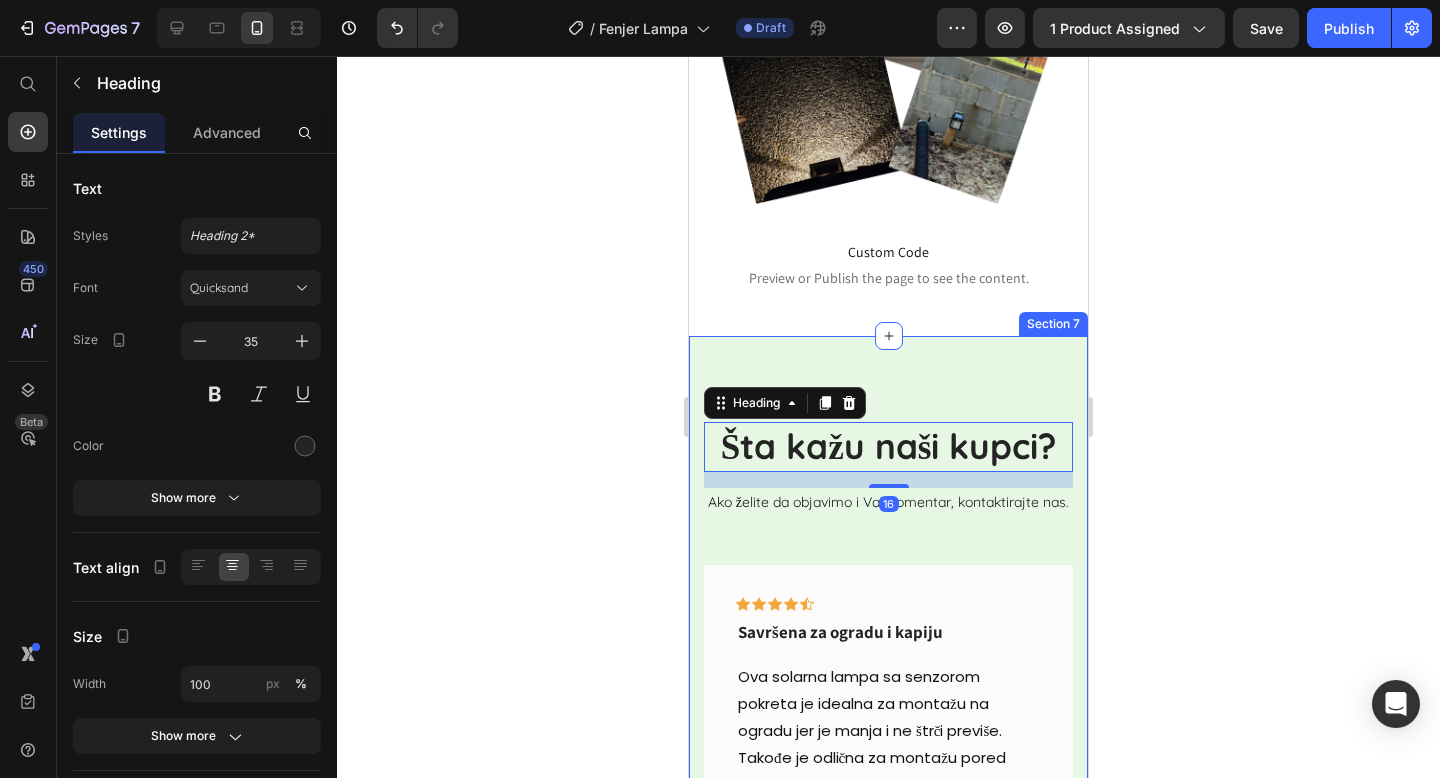 click on "Text block Text block [FIRST] [LAST], [CITY] Text block Row
Icon
Icon
Icon
Icon
Icon Row Izgleda brutalno! Text block Text block [FIRST] [LAST], [CITY] Text block Row
Icon" at bounding box center [888, 854] 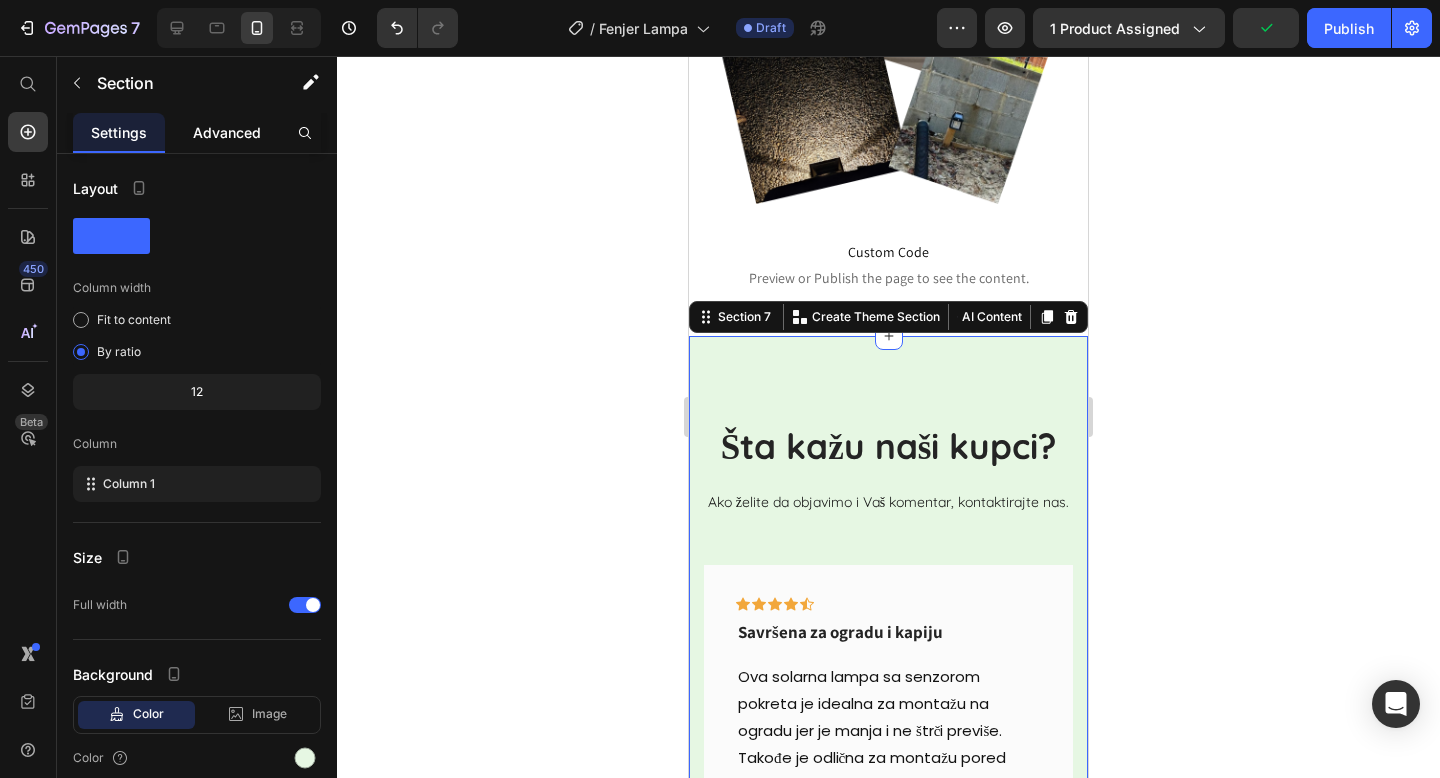 click on "Advanced" at bounding box center [227, 132] 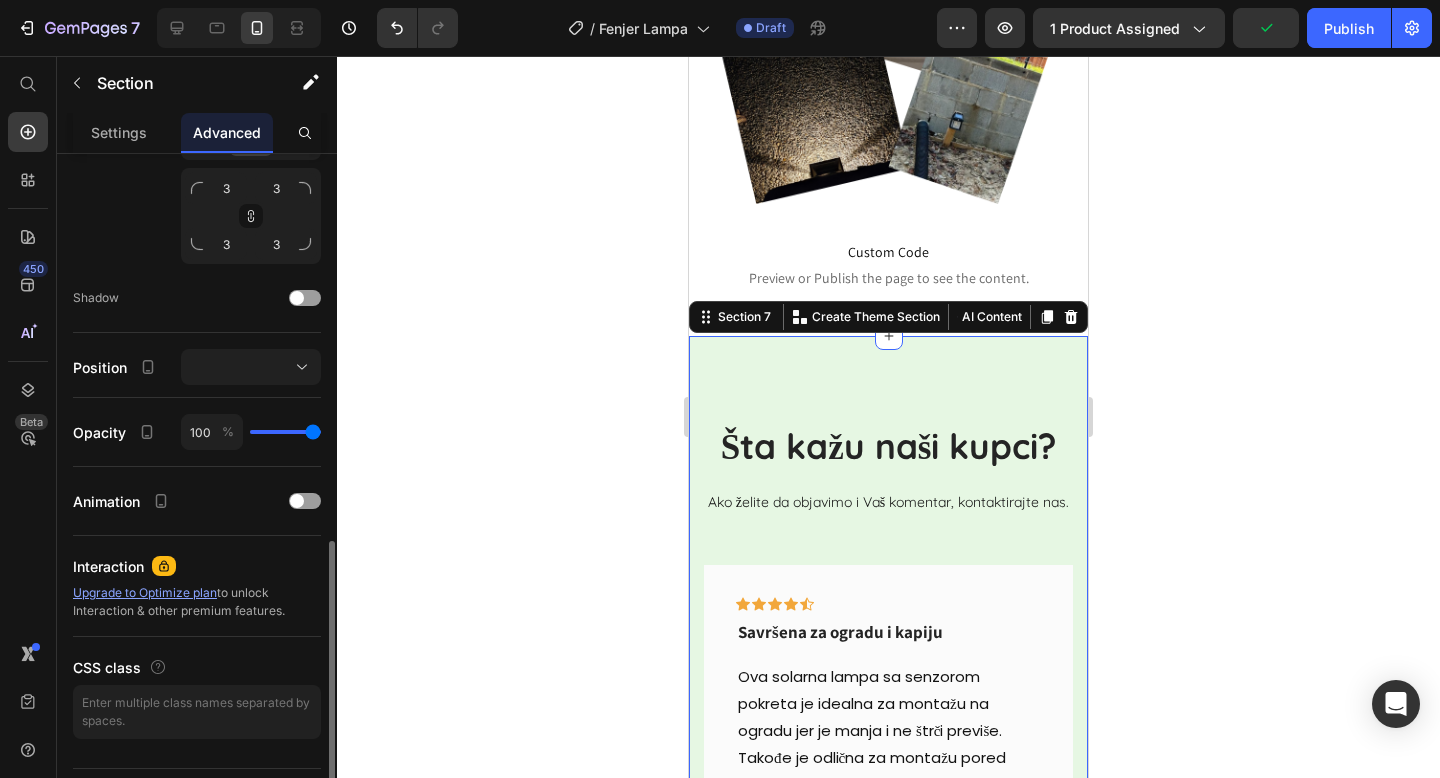 scroll, scrollTop: 692, scrollLeft: 0, axis: vertical 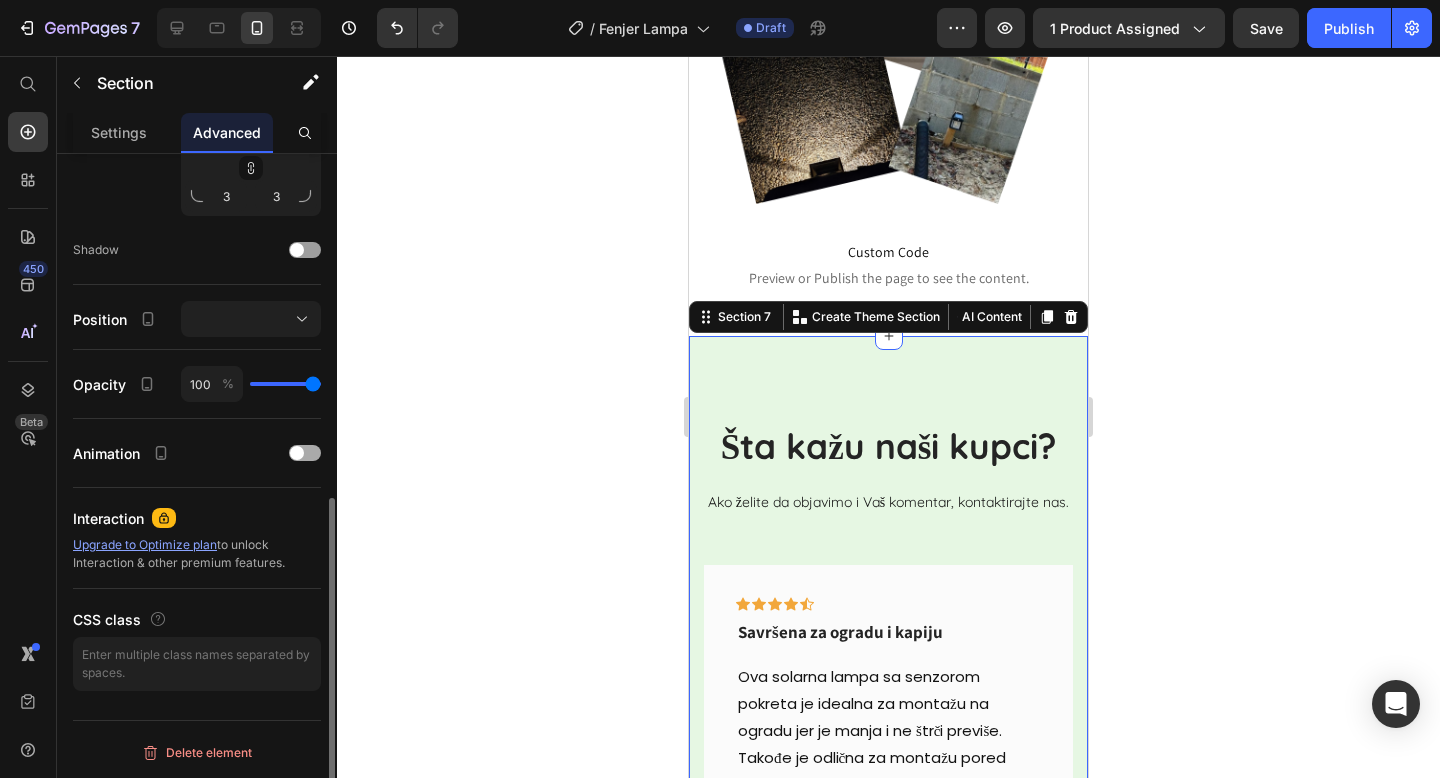 click at bounding box center (305, 453) 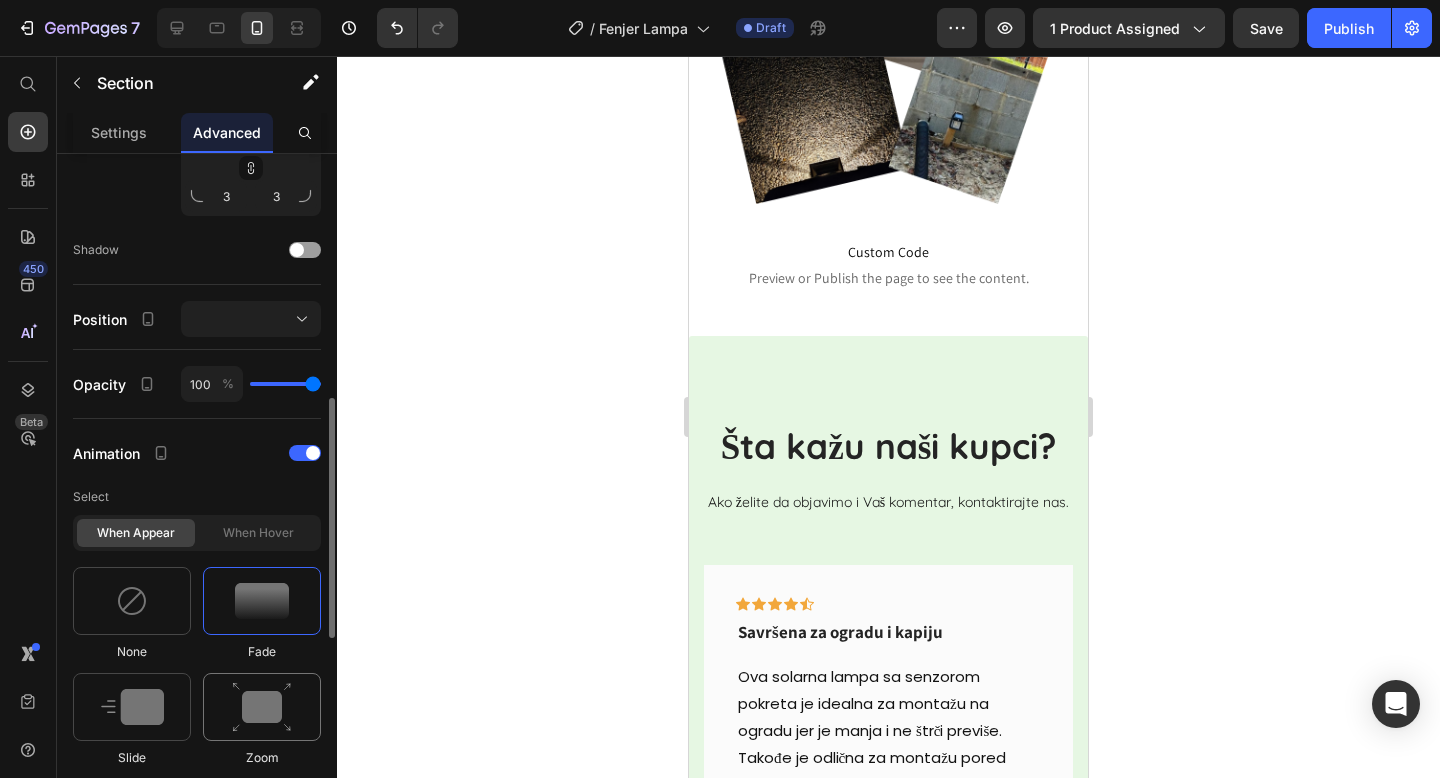 click at bounding box center (262, 707) 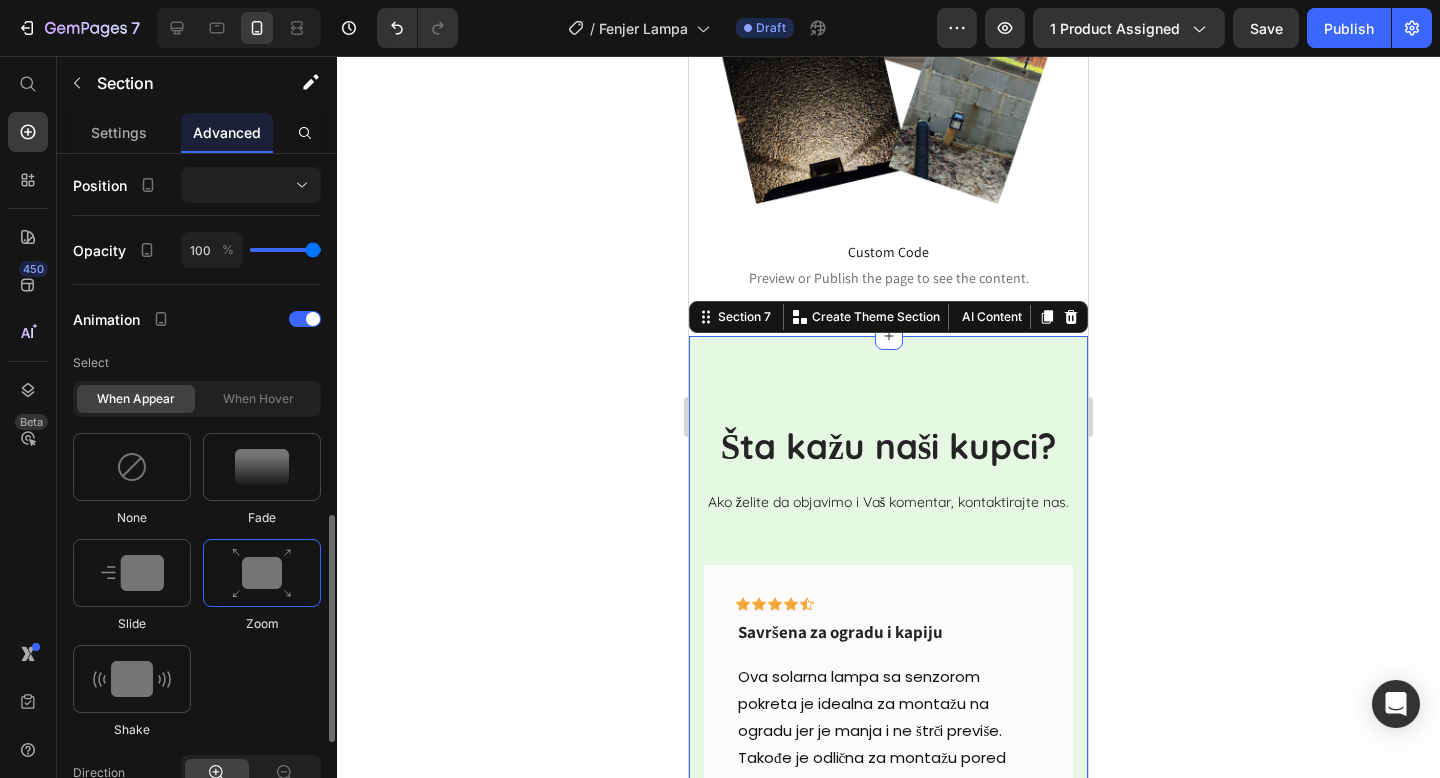scroll, scrollTop: 940, scrollLeft: 0, axis: vertical 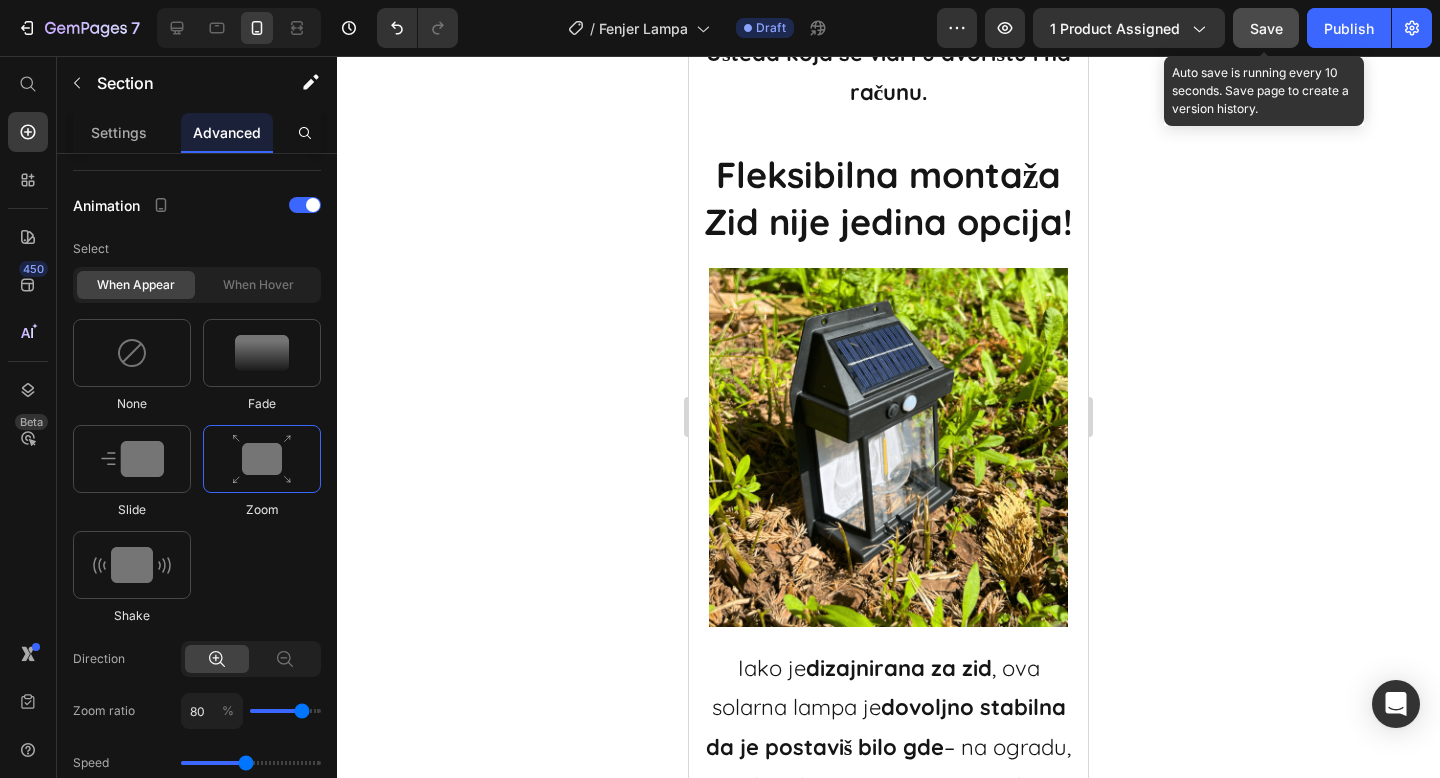 click on "Save" 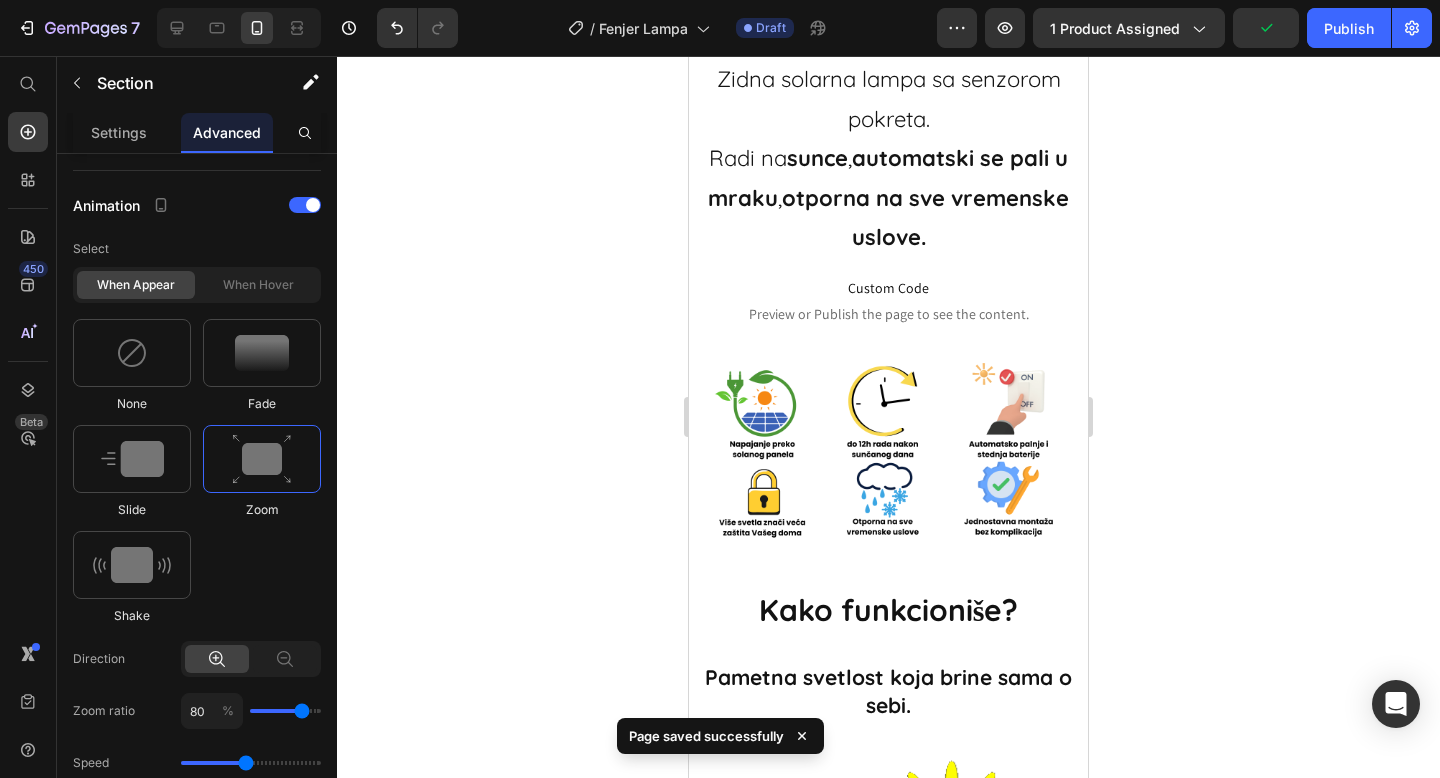 scroll, scrollTop: 2103, scrollLeft: 0, axis: vertical 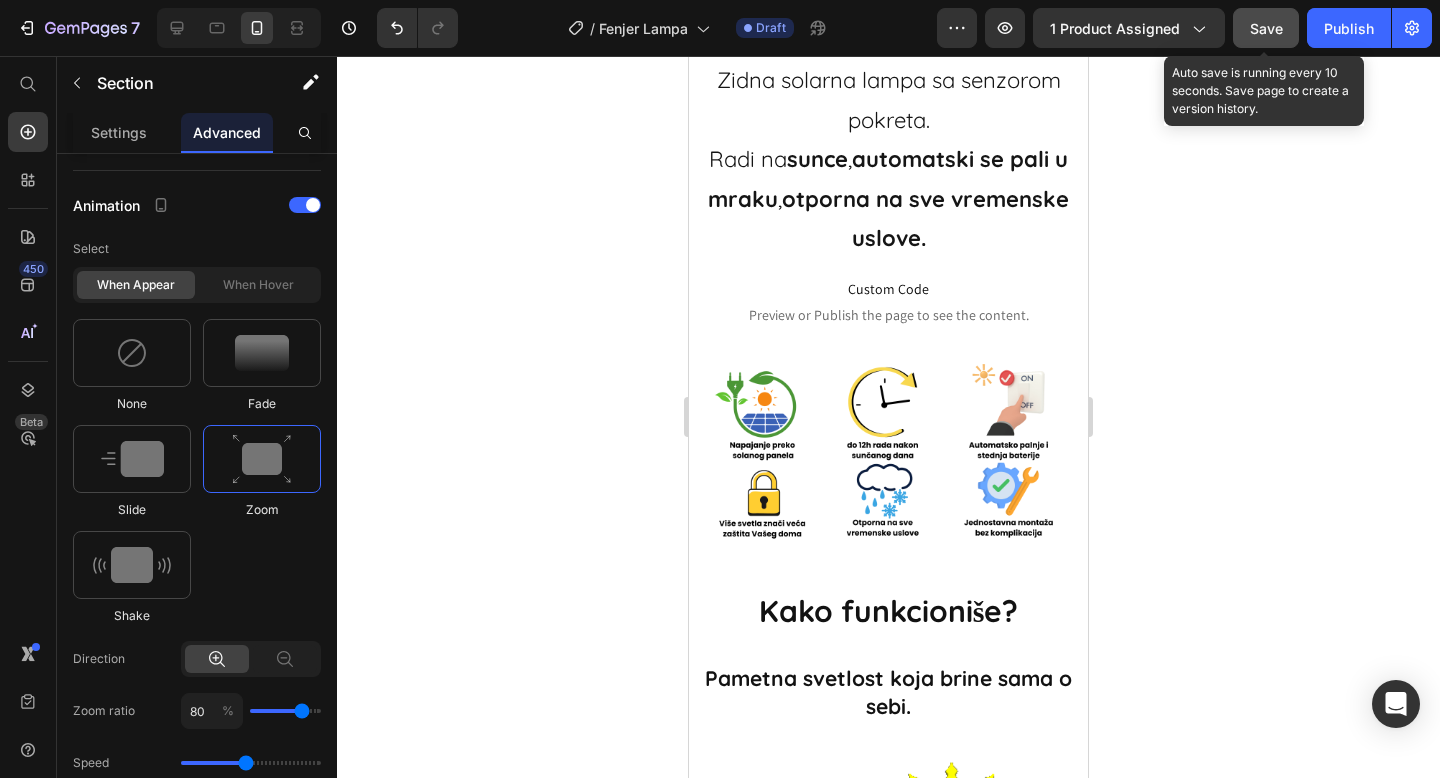 click on "Save" 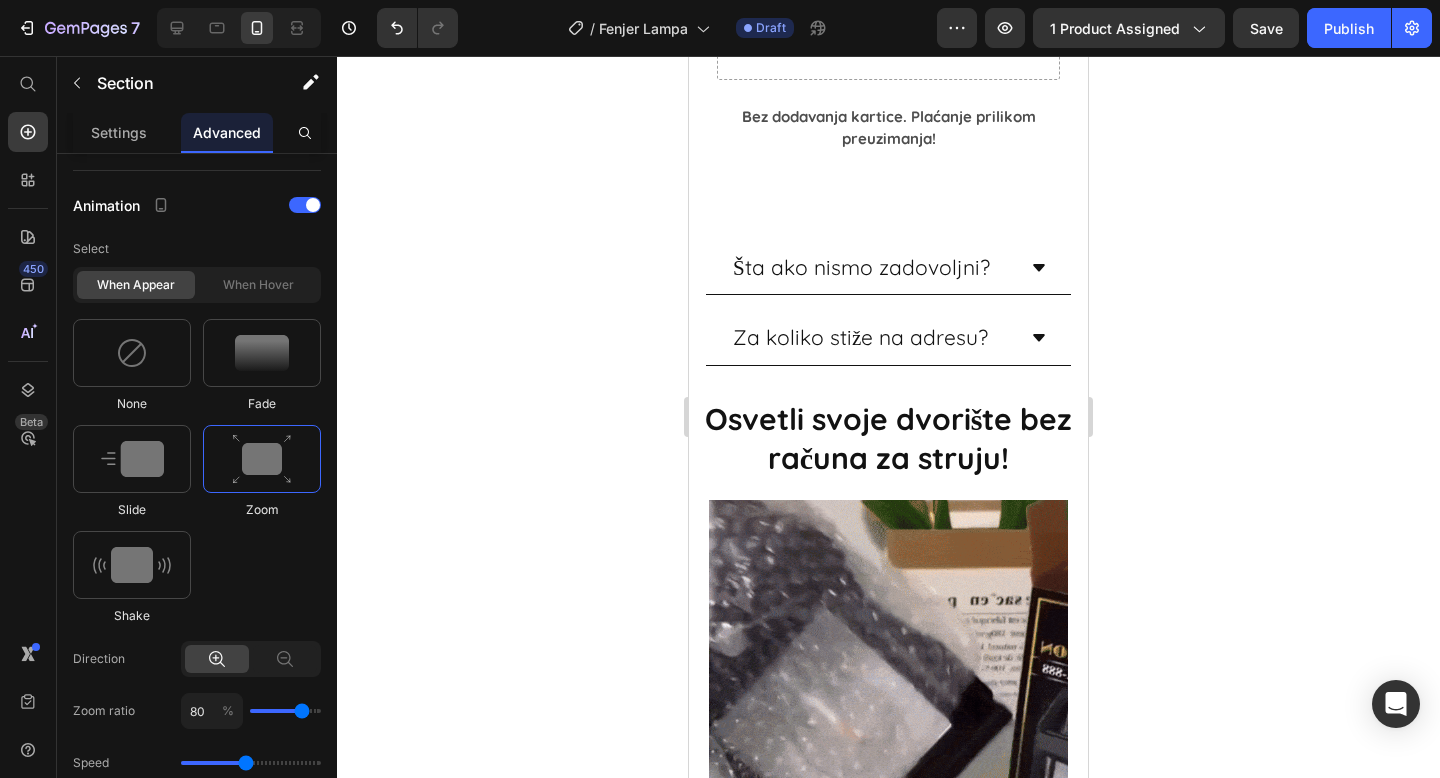 scroll, scrollTop: 1648, scrollLeft: 0, axis: vertical 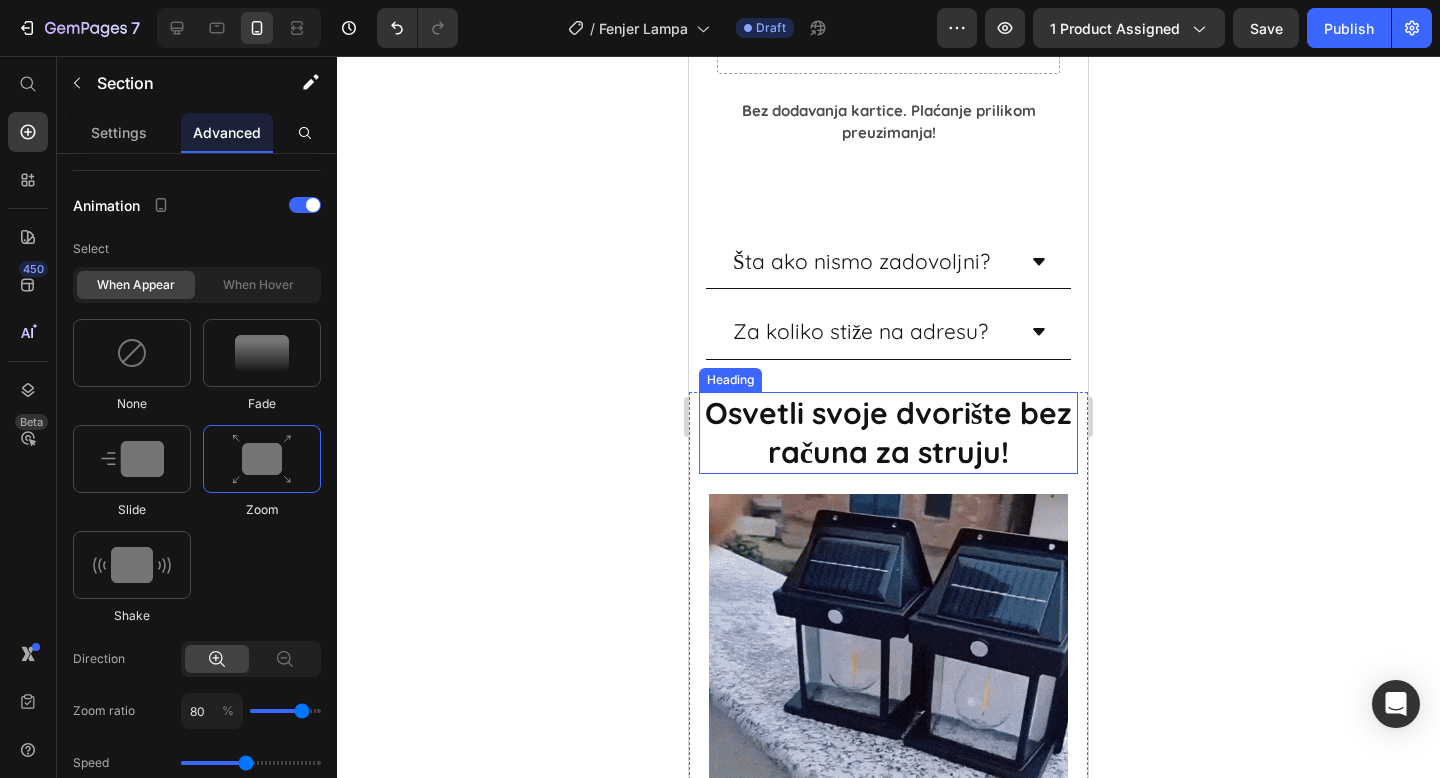 click on "Osvetli svoje dvorište bez računa za struju!" at bounding box center [888, 433] 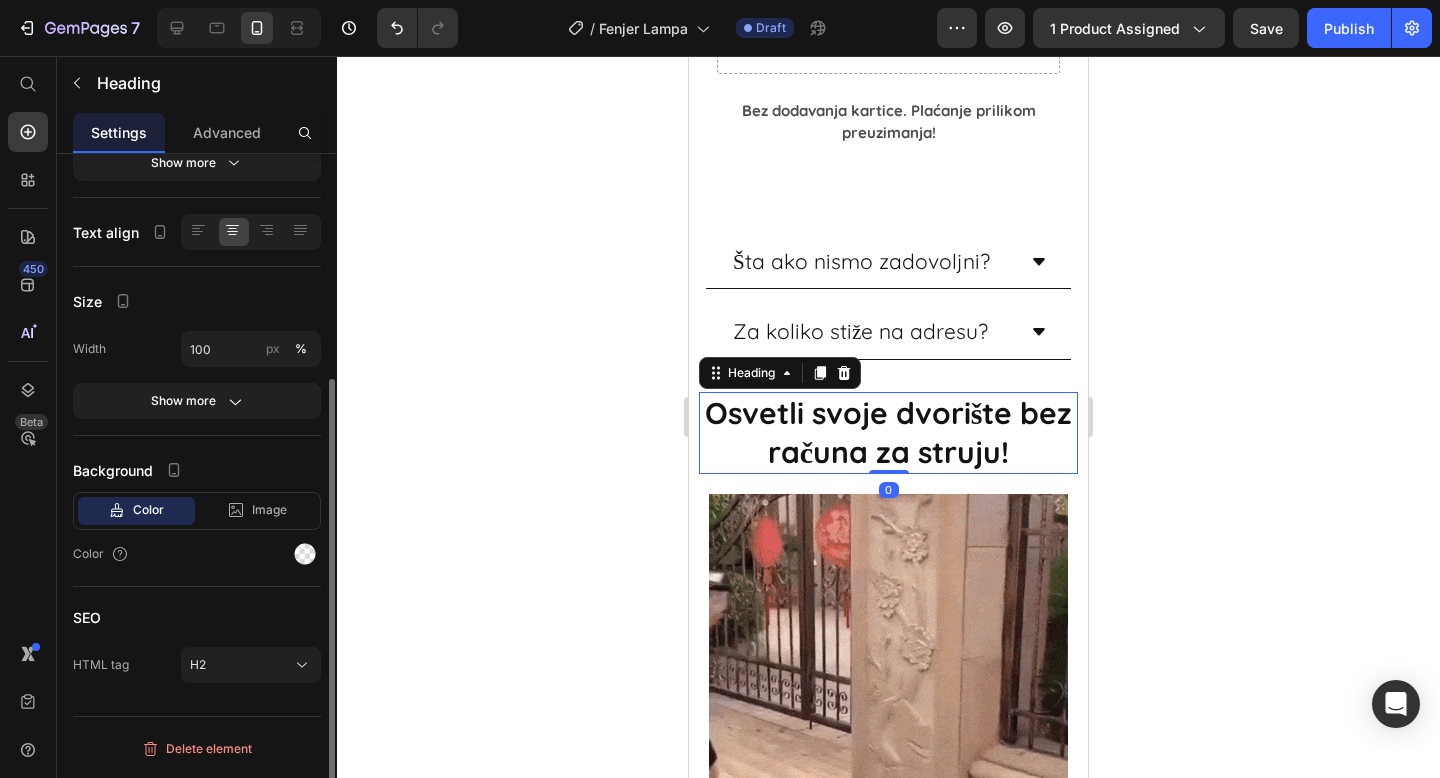 scroll, scrollTop: 0, scrollLeft: 0, axis: both 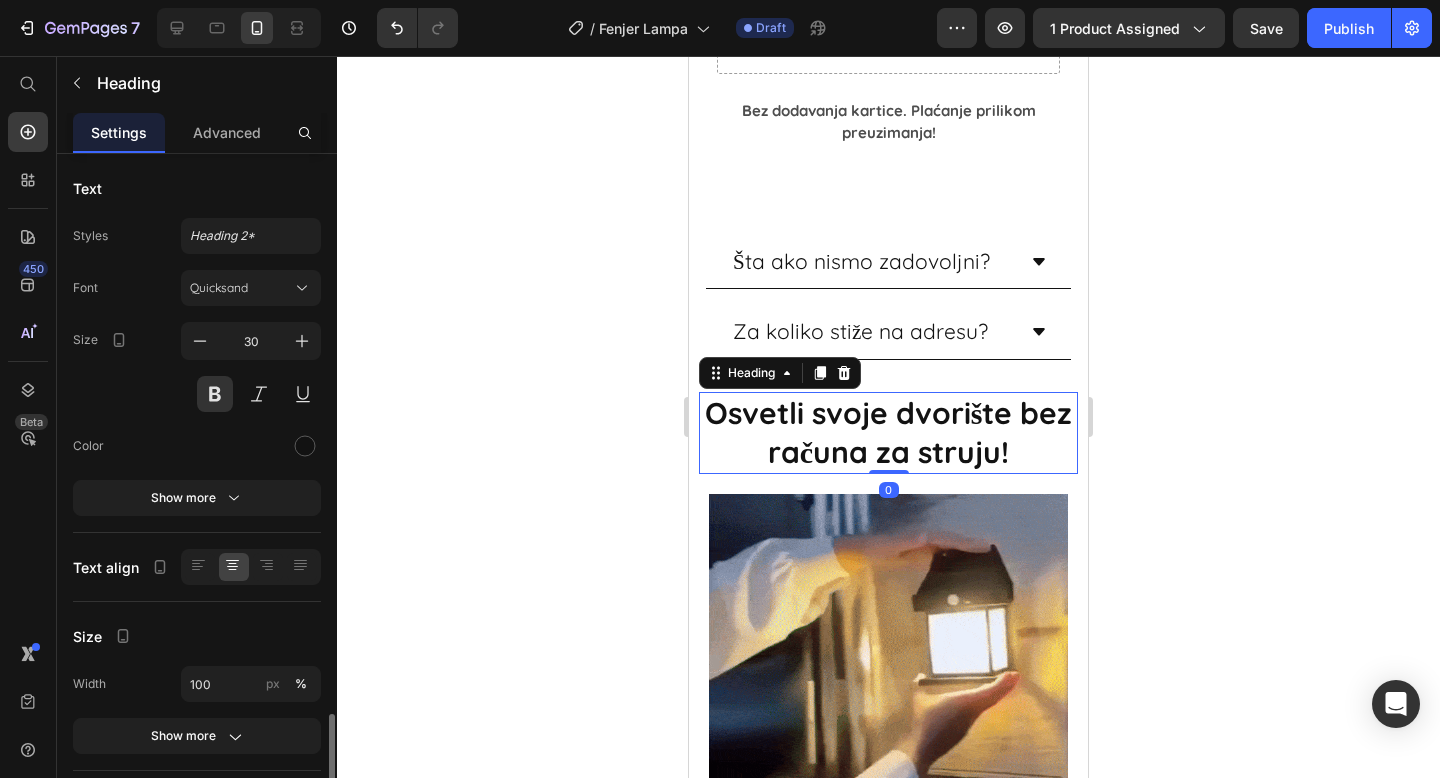 click on "Osvetli svoje dvorište bez računa za struju!" at bounding box center [888, 433] 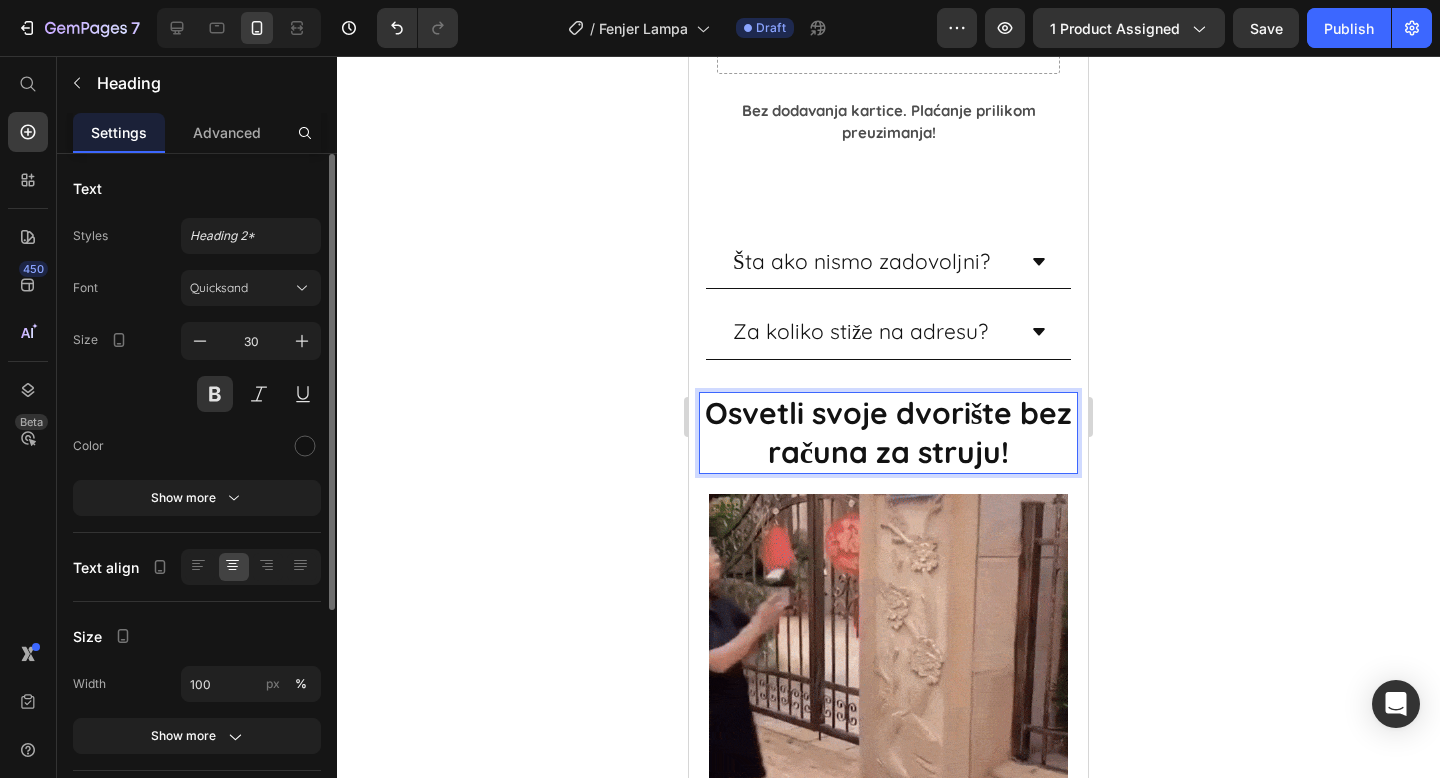 click on "Osvetli svoje dvorište bez računa za struju!" at bounding box center [888, 433] 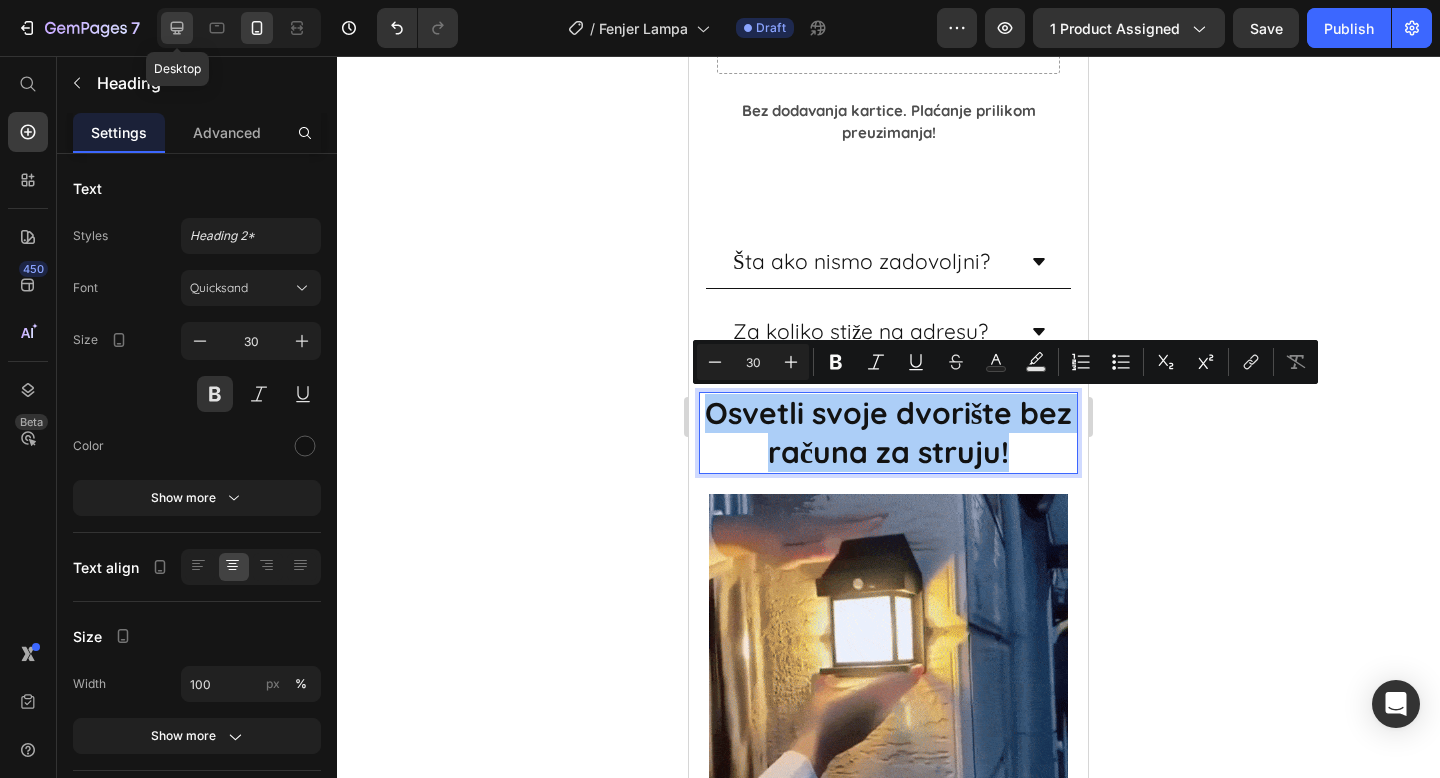 click 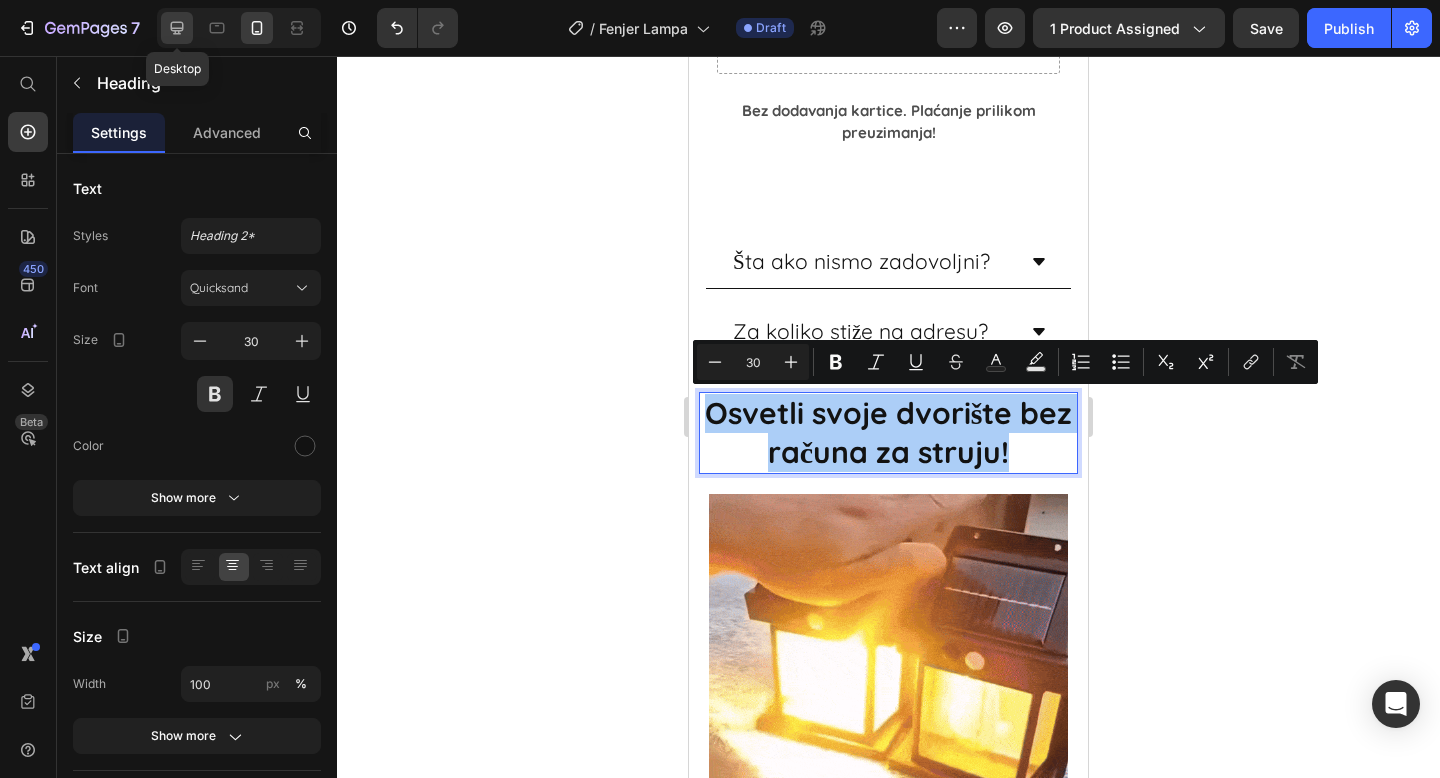 type on "46" 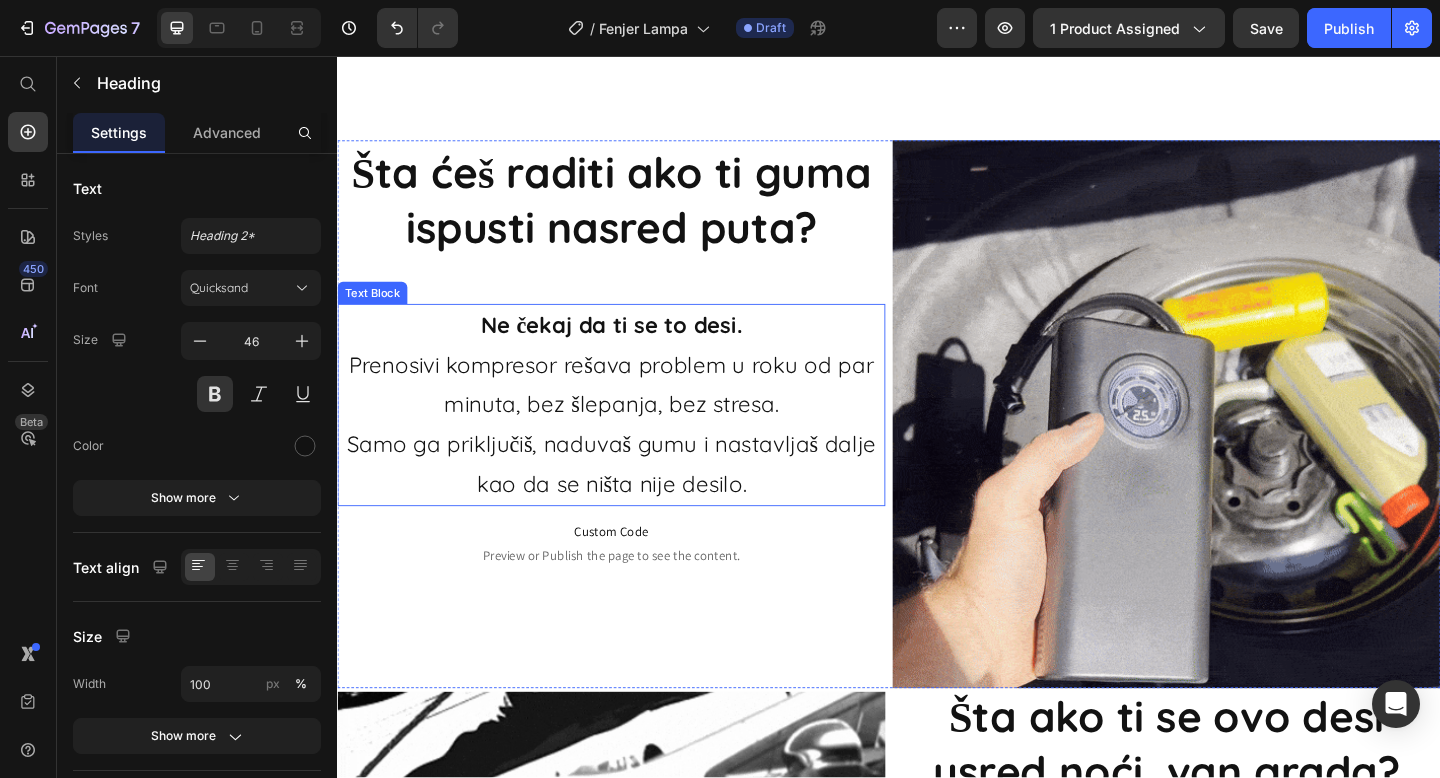 scroll, scrollTop: 1414, scrollLeft: 0, axis: vertical 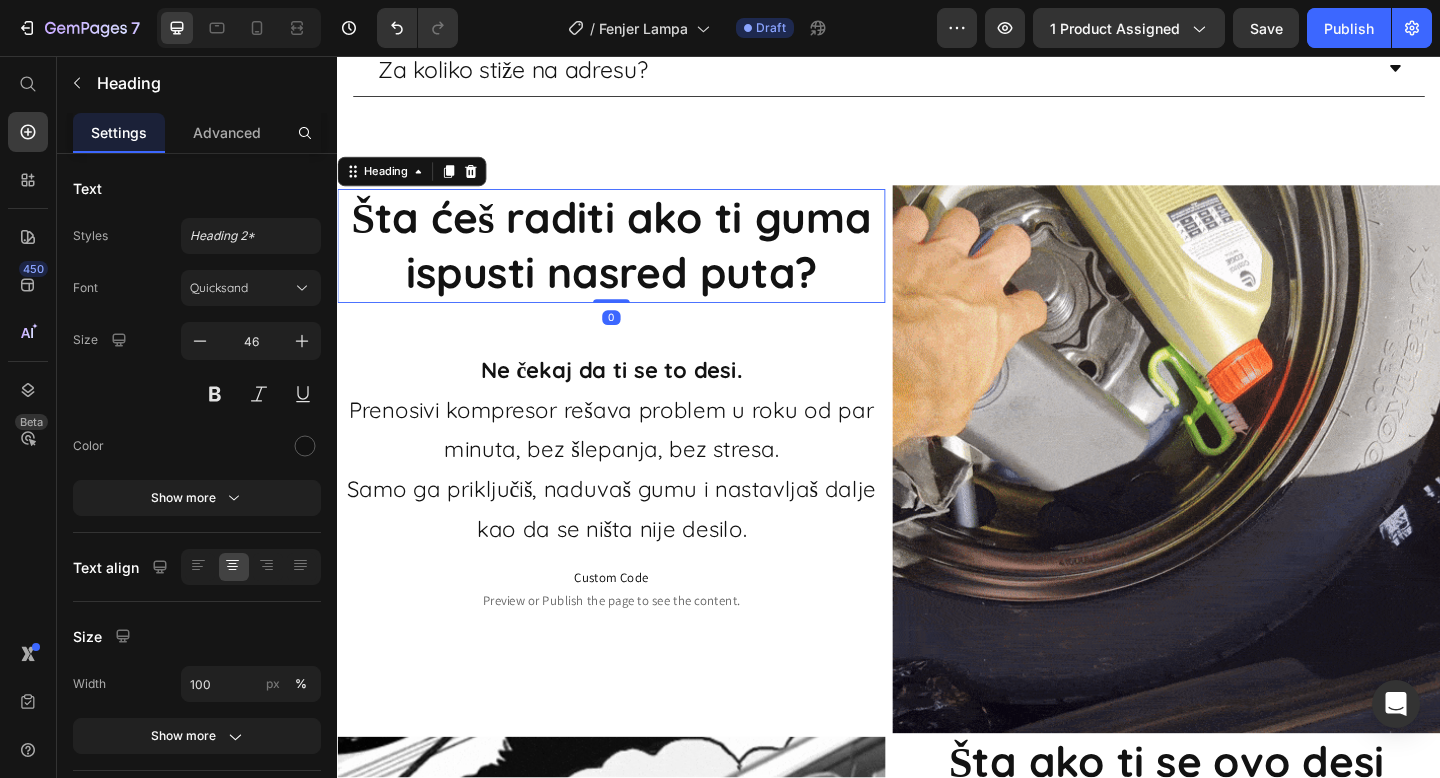 click on "Šta ćeš raditi ako ti guma ispusti nasred puta?" at bounding box center [634, 262] 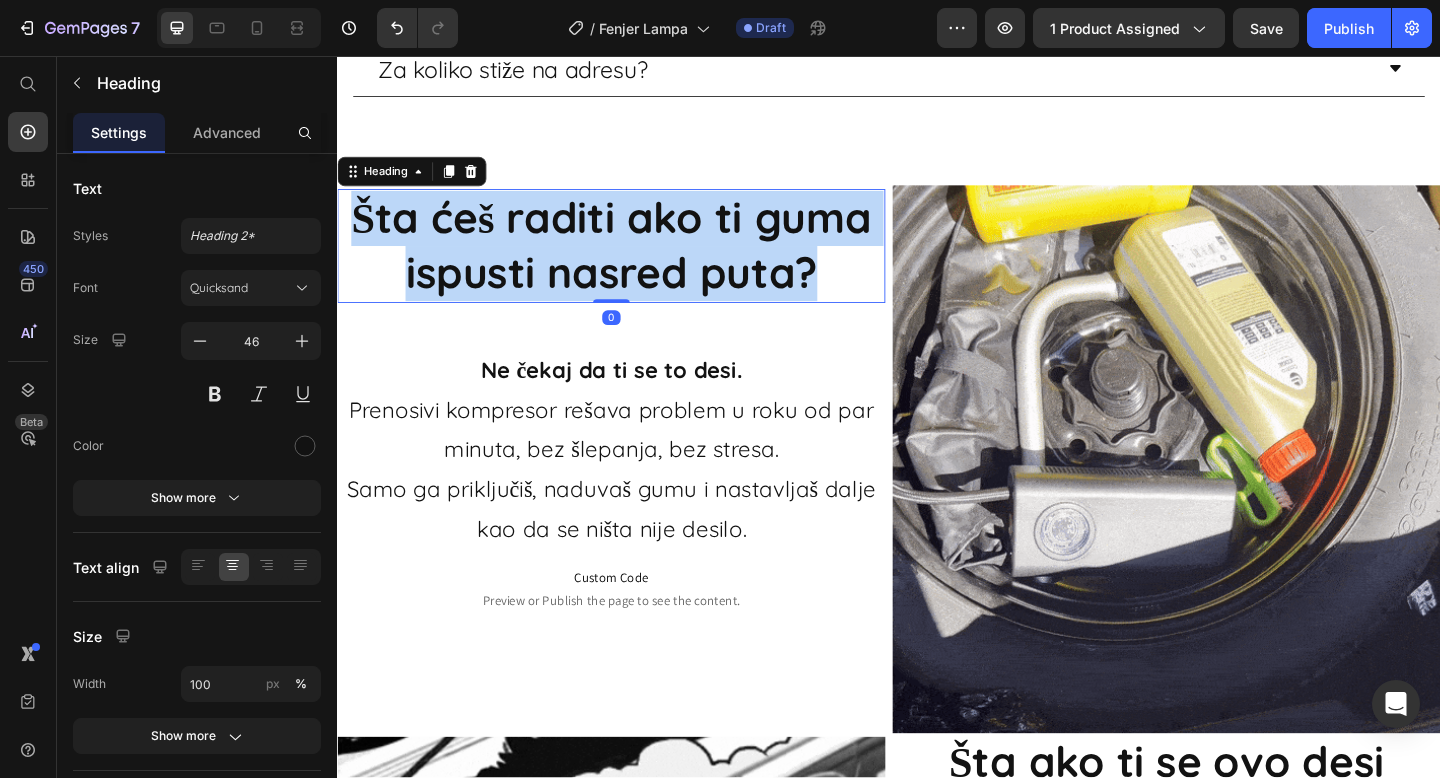 click on "Šta ćeš raditi ako ti guma ispusti nasred puta?" at bounding box center [634, 262] 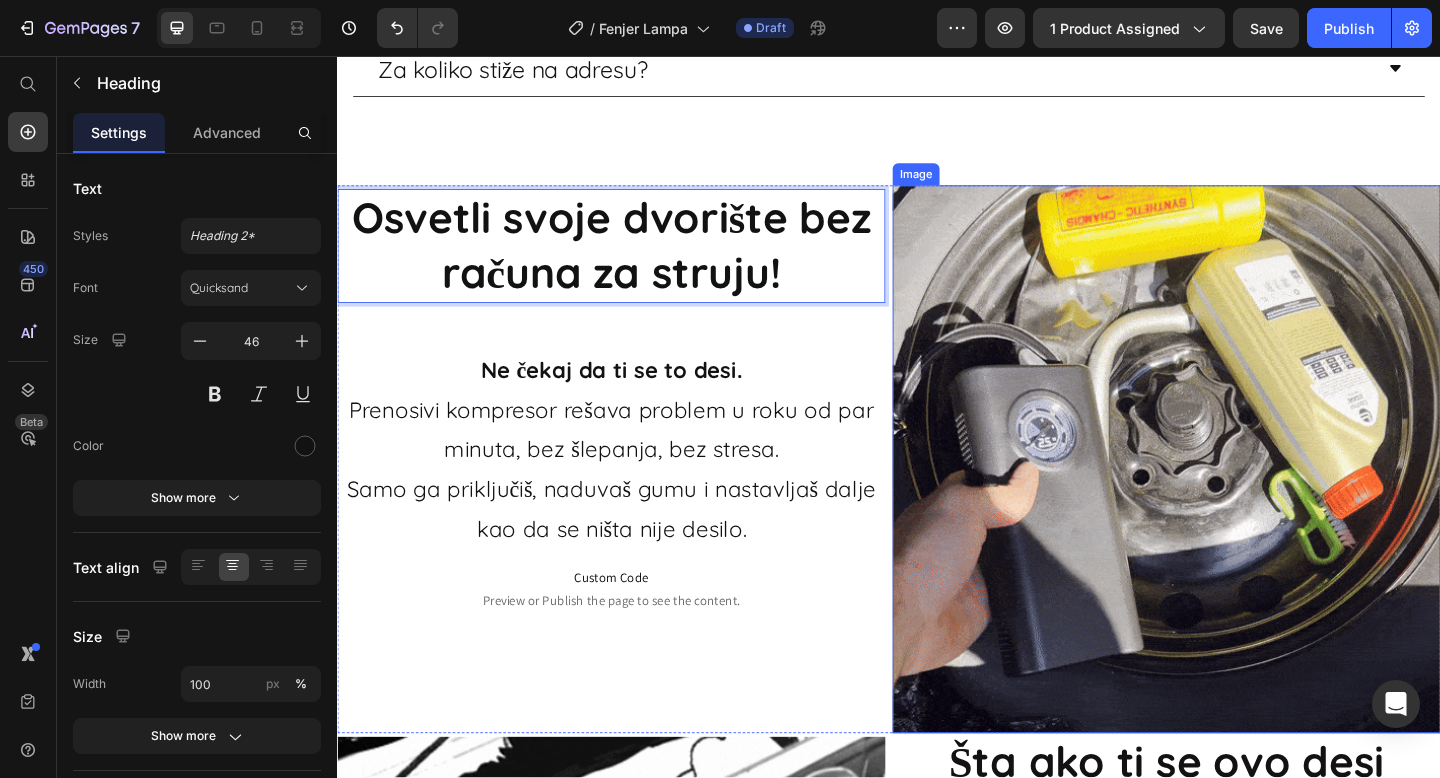 click at bounding box center [1239, 495] 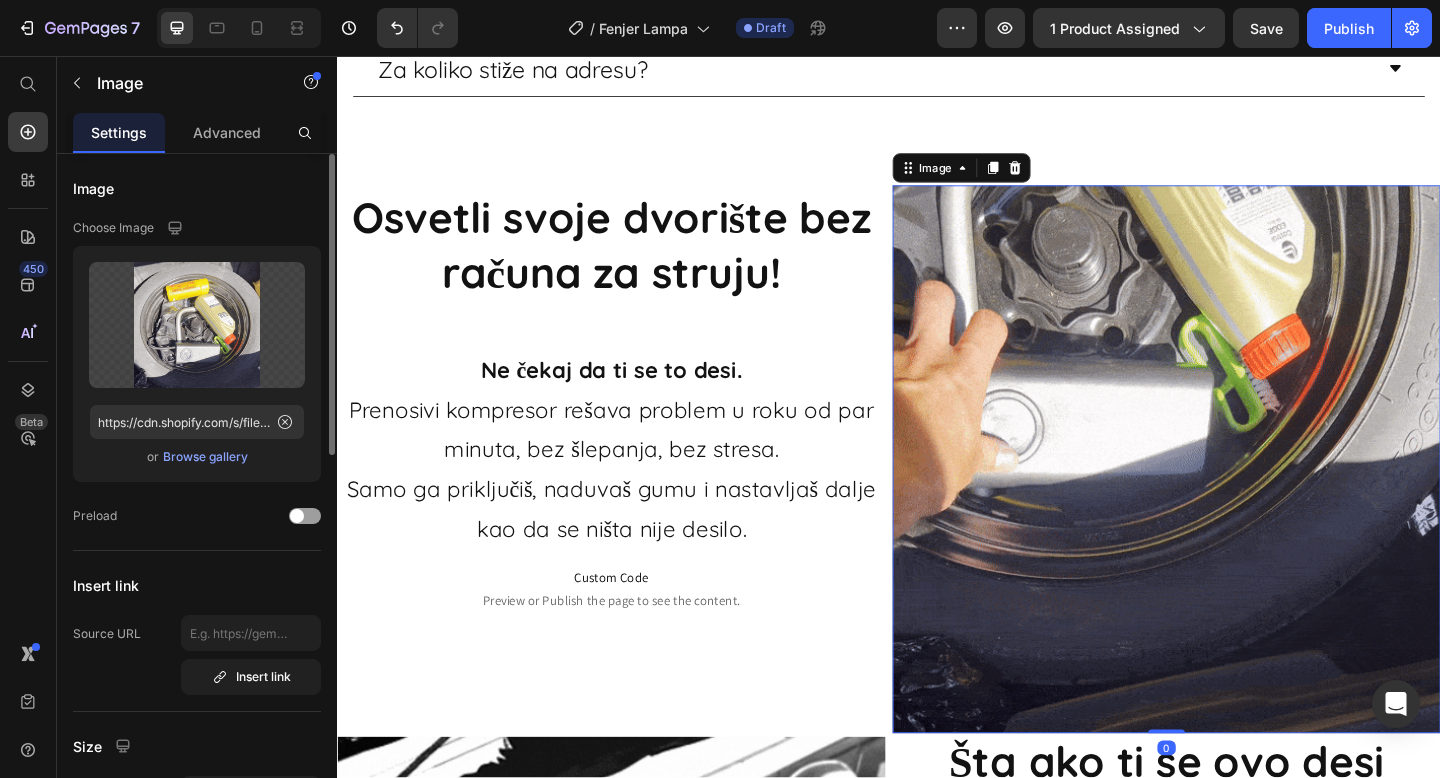 click on "Browse gallery" at bounding box center (205, 457) 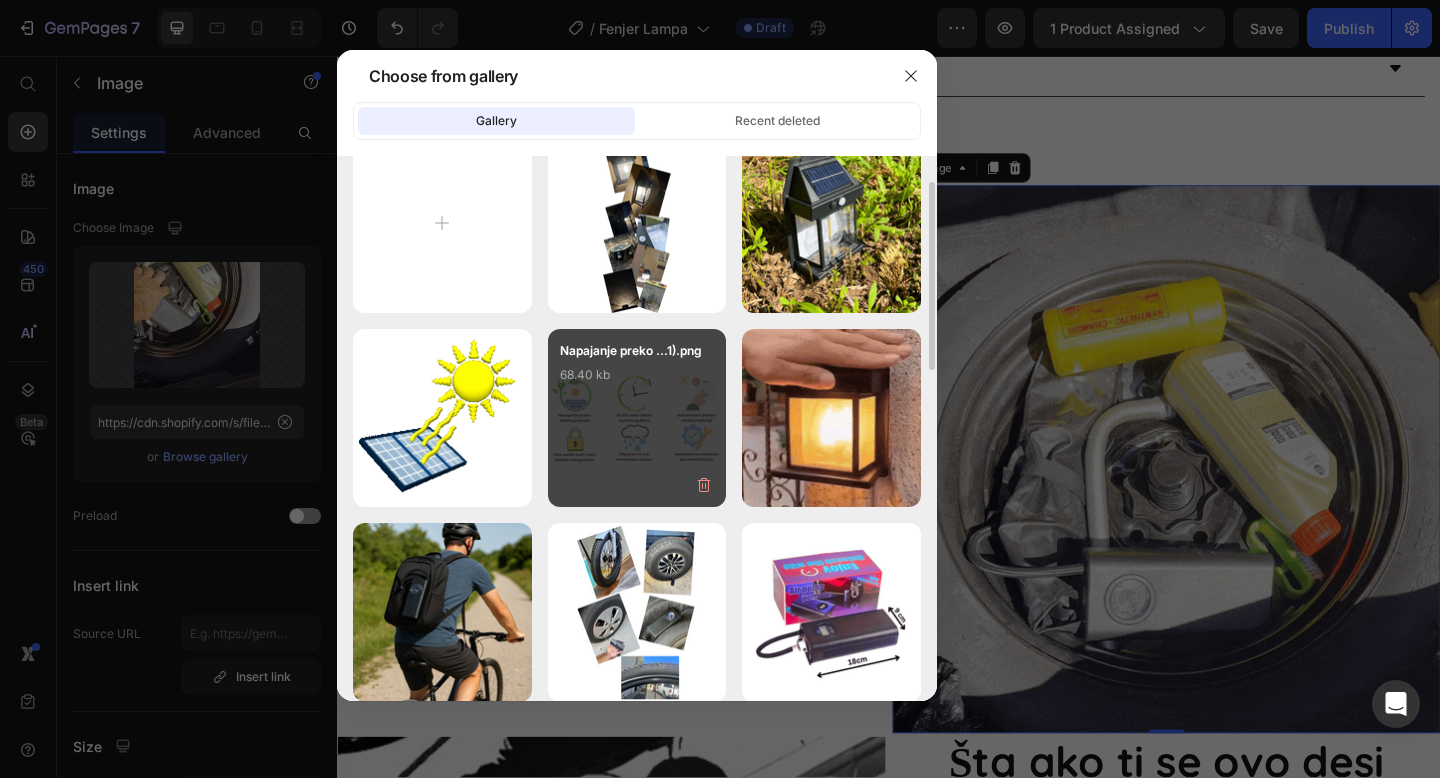 scroll, scrollTop: 48, scrollLeft: 0, axis: vertical 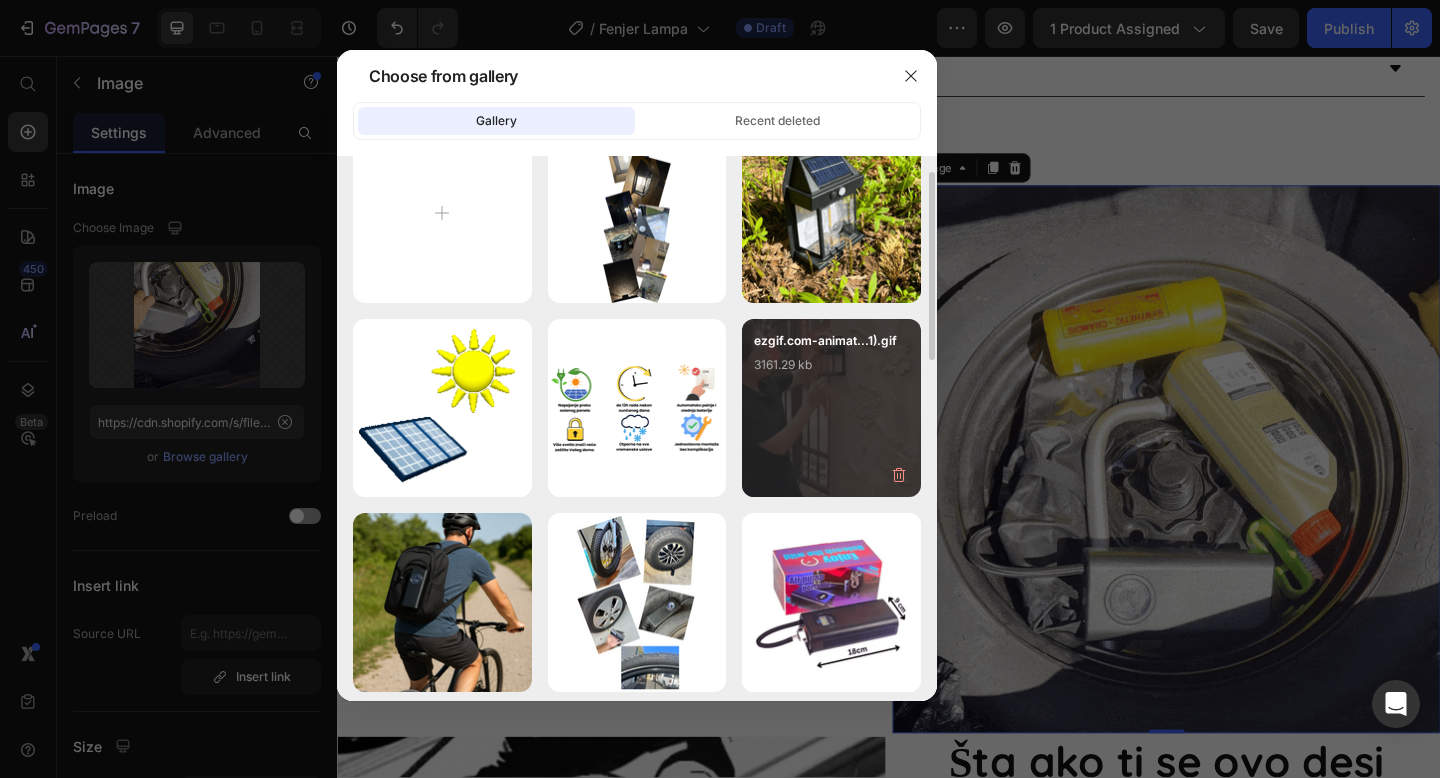 click on "ezgif.com-animat...1).gif 3161.29 kb" at bounding box center [831, 371] 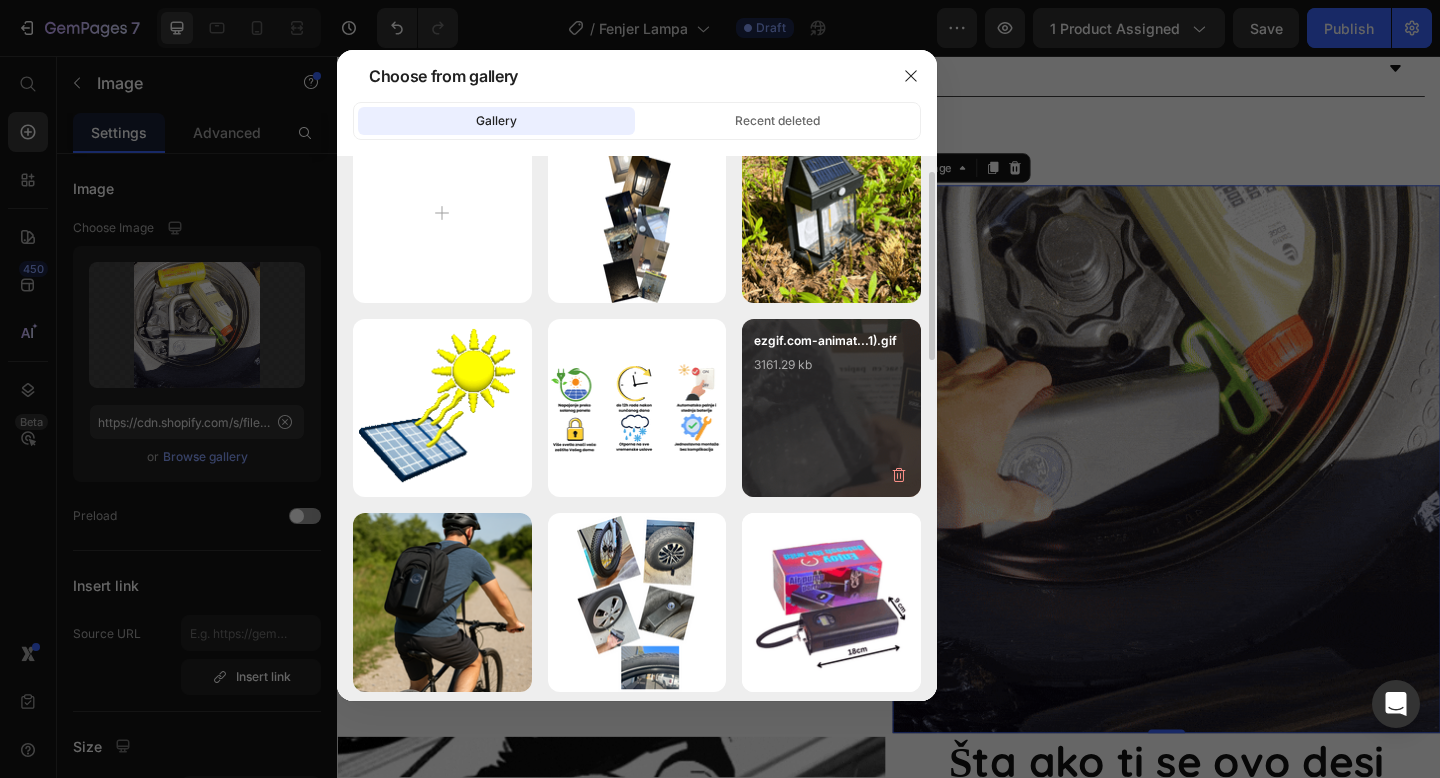 type on "https://cdn.shopify.com/s/files/1/0843/5682/5375/files/gempages_489206579149669515-5019827c-e605-4fb4-ab35-128584b2e303.gif" 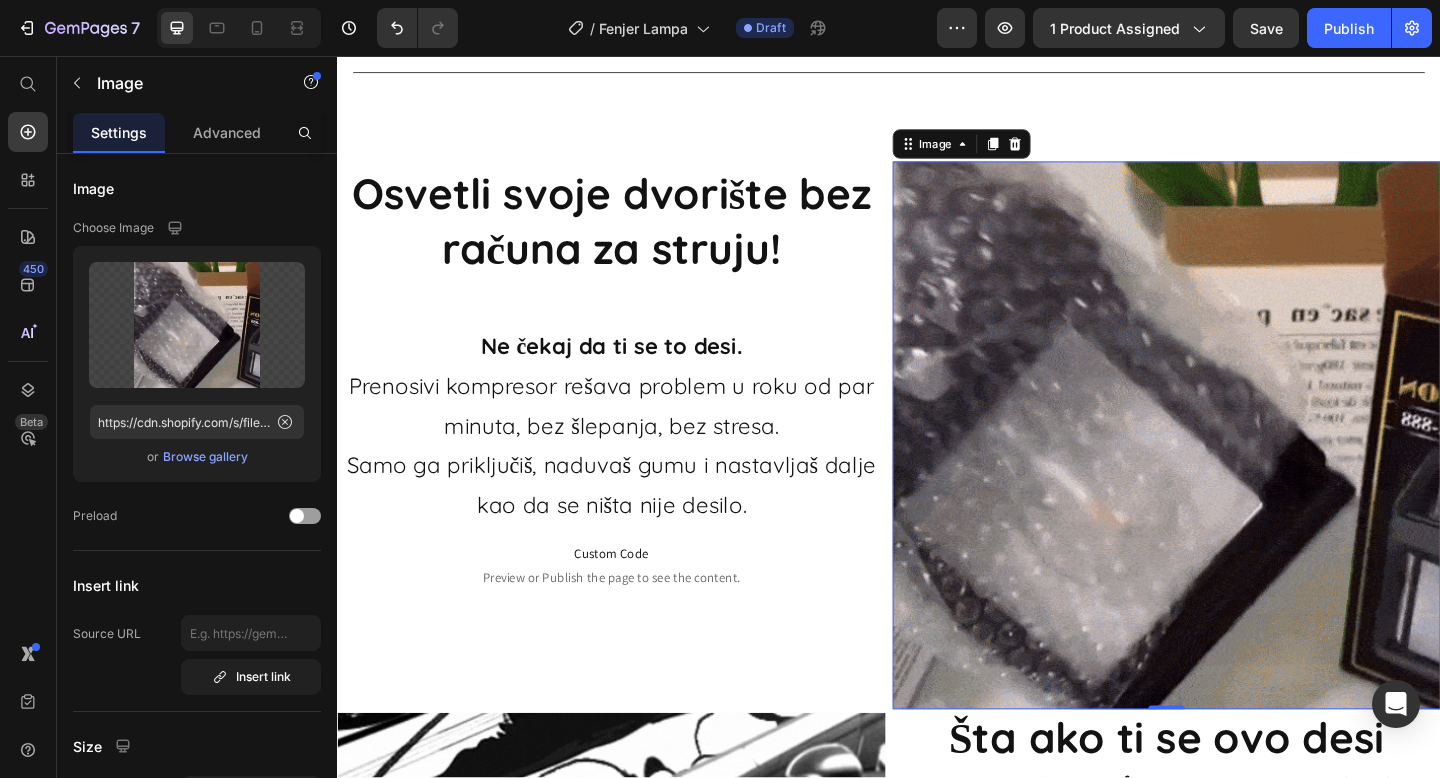 scroll, scrollTop: 1633, scrollLeft: 0, axis: vertical 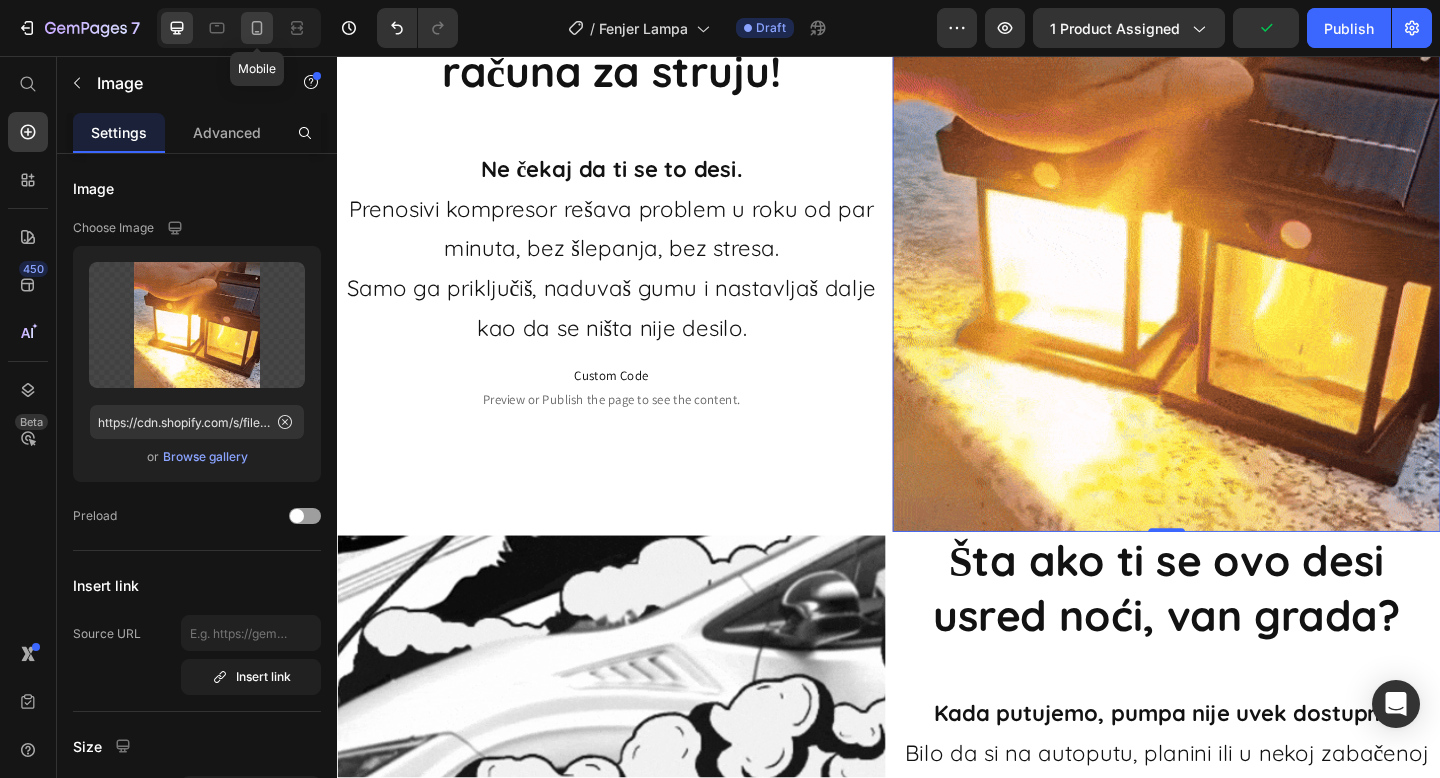 click 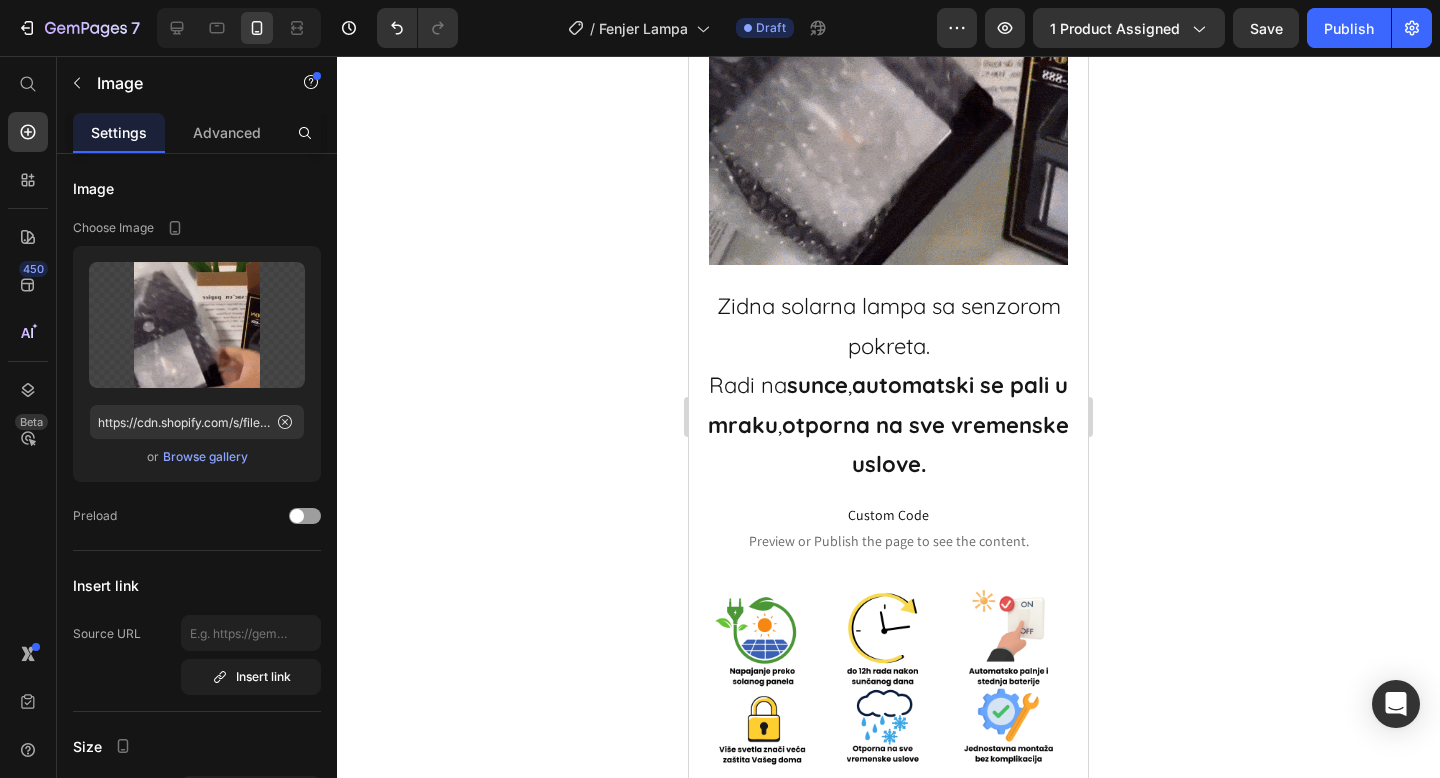 scroll, scrollTop: 2351, scrollLeft: 0, axis: vertical 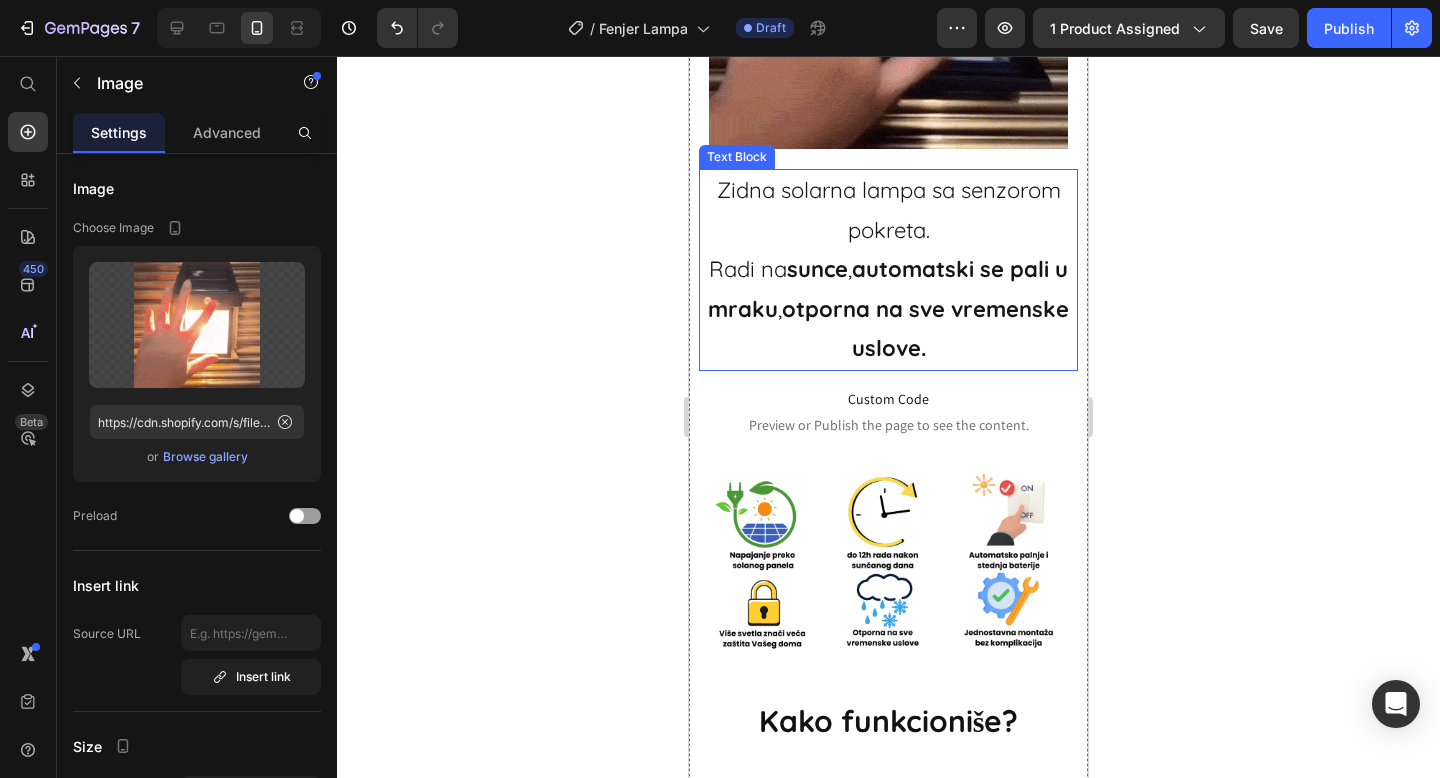 click on "Zidna solarna lampa sa senzorom pokreta. Radi na  sunce ,  automatski se pali u mraku ,  otporna na sve vremenske uslove." at bounding box center [888, 270] 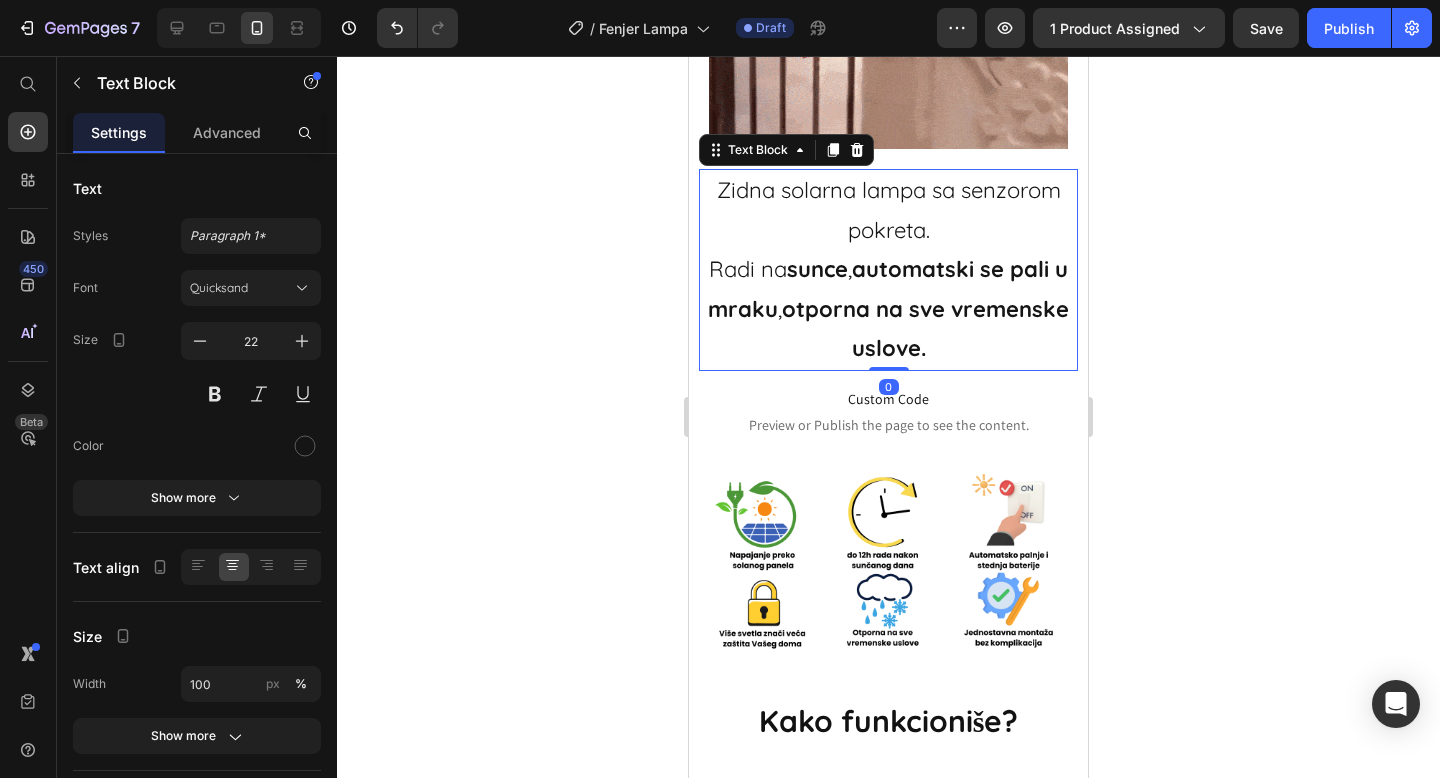 click on "Zidna solarna lampa sa senzorom pokreta. Radi na  sunce ,  automatski se pali u mraku ,  otporna na sve vremenske uslove." at bounding box center (888, 270) 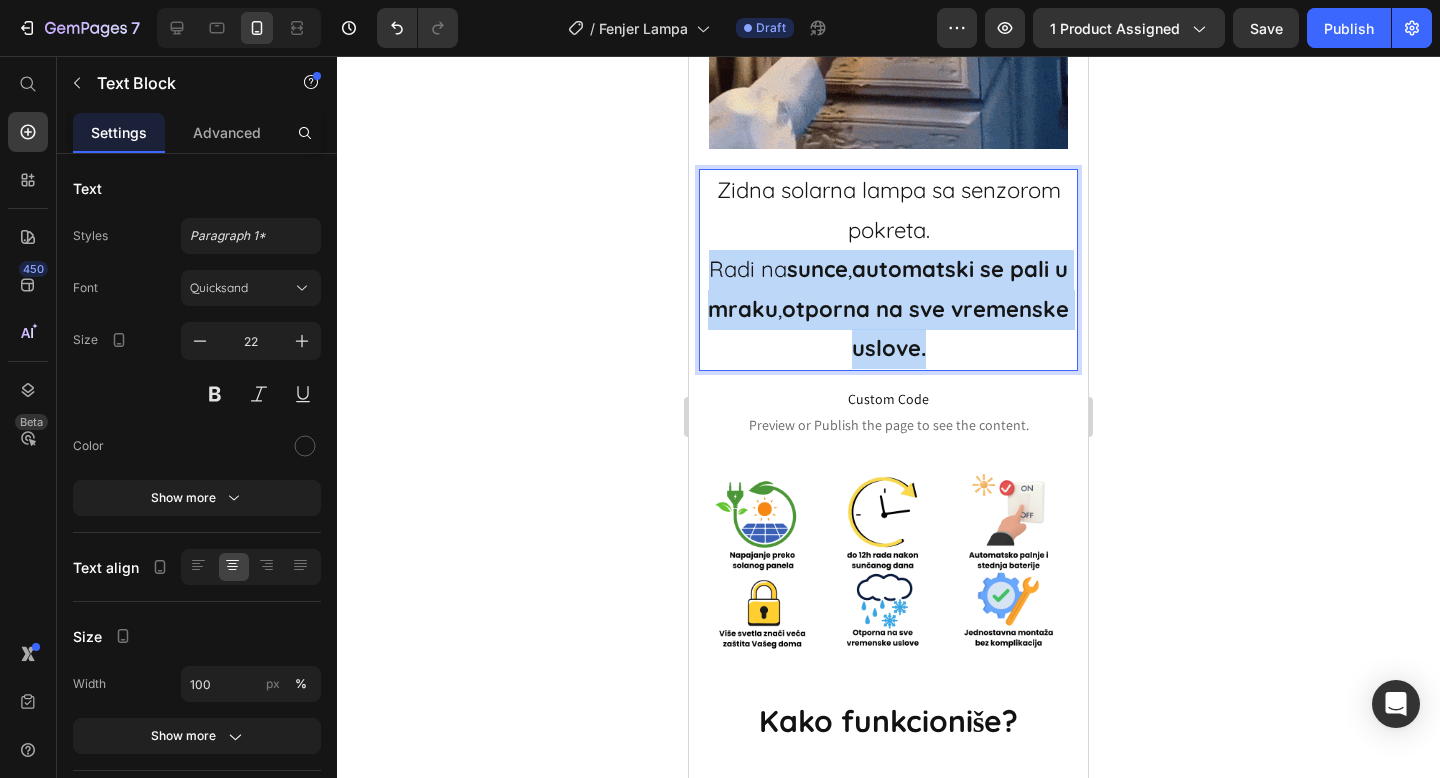 click on "Zidna solarna lampa sa senzorom pokreta. Radi na  sunce ,  automatski se pali u mraku ,  otporna na sve vremenske uslove." at bounding box center (888, 270) 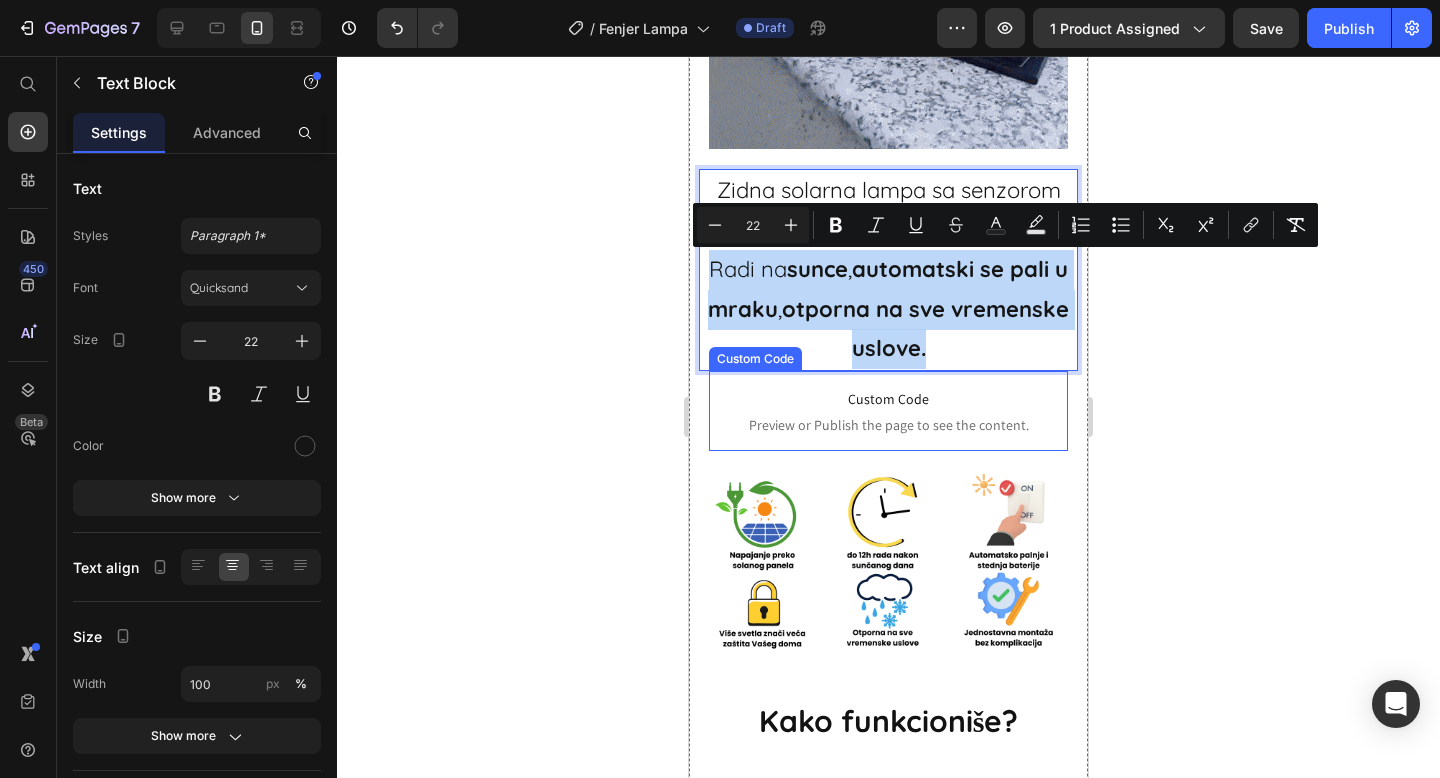 click on "Custom Code" at bounding box center [888, 399] 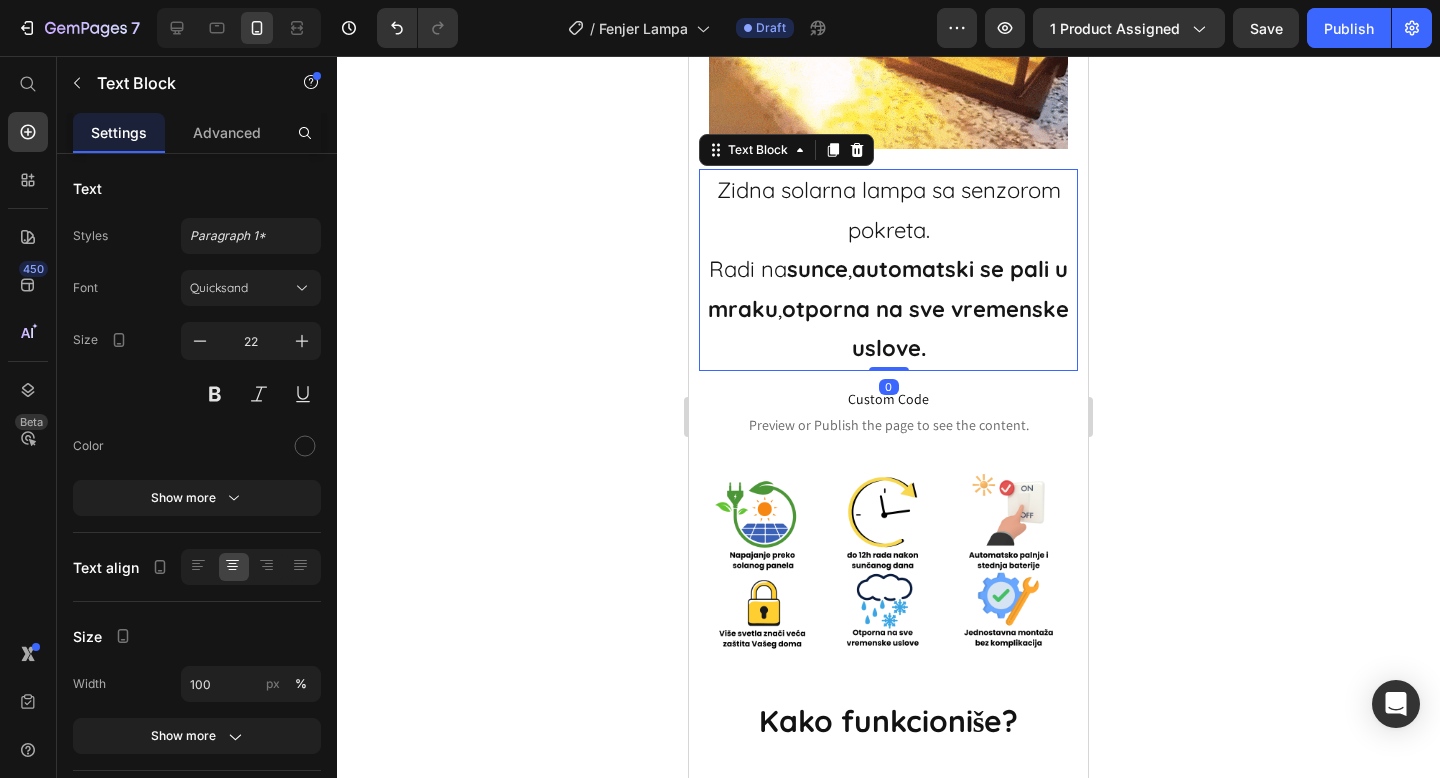 click on "Zidna solarna lampa sa senzorom pokreta. Radi na  sunce ,  automatski se pali u mraku ,  otporna na sve vremenske uslove." at bounding box center [888, 270] 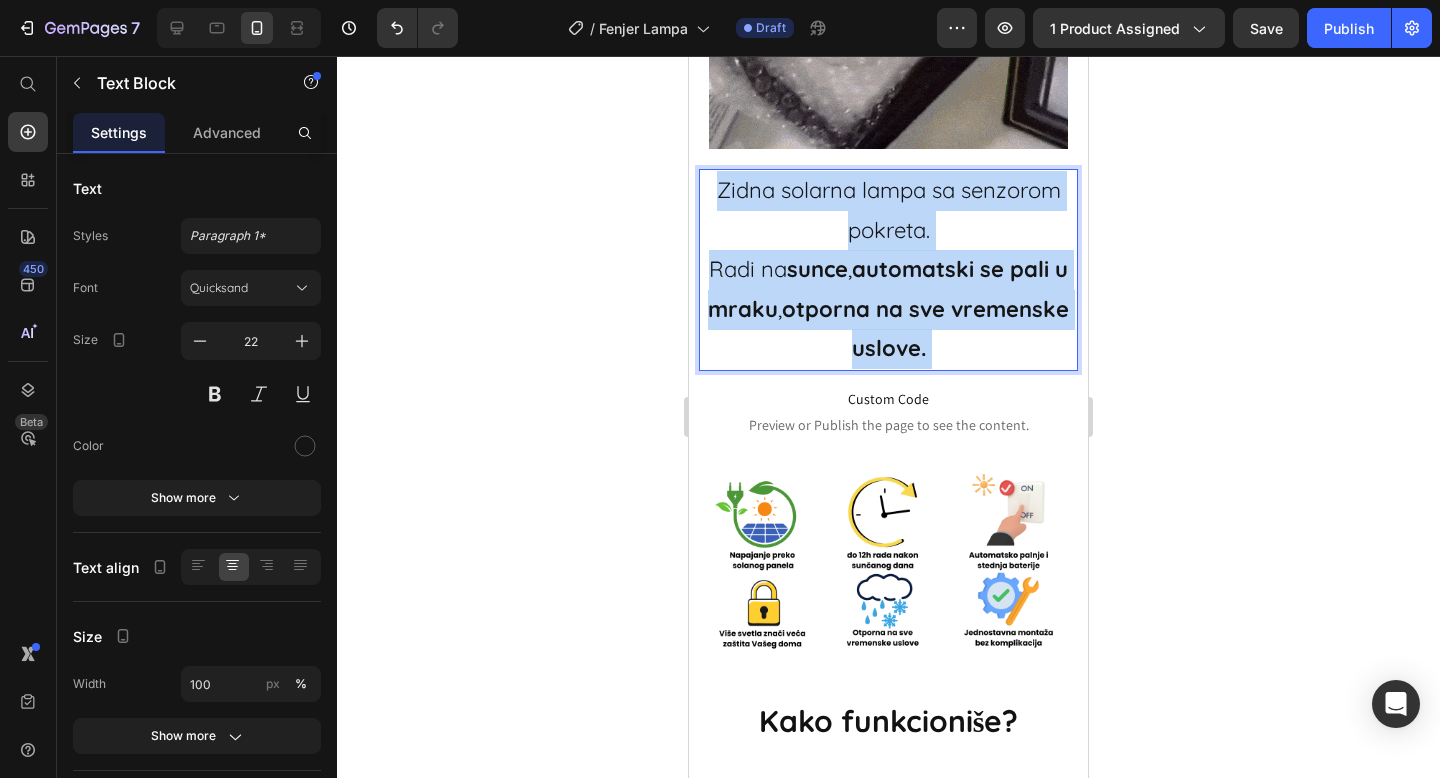 drag, startPoint x: 976, startPoint y: 351, endPoint x: 801, endPoint y: 242, distance: 206.16983 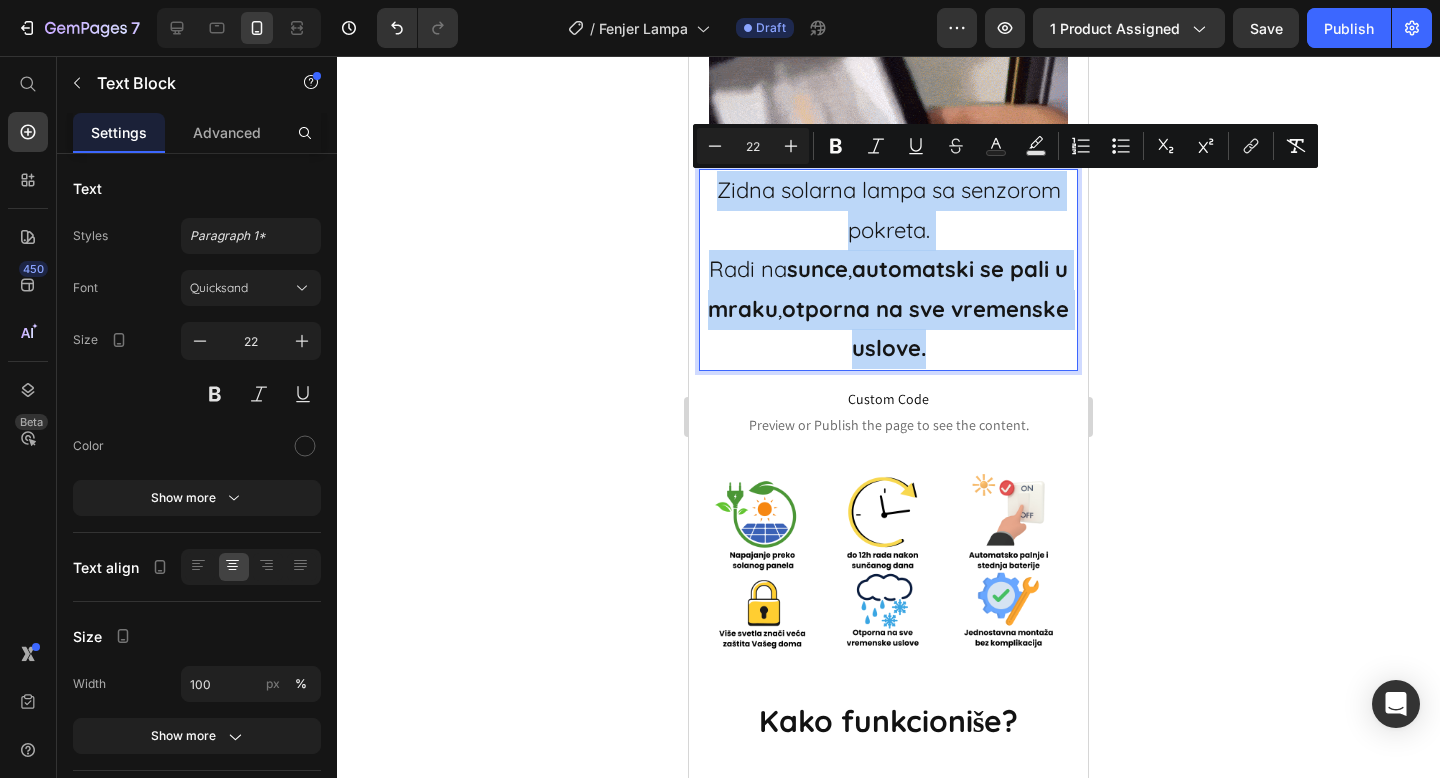 drag, startPoint x: 939, startPoint y: 346, endPoint x: 706, endPoint y: 190, distance: 280.4015 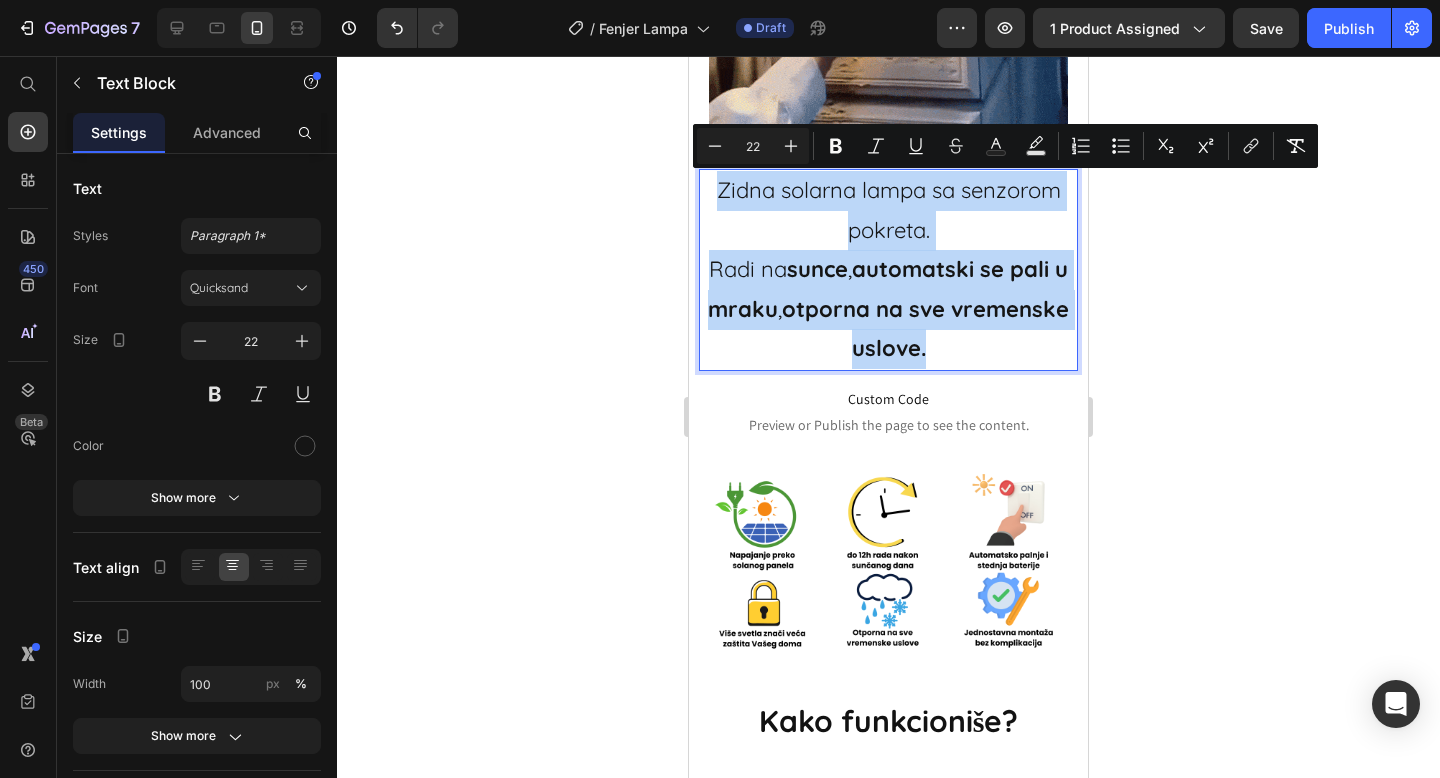 click on "Zidna solarna lampa sa senzorom pokreta. Radi na  sunce ,  automatski se pali u mraku ,  otporna na sve vremenske uslove." at bounding box center [888, 270] 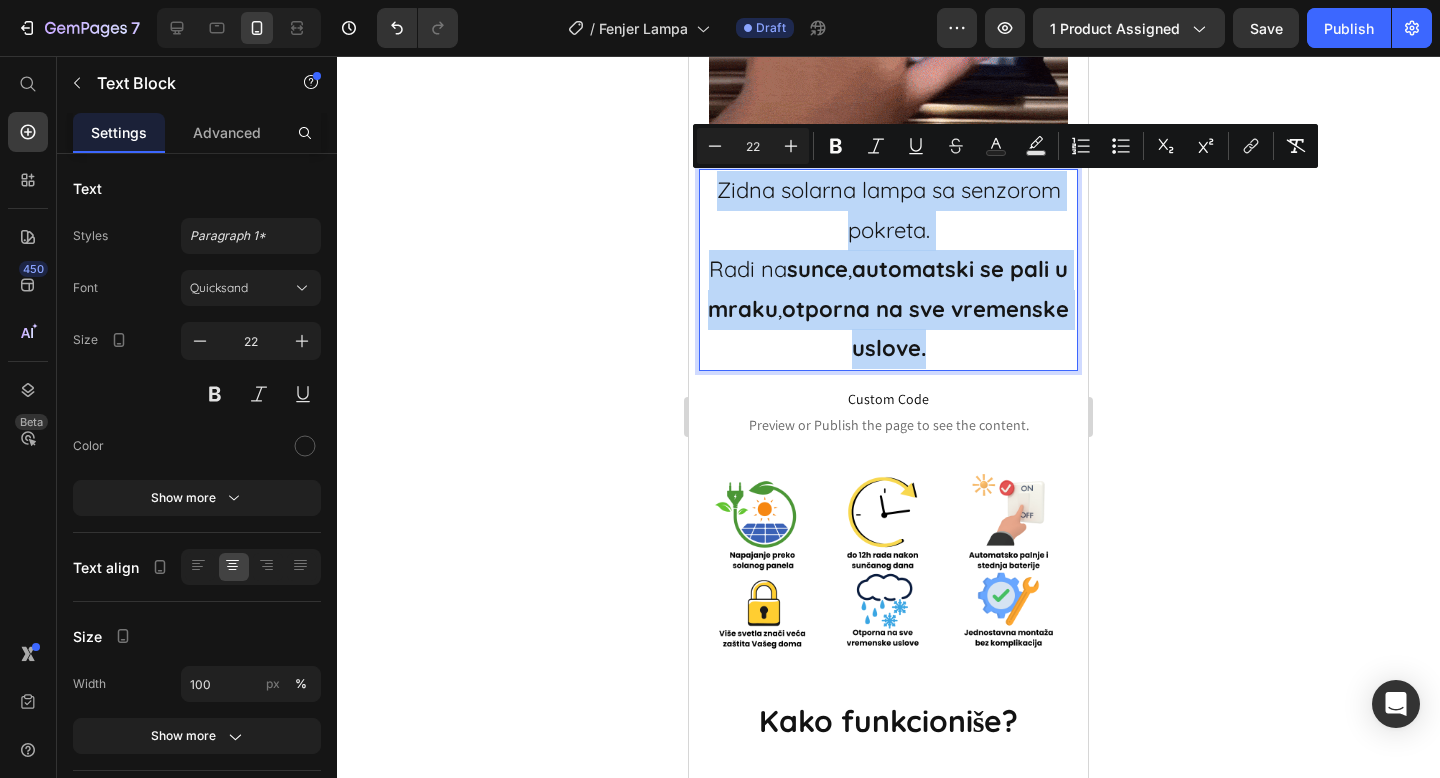 copy on "Zidna solarna lampa sa senzorom pokreta. Radi na  sunce ,  automatski se pali u mraku ,  otporna na sve vremenske uslove." 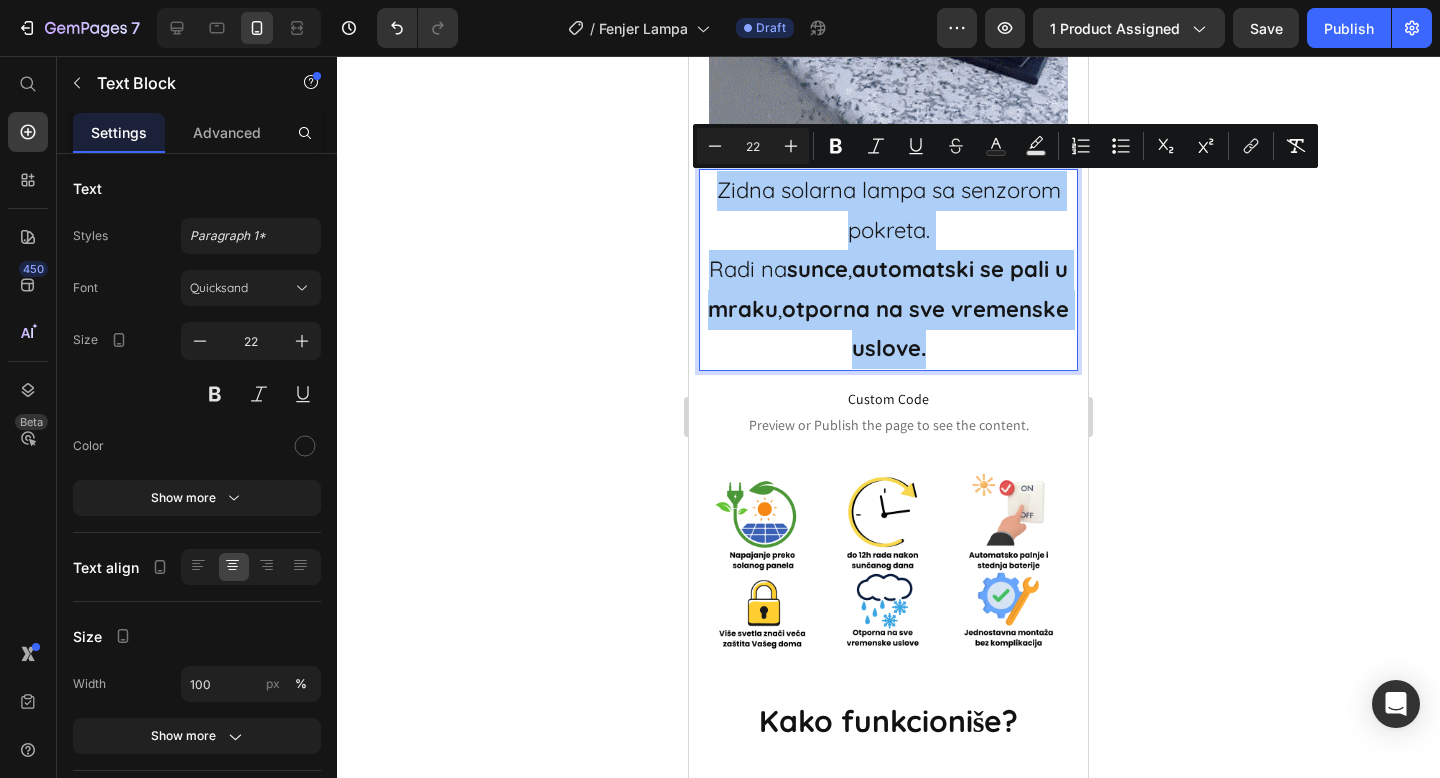 click at bounding box center (239, 28) 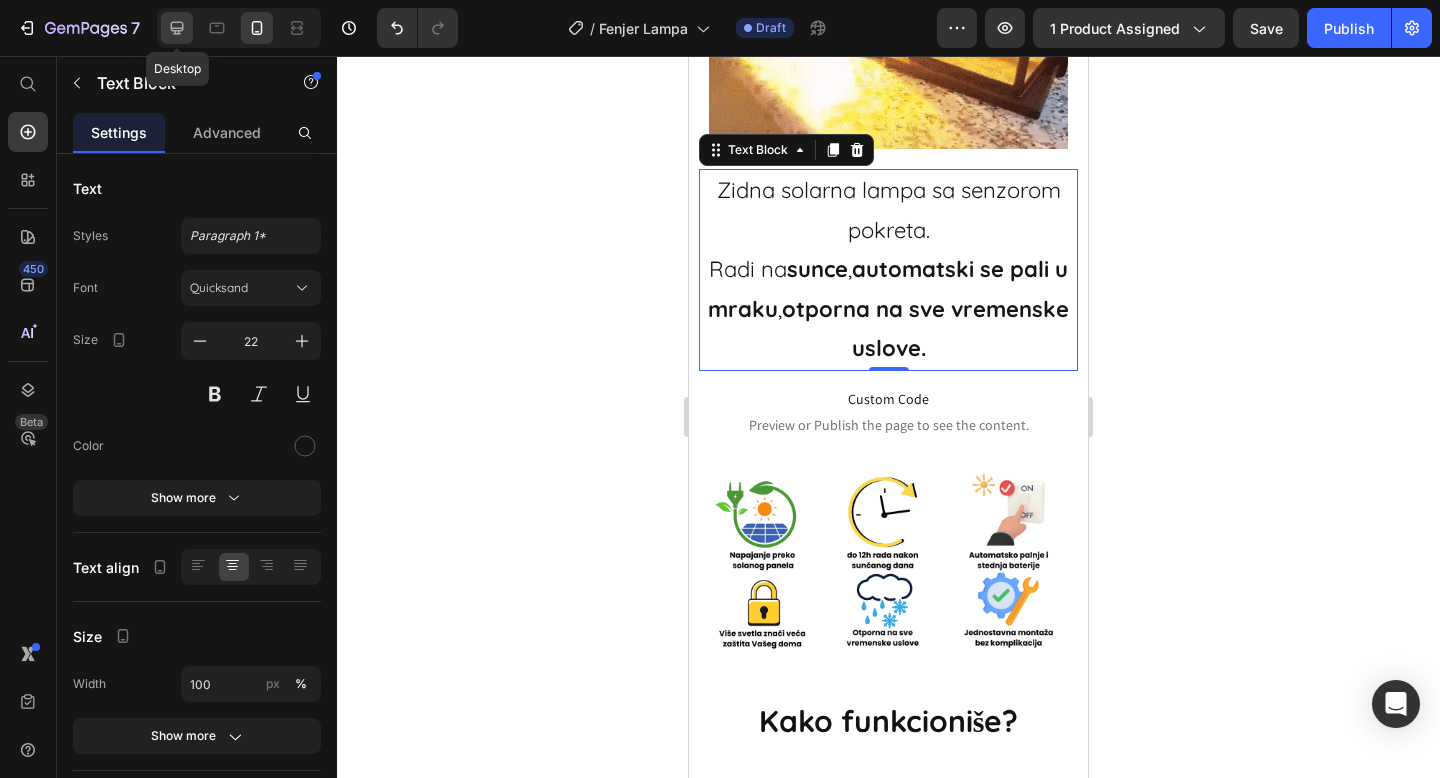 click 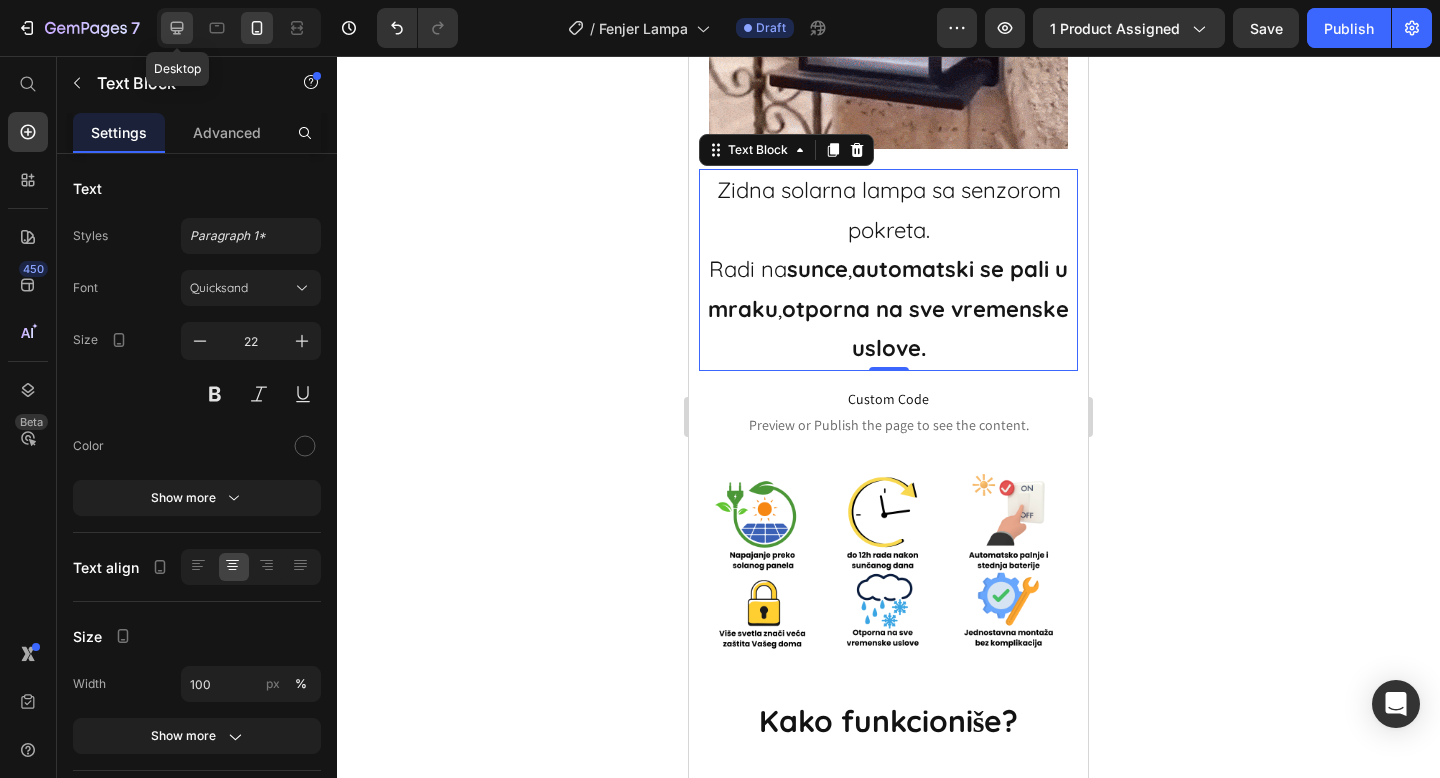 type on "16" 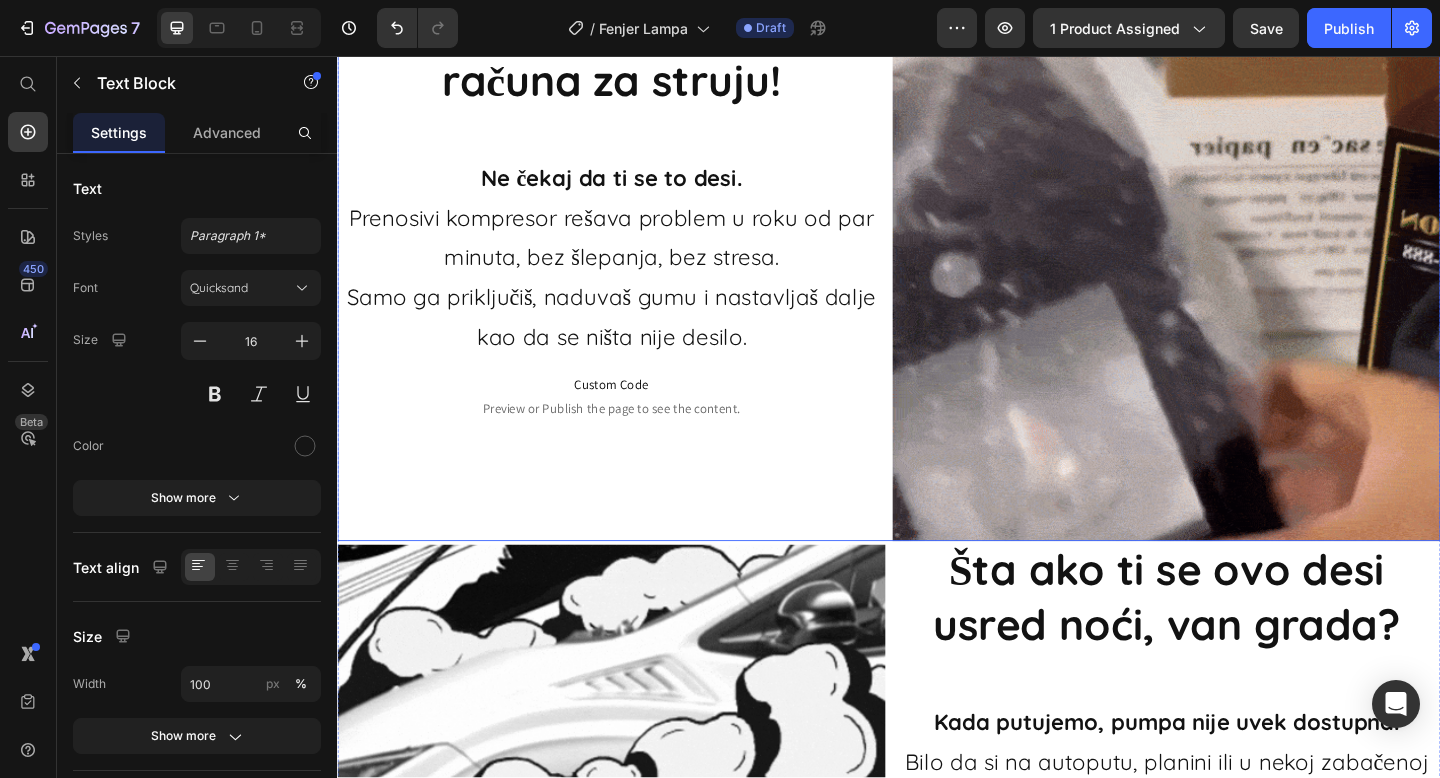 scroll, scrollTop: 1383, scrollLeft: 0, axis: vertical 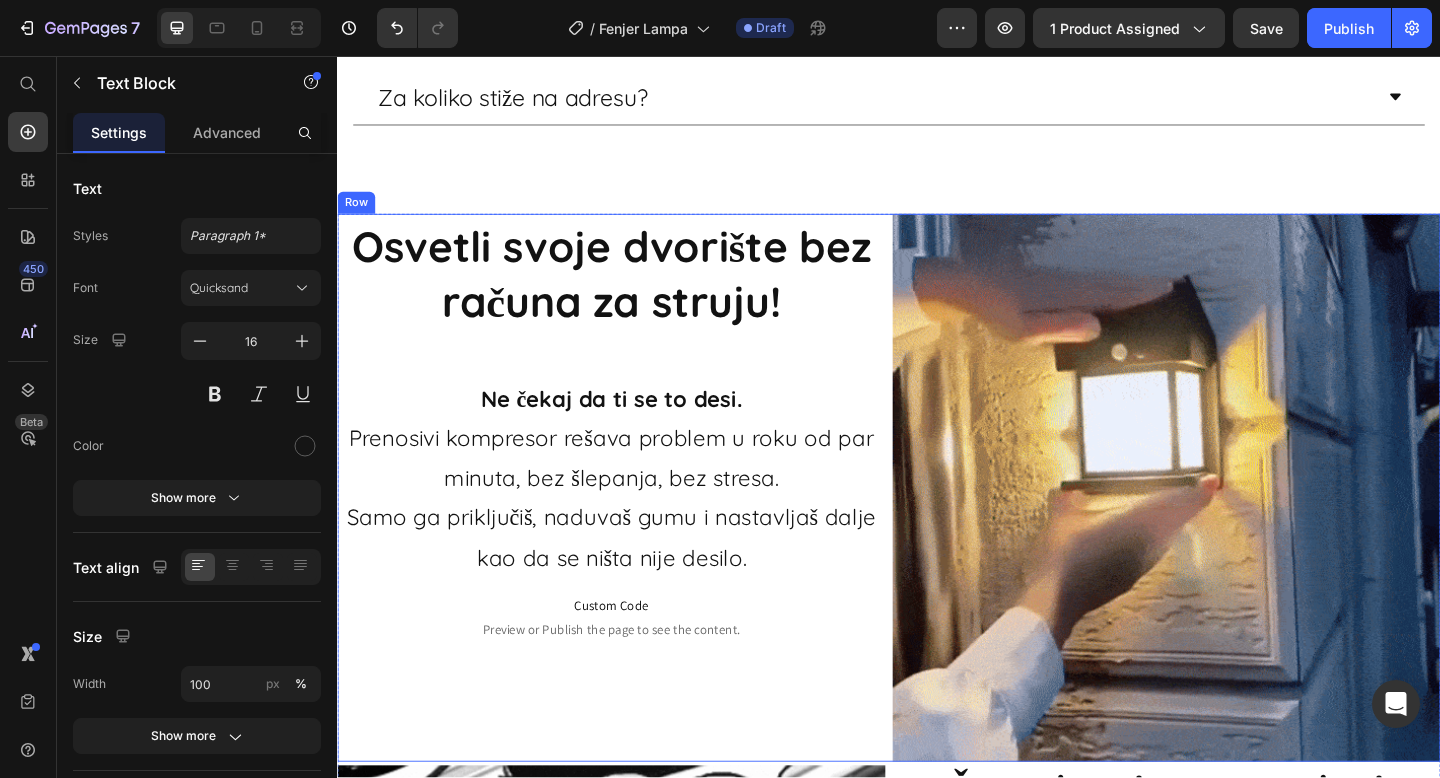 click on "Heading Osvetli svoje dvorište bez računa za struju! Heading Ne čekaj da ti se to desi. Prenosivi kompresor rešava problem u roku od par minuta, bez šlepanja, bez stresa. Samo ga priključiš, naduvaš gumu i nastavljaš dalje kao da se ništa nije desilo. Text Block
Custom Code
Preview or Publish the page to see the content. Custom Code" at bounding box center (635, 526) 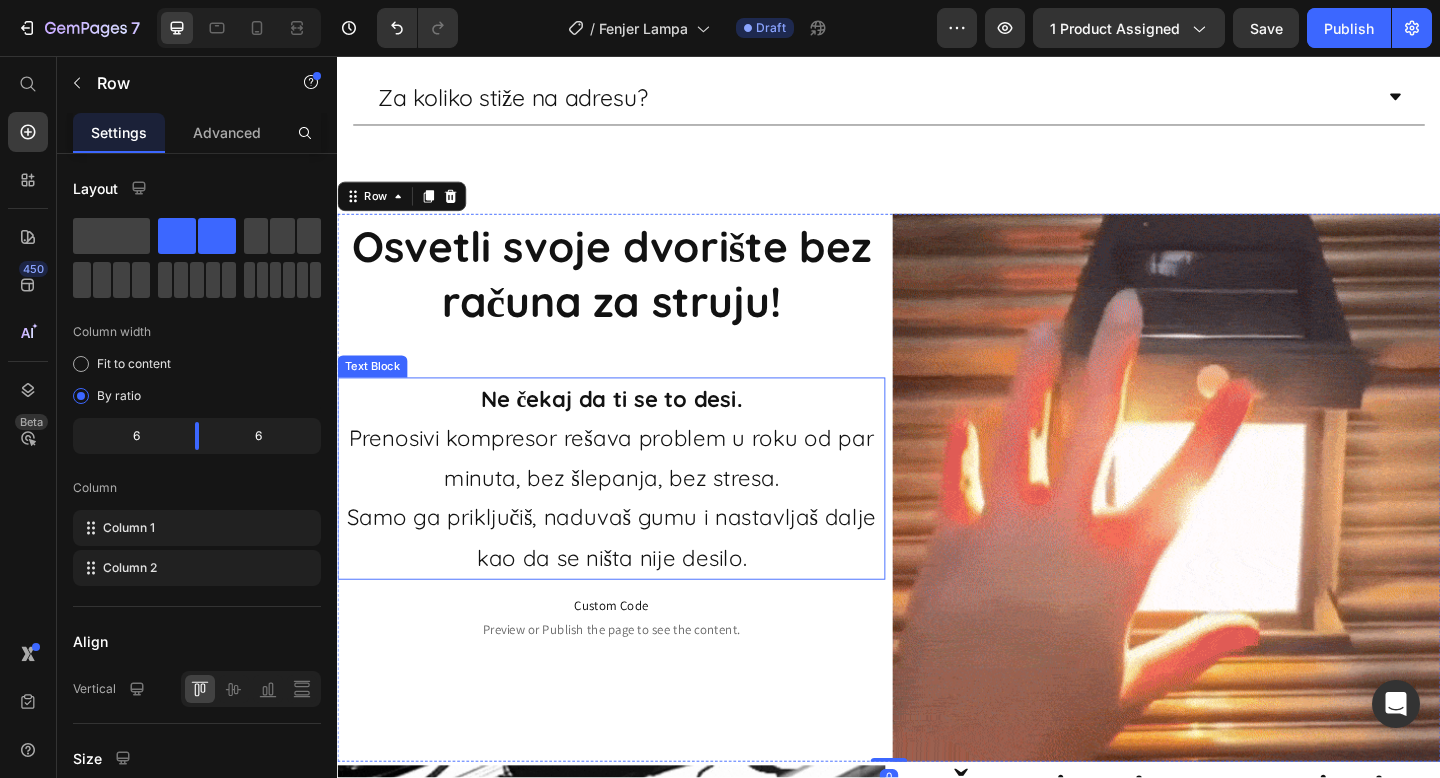 click on "Ne čekaj da ti se to desi. Prenosivi kompresor rešava problem u roku od par minuta, bez šlepanja, bez stresa. Samo ga priključiš, naduvaš gumu i nastavljaš dalje kao da se ništa nije desilo." at bounding box center [635, 516] 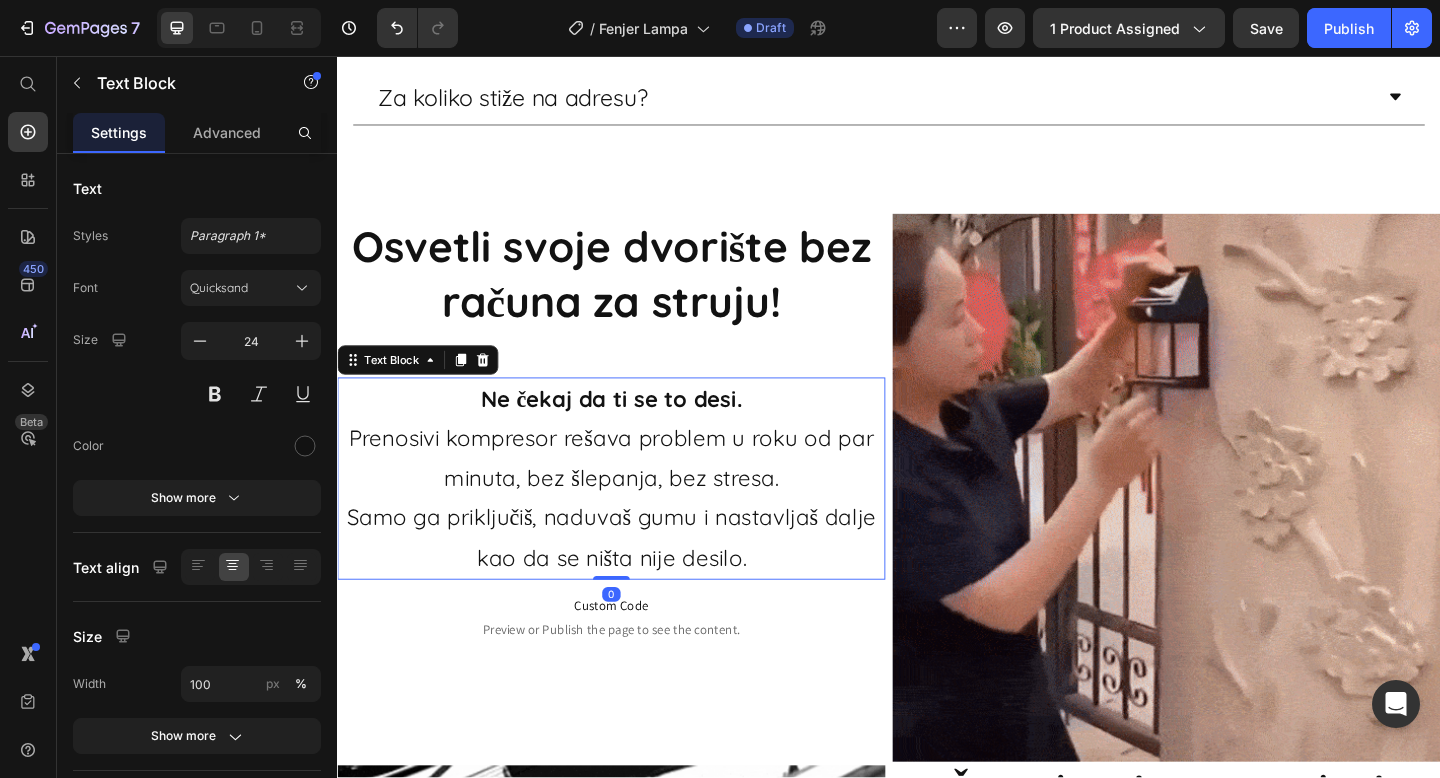 click on "Ne čekaj da ti se to desi. Prenosivi kompresor rešava problem u roku od par minuta, bez šlepanja, bez stresa. Samo ga priključiš, naduvaš gumu i nastavljaš dalje kao da se ništa nije desilo." at bounding box center (635, 516) 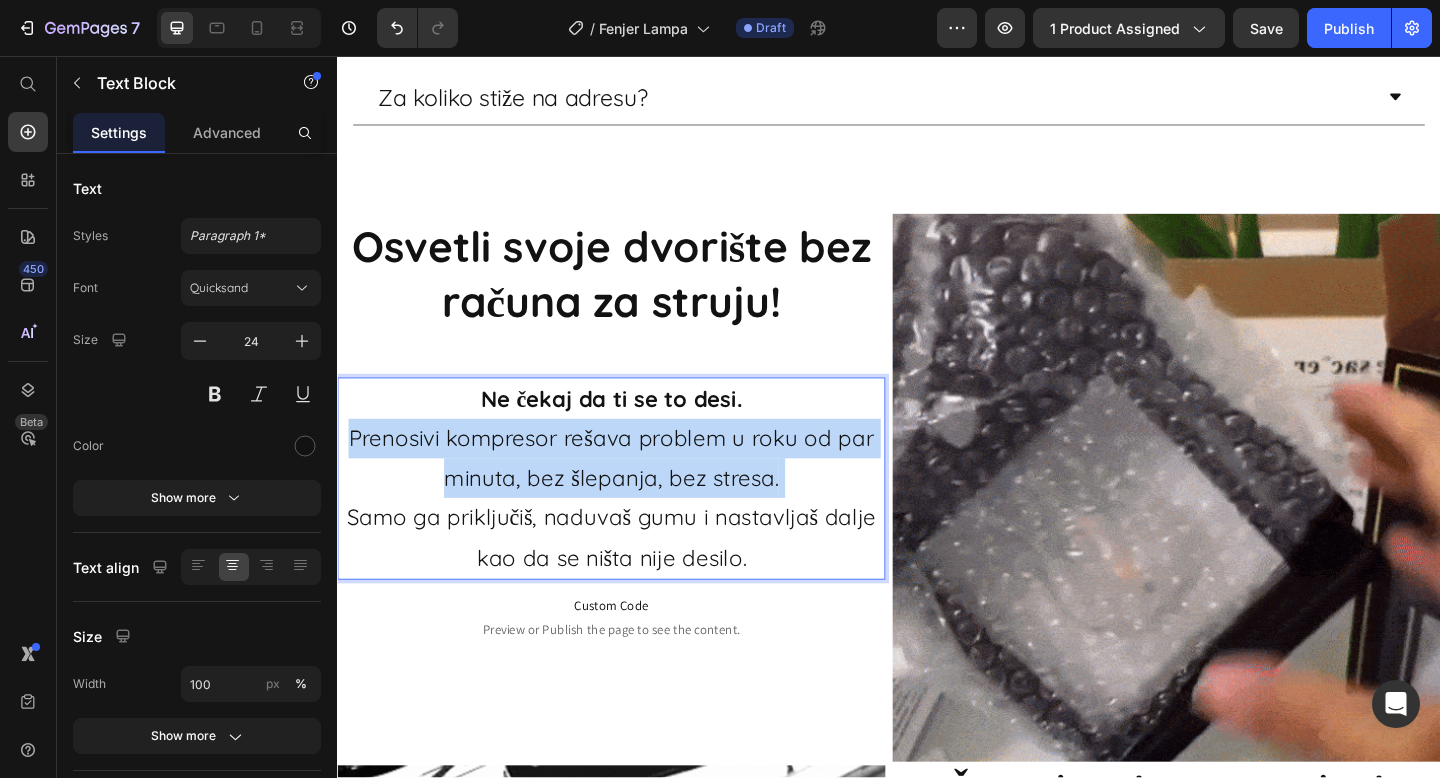 click on "Ne čekaj da ti se to desi. Prenosivi kompresor rešava problem u roku od par minuta, bez šlepanja, bez stresa. Samo ga priključiš, naduvaš gumu i nastavljaš dalje kao da se ništa nije desilo." at bounding box center (635, 516) 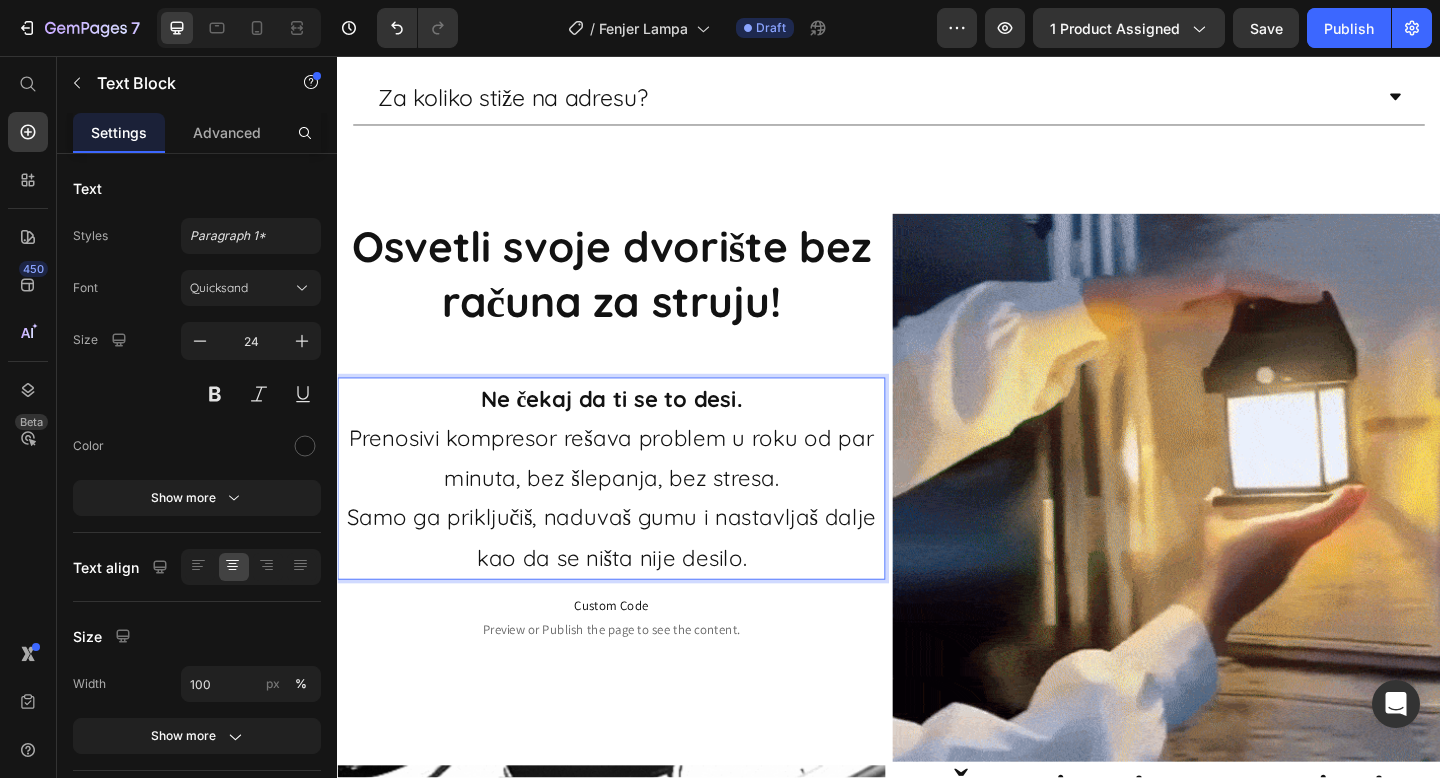 click on "Ne čekaj da ti se to desi. Prenosivi kompresor rešava problem u roku od par minuta, bez šlepanja, bez stresa. Samo ga priključiš, naduvaš gumu i nastavljaš dalje kao da se ništa nije desilo." at bounding box center (635, 516) 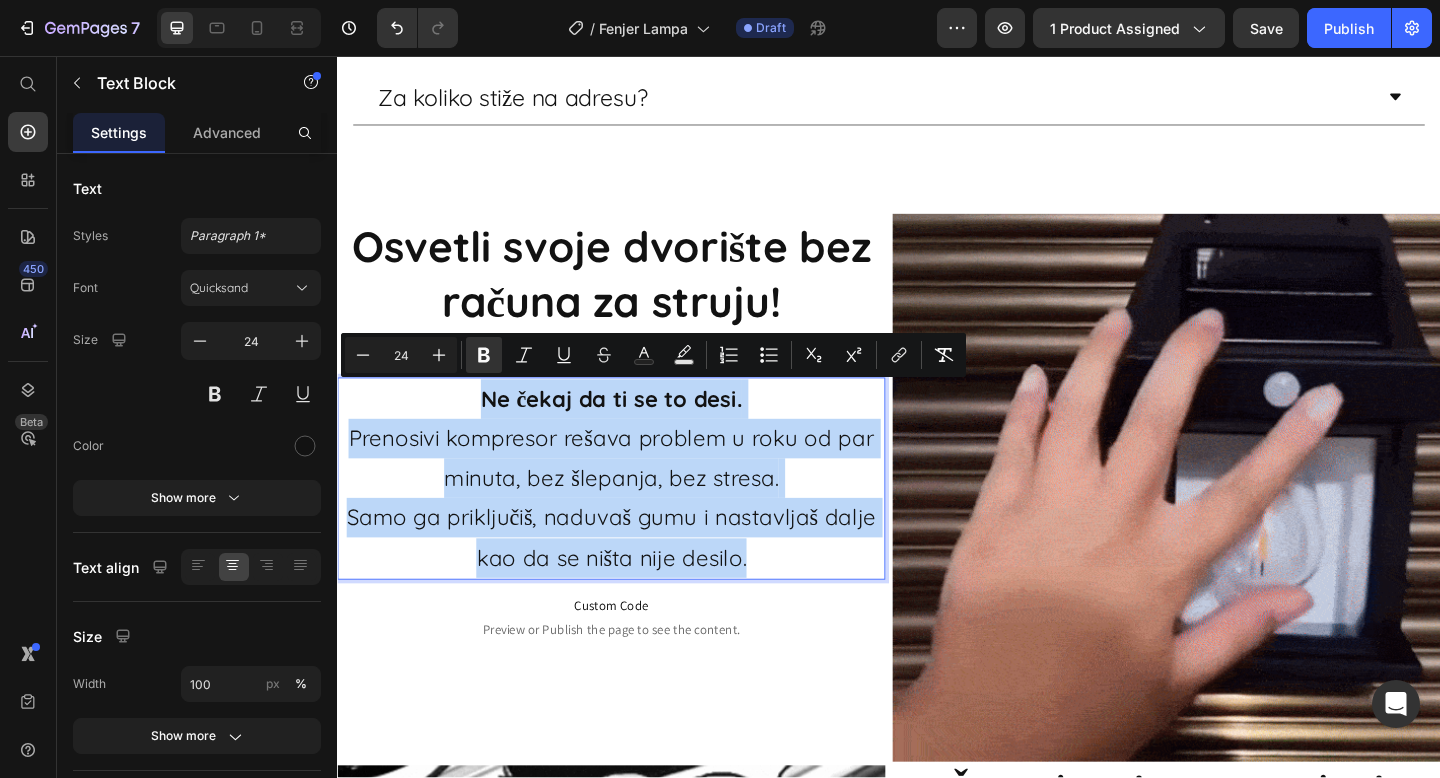drag, startPoint x: 778, startPoint y: 610, endPoint x: 484, endPoint y: 443, distance: 338.1198 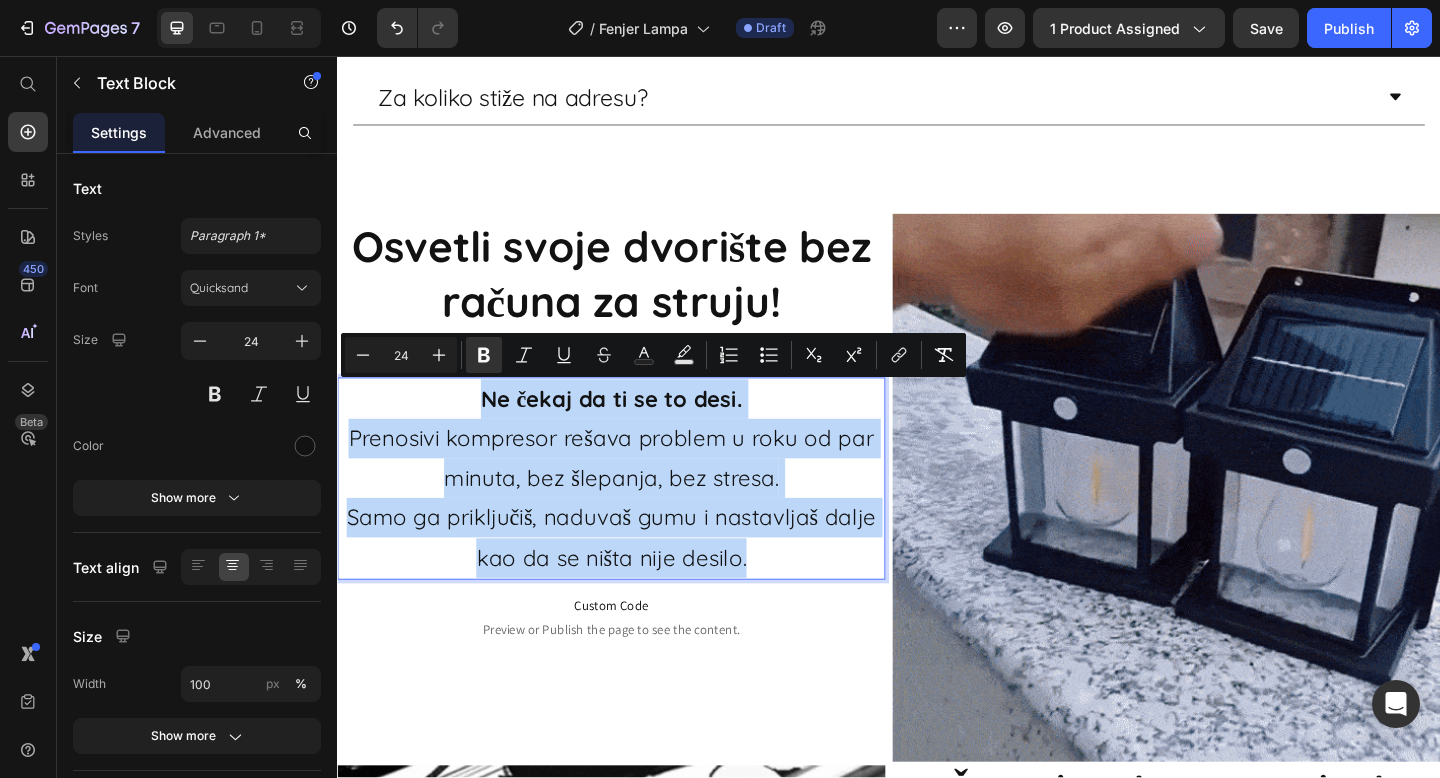 click on "Ne čekaj da ti se to desi. Prenosivi kompresor rešava problem u roku od par minuta, bez šlepanja, bez stresa. Samo ga priključiš, naduvaš gumu i nastavljaš dalje kao da se ništa nije desilo." at bounding box center (635, 516) 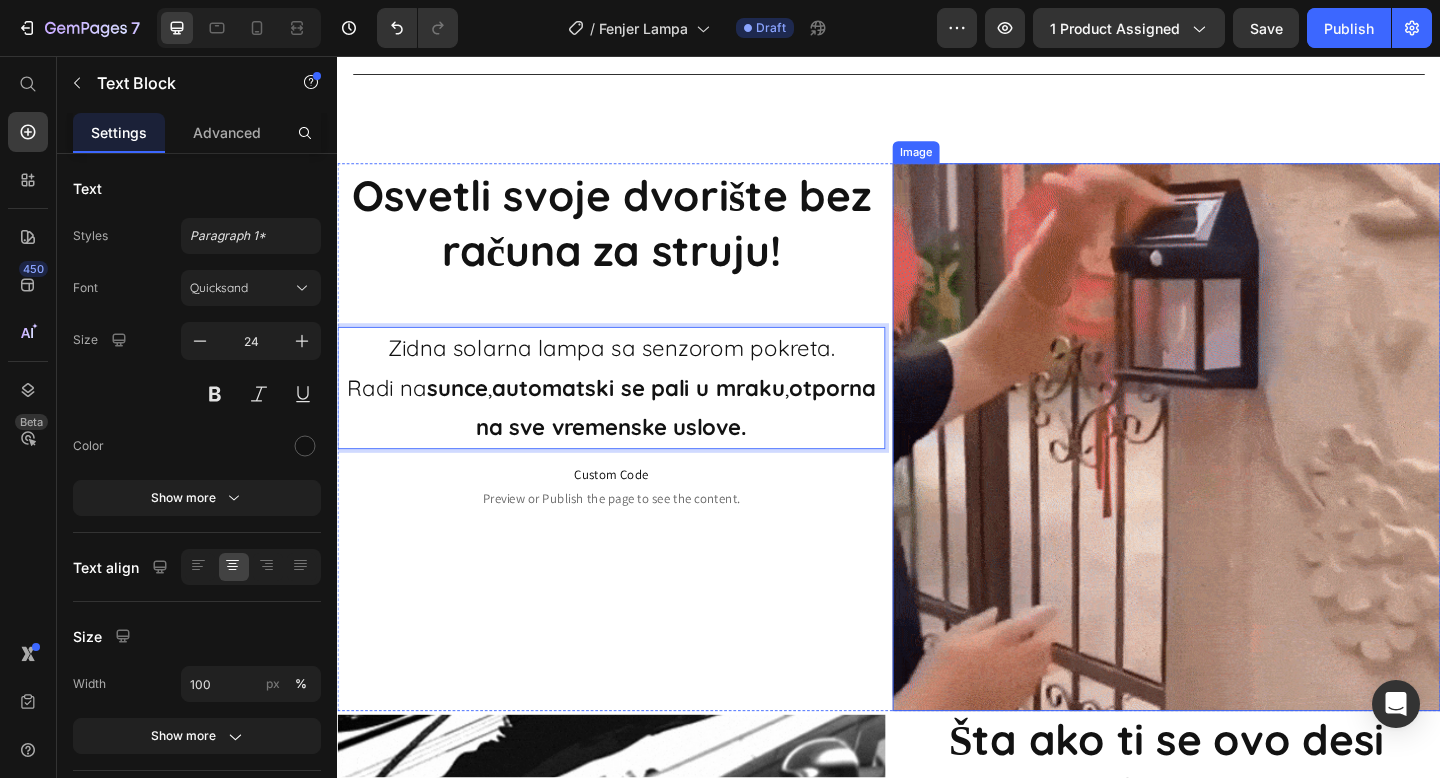 scroll, scrollTop: 1694, scrollLeft: 0, axis: vertical 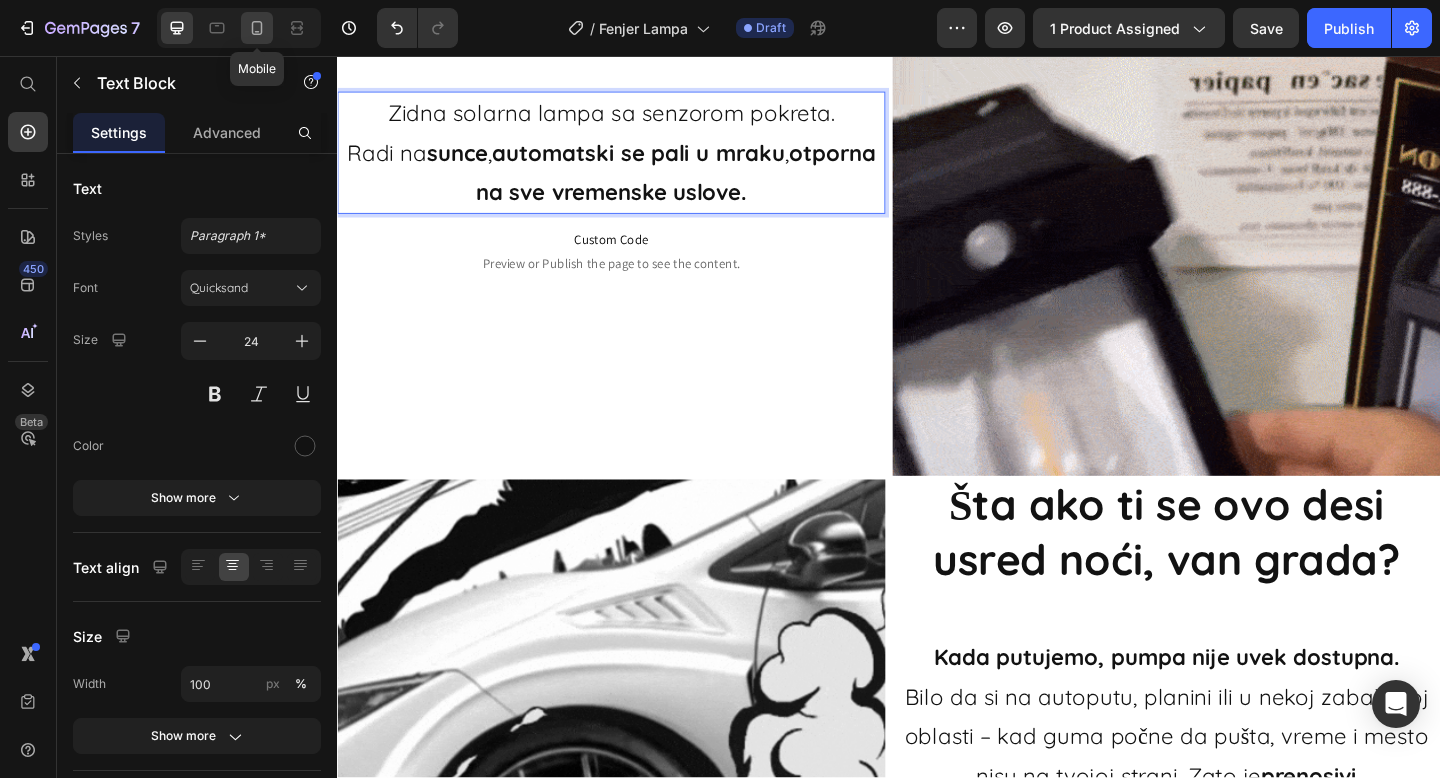 click 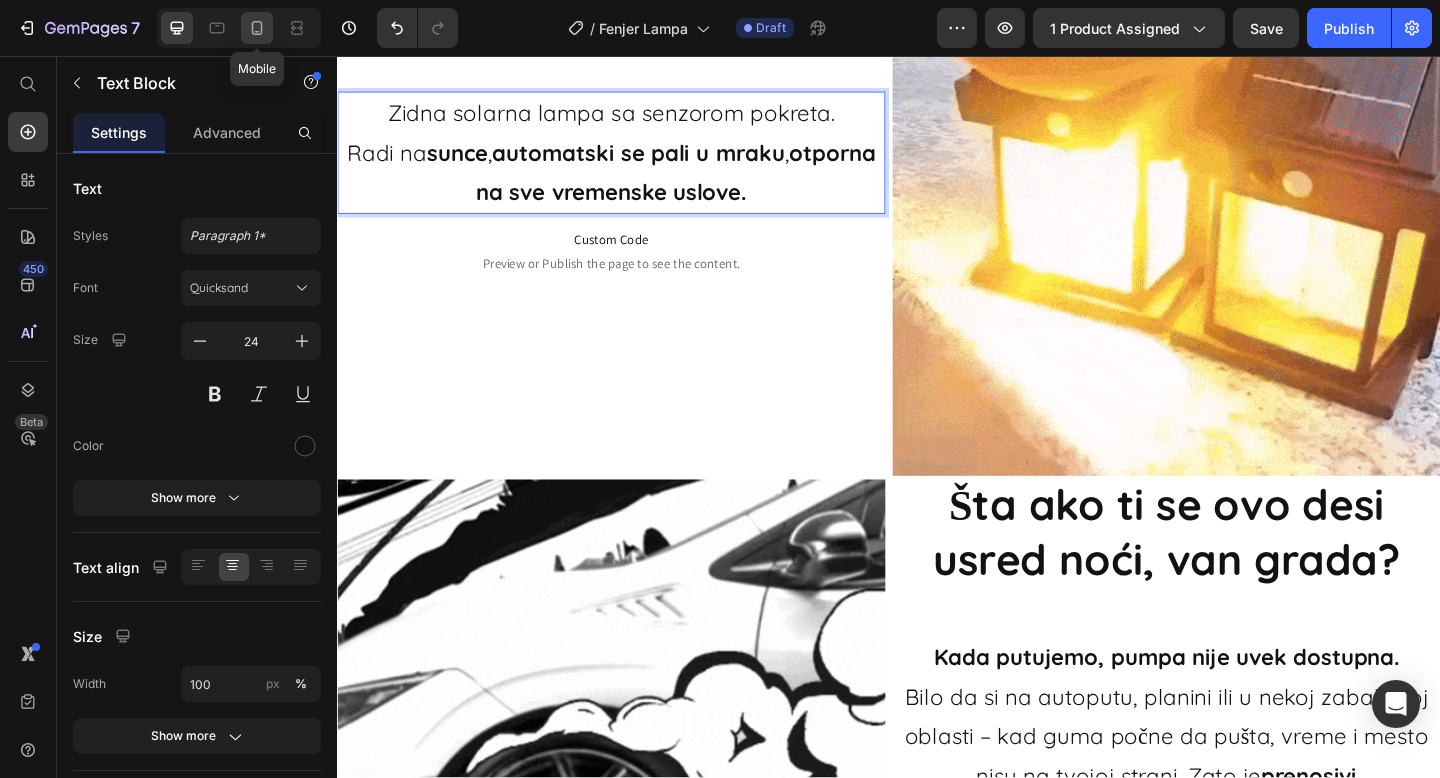 type on "14" 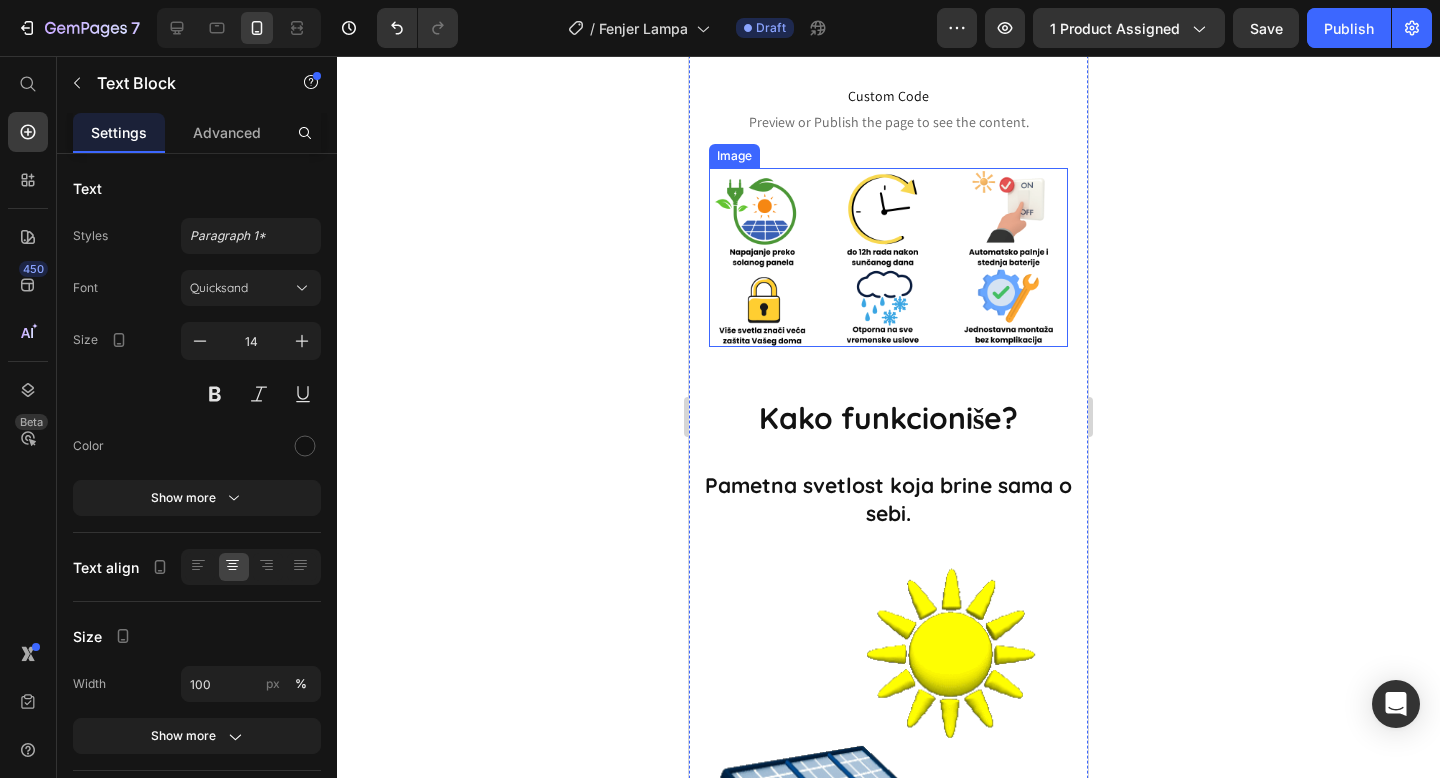 scroll, scrollTop: 2689, scrollLeft: 0, axis: vertical 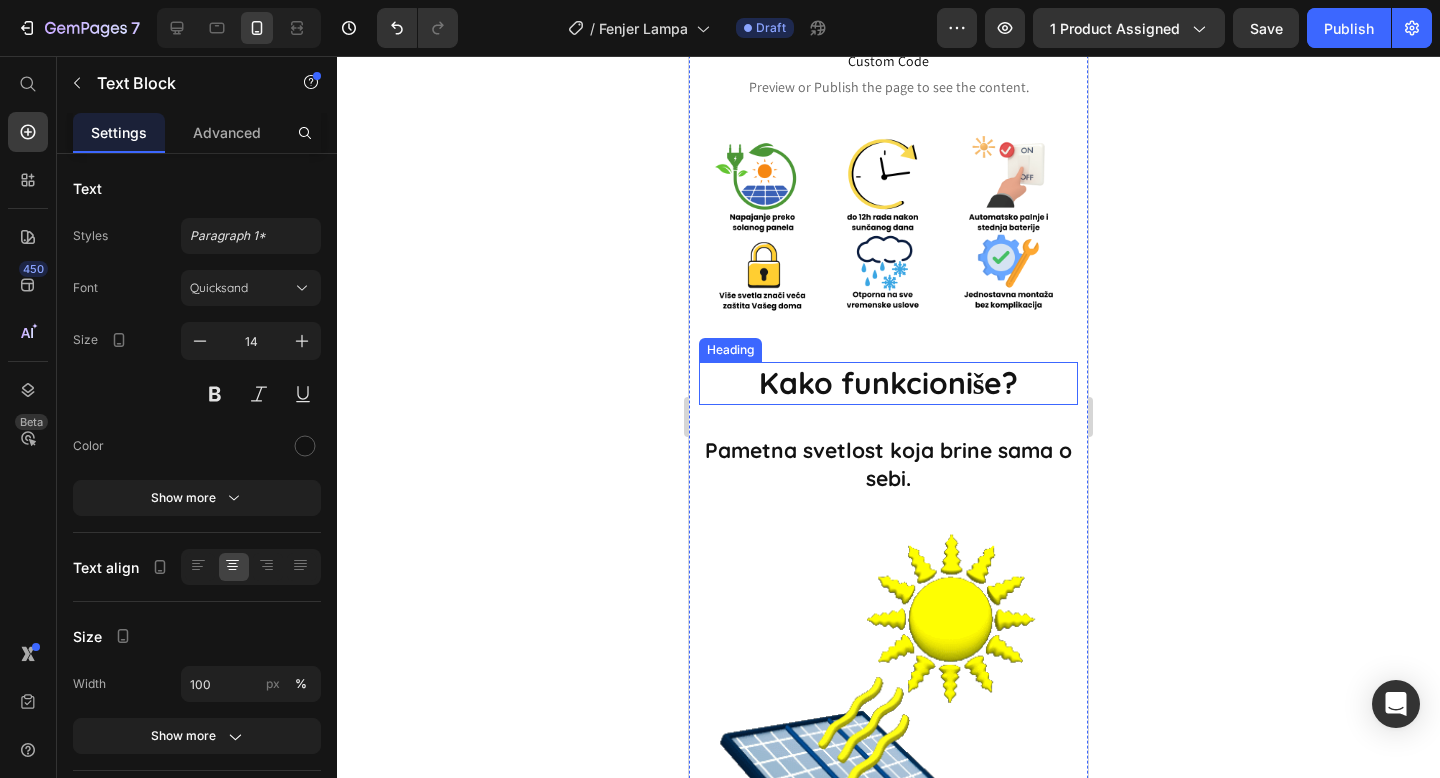 click on "Kako funkcioniše?" at bounding box center [889, 383] 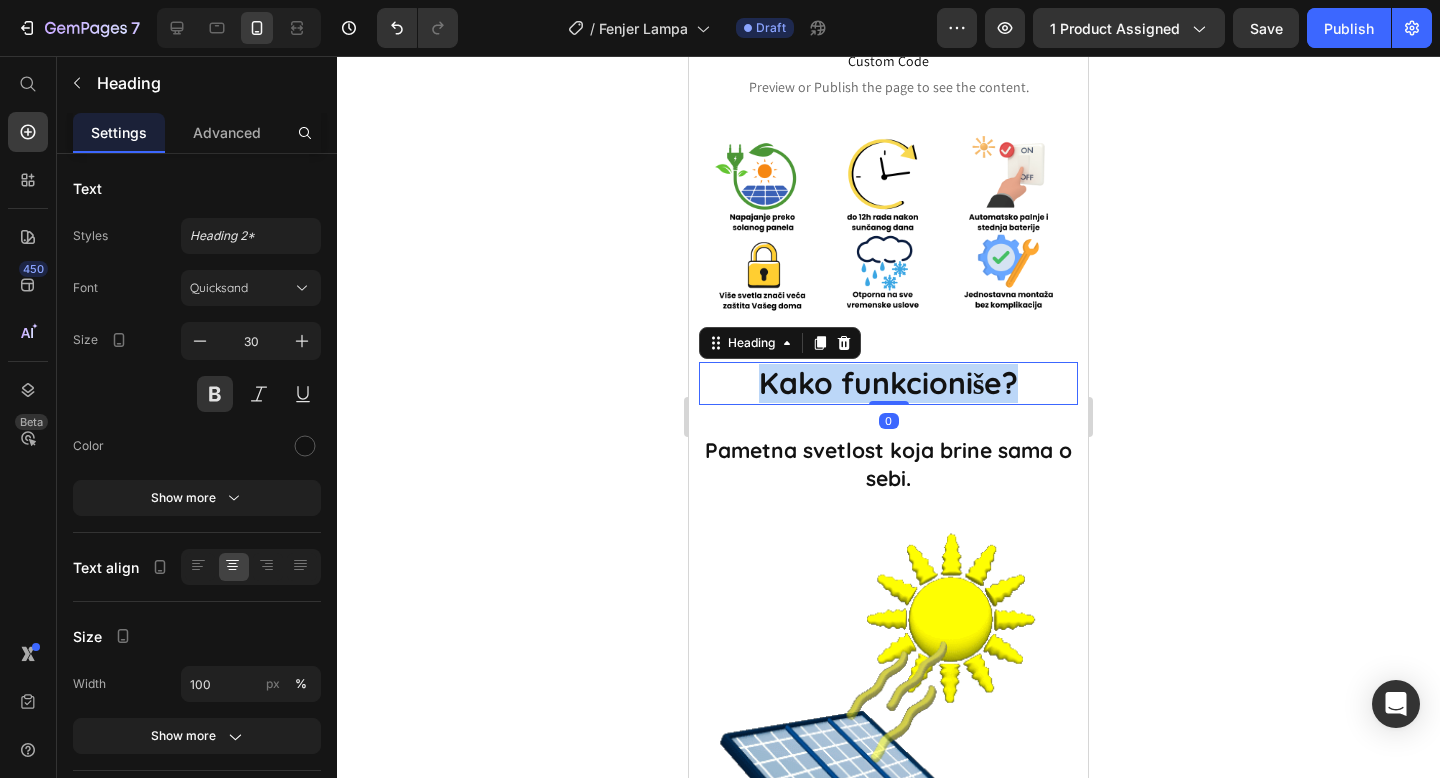 click on "Kako funkcioniše?" at bounding box center (889, 383) 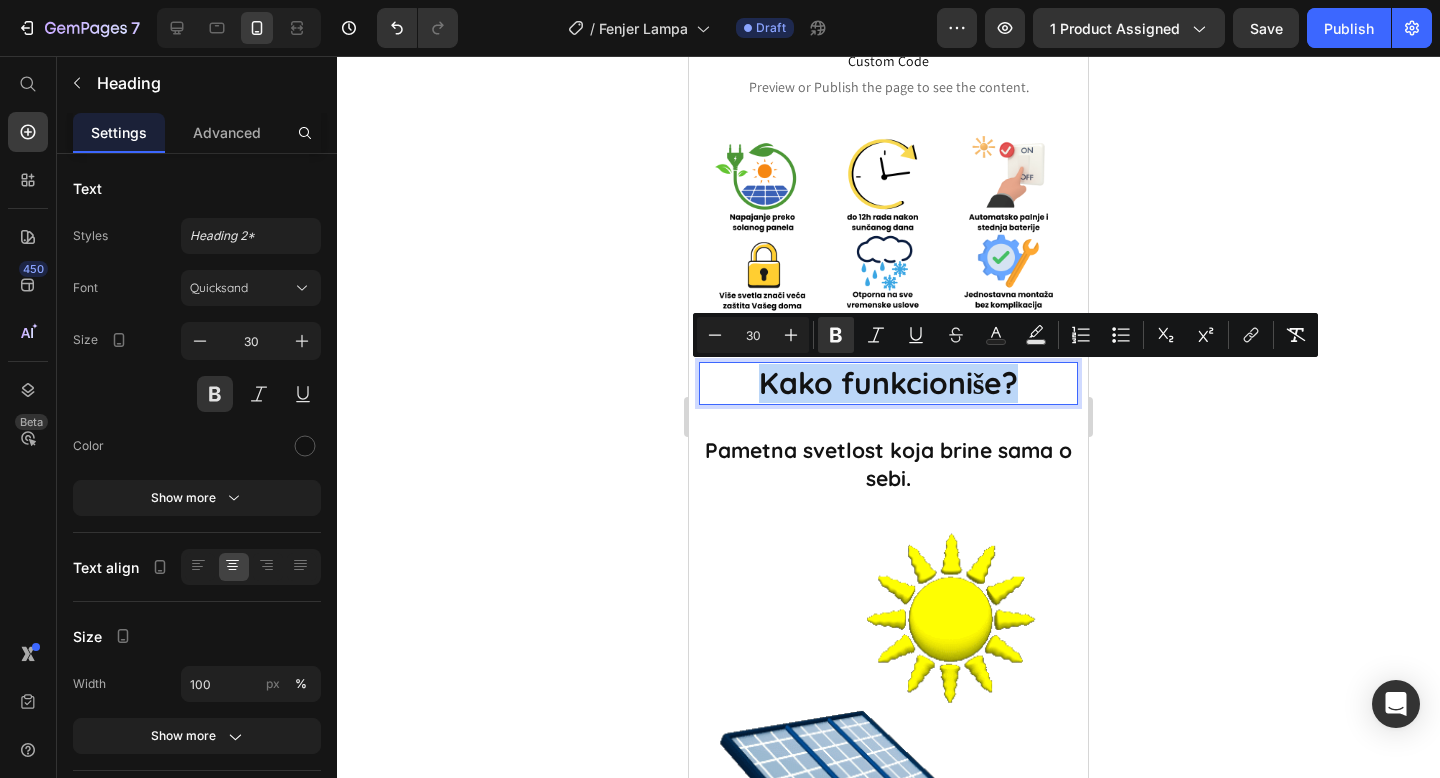 copy on "Kako funkcioniše?" 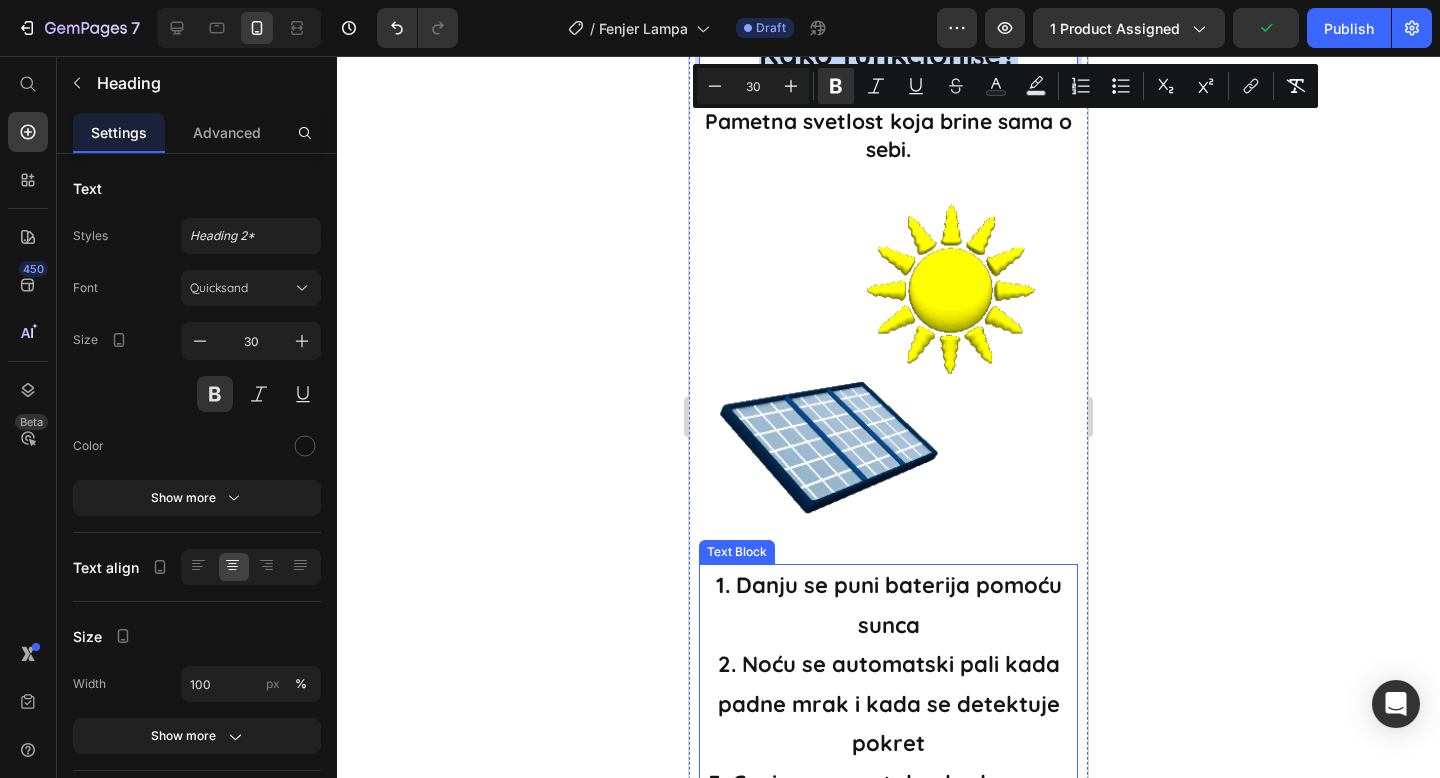 scroll, scrollTop: 2971, scrollLeft: 0, axis: vertical 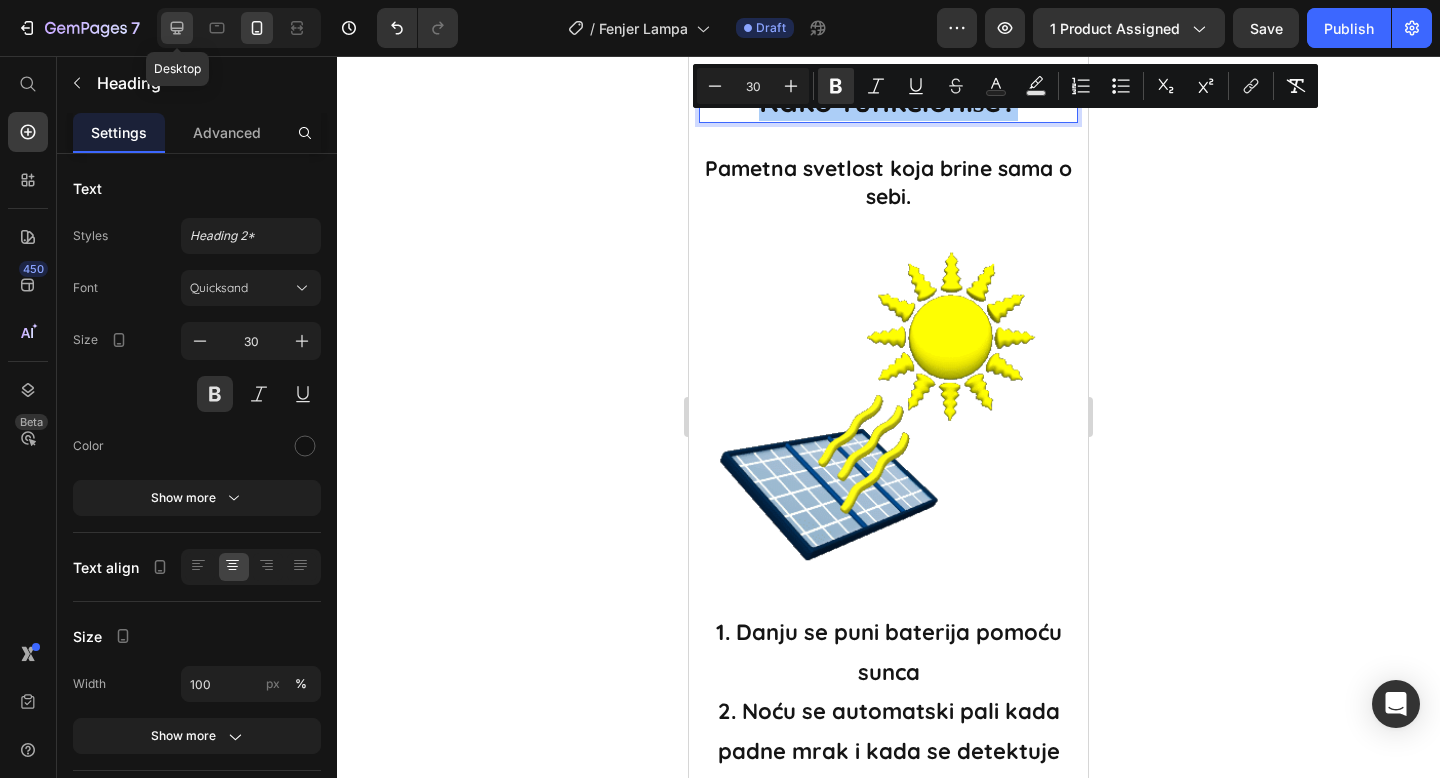 click 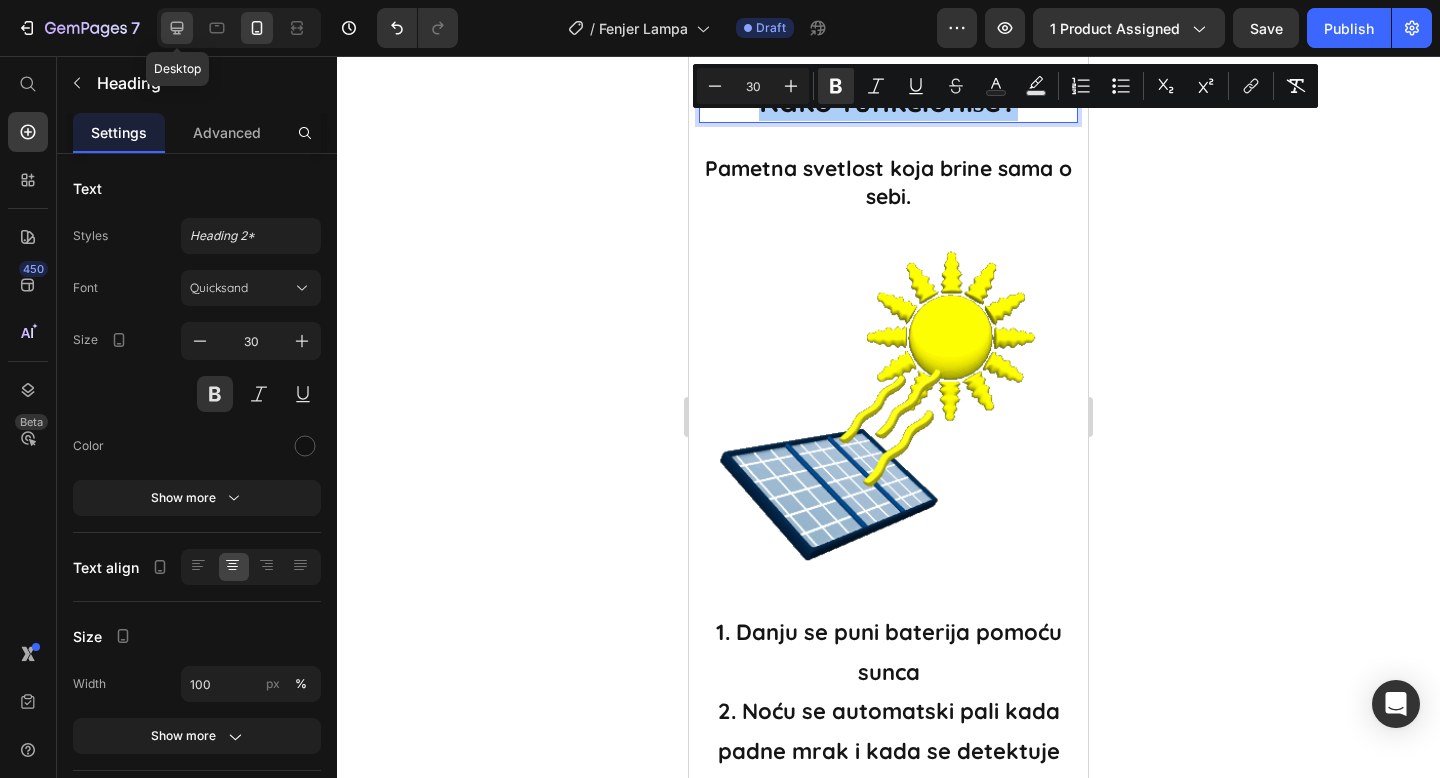 type on "46" 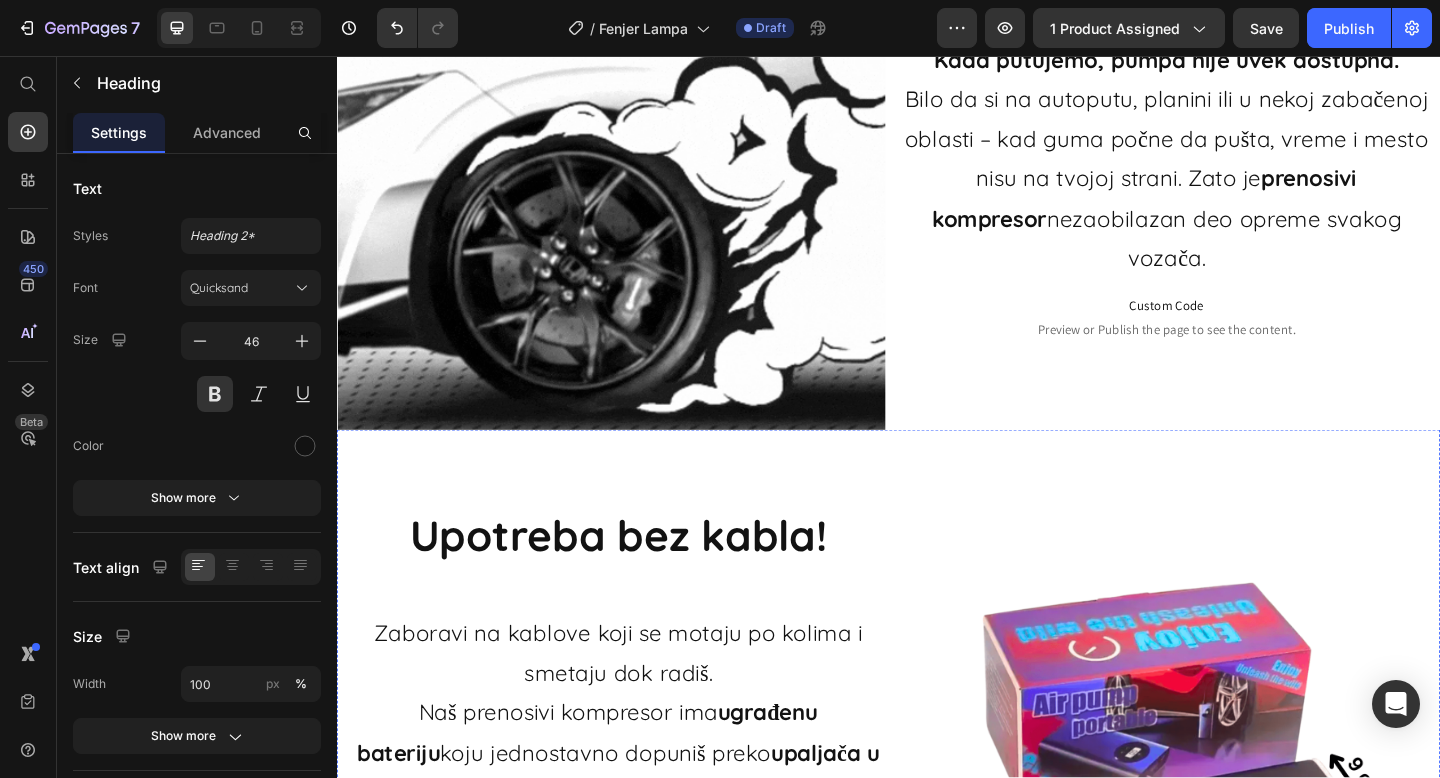 scroll, scrollTop: 1901, scrollLeft: 0, axis: vertical 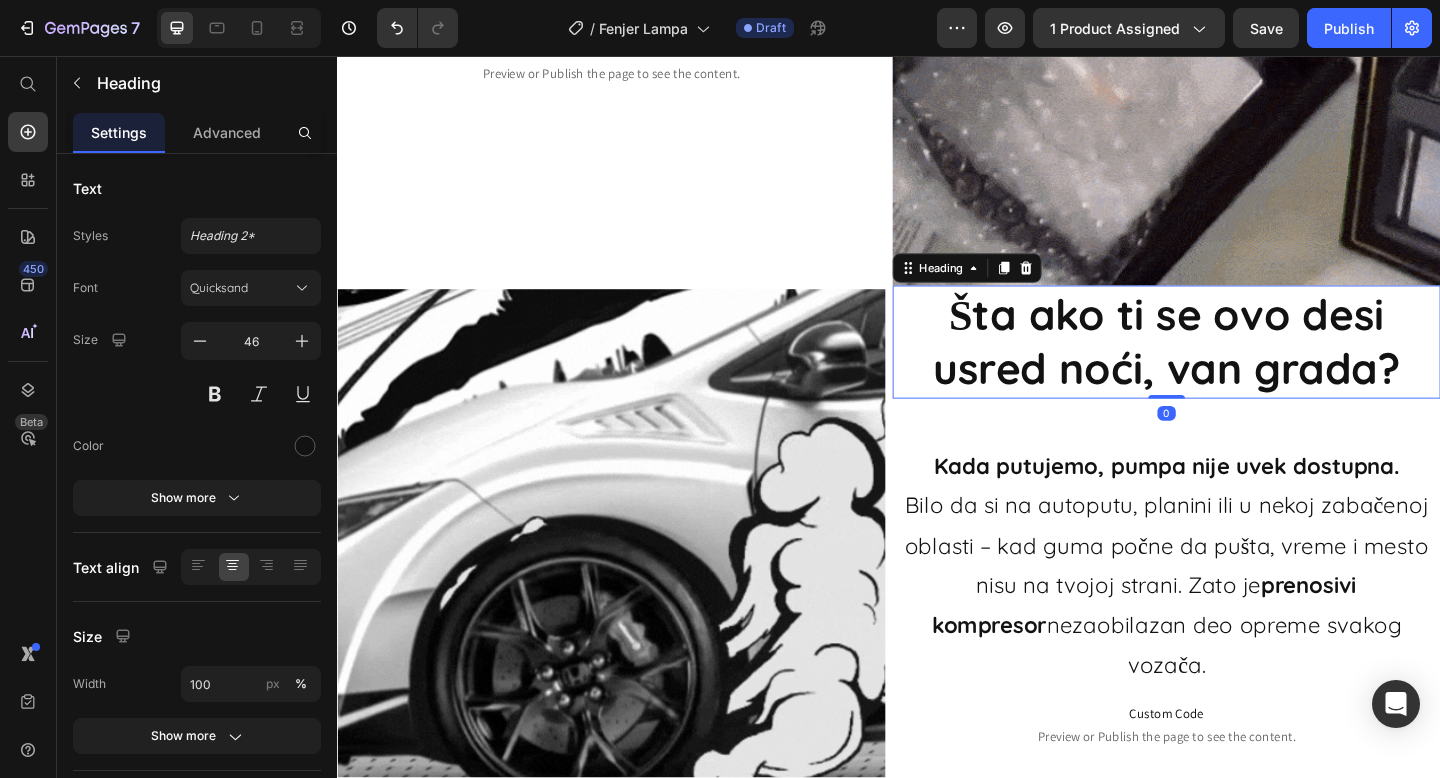click on "Šta ako ti se ovo desi usred noći, van grada?" at bounding box center (1239, 367) 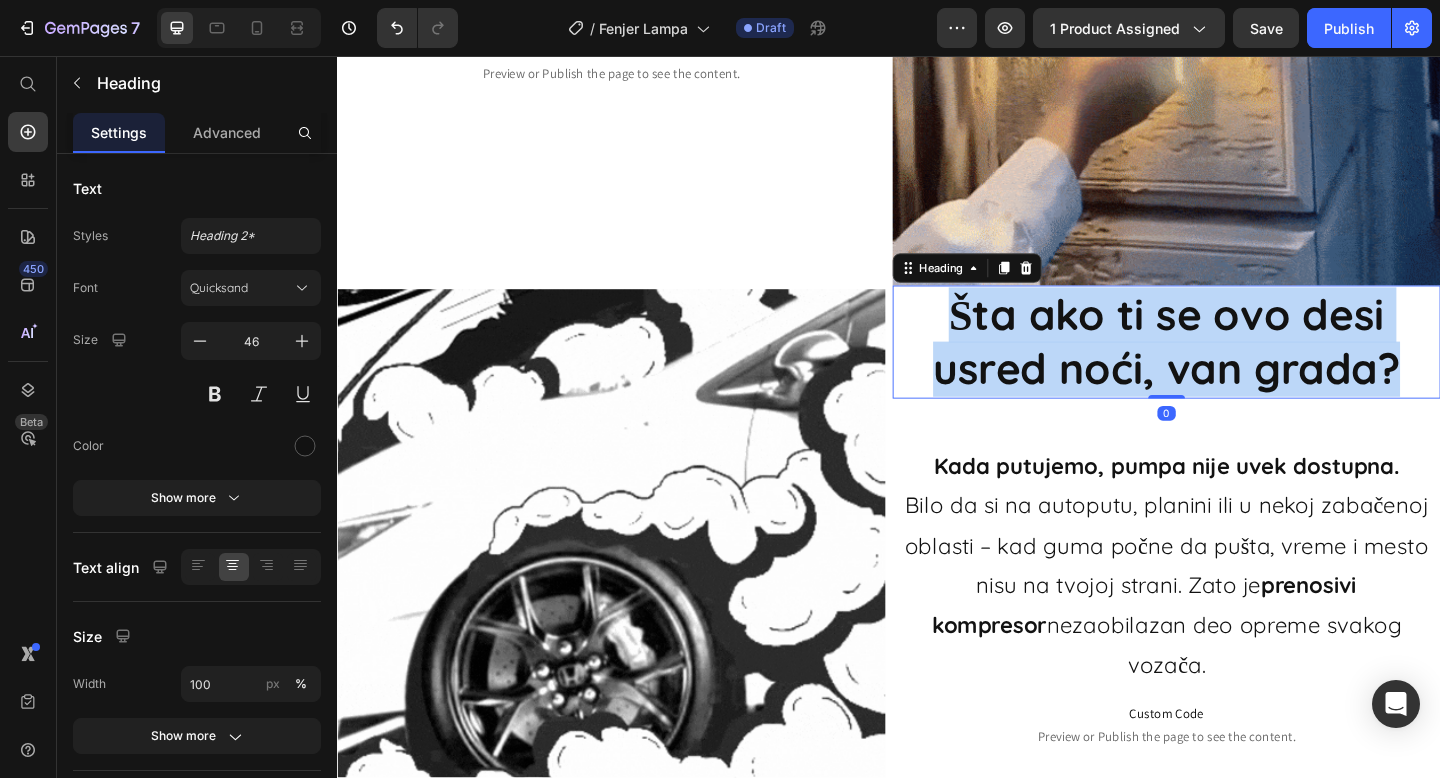 click on "Šta ako ti se ovo desi usred noći, van grada?" at bounding box center [1239, 367] 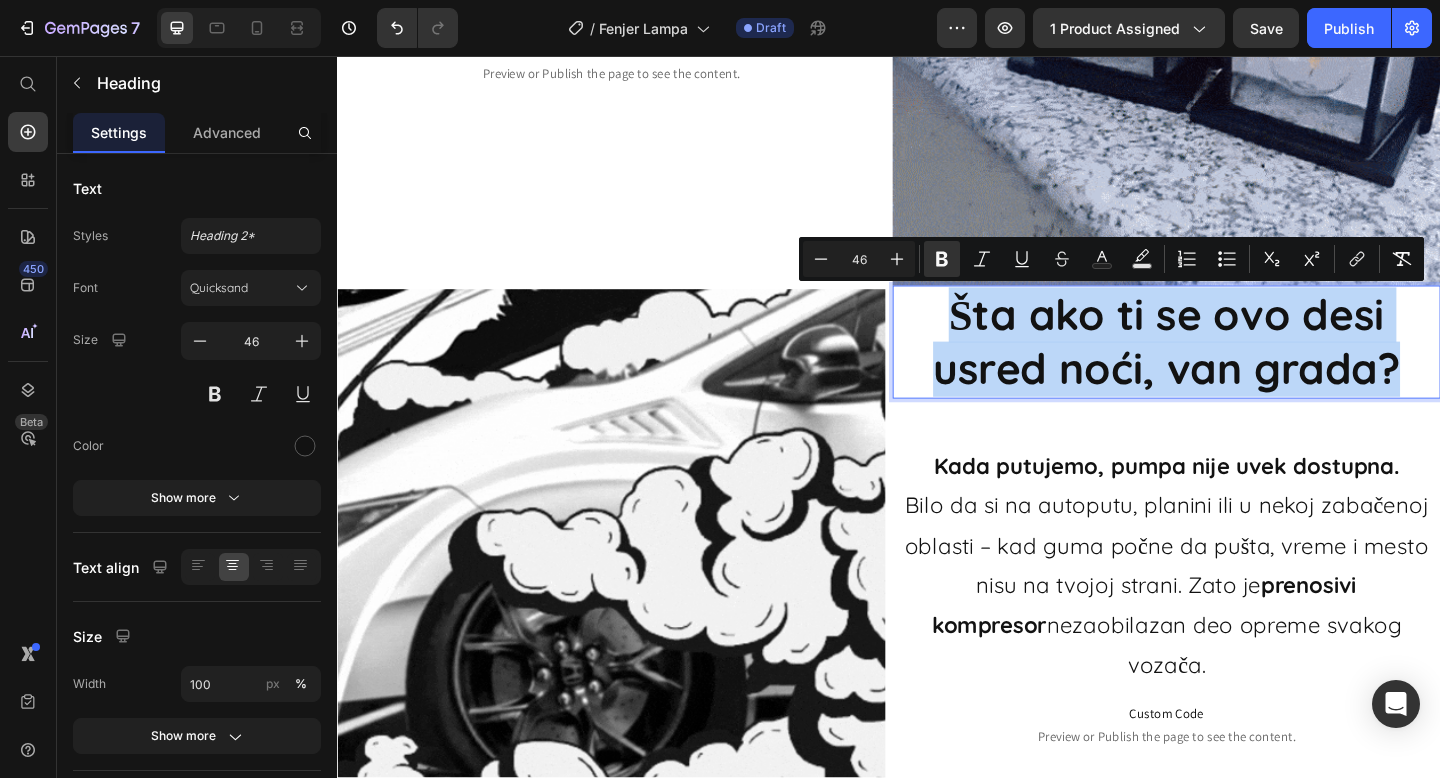 copy on "Šta ako ti se ovo desi usred noći, van grada?" 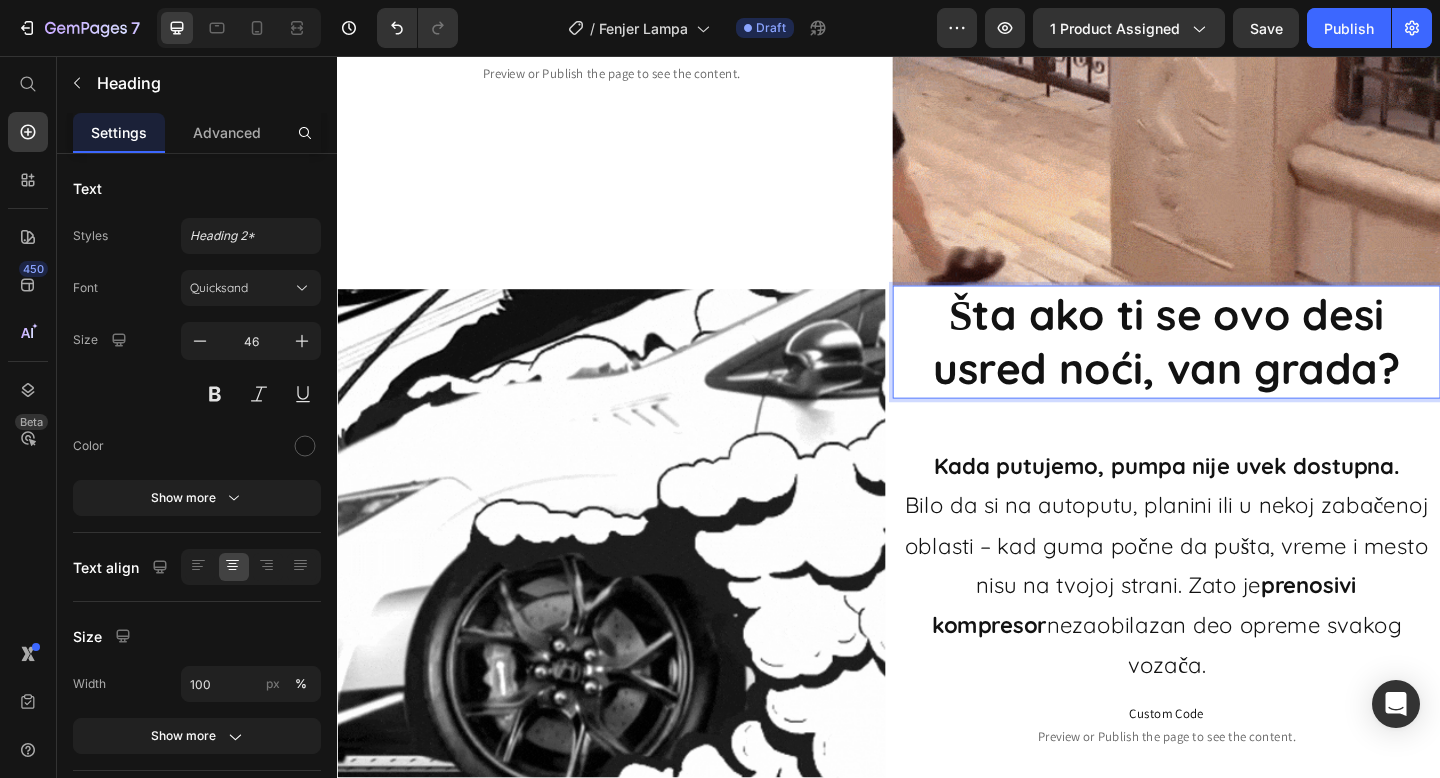 click on "Šta ako ti se ovo desi usred noći, van grada?" at bounding box center (1239, 367) 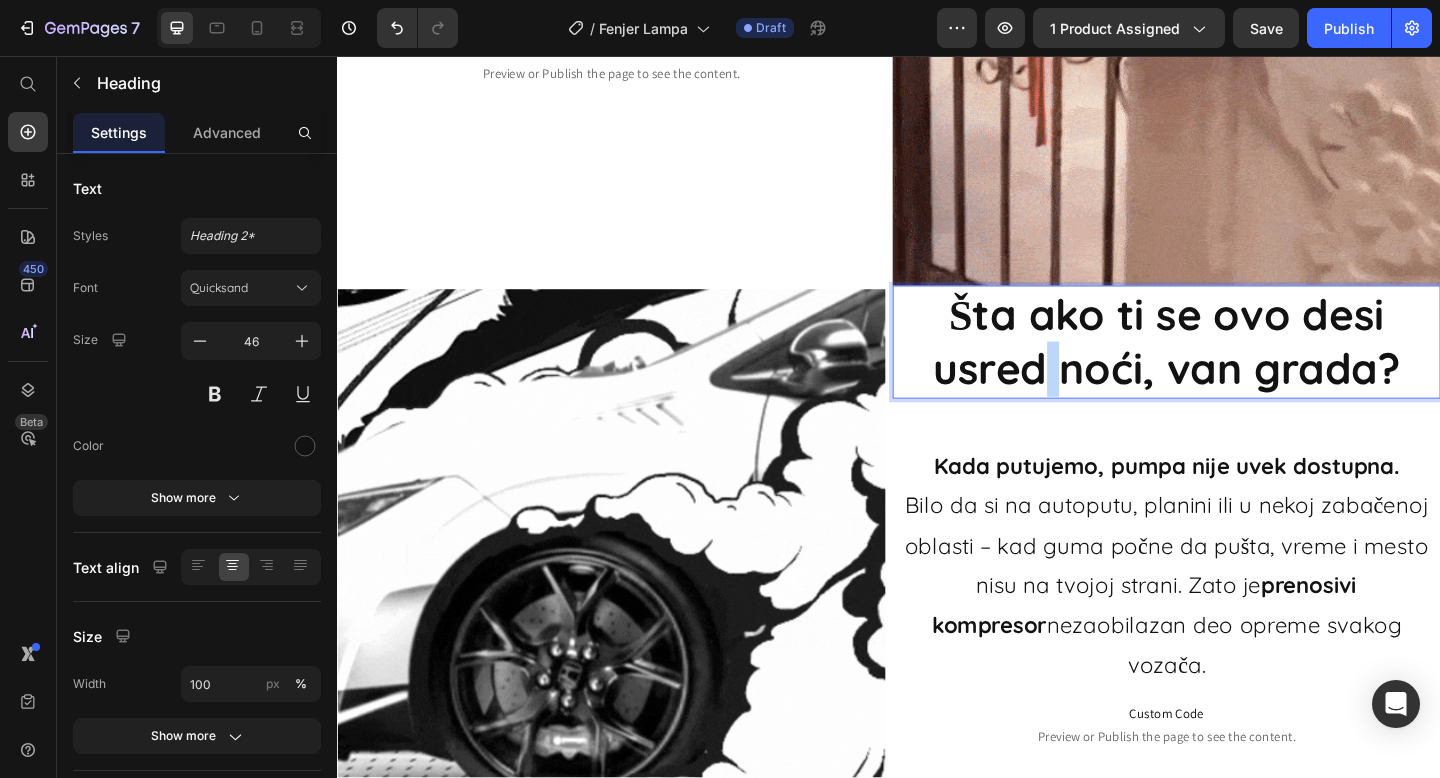 click on "Šta ako ti se ovo desi usred noći, van grada?" at bounding box center [1239, 367] 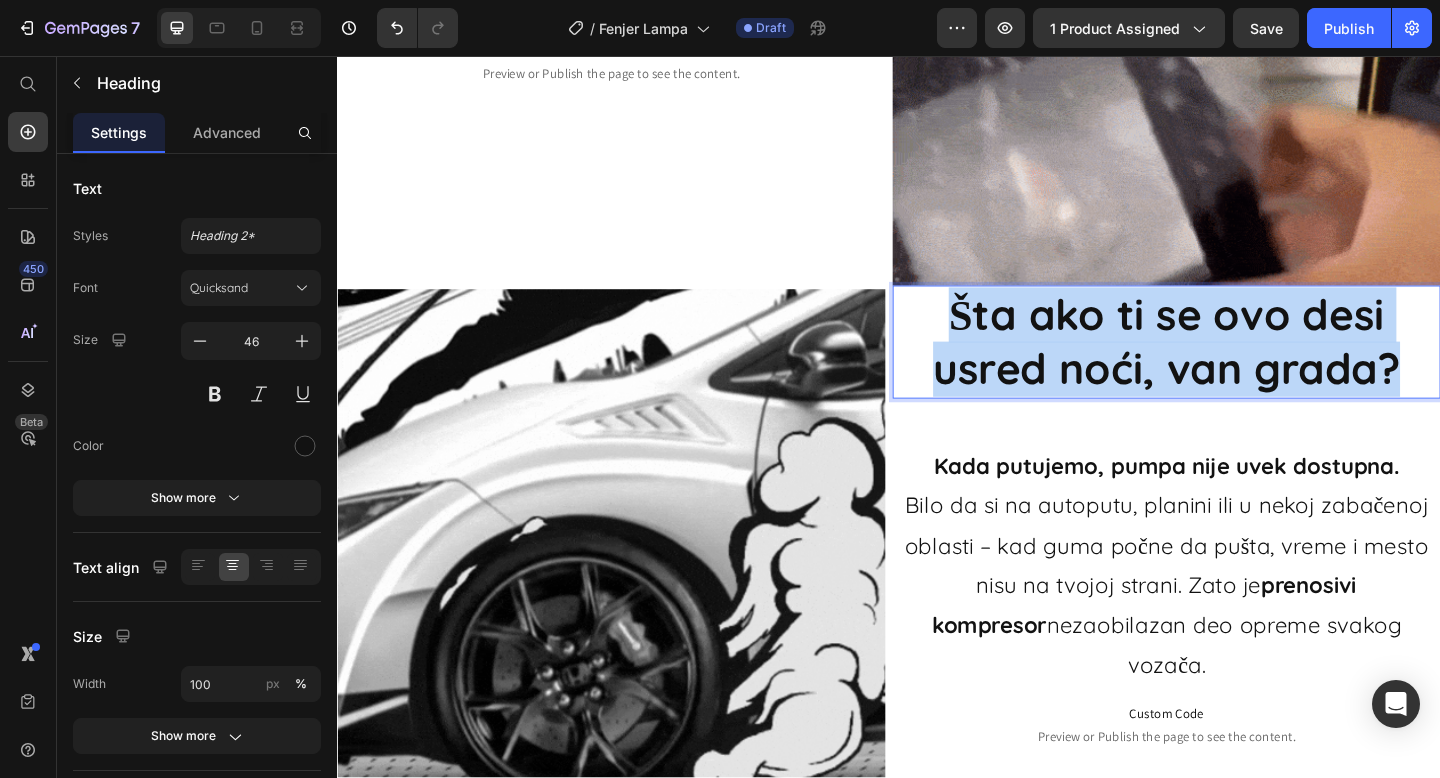 click on "Šta ako ti se ovo desi usred noći, van grada?" at bounding box center (1239, 367) 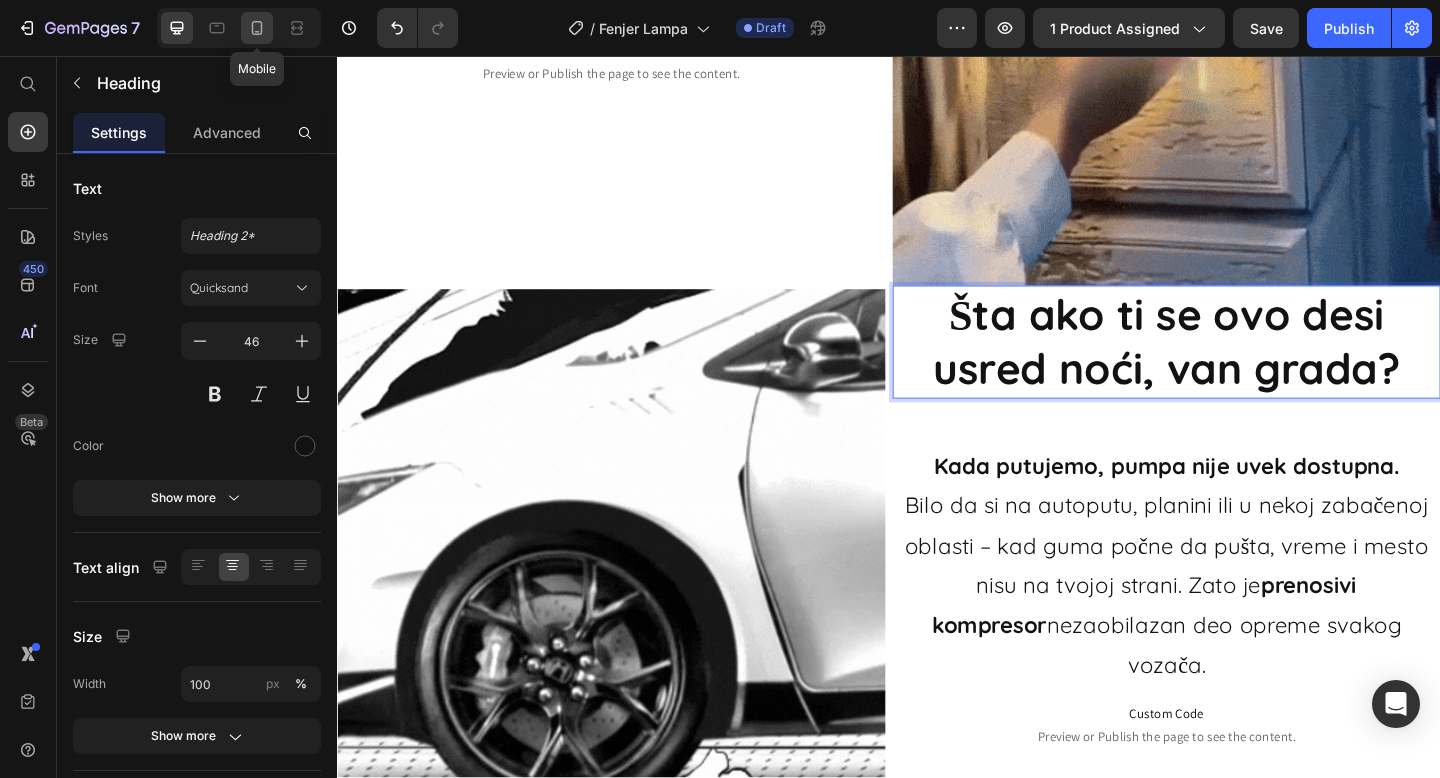 click 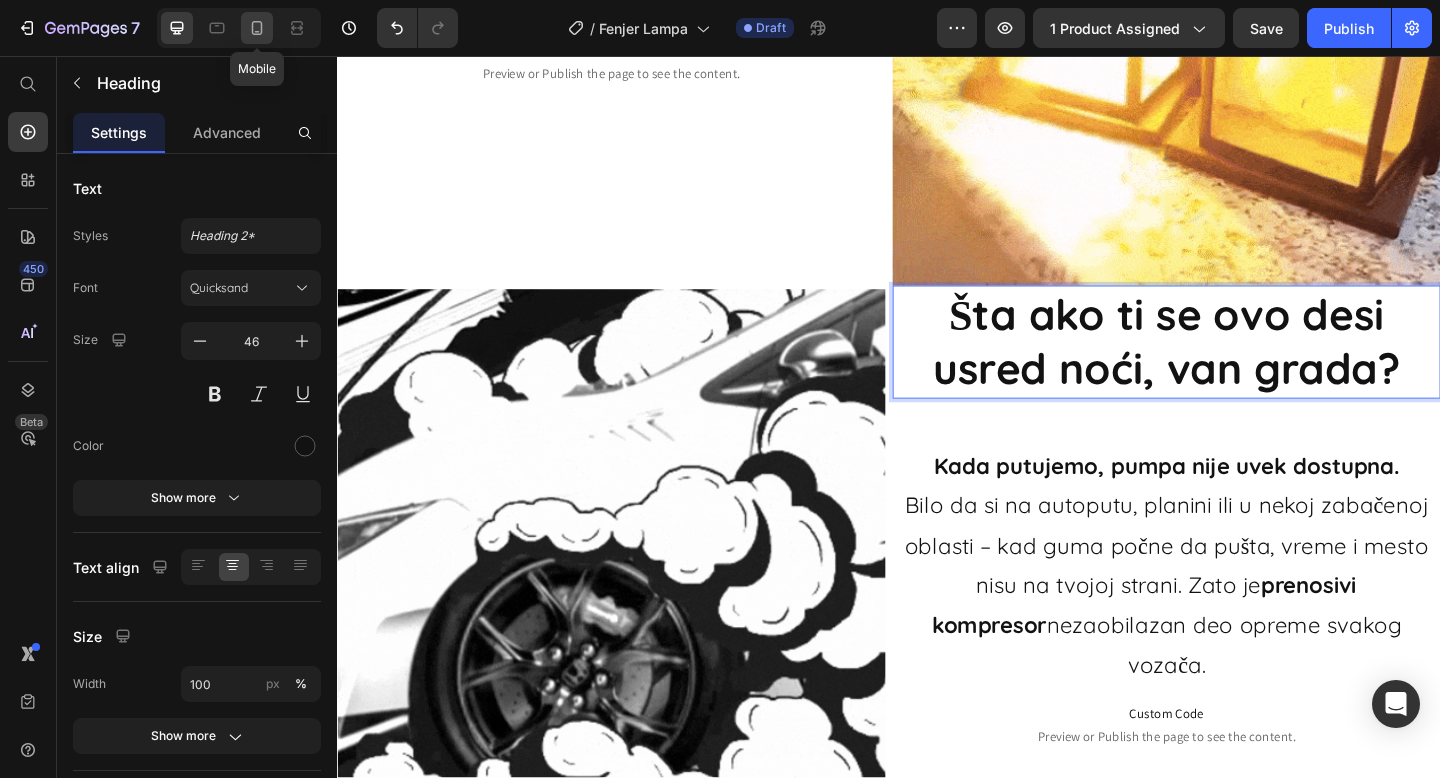 type on "41" 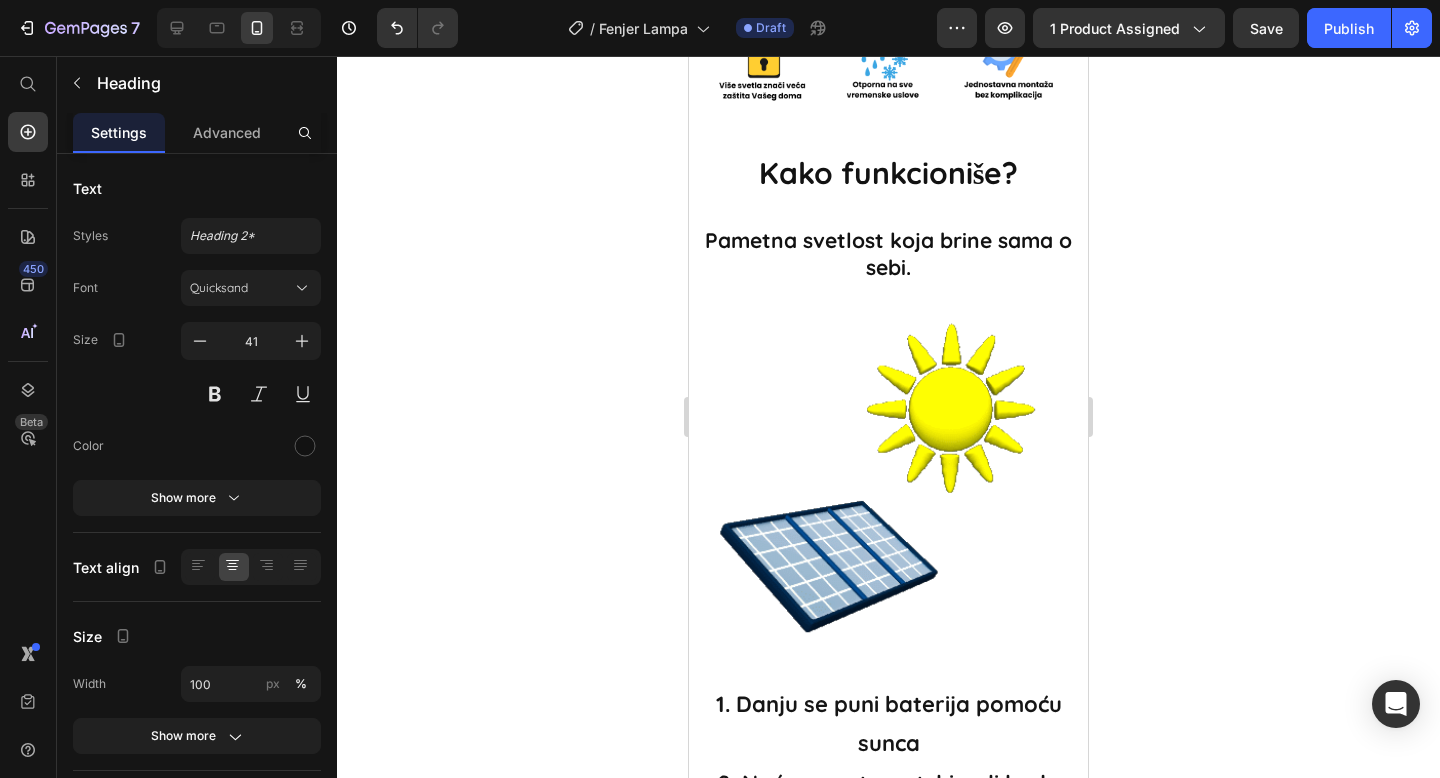 scroll, scrollTop: 2263, scrollLeft: 0, axis: vertical 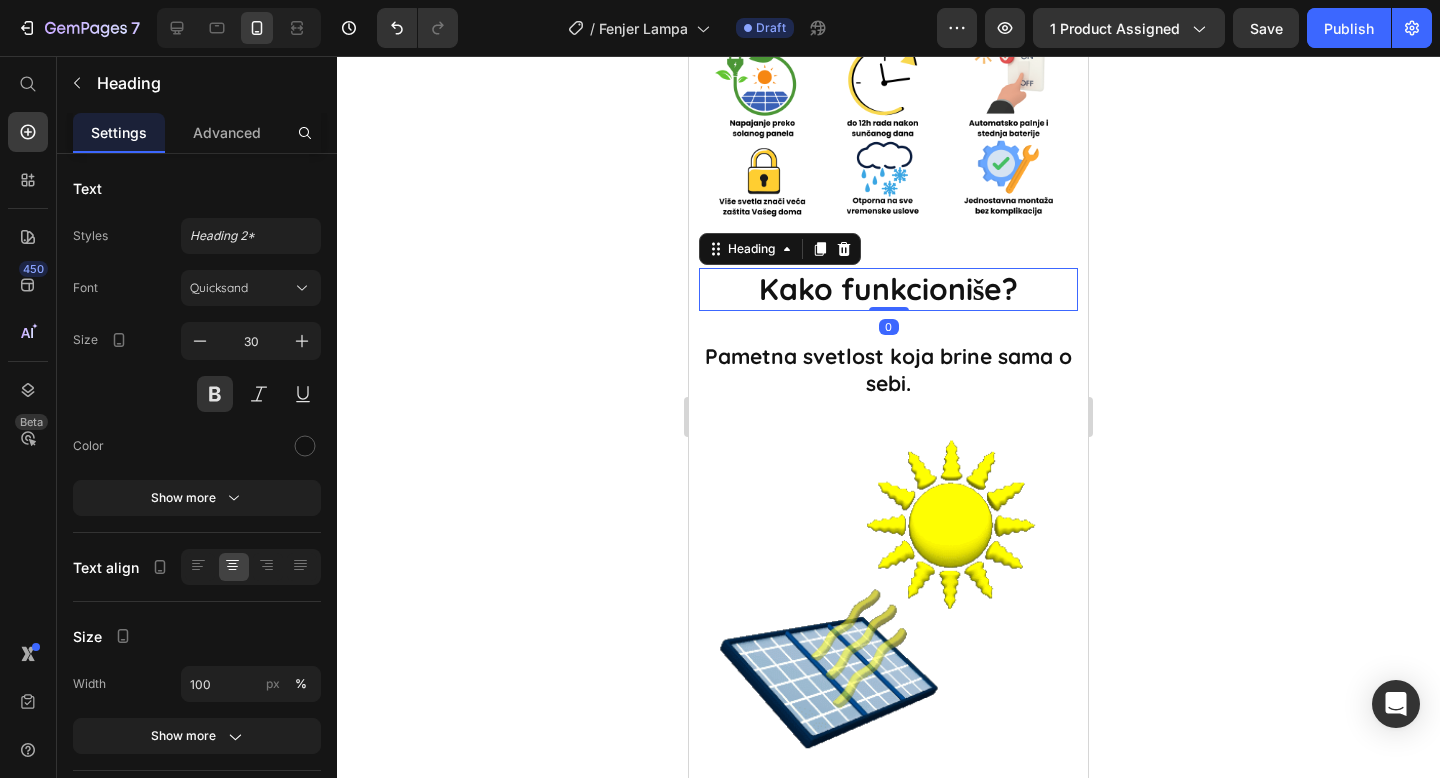 click on "Kako funkcioniše?" at bounding box center (889, 289) 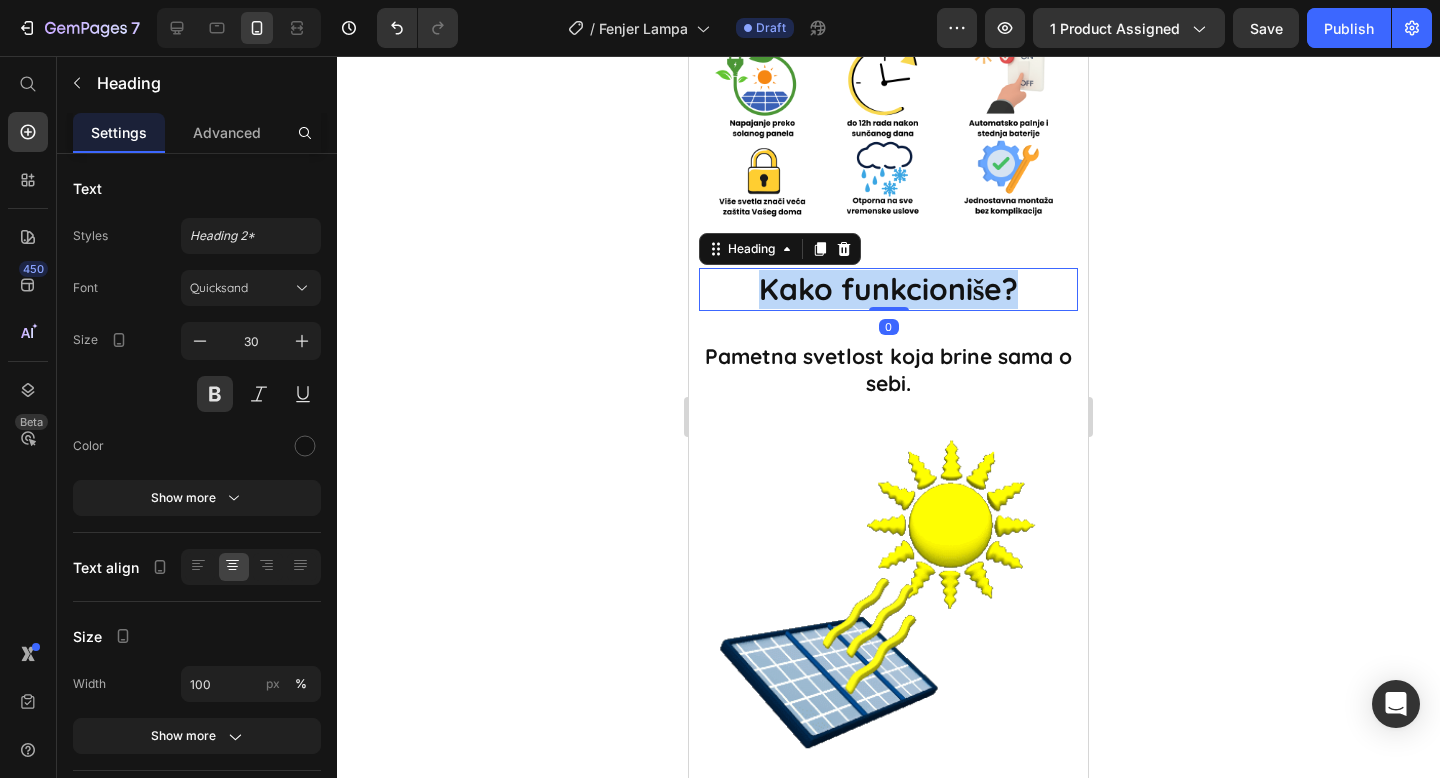 click on "Kako funkcioniše?" at bounding box center (889, 289) 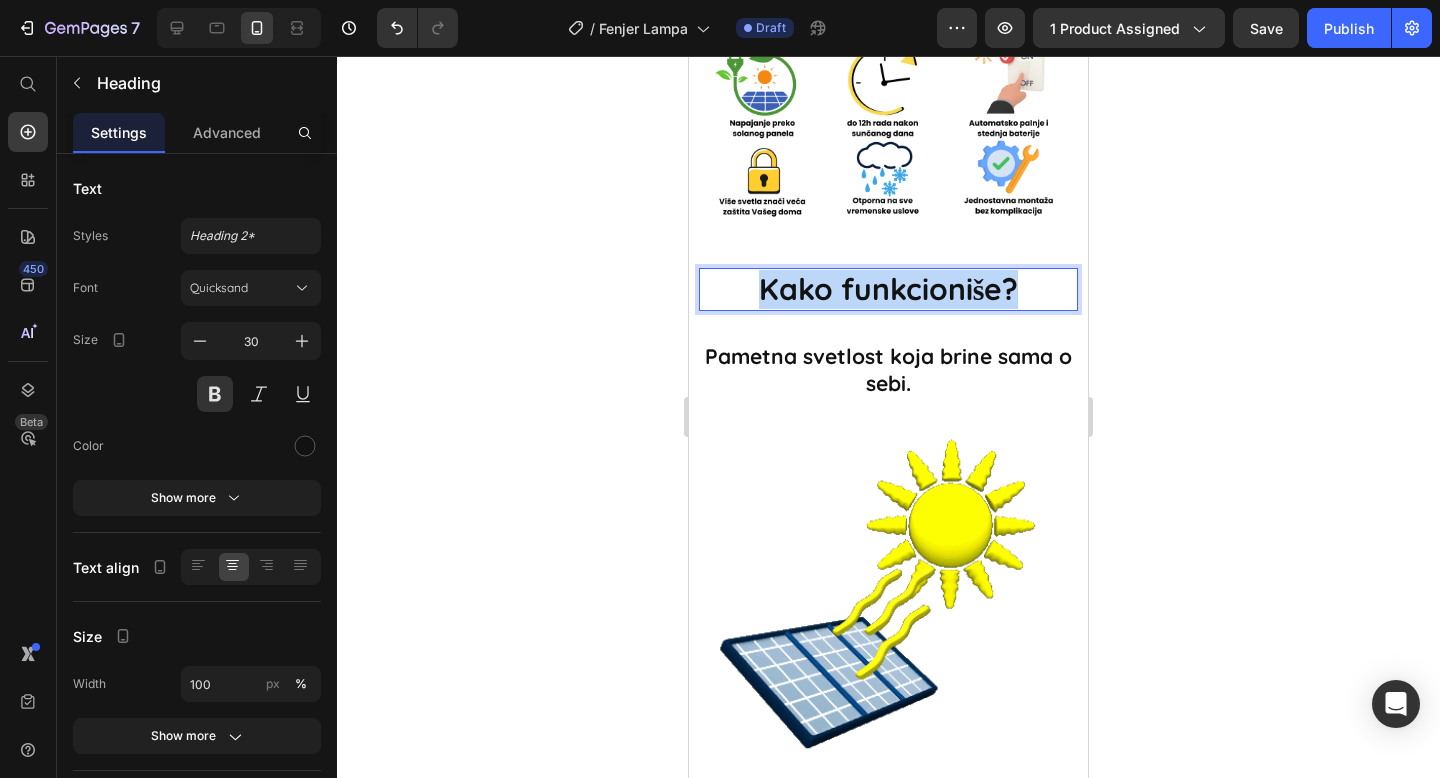 click on "Kako funkcioniše?" at bounding box center [889, 289] 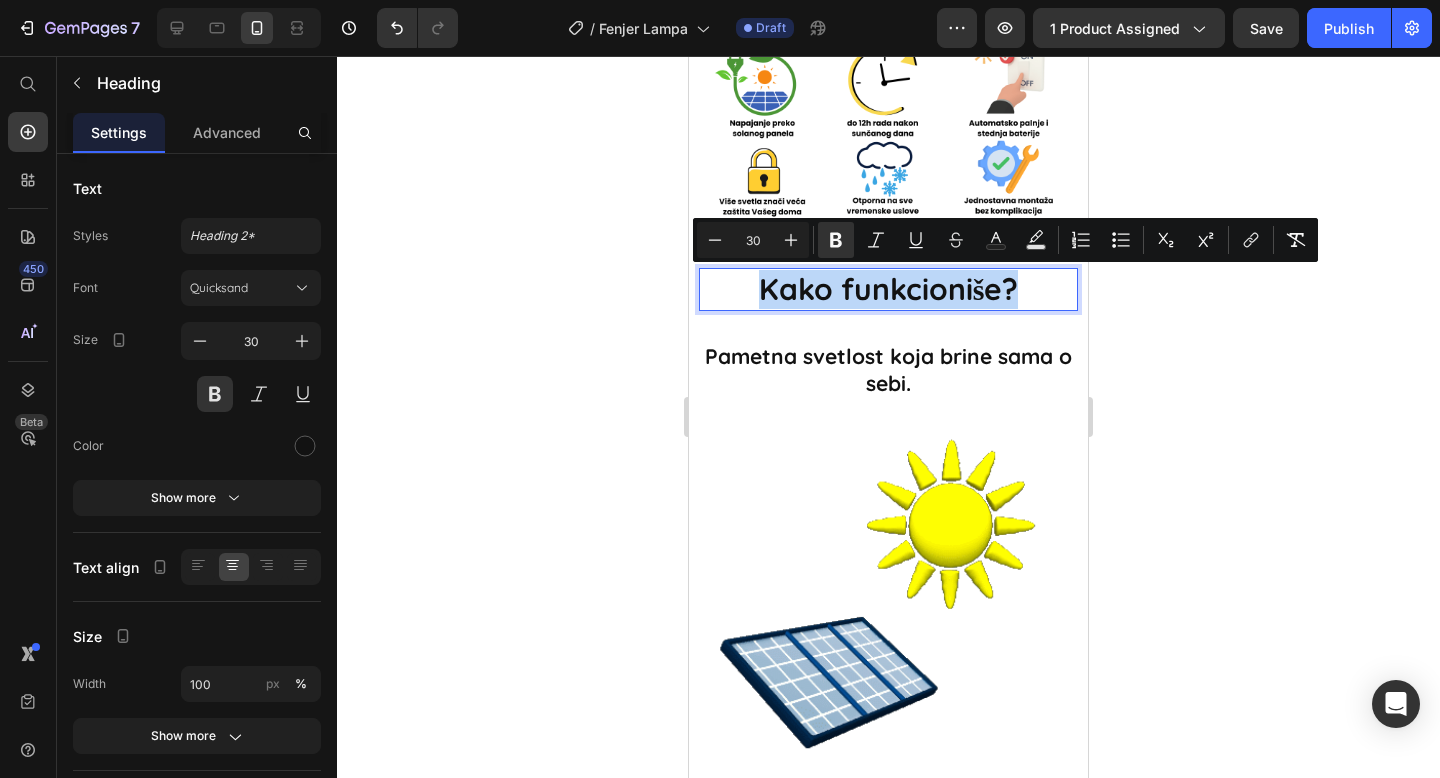copy on "Kako funkcioniše?" 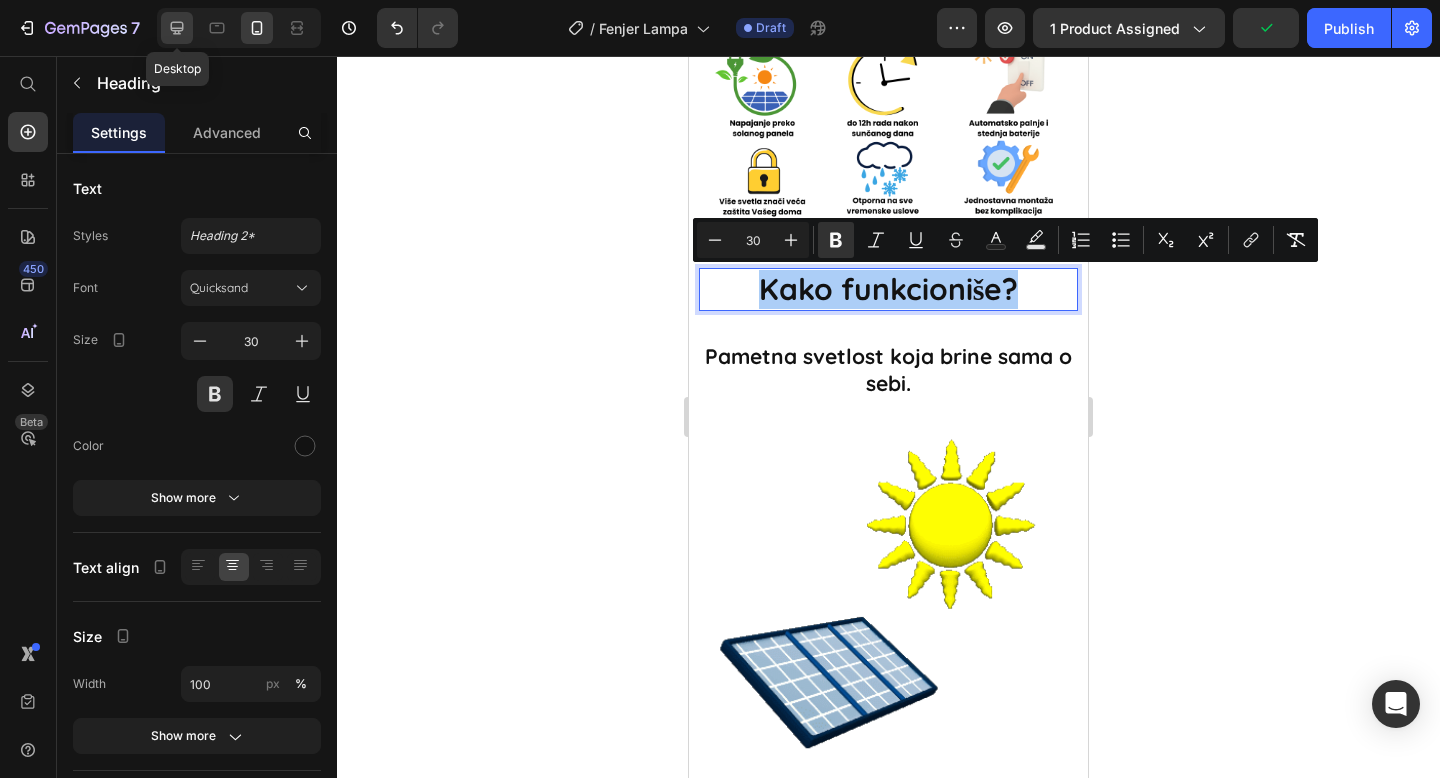 click 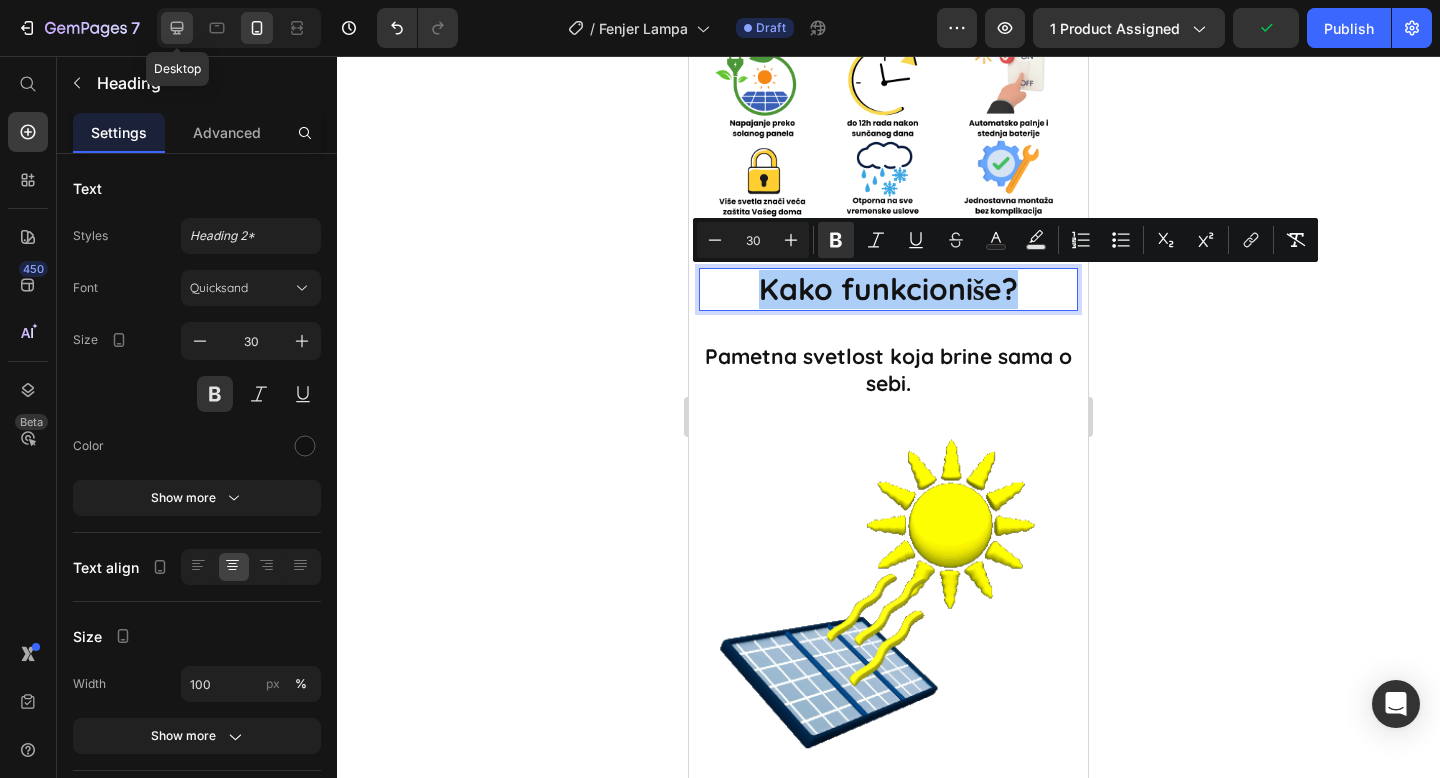 type on "46" 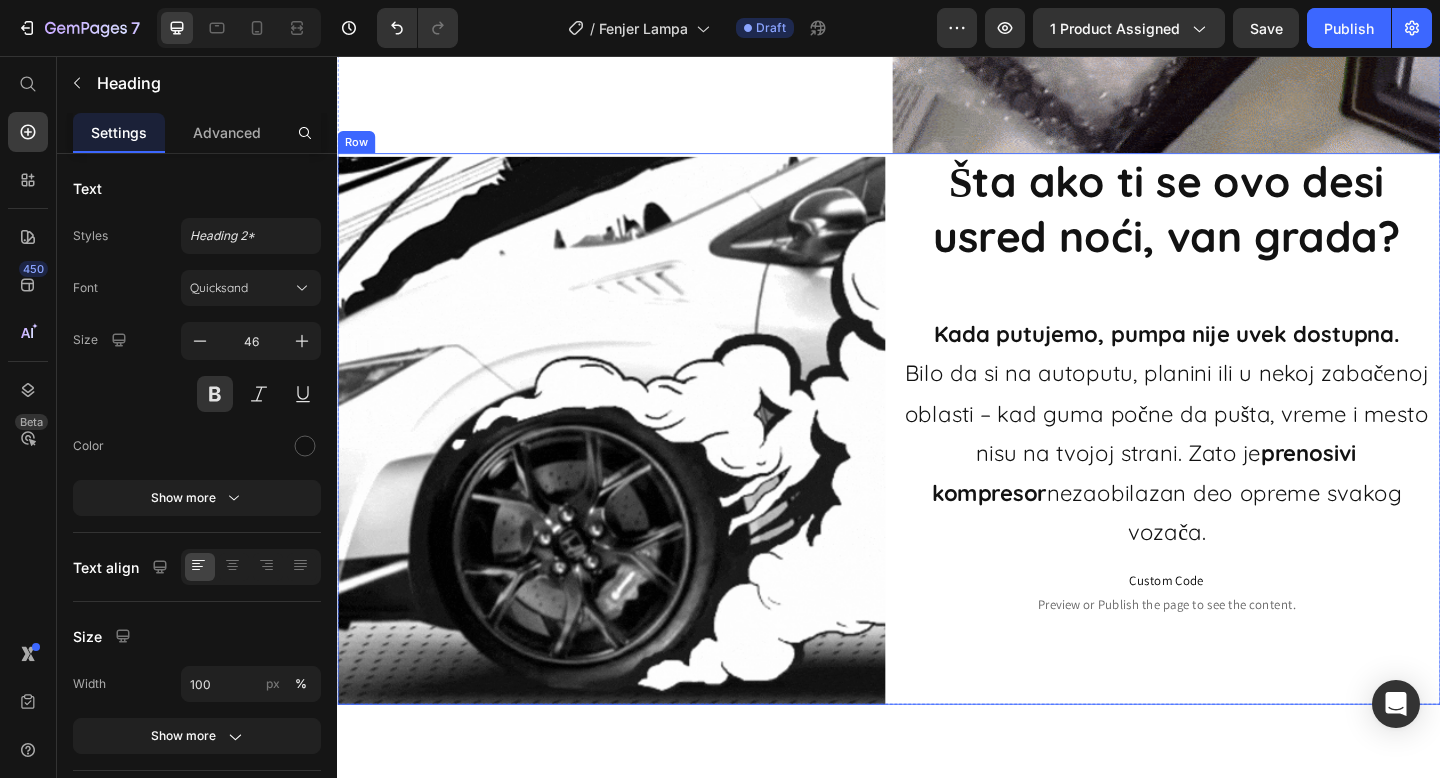 scroll, scrollTop: 1904, scrollLeft: 0, axis: vertical 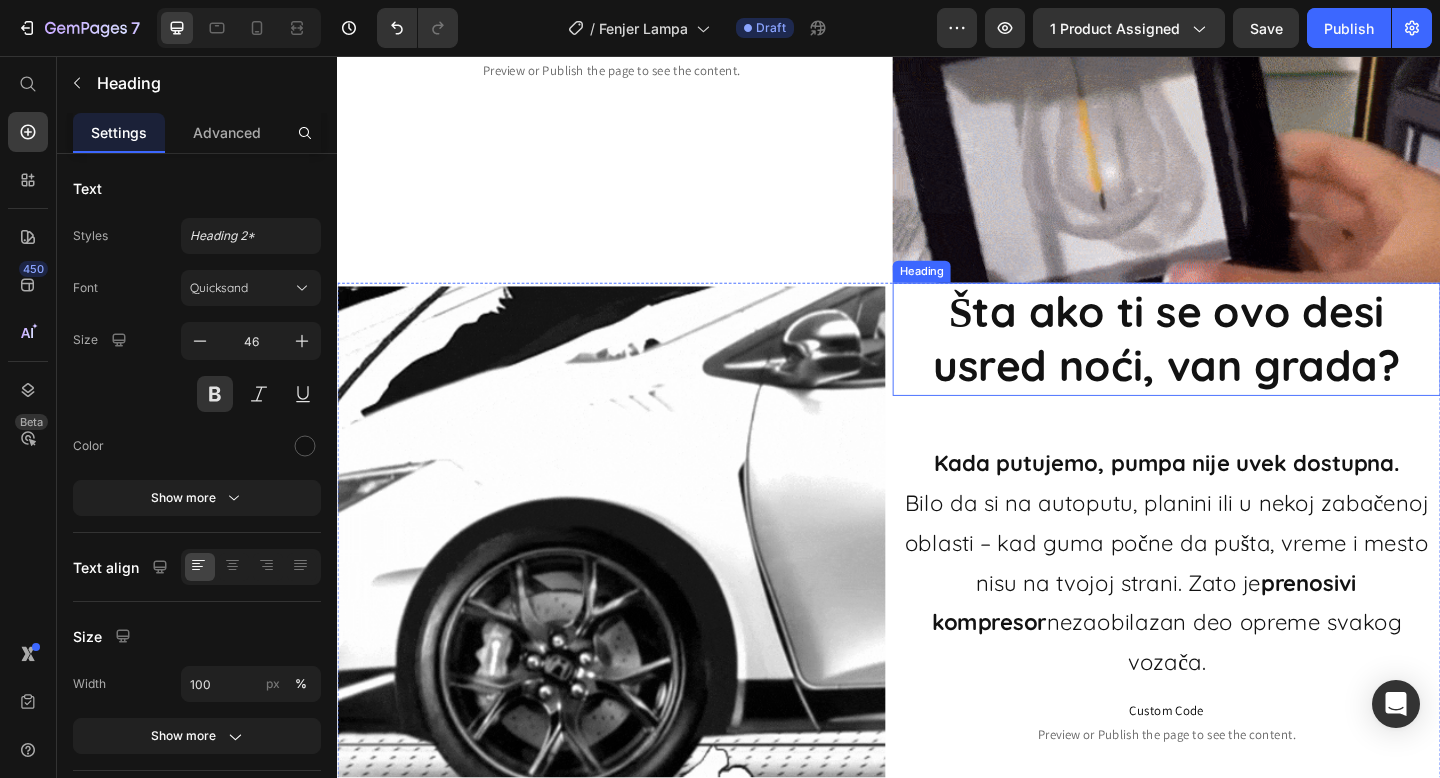 click on "Šta ako ti se ovo desi usred noći, van grada?" at bounding box center (1239, 364) 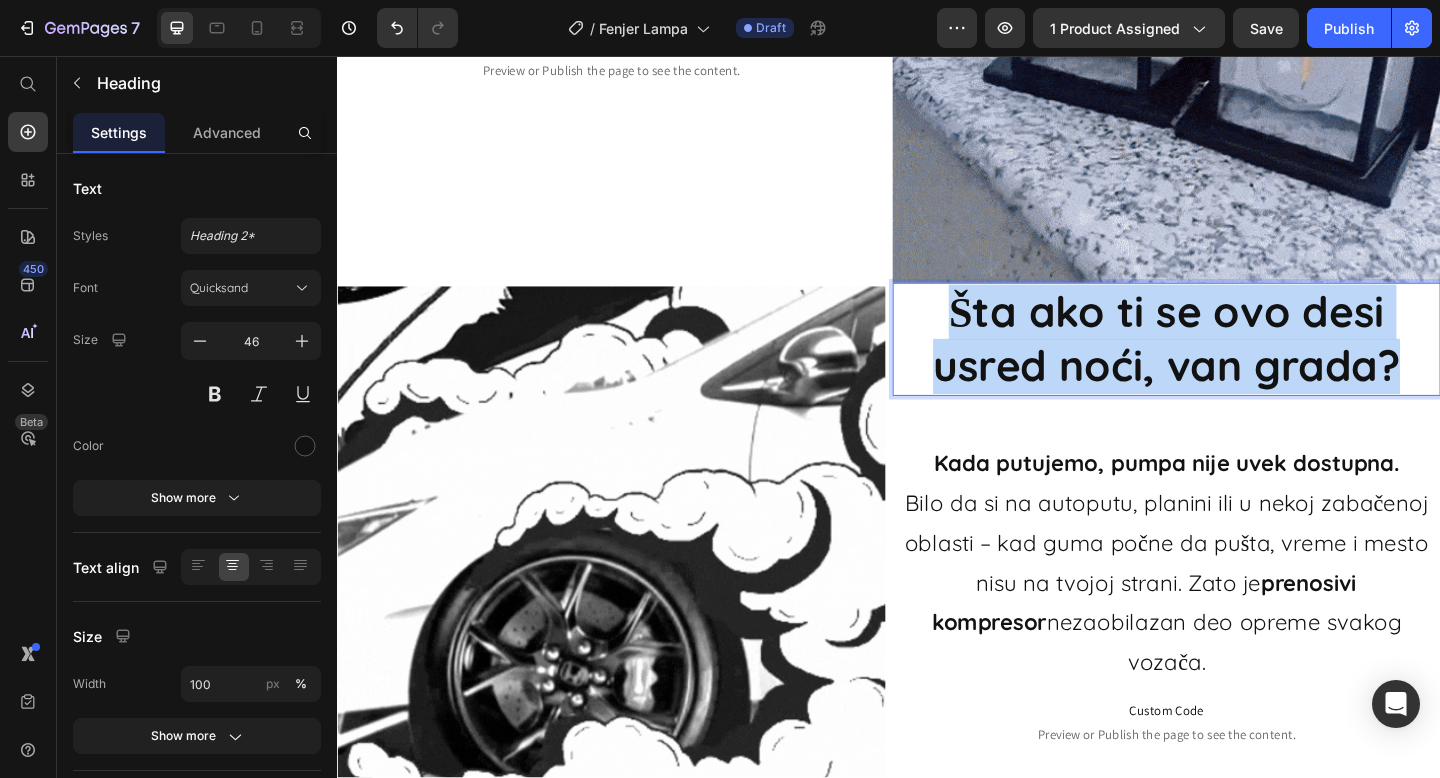click on "Šta ako ti se ovo desi usred noći, van grada?" at bounding box center [1239, 364] 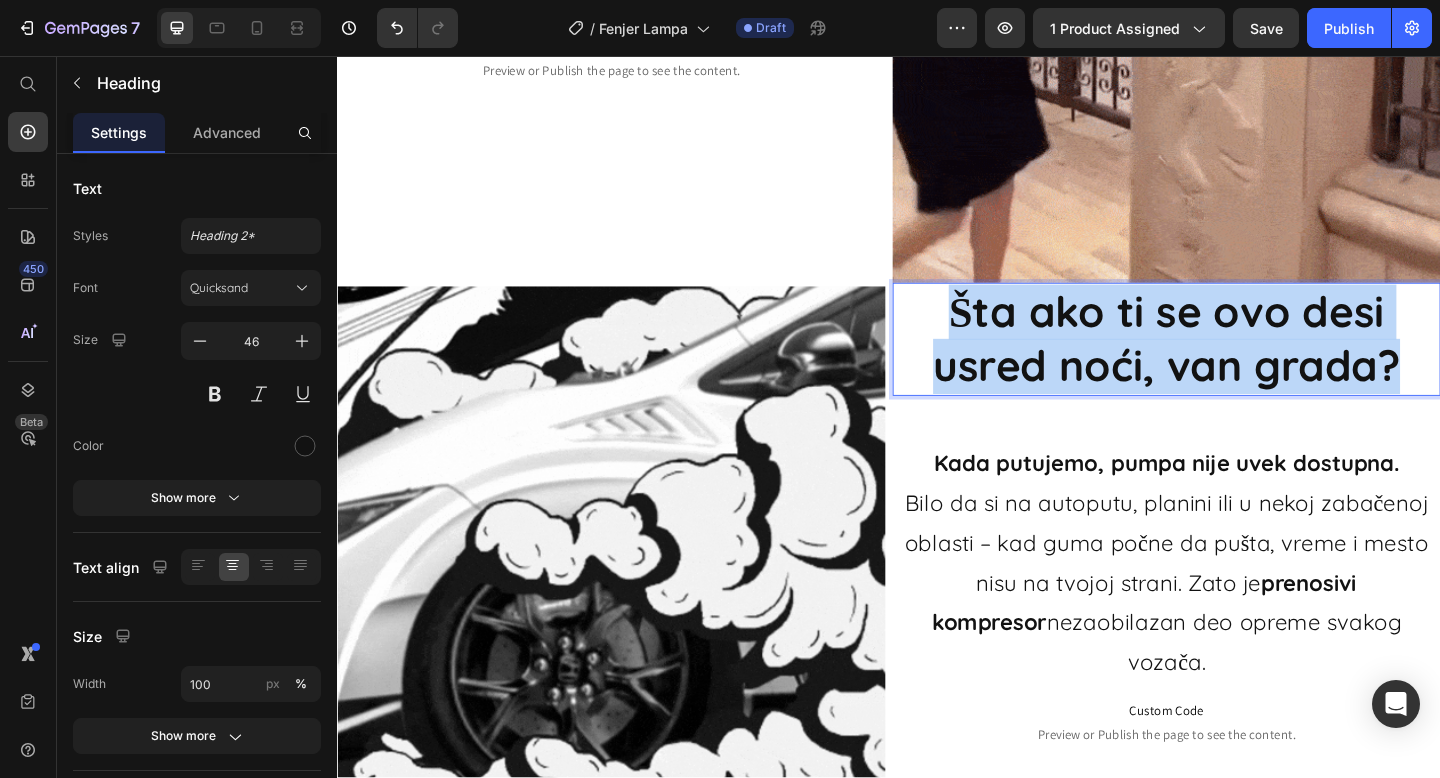 click on "Šta ako ti se ovo desi usred noći, van grada?" at bounding box center (1239, 364) 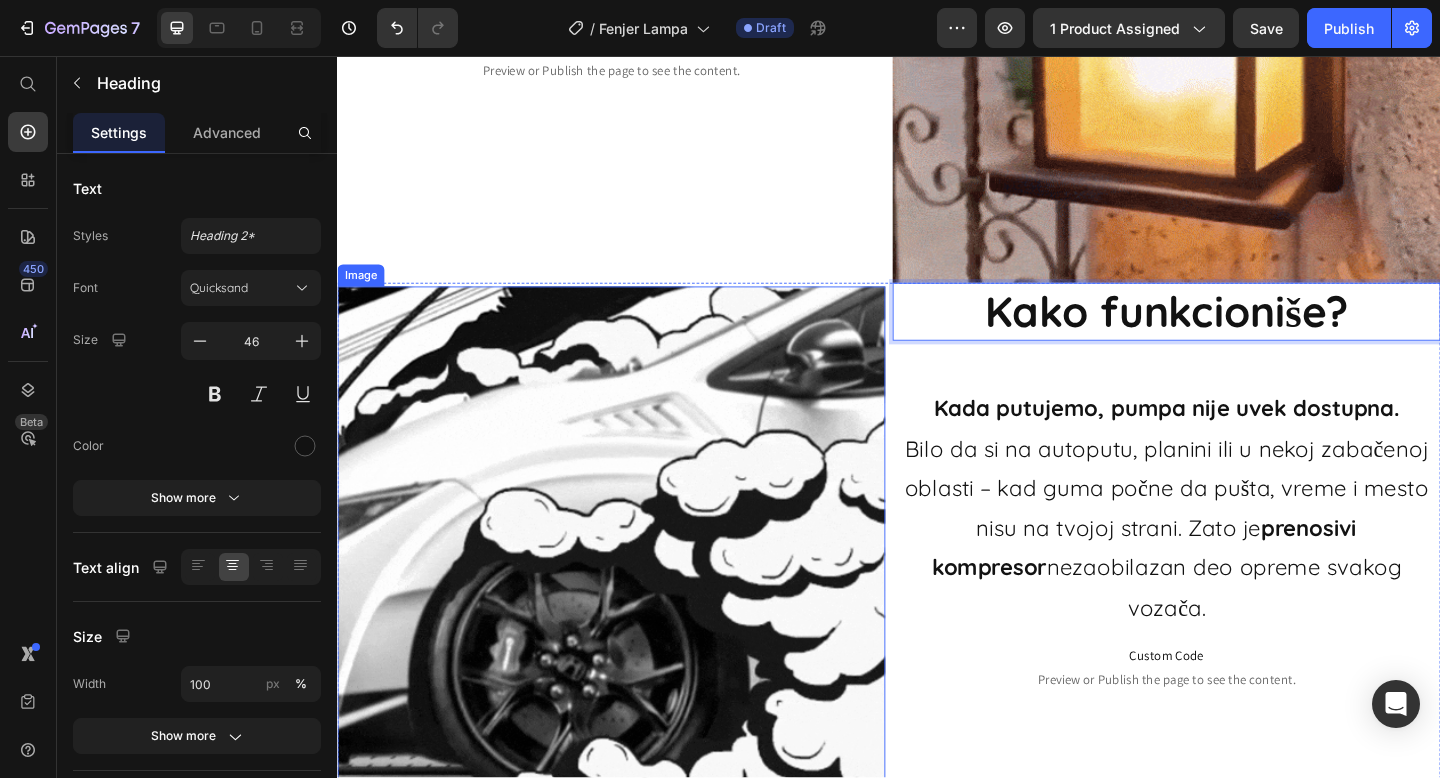click at bounding box center [635, 605] 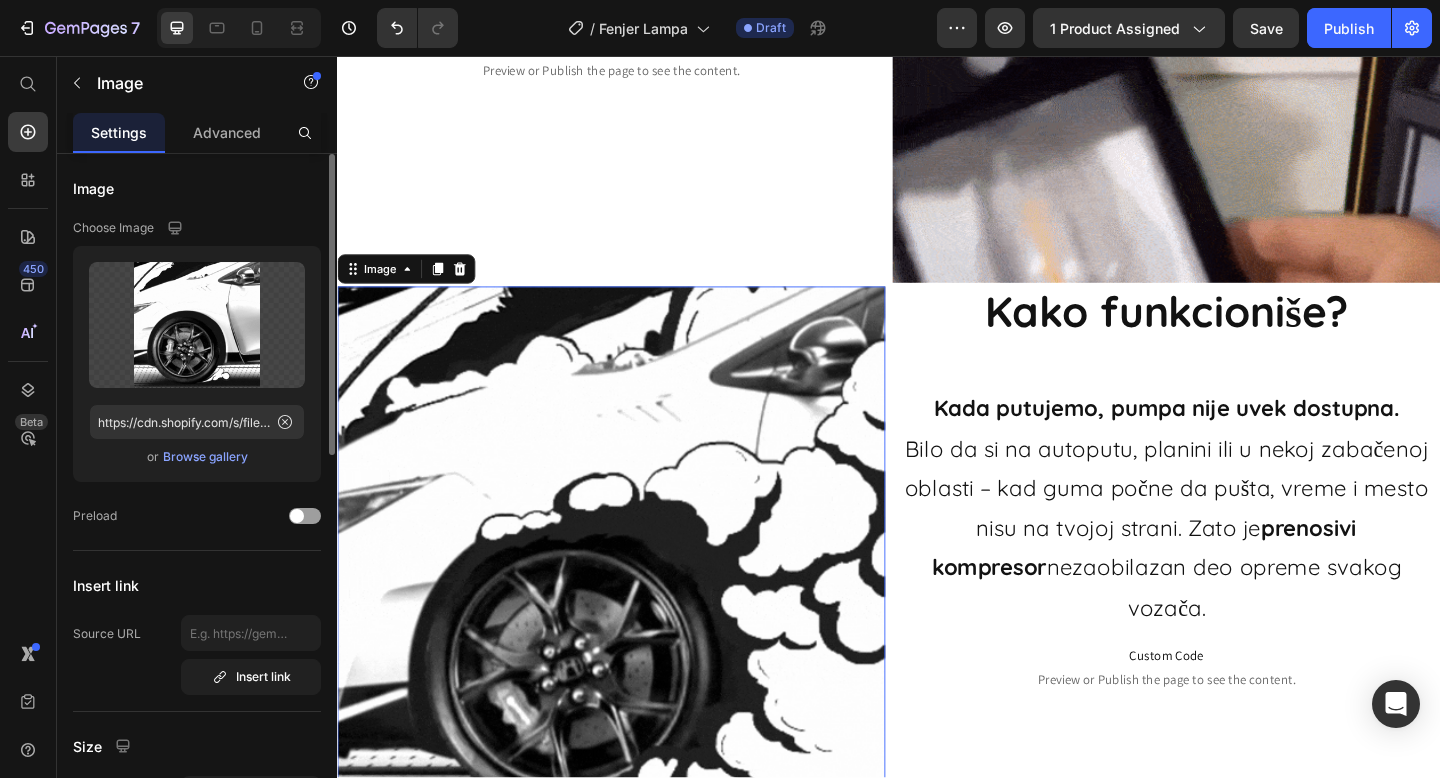 click on "Browse gallery" at bounding box center [205, 457] 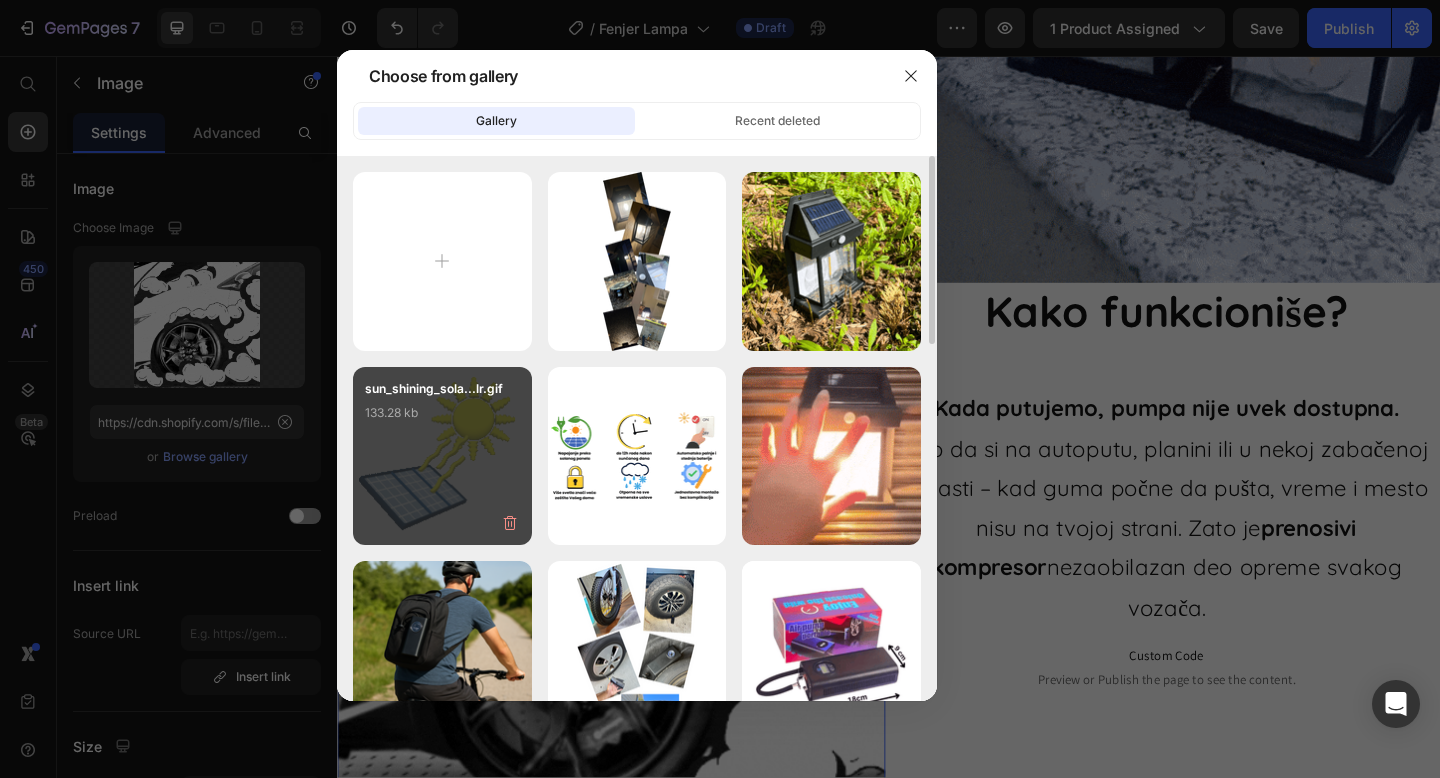 click on "sun_shining_sola...lr.gif 133.28 kb" at bounding box center (442, 419) 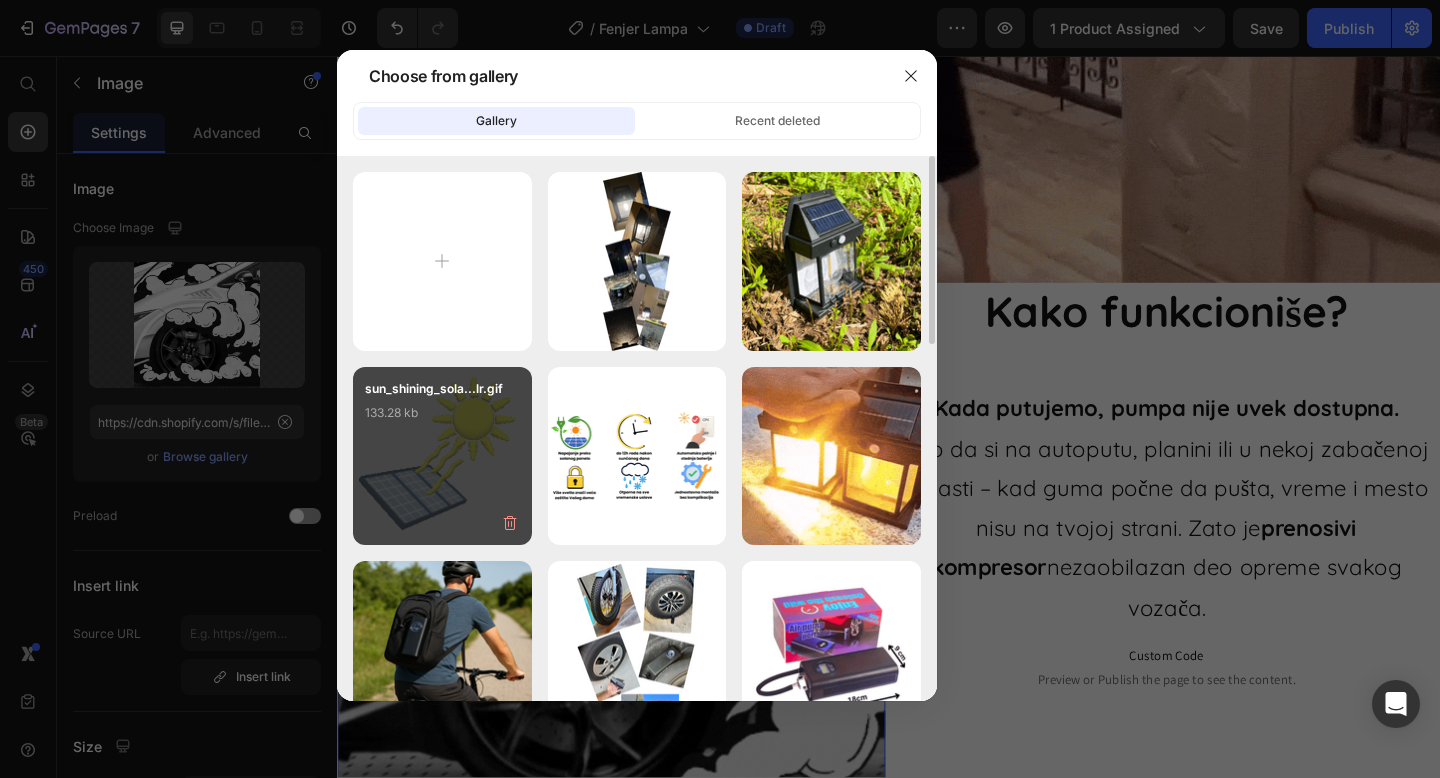 type on "https://cdn.shopify.com/s/files/1/0843/5682/5375/files/gempages_489206579149669515-43e8a5be-44db-4a44-a886-d4adf8f63ca8.gif" 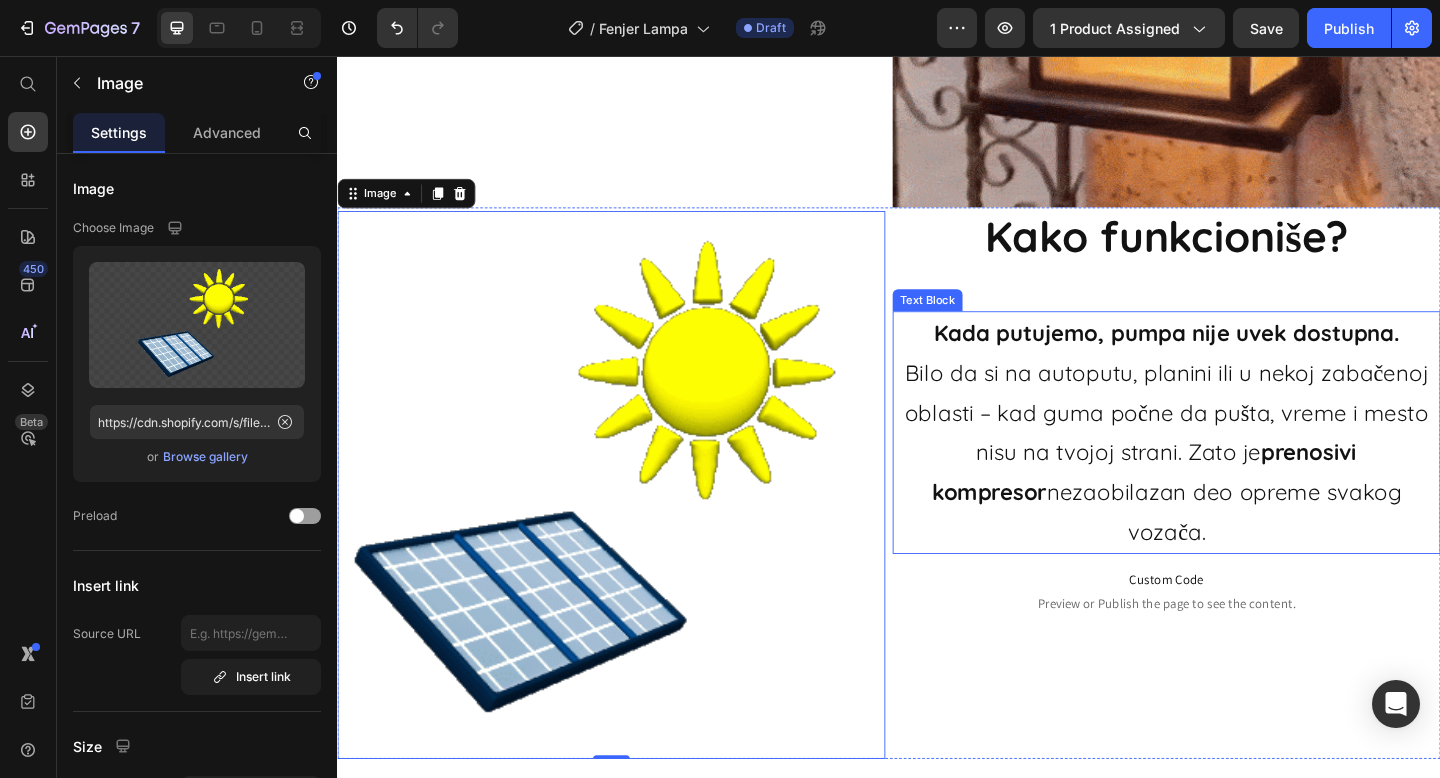scroll, scrollTop: 1946, scrollLeft: 0, axis: vertical 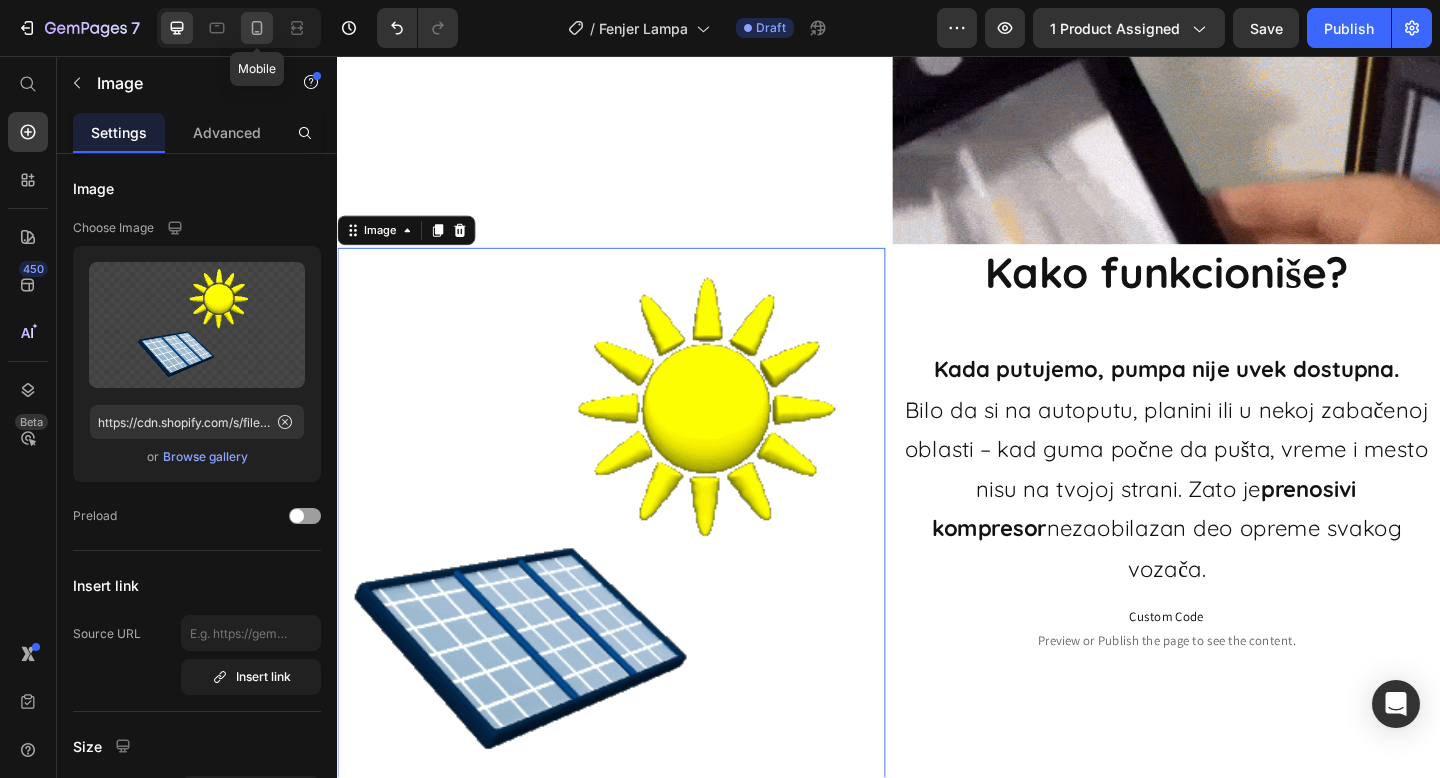 click 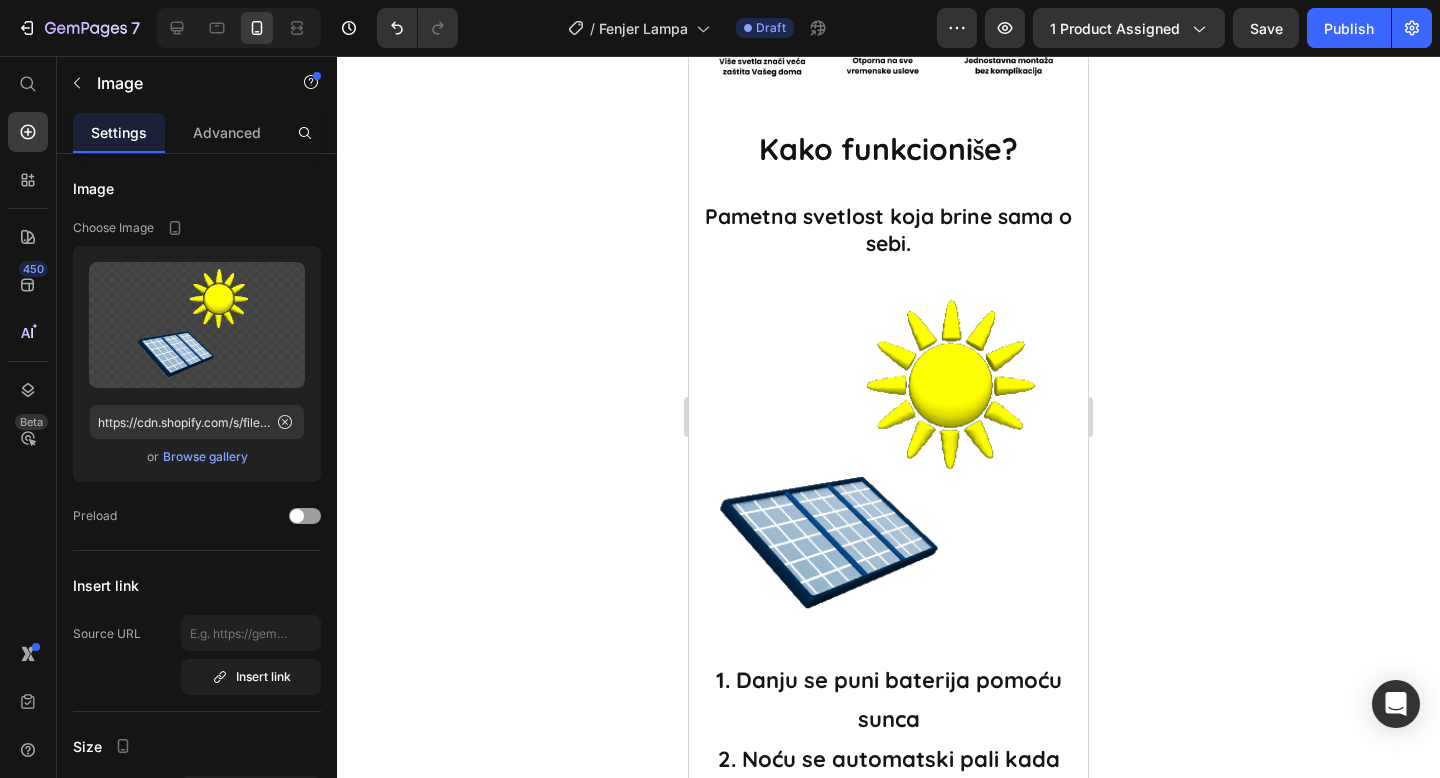scroll, scrollTop: 2650, scrollLeft: 0, axis: vertical 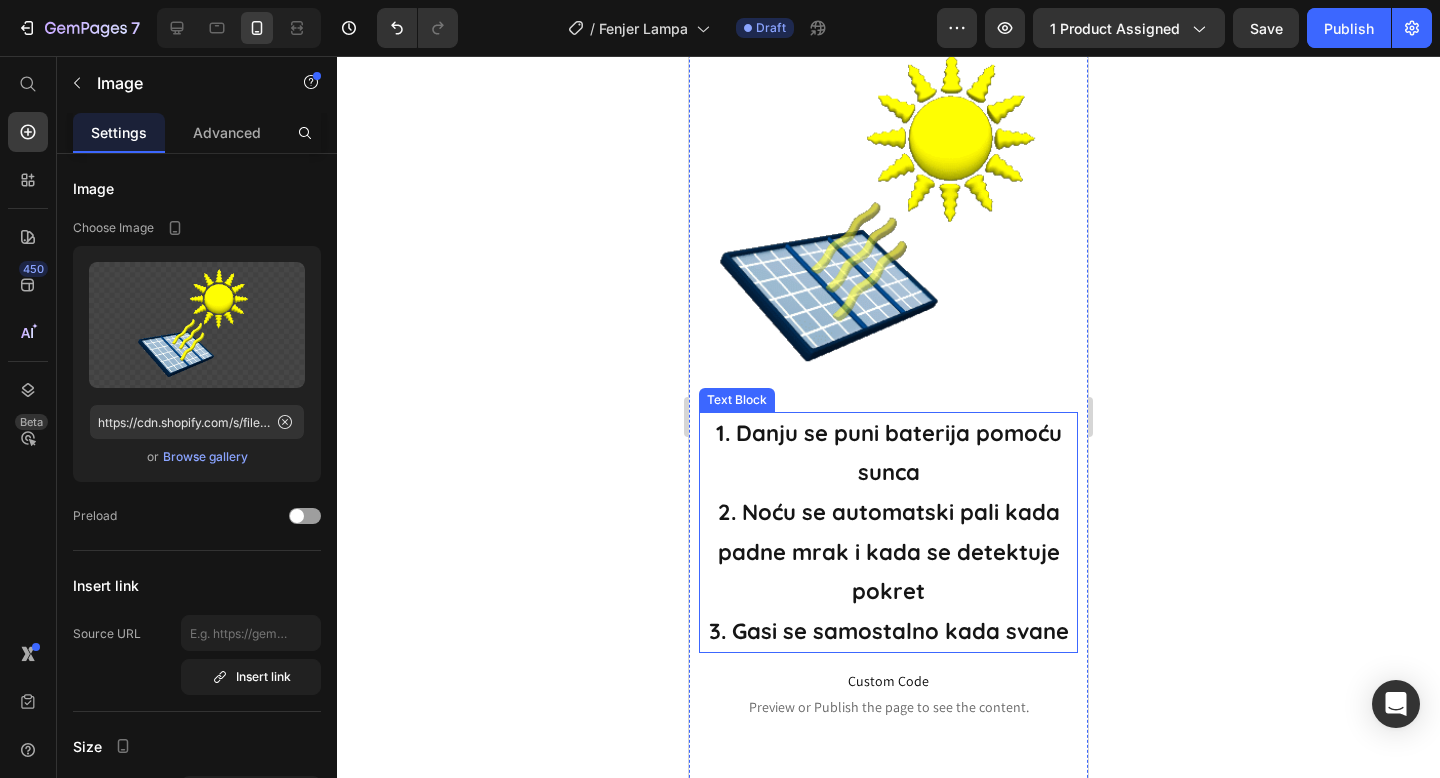click on "1. Danju se puni baterija pomoću sunca" at bounding box center (889, 453) 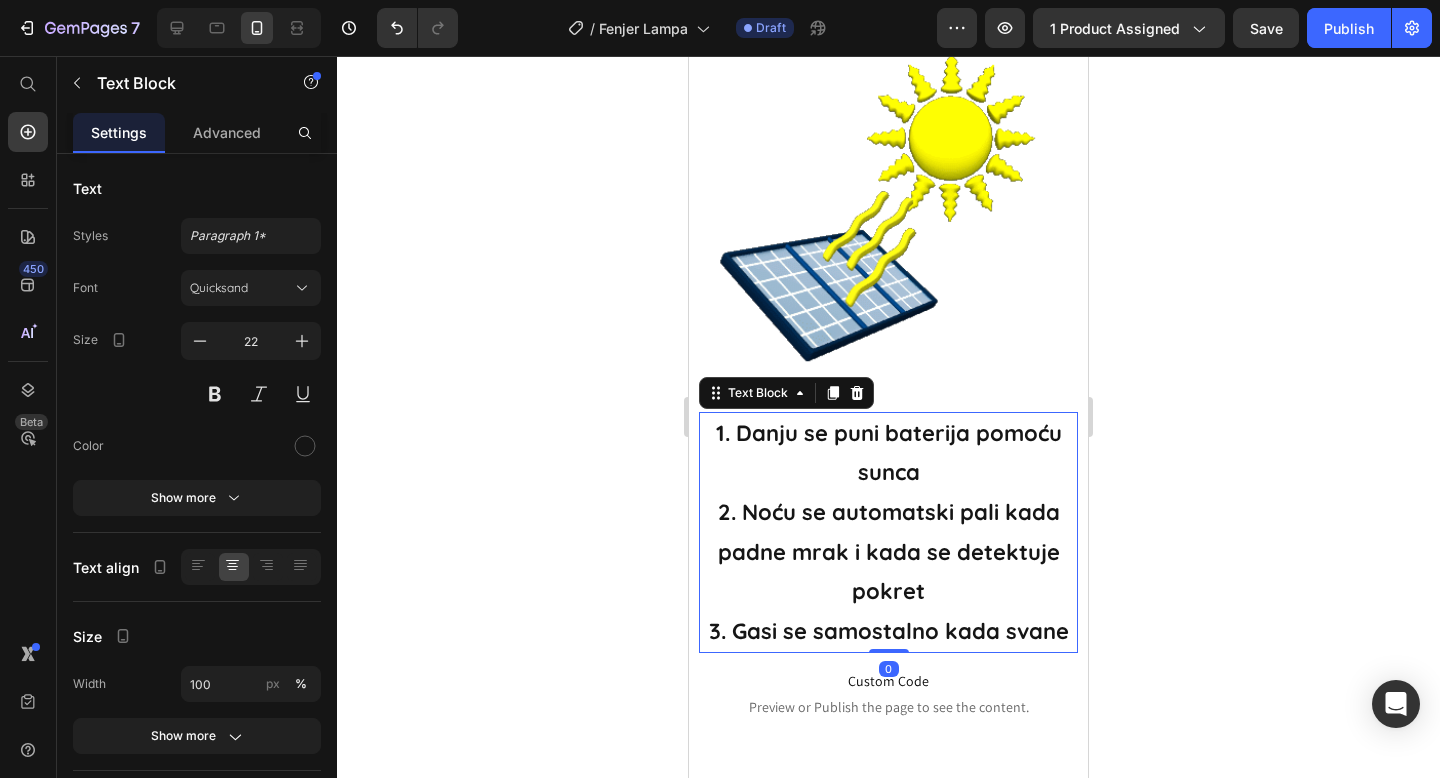 click on "1. Danju se puni baterija pomoću sunca" at bounding box center (888, 453) 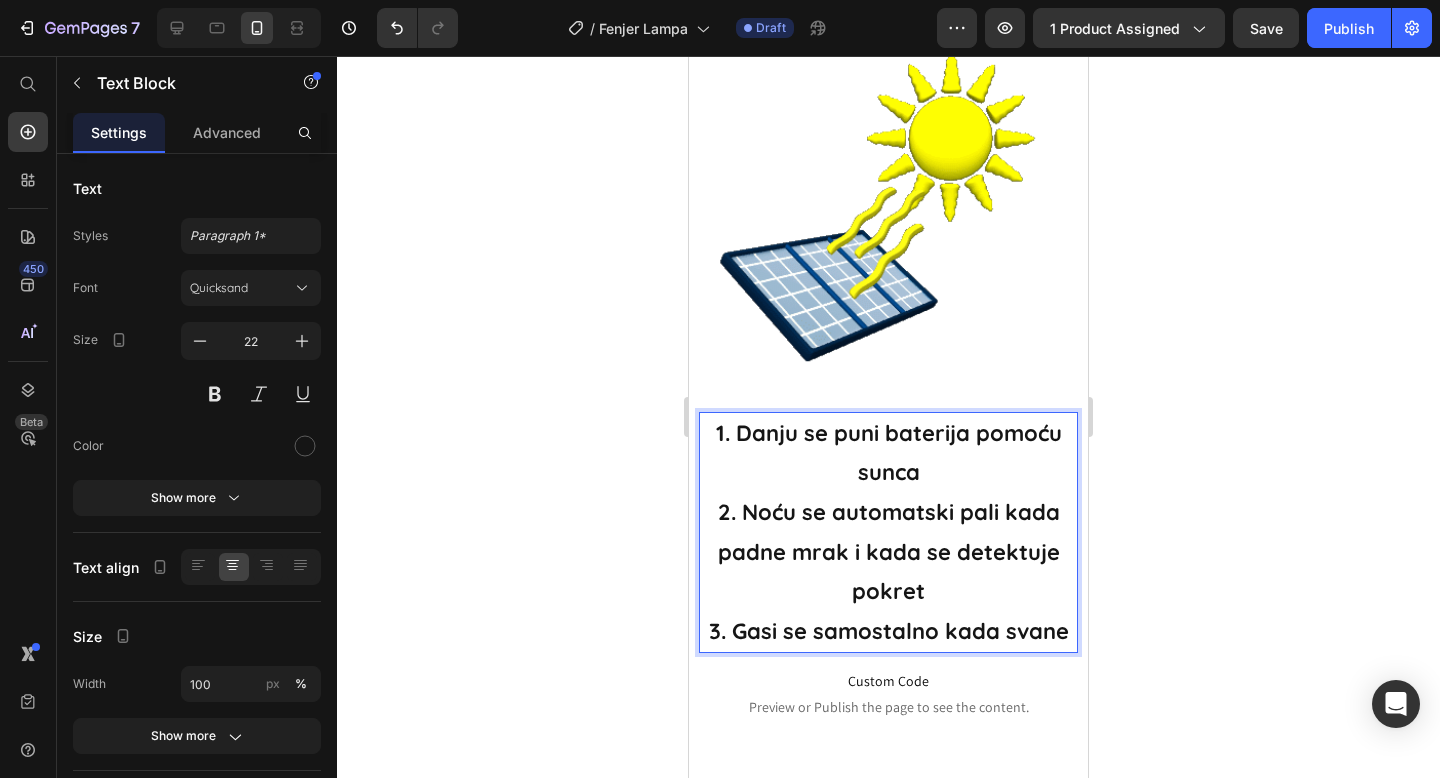 click on "3. Gasi se samostalno kada svane" at bounding box center (888, 632) 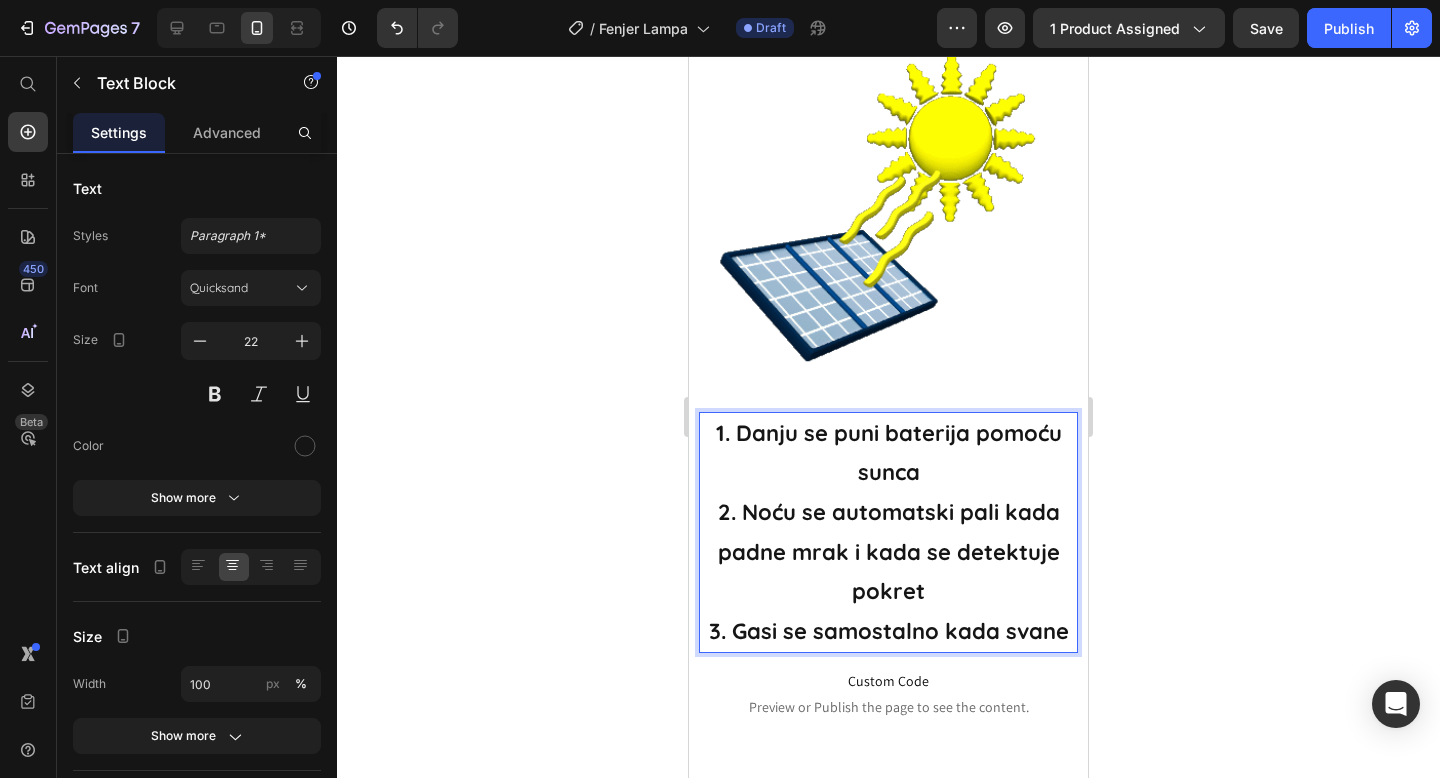 click on "3. Gasi se samostalno kada svane" at bounding box center (888, 632) 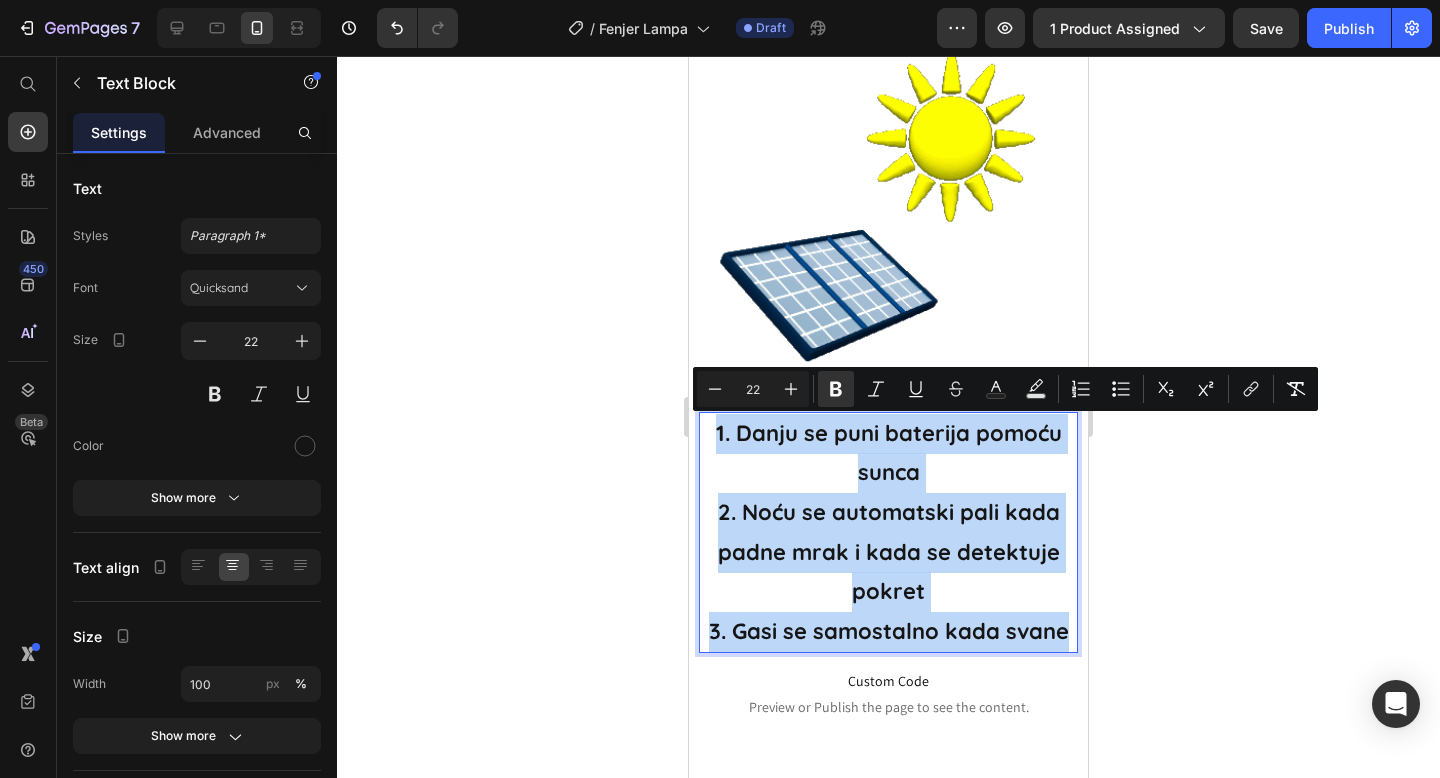 drag, startPoint x: 1068, startPoint y: 634, endPoint x: 715, endPoint y: 417, distance: 414.36456 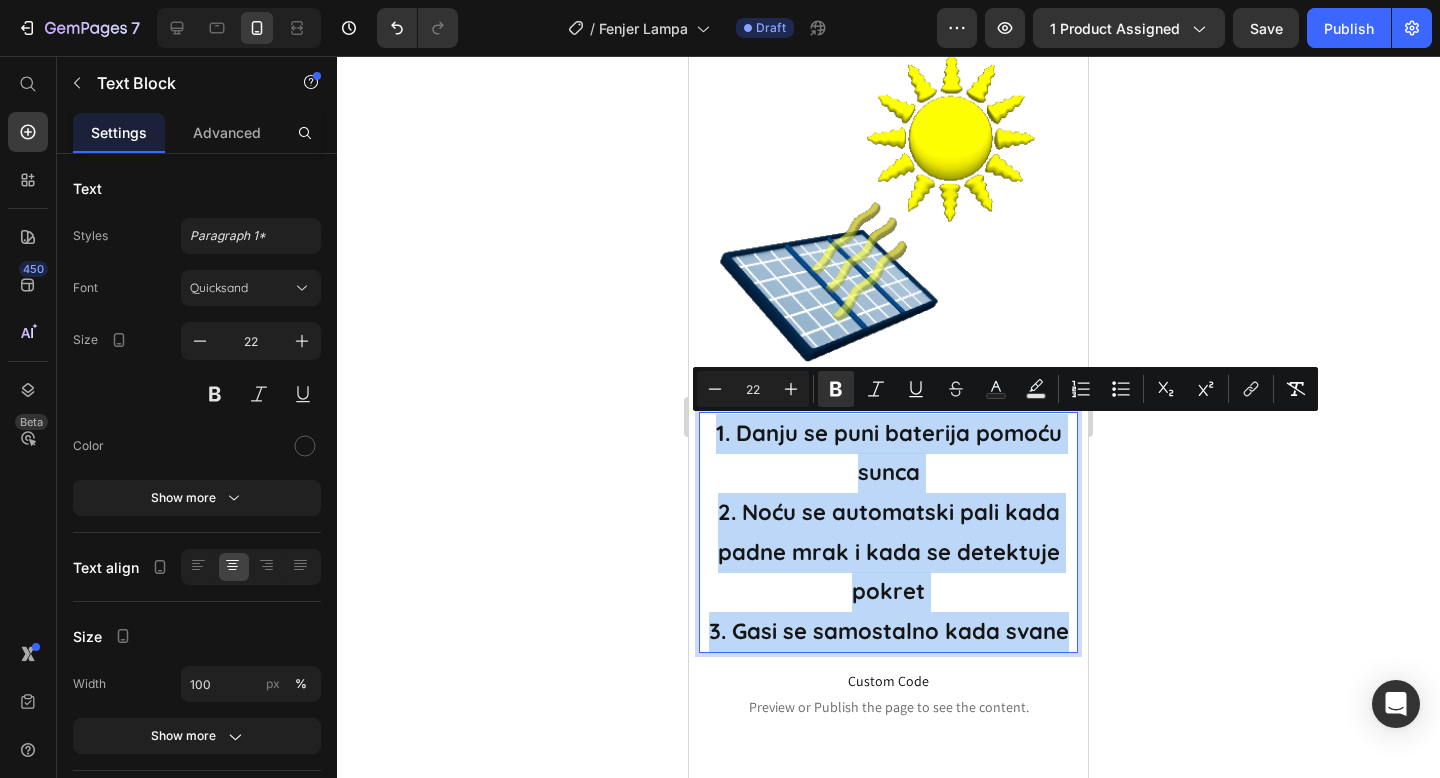 click on "1. Danju se puni baterija pomoću sunca 2. Noću se automatski pali kada padne mrak i kada se detektuje pokret 3. Gasi se samostalno kada svane" at bounding box center [888, 533] 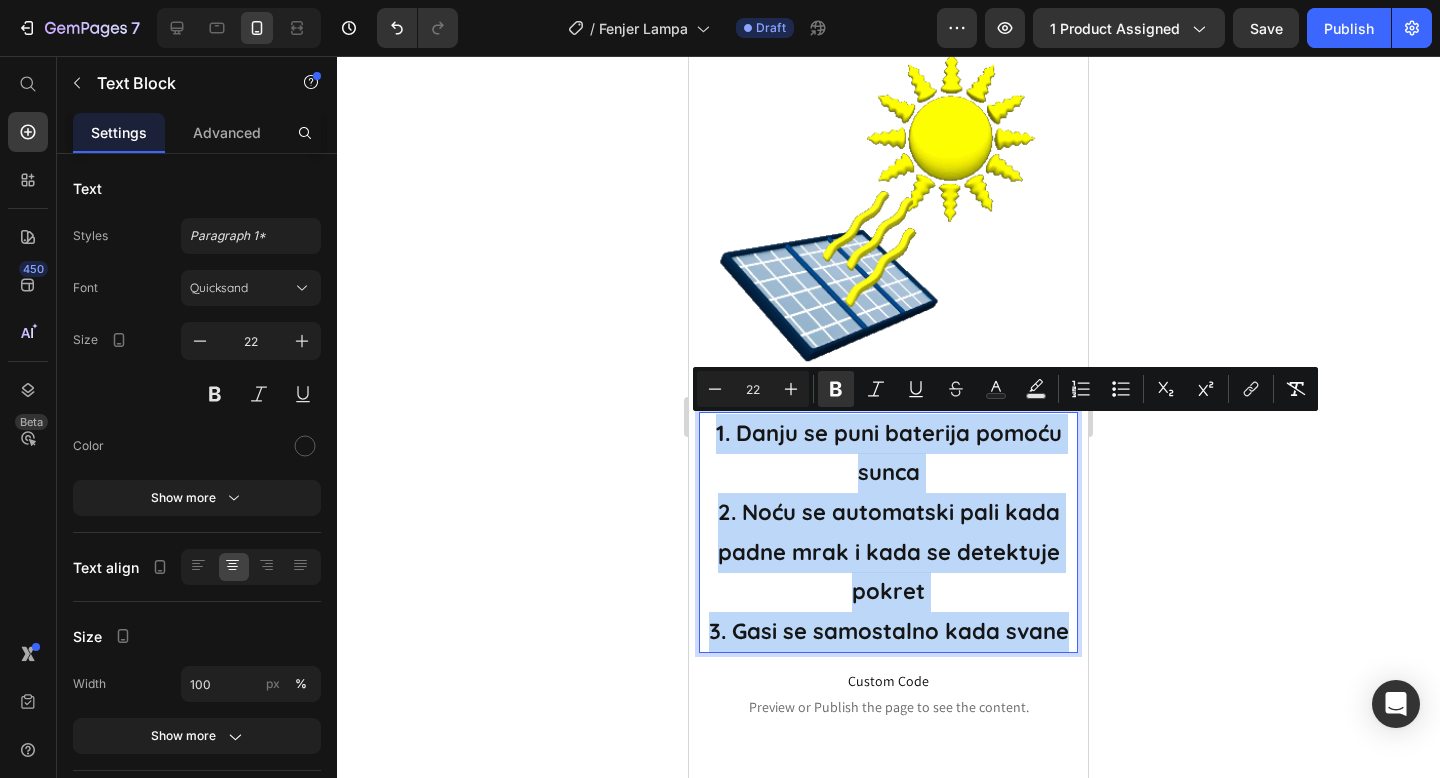 copy on "1. Danju se puni baterija pomoću sunca 2. Noću se automatski pali kada padne mrak i kada se detektuje pokret 3. Gasi se samostalno kada svane" 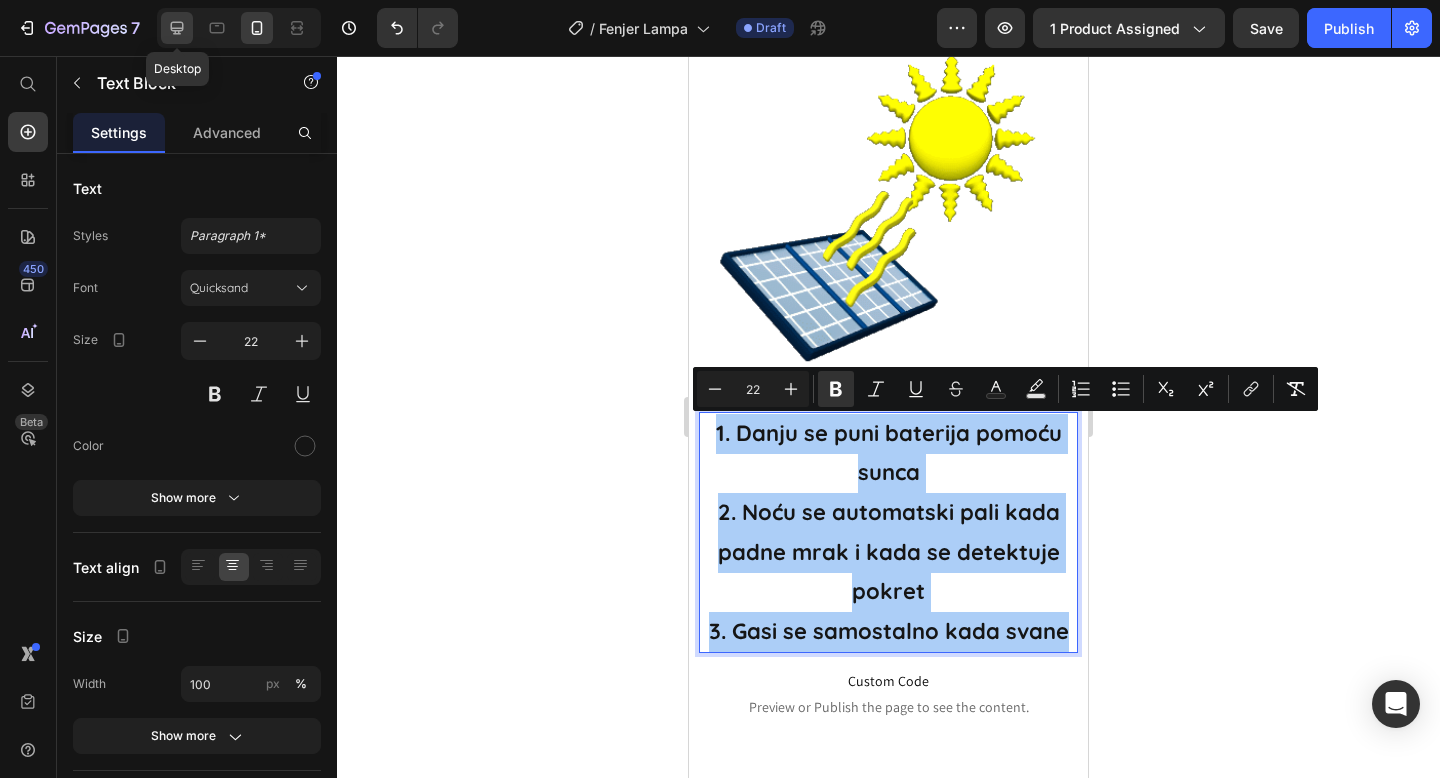 click 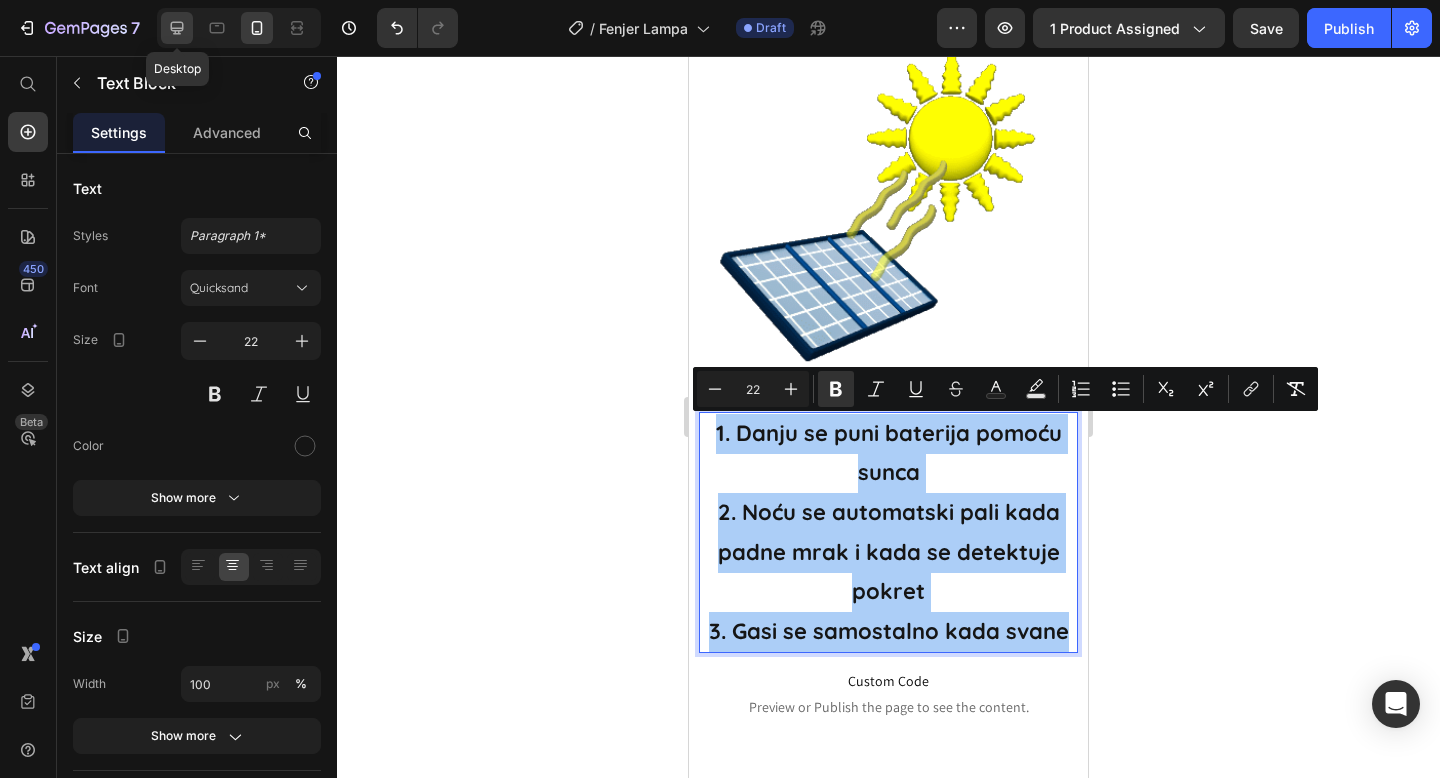type on "16" 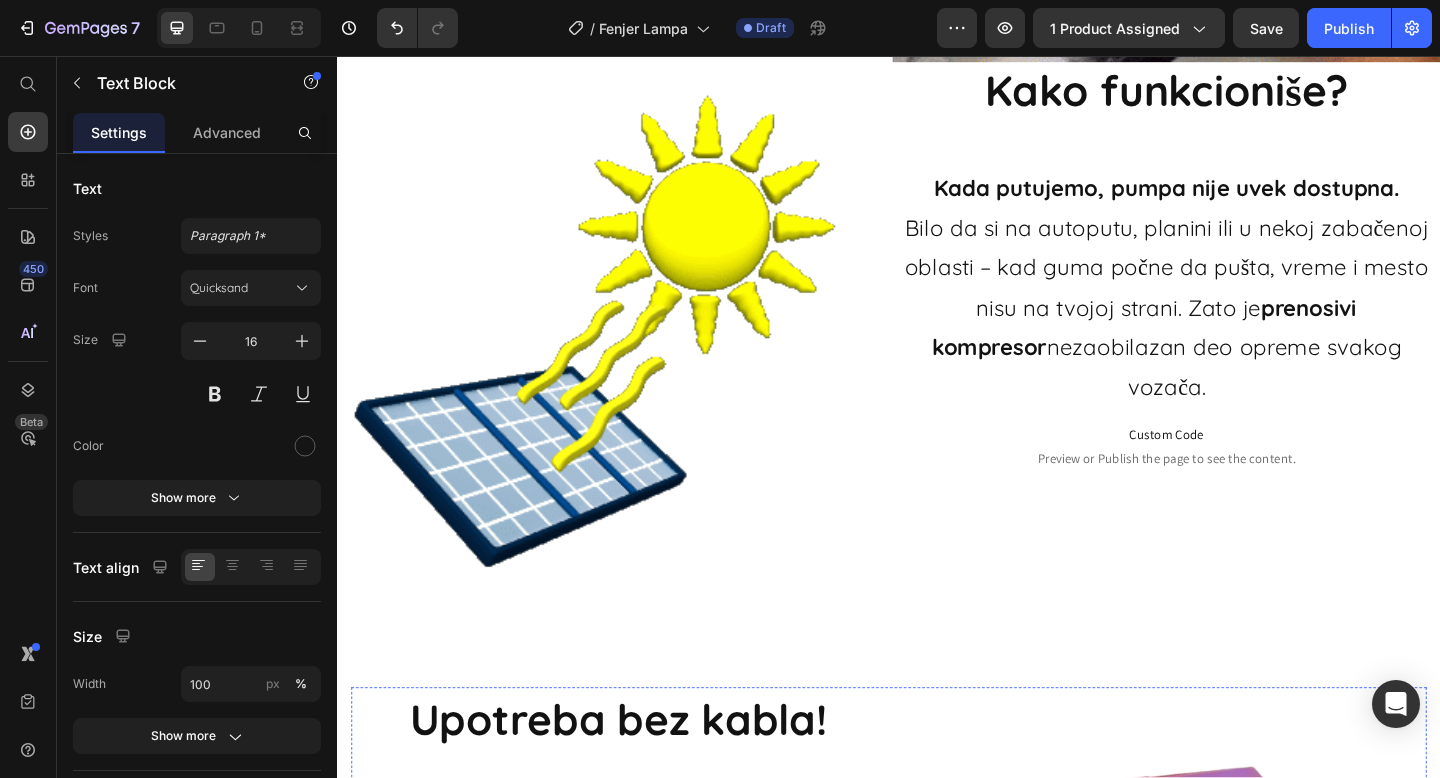 scroll, scrollTop: 1928, scrollLeft: 0, axis: vertical 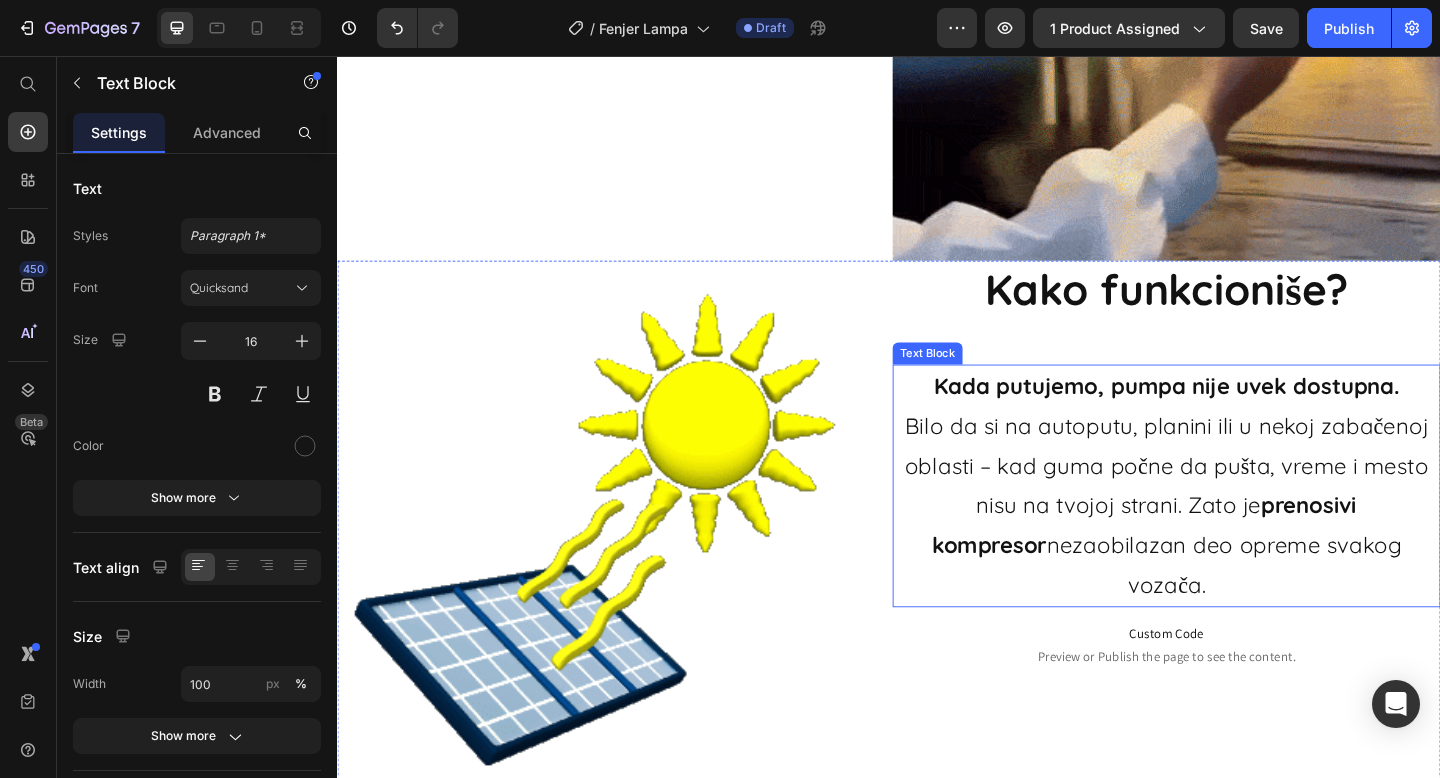 click on "Kada putujemo, pumpa nije uvek dostupna. Bilo da si na autoputu, planini ili u nekoj zabačenoj oblasti – kad guma počne da pušta, vreme i mesto nisu na tvojoj strani. Zato je  prenosivi kompresor  nezaobilazan deo opreme svakog vozača." at bounding box center [1239, 523] 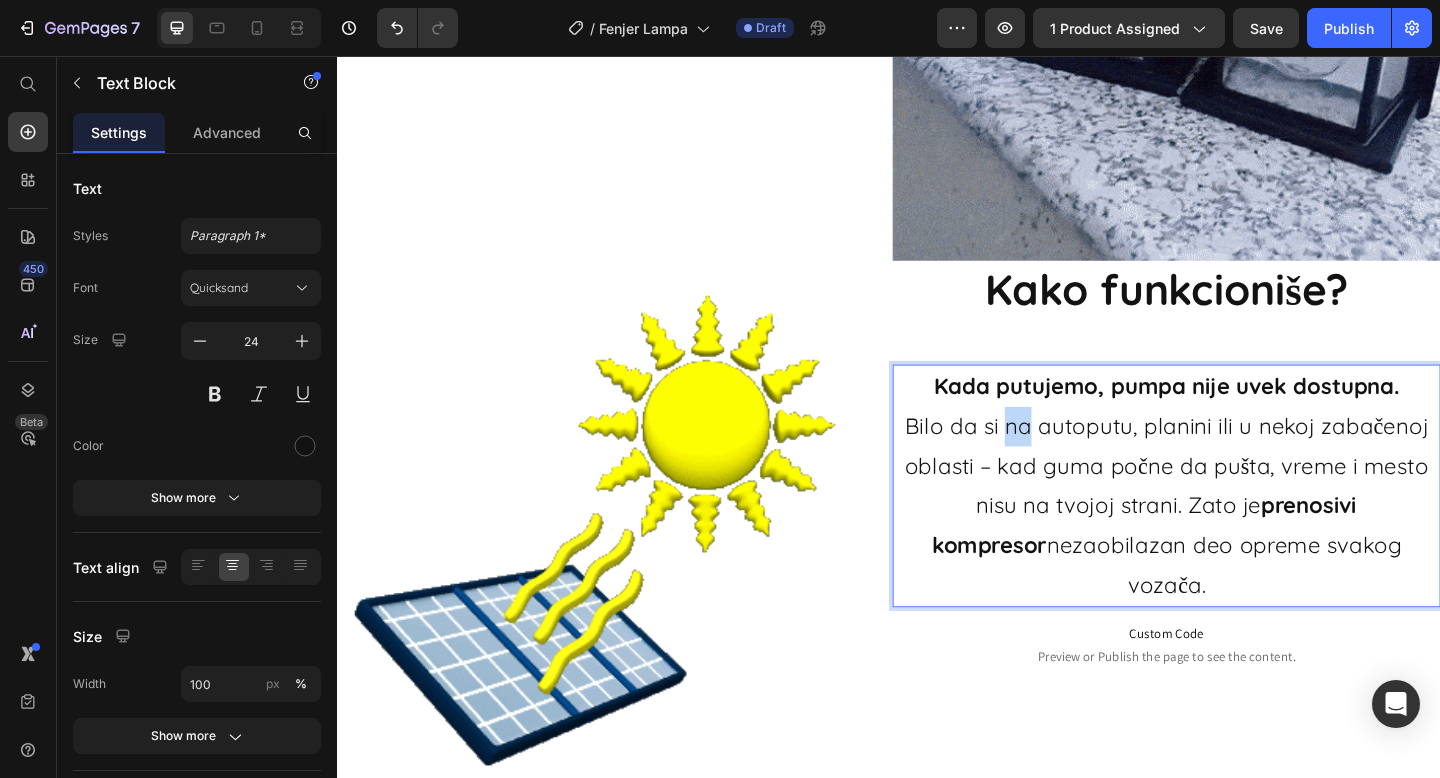 click on "Kada putujemo, pumpa nije uvek dostupna. Bilo da si na autoputu, planini ili u nekoj zabačenoj oblasti – kad guma počne da pušta, vreme i mesto nisu na tvojoj strani. Zato je  prenosivi kompresor  nezaobilazan deo opreme svakog vozača." at bounding box center (1239, 523) 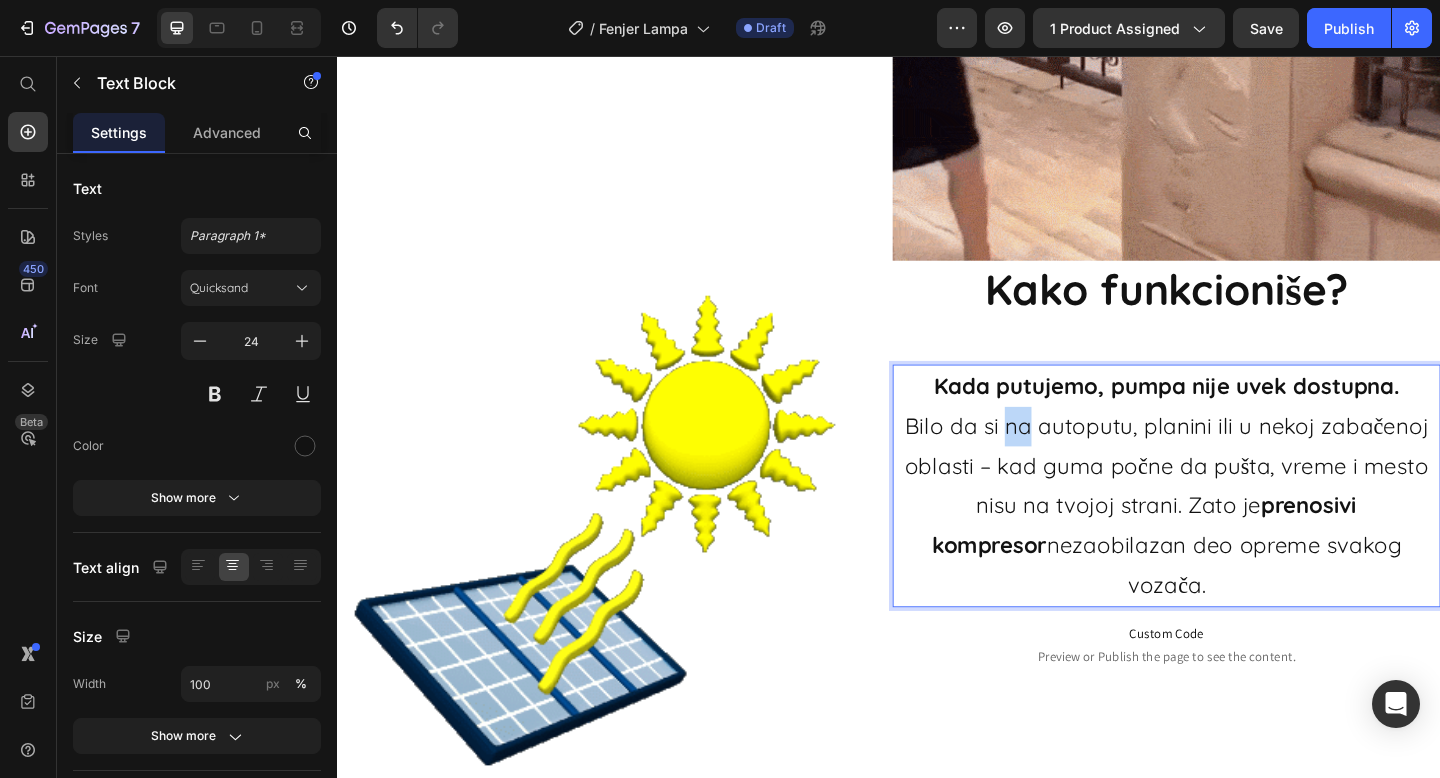 click on "Kada putujemo, pumpa nije uvek dostupna. Bilo da si na autoputu, planini ili u nekoj zabačenoj oblasti – kad guma počne da pušta, vreme i mesto nisu na tvojoj strani. Zato je  prenosivi kompresor  nezaobilazan deo opreme svakog vozača." at bounding box center (1239, 523) 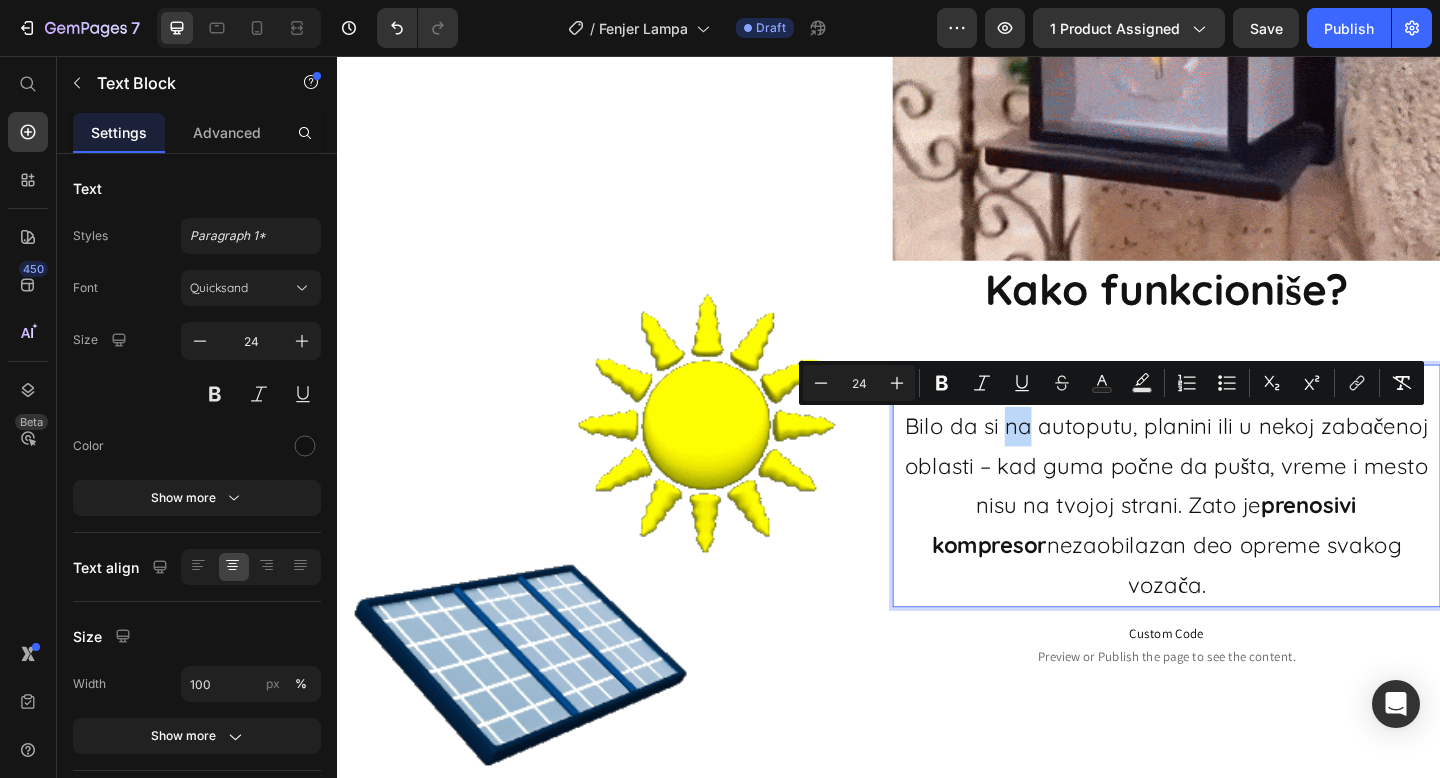 click on "prenosivi kompresor" at bounding box center (1215, 566) 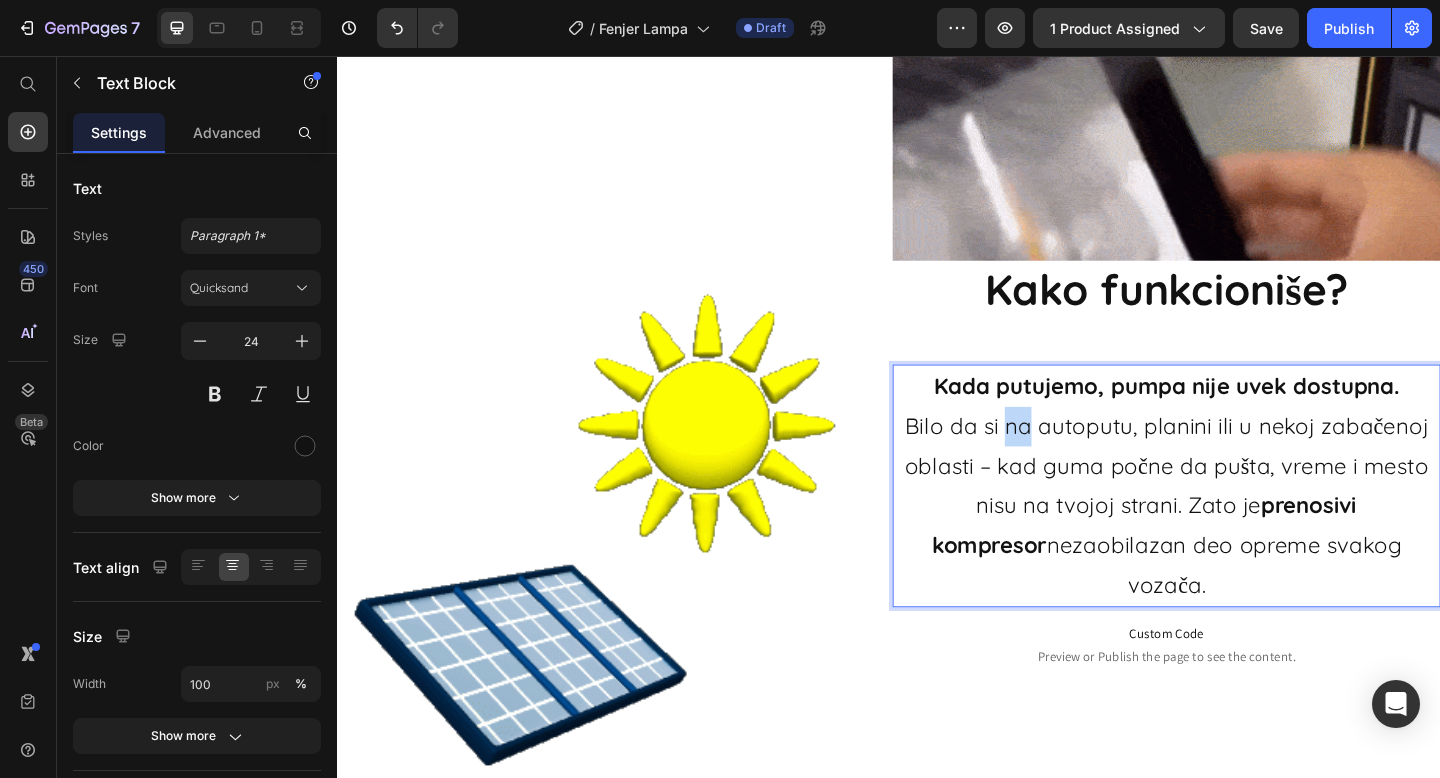 drag, startPoint x: 1477, startPoint y: 593, endPoint x: 985, endPoint y: 413, distance: 523.8931 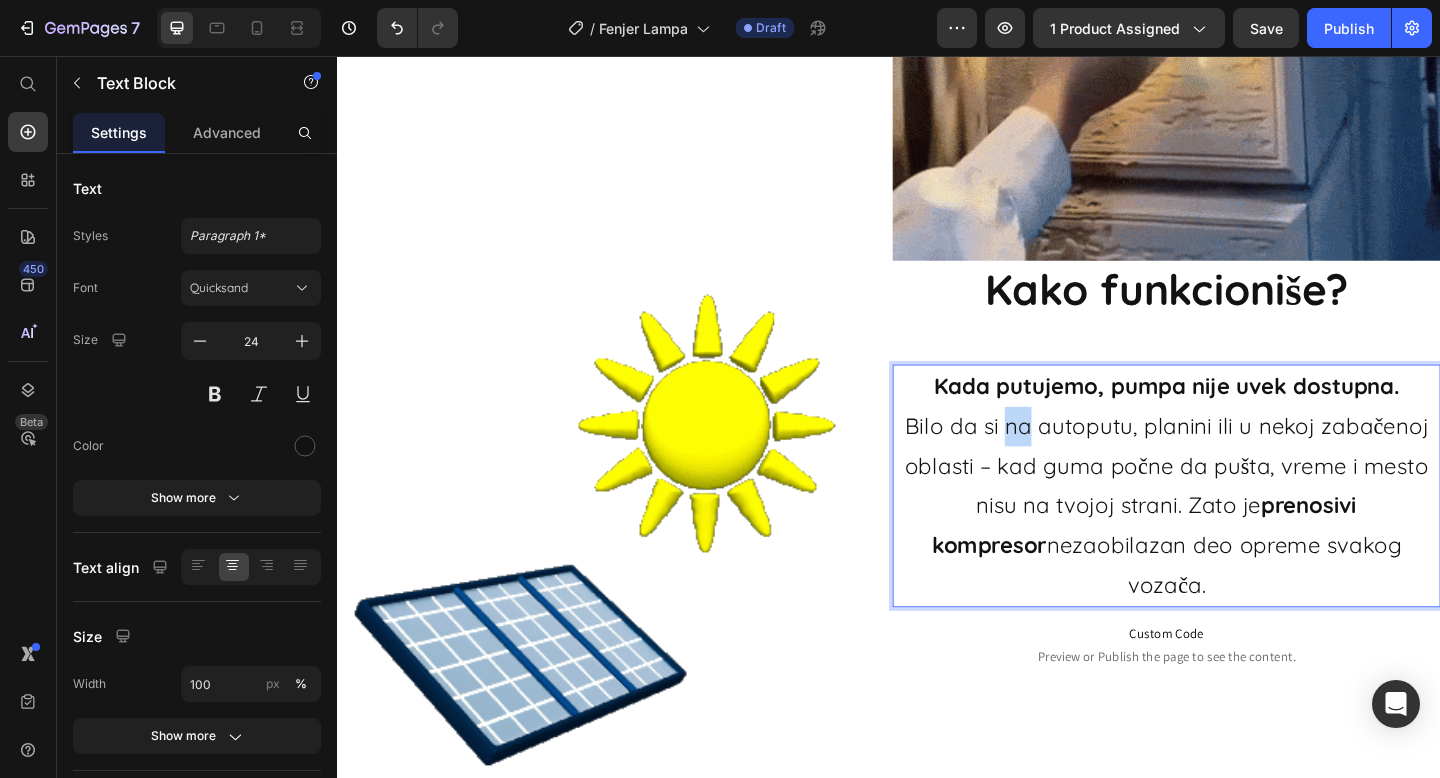 click on "Kada putujemo, pumpa nije uvek dostupna. Bilo da si na autoputu, planini ili u nekoj zabačenoj oblasti – kad guma počne da pušta, vreme i mesto nisu na tvojoj strani. Zato je  prenosivi kompresor  nezaobilazan deo opreme svakog vozača." at bounding box center (1239, 523) 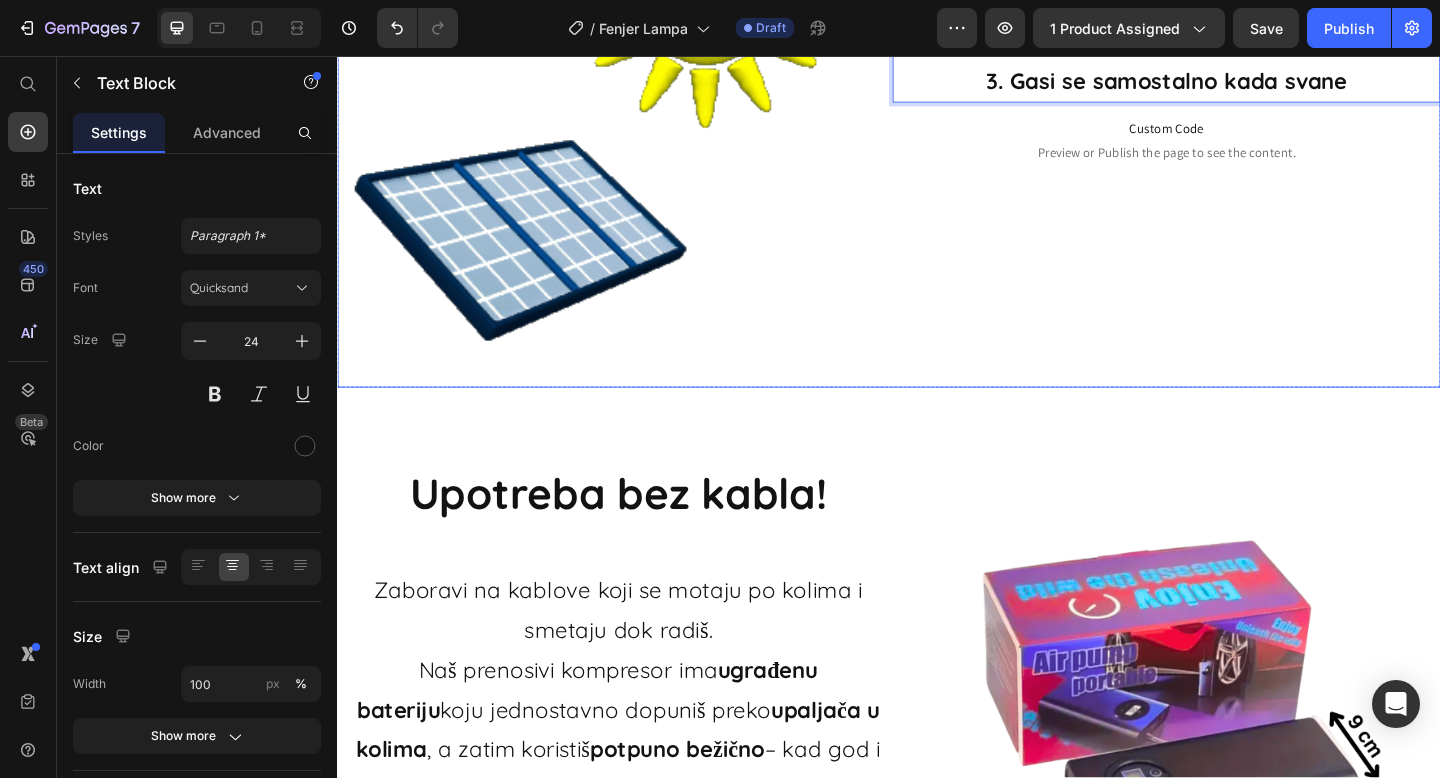 scroll, scrollTop: 2577, scrollLeft: 0, axis: vertical 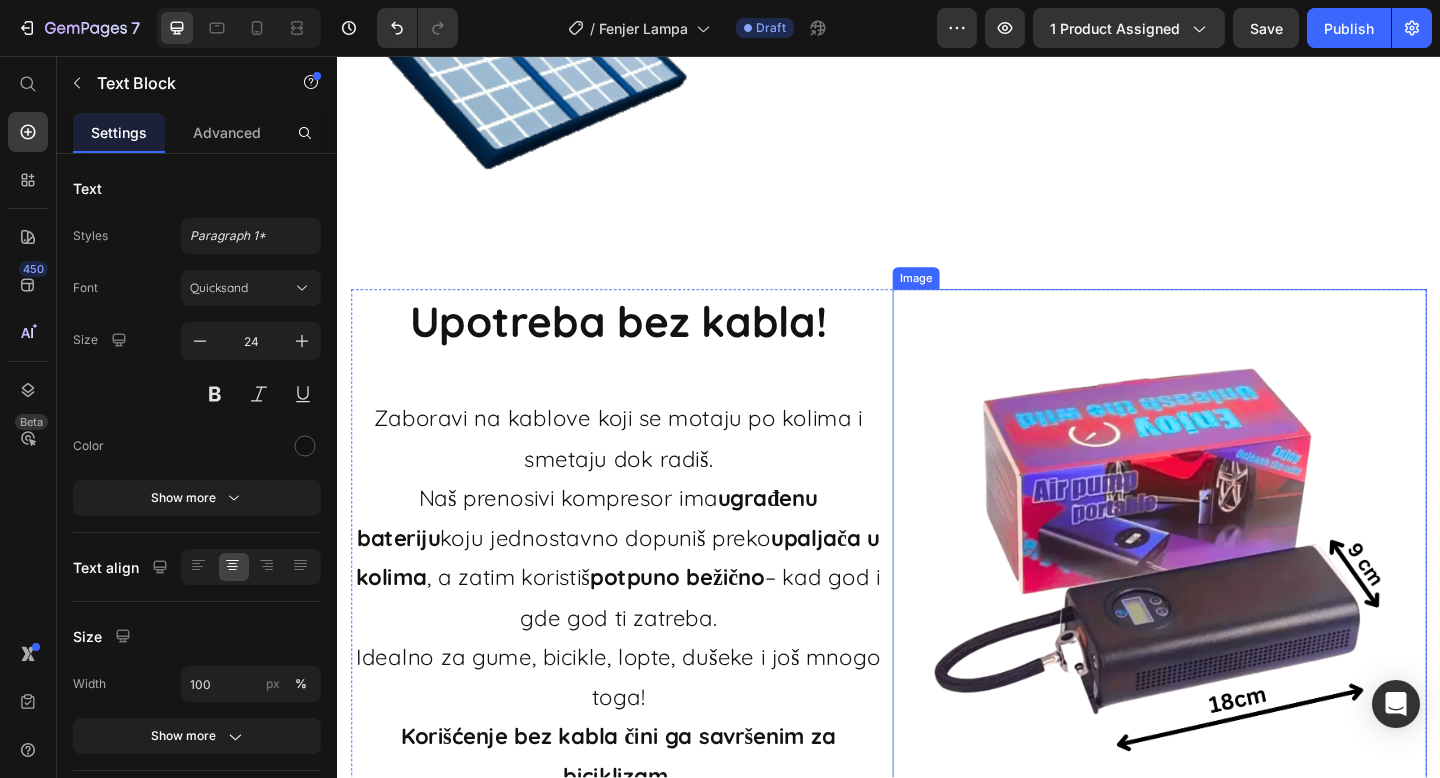 click at bounding box center [1231, 600] 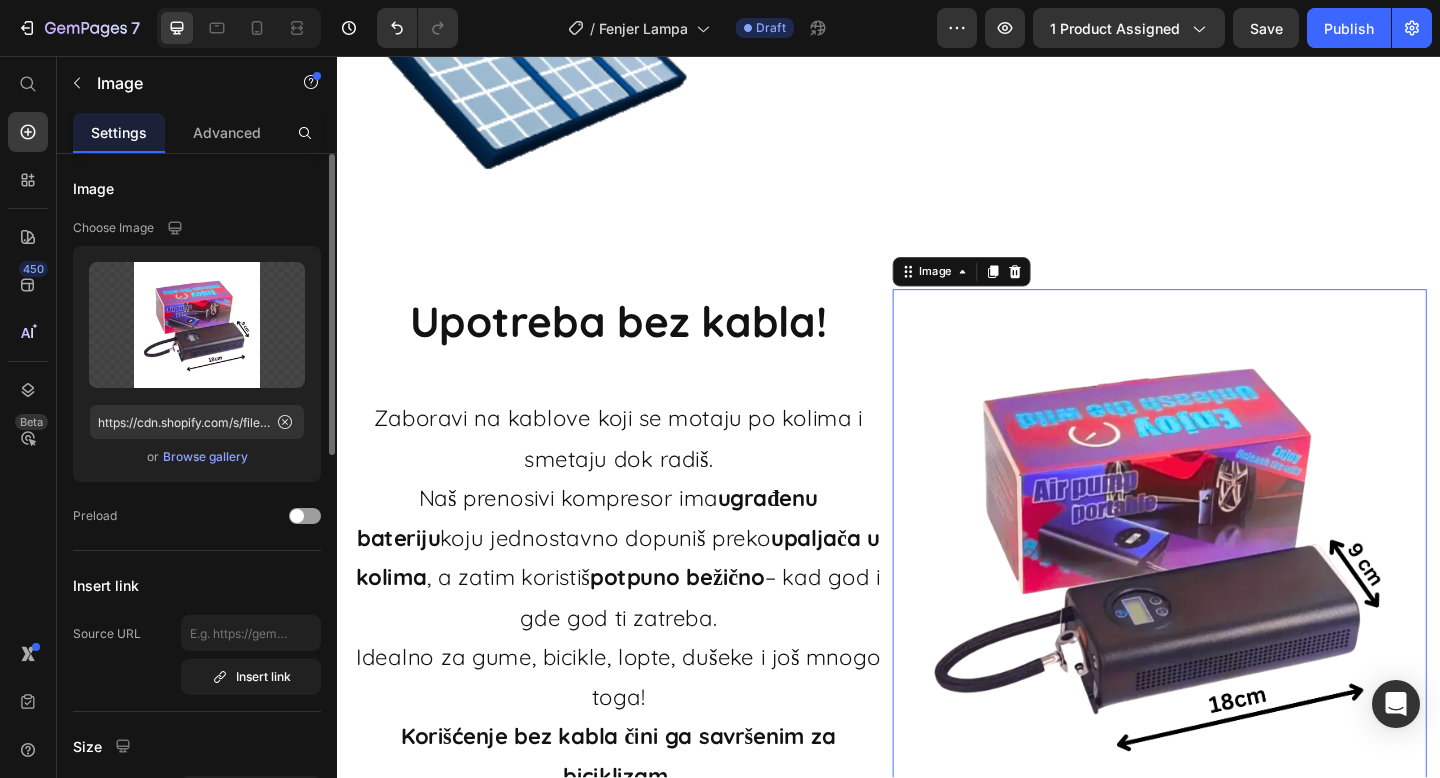 click on "Browse gallery" at bounding box center [205, 457] 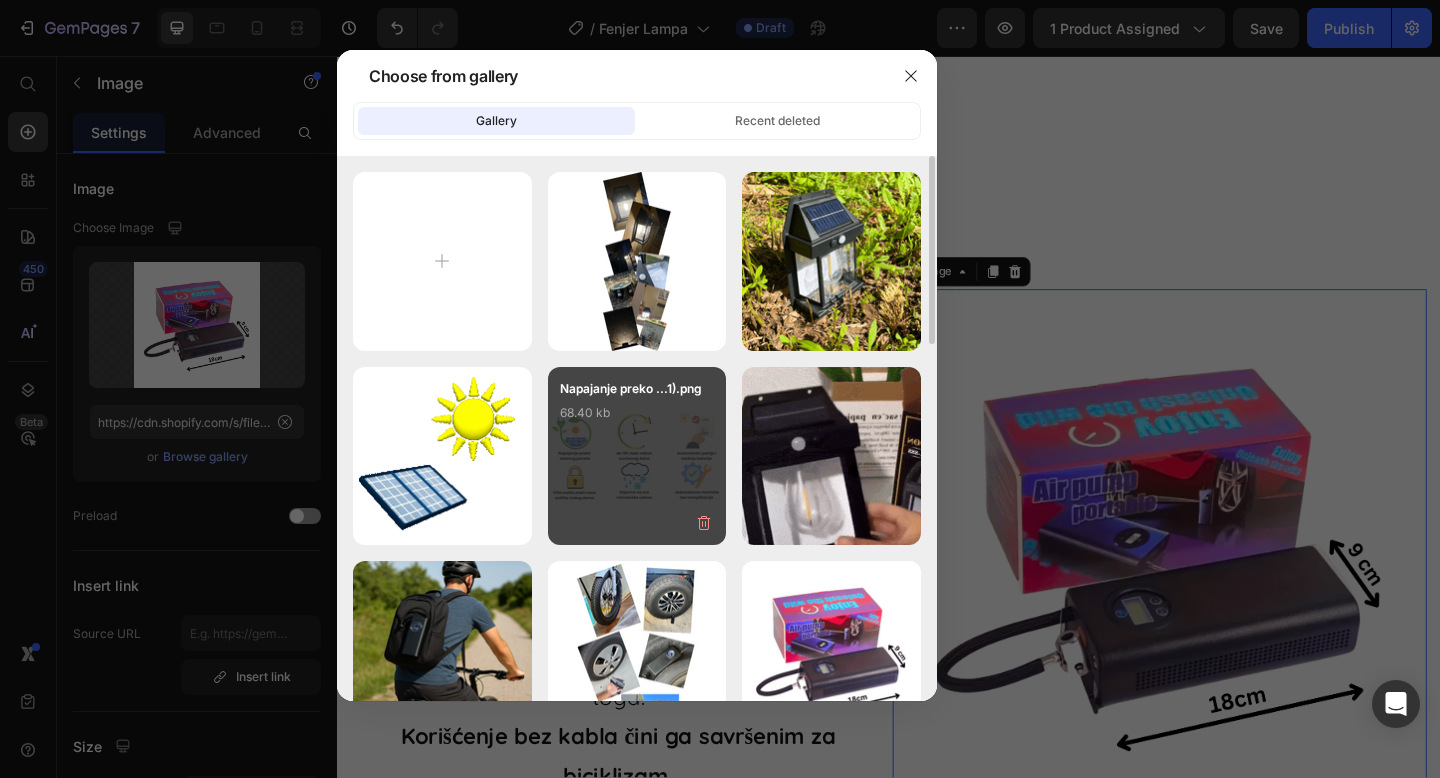 click on "Napajanje preko ...1).png 68.40 kb" at bounding box center [637, 419] 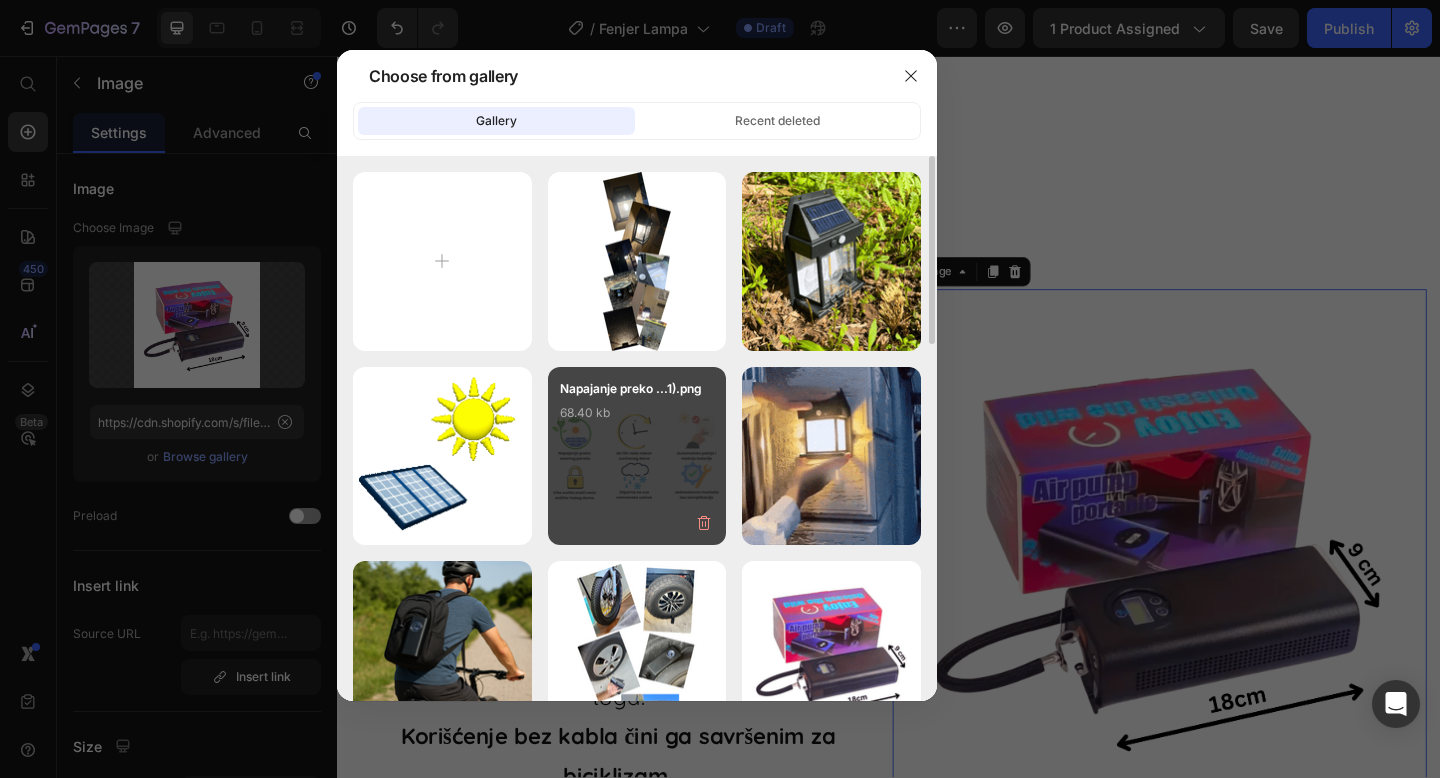 type on "https://cdn.shopify.com/s/files/1/0843/5682/5375/files/gempages_489206579149669515-0a1e1752-1f27-4487-82ea-4aefa8adcac7.png" 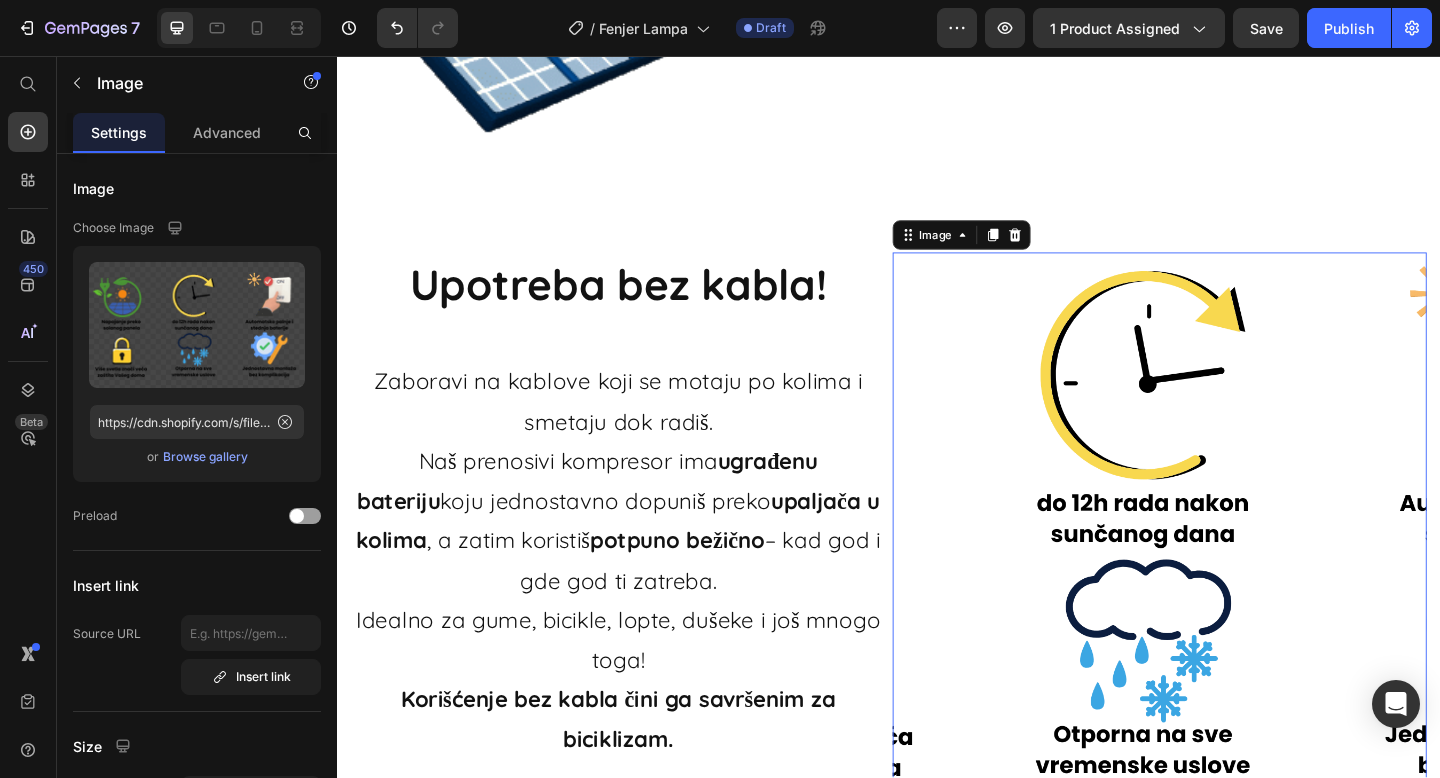 scroll, scrollTop: 2614, scrollLeft: 0, axis: vertical 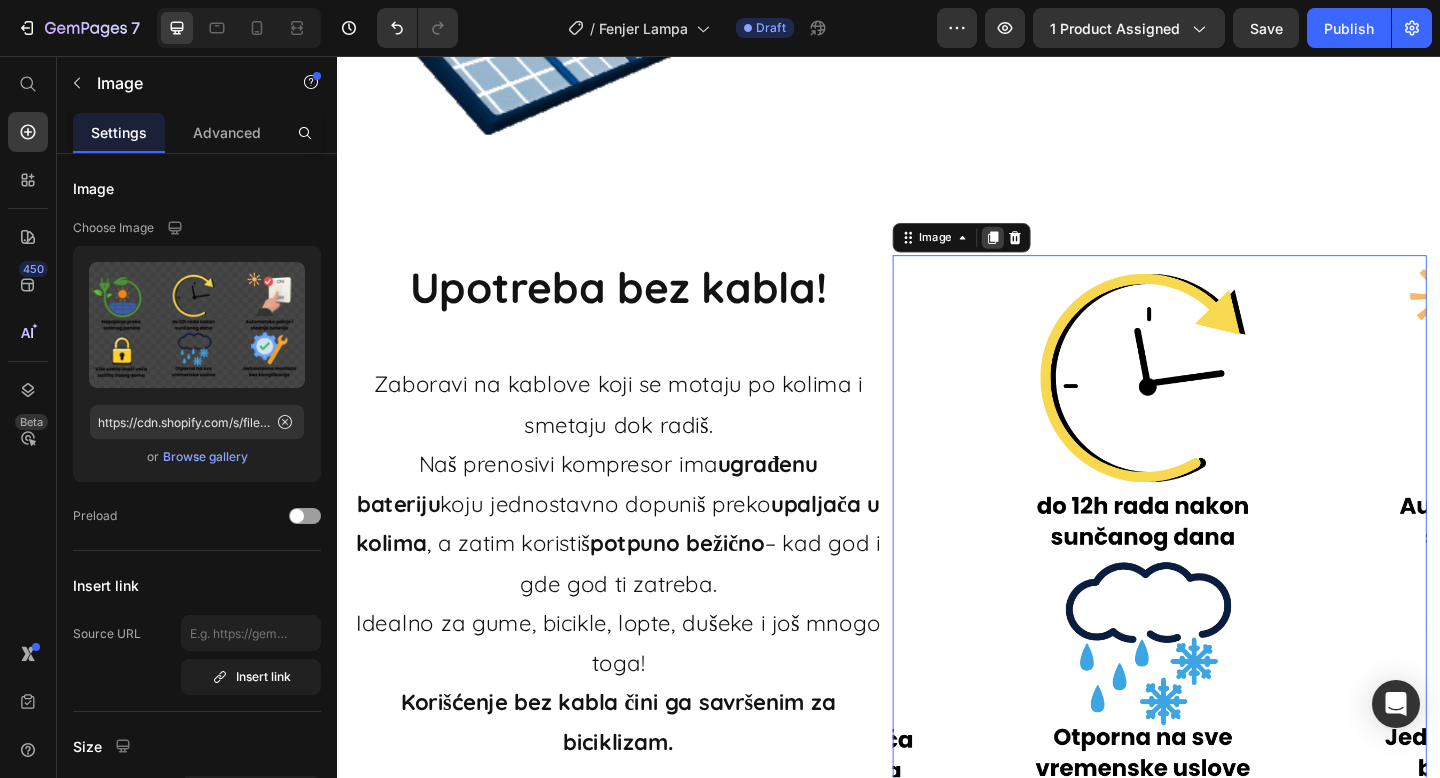 click 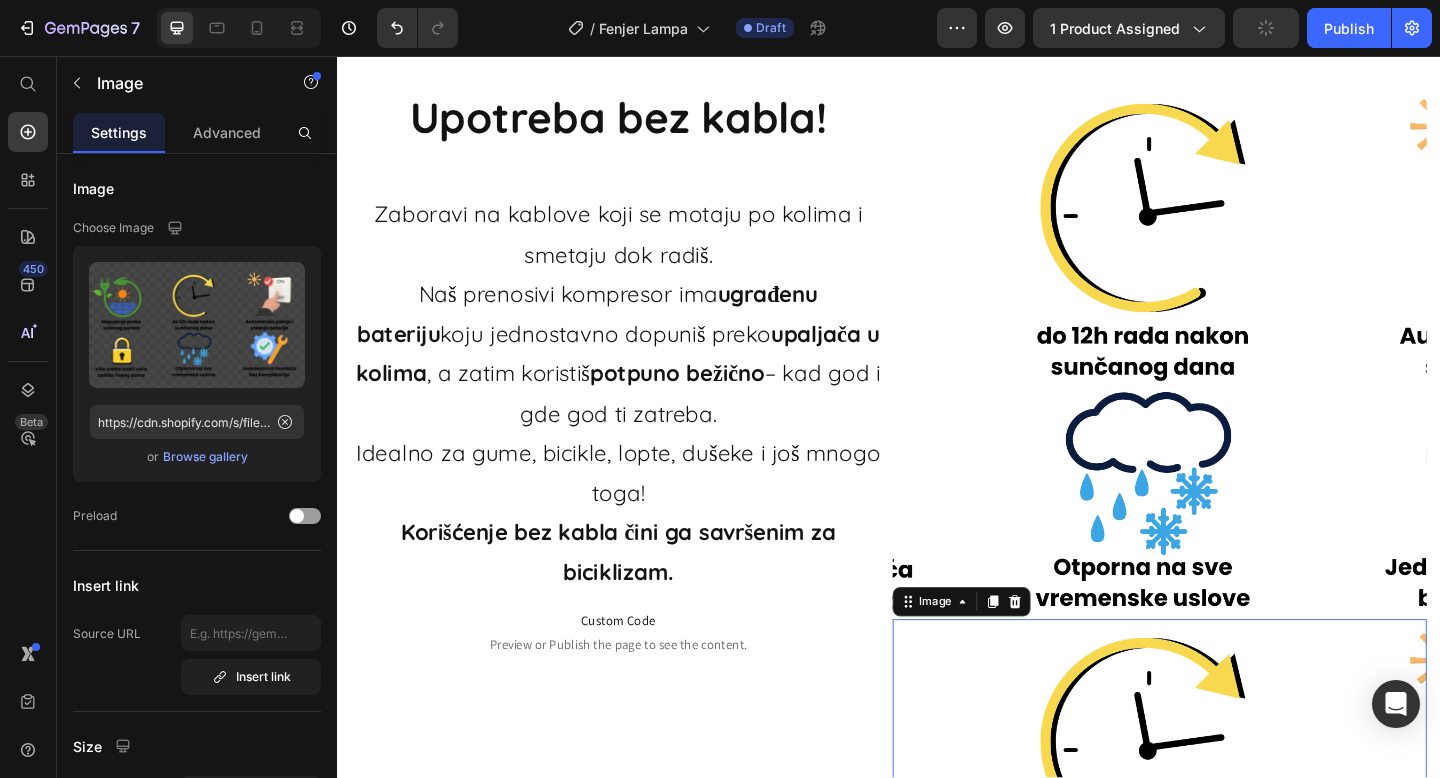 scroll, scrollTop: 2660, scrollLeft: 0, axis: vertical 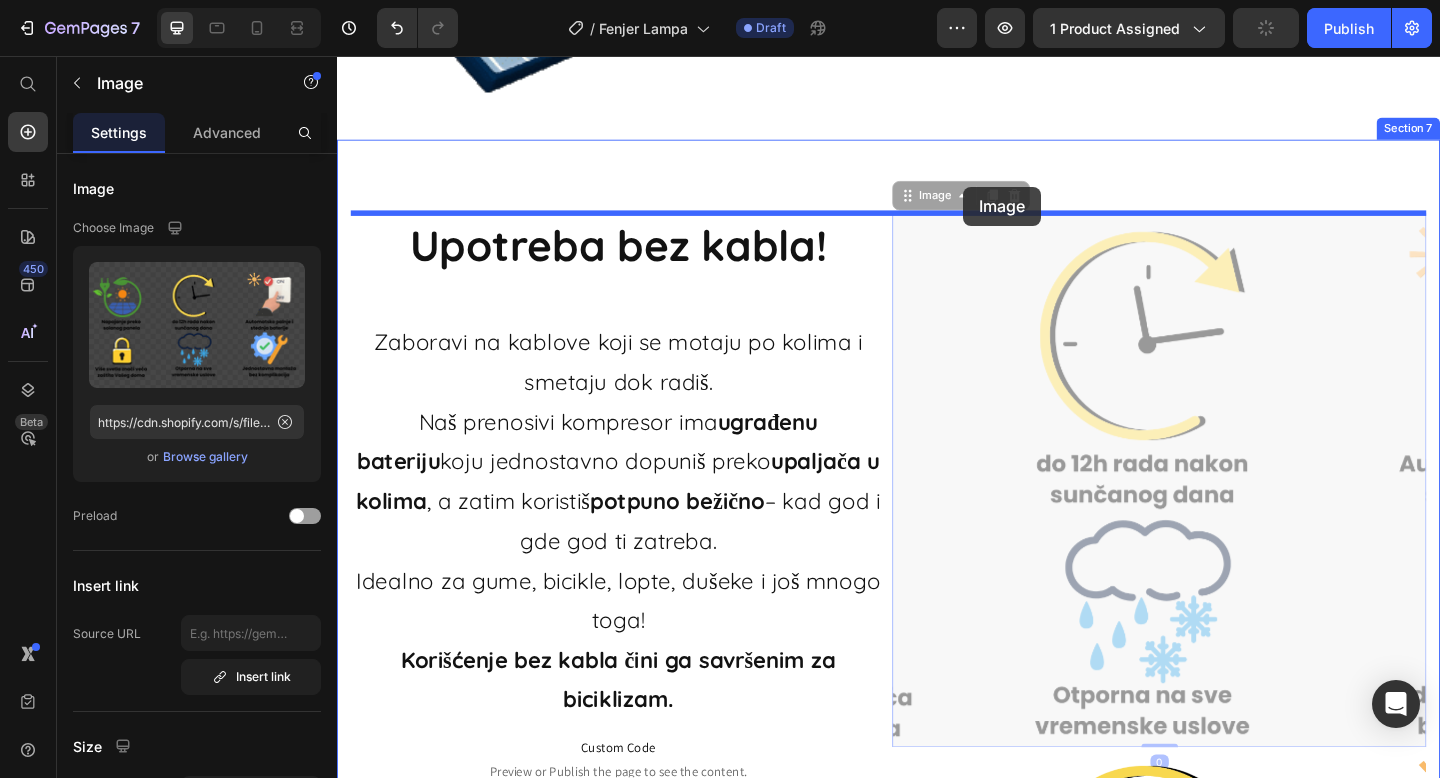 drag, startPoint x: 1138, startPoint y: 399, endPoint x: 1018, endPoint y: 198, distance: 234.09613 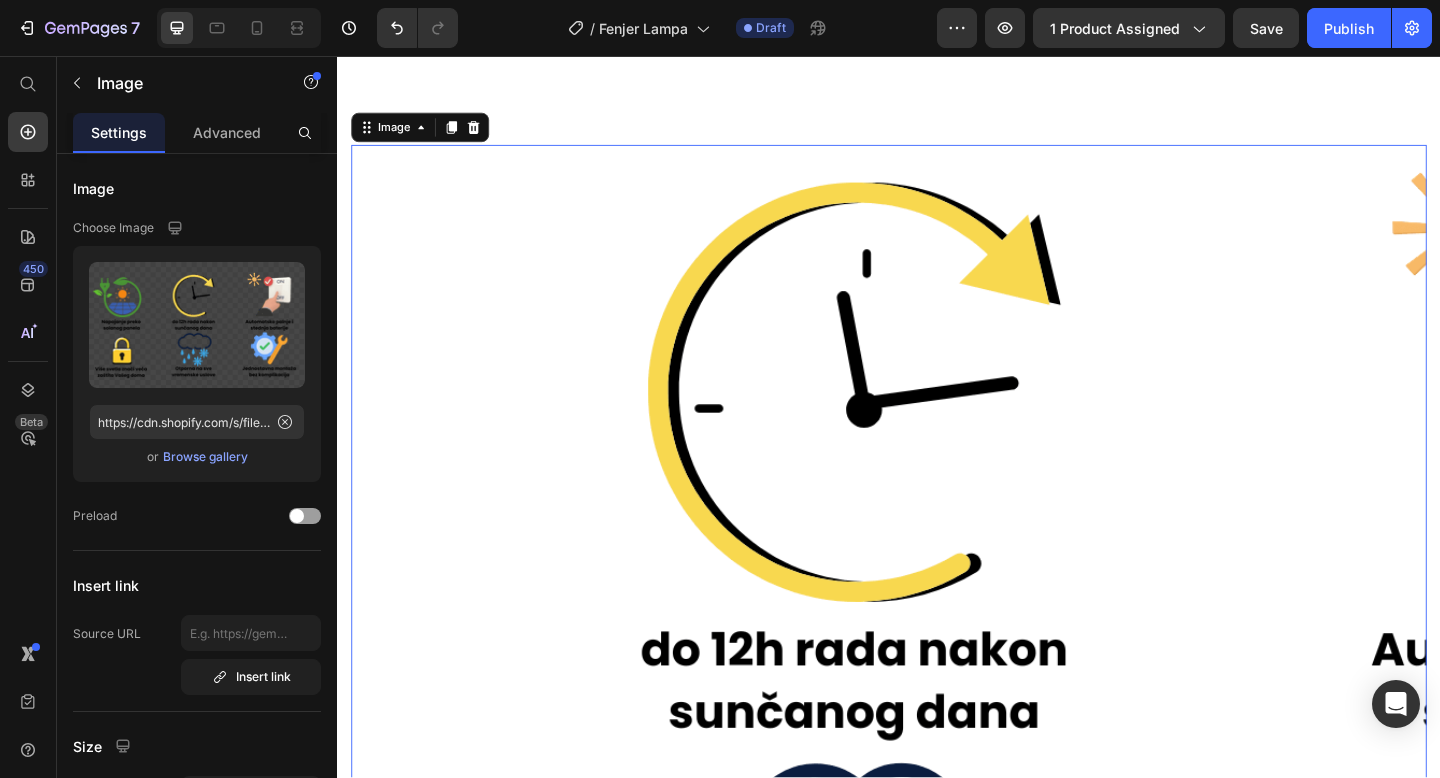 scroll, scrollTop: 2605, scrollLeft: 0, axis: vertical 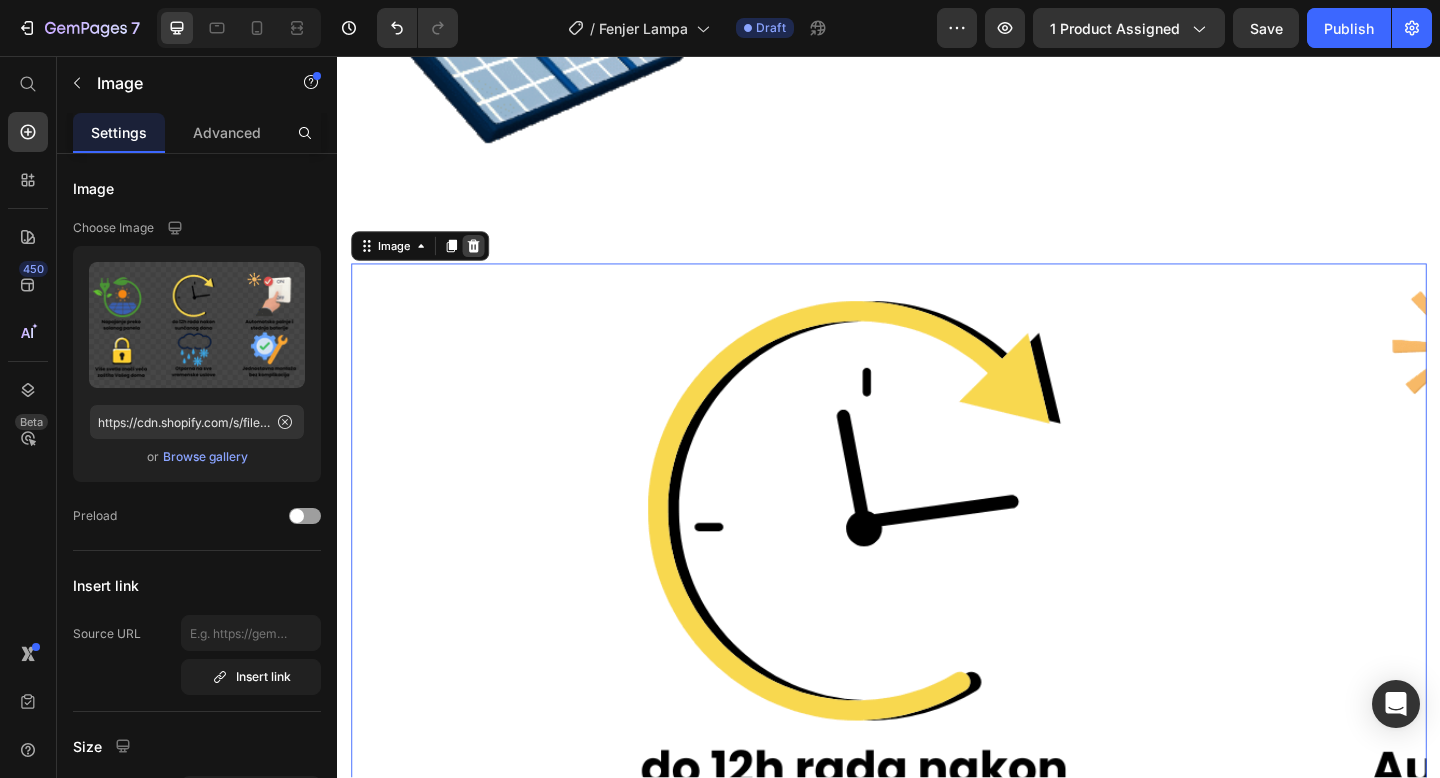click 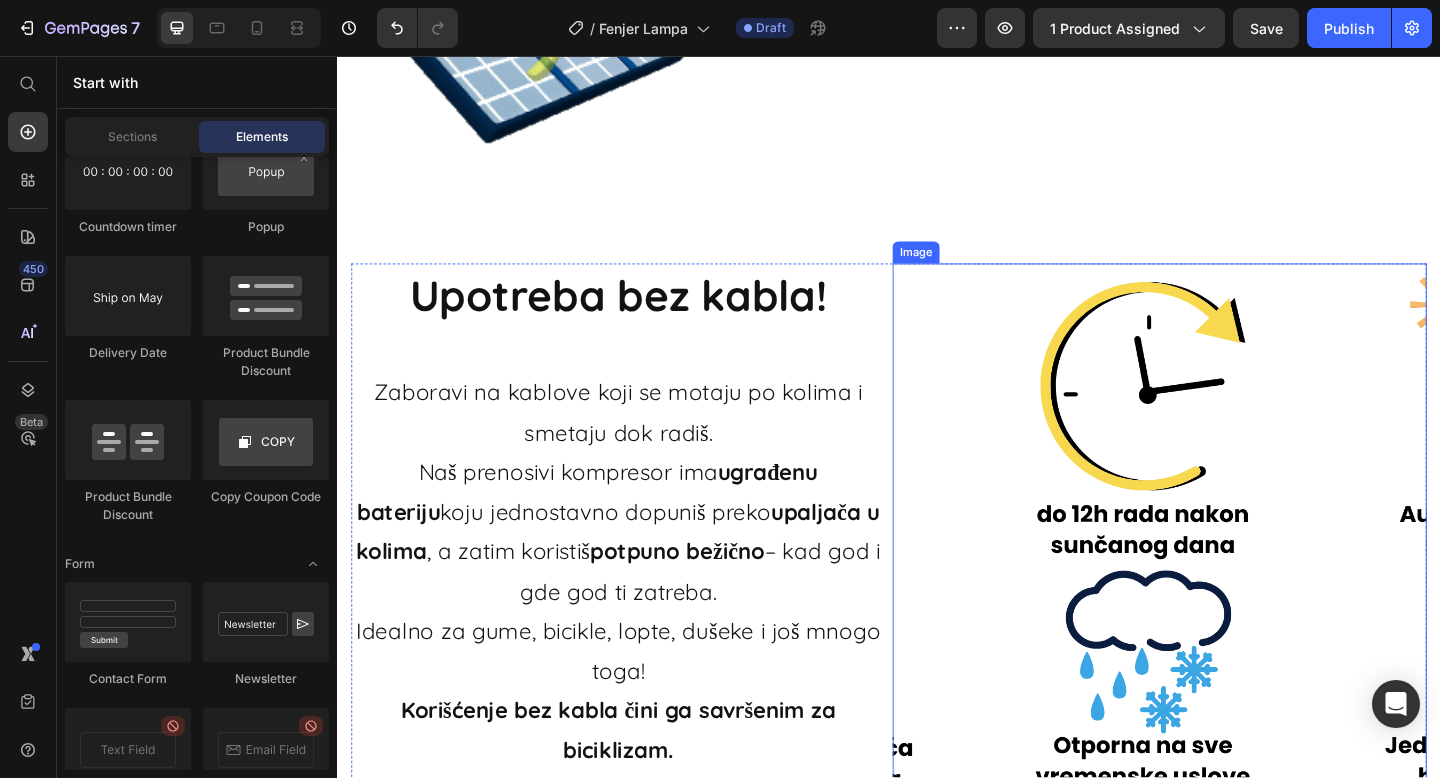 click at bounding box center [1231, 572] 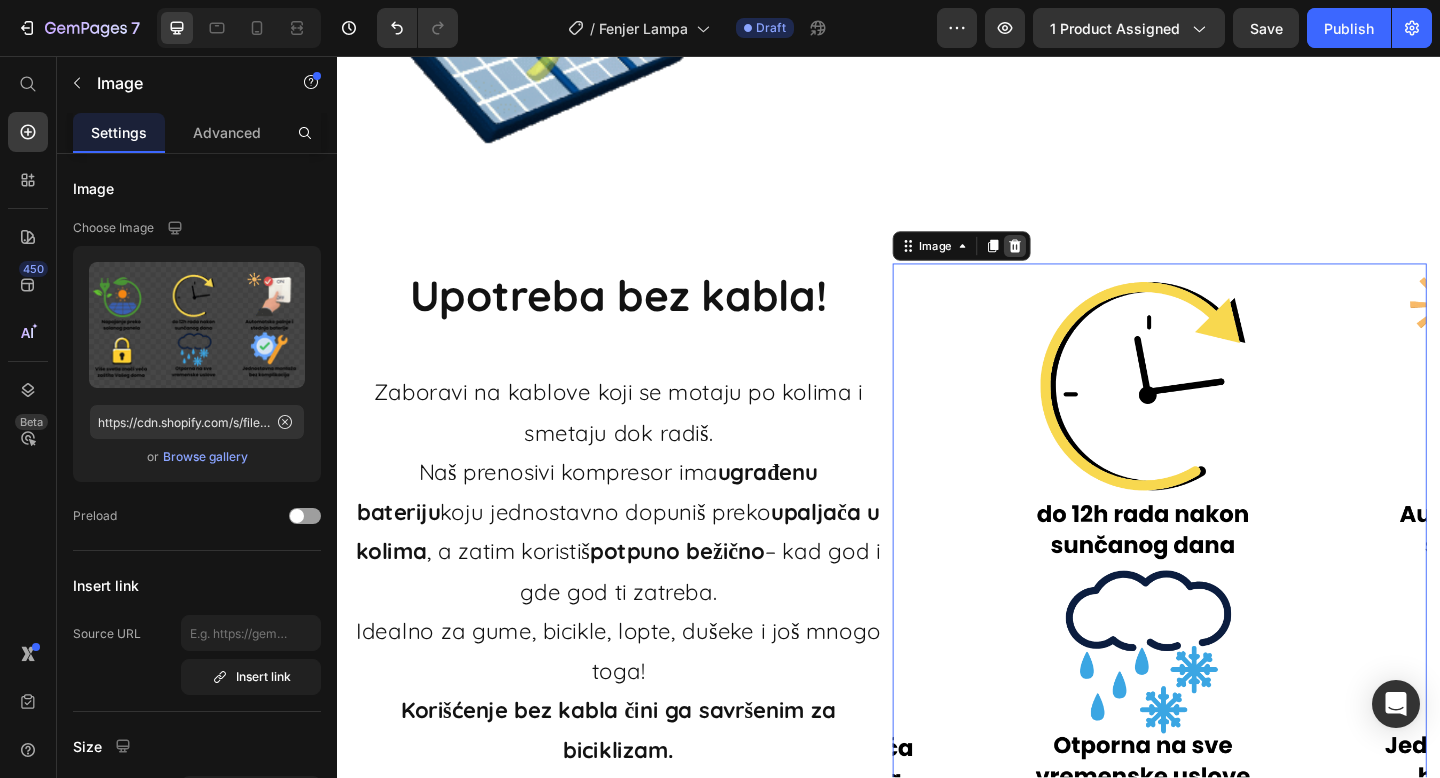 click 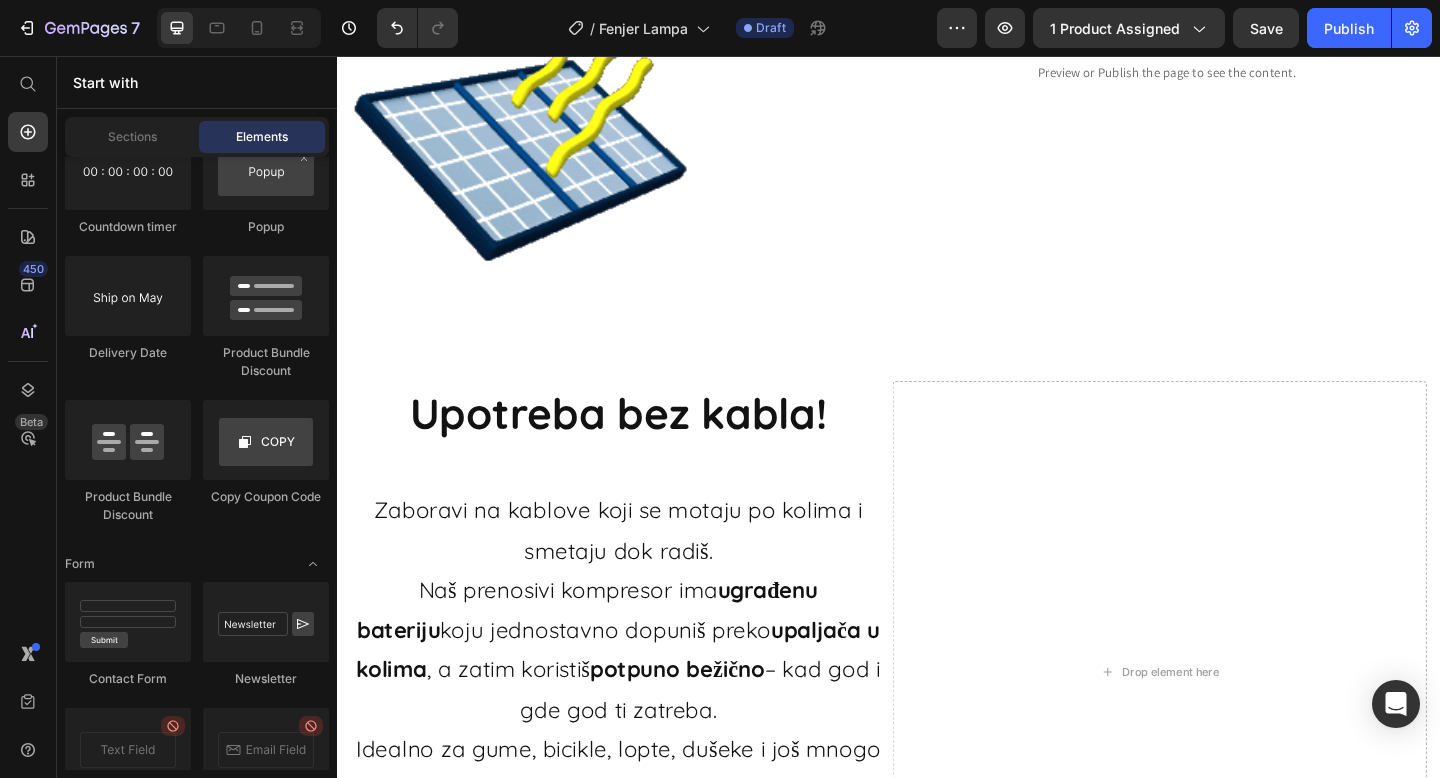 scroll, scrollTop: 2498, scrollLeft: 0, axis: vertical 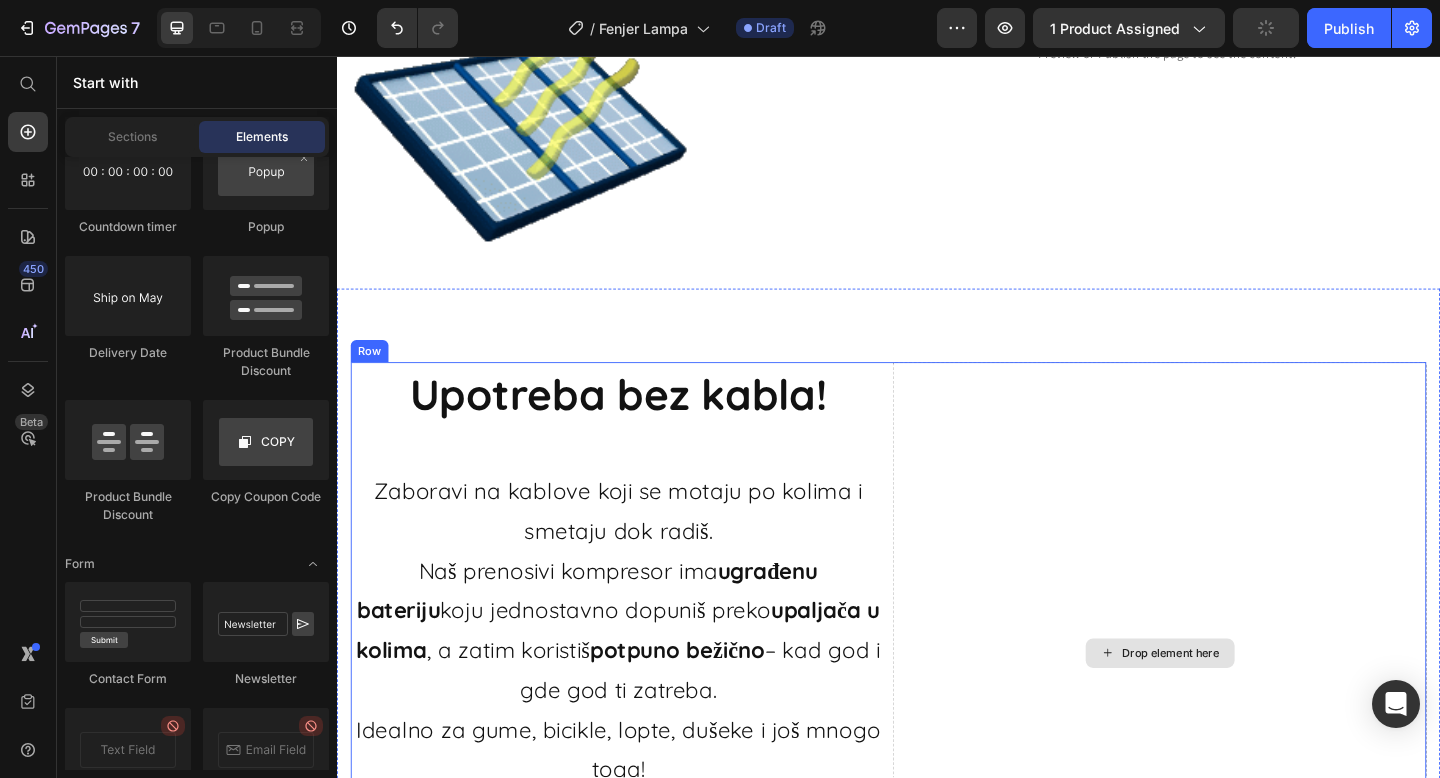 click on "Drop element here" at bounding box center [1231, 706] 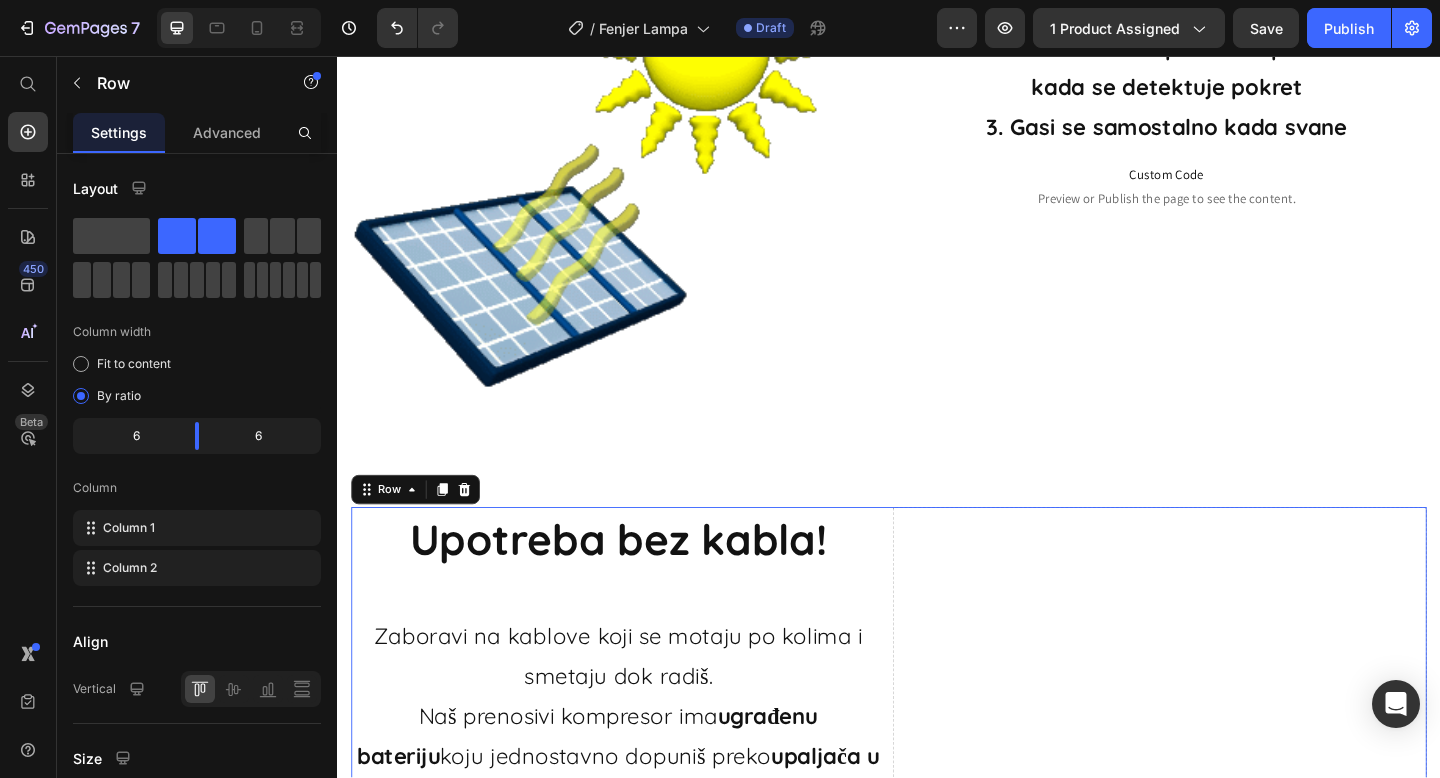 scroll, scrollTop: 2308, scrollLeft: 0, axis: vertical 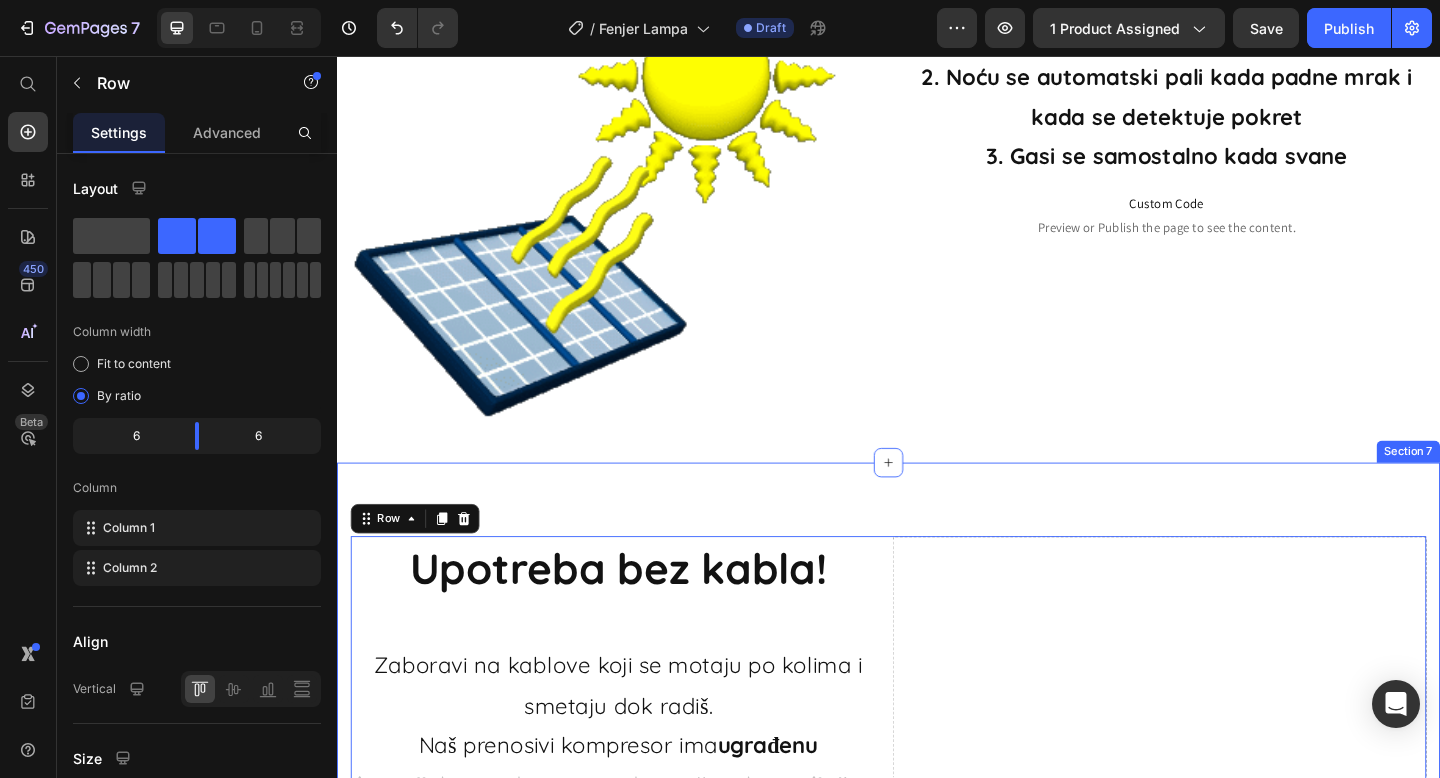 click on "Heading Upotreba bez kabla! Heading Zaboravi na kablove koji se motaju po kolima i smetaju dok radiš. Naš prenosivi kompresor ima  ugrađenu bateriju  koju jednostavno dopuniš preko  upaljača u kolima , a zatim koristiš  potpuno bežično  – kad god i gde god ti zatreba. Idealno za gume, bicikle, lopte, dušeke i još mnogo toga! Korišćenje bez kabla čini ga savršenim za biciklizam. Text Block
Custom Code
Preview or Publish the page to see the content. Custom Code
Drop element here Row   16 Šta kažu naši kupci? Heading Ako želite da objavimo i Vaš komentar, kontaktirajte nas. Text block
Icon
Icon
Icon
Icon
Icon Row Savršena za ogradu i kapiju Text block Text block [FIRST] [LAST], [CITY] Text block Row
Icon
Icon
Icon
Icon
Icon Row Izgleda brutalno! Text block Text block Text block Row Icon" at bounding box center (937, 1283) 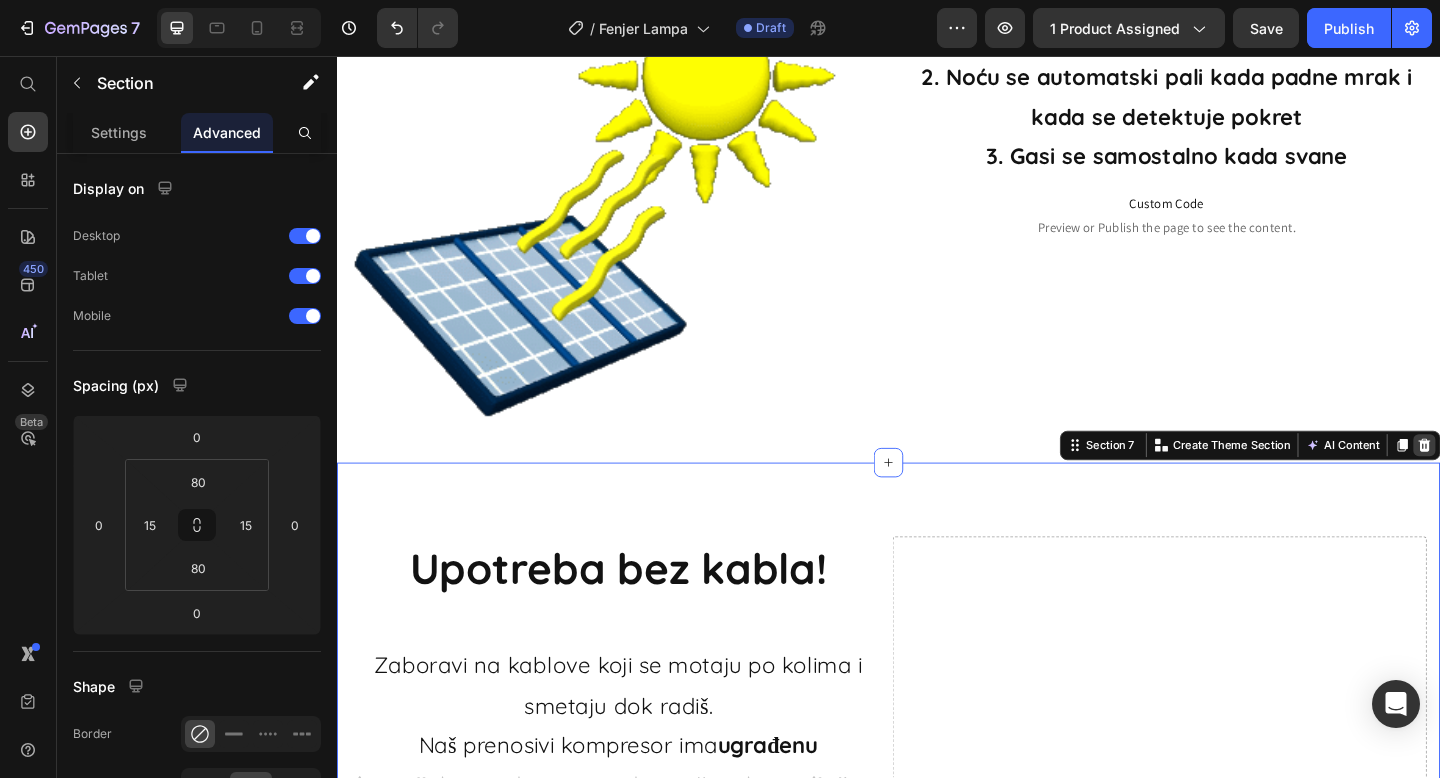 click at bounding box center [1520, 480] 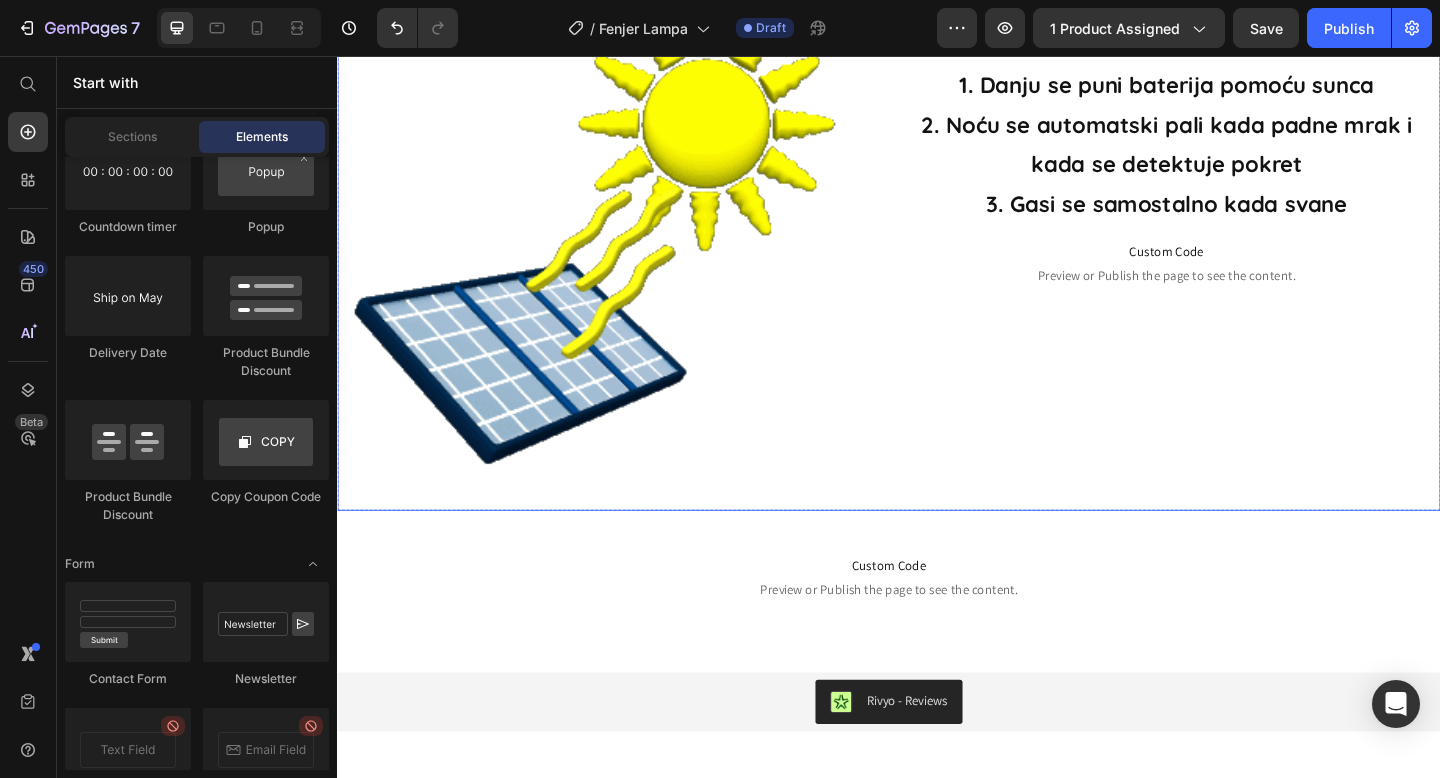 scroll, scrollTop: 2233, scrollLeft: 0, axis: vertical 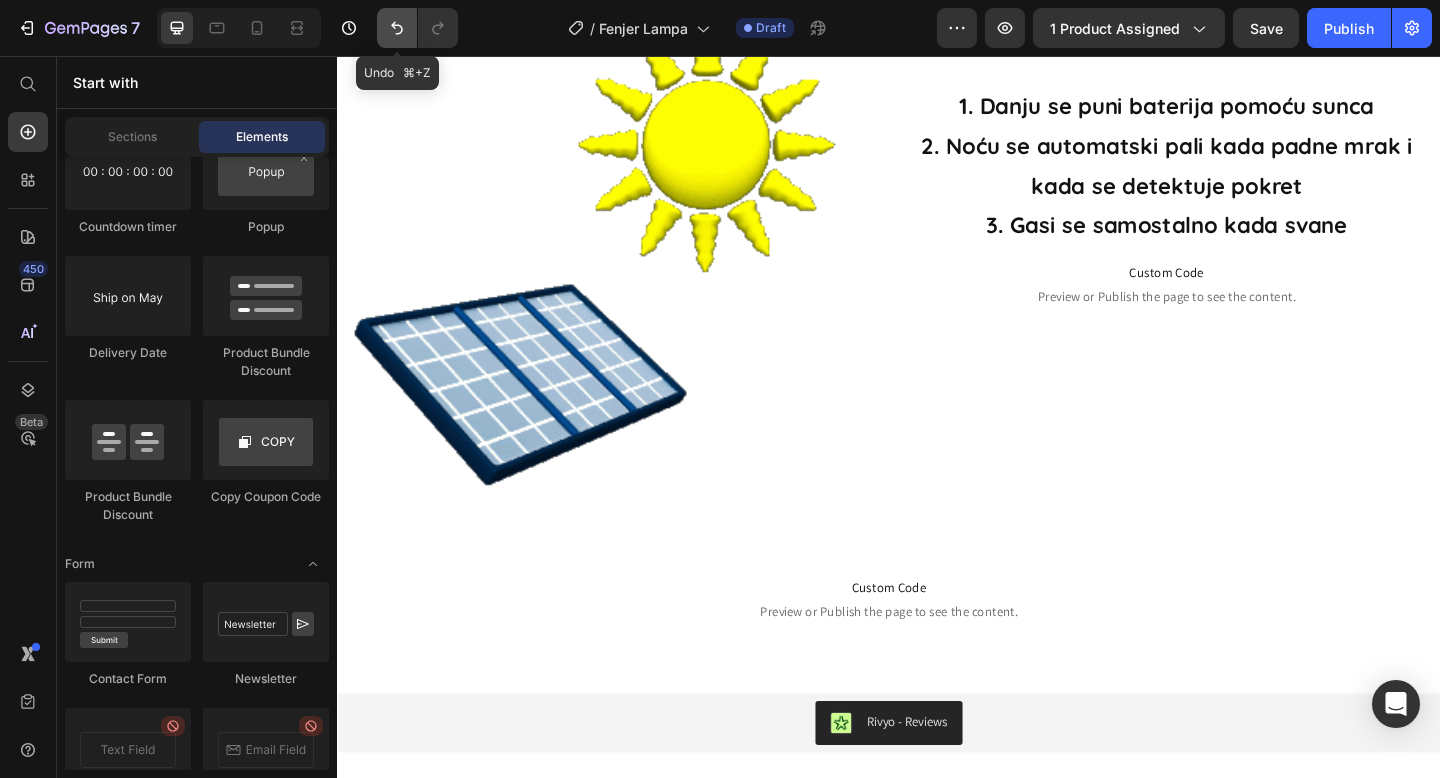 drag, startPoint x: 400, startPoint y: 33, endPoint x: 199, endPoint y: 101, distance: 212.19095 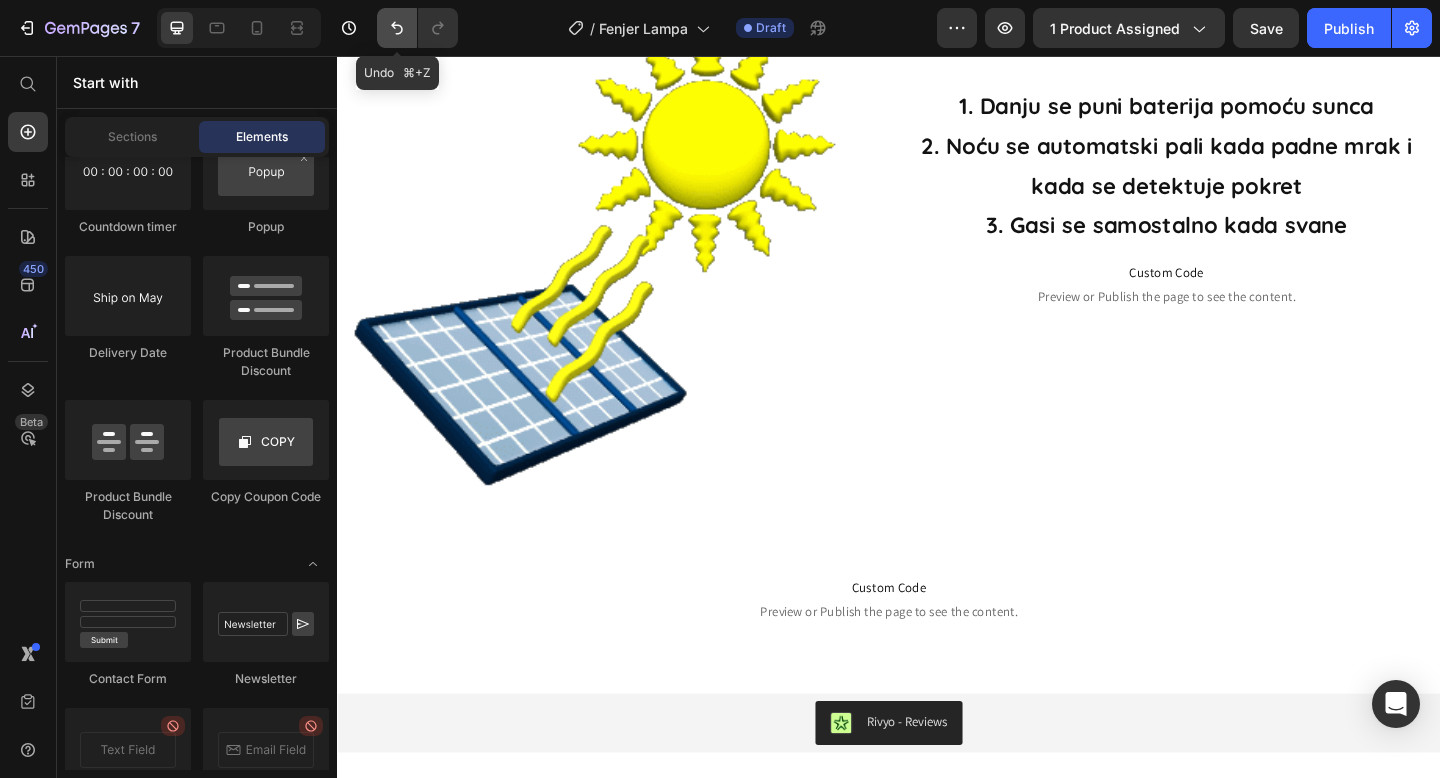 click 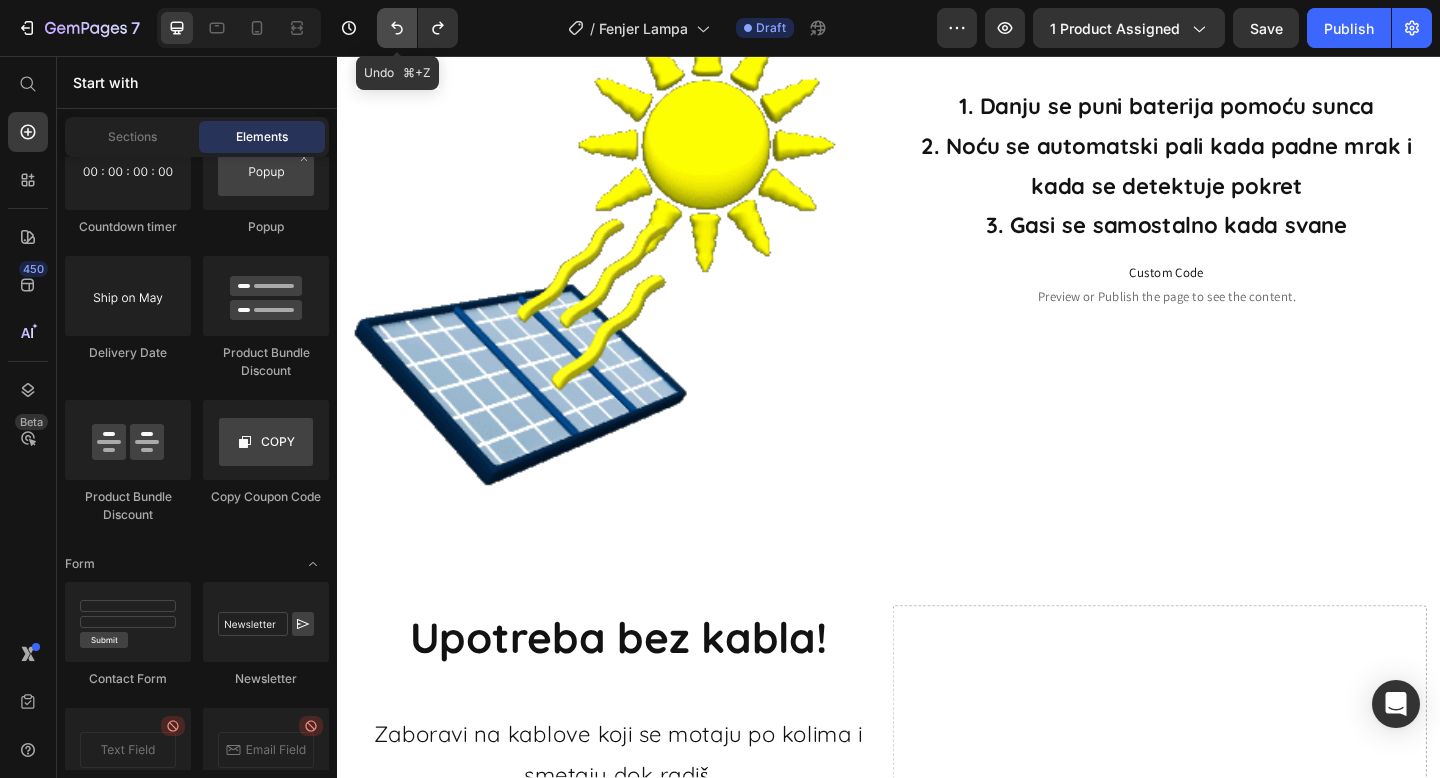 click 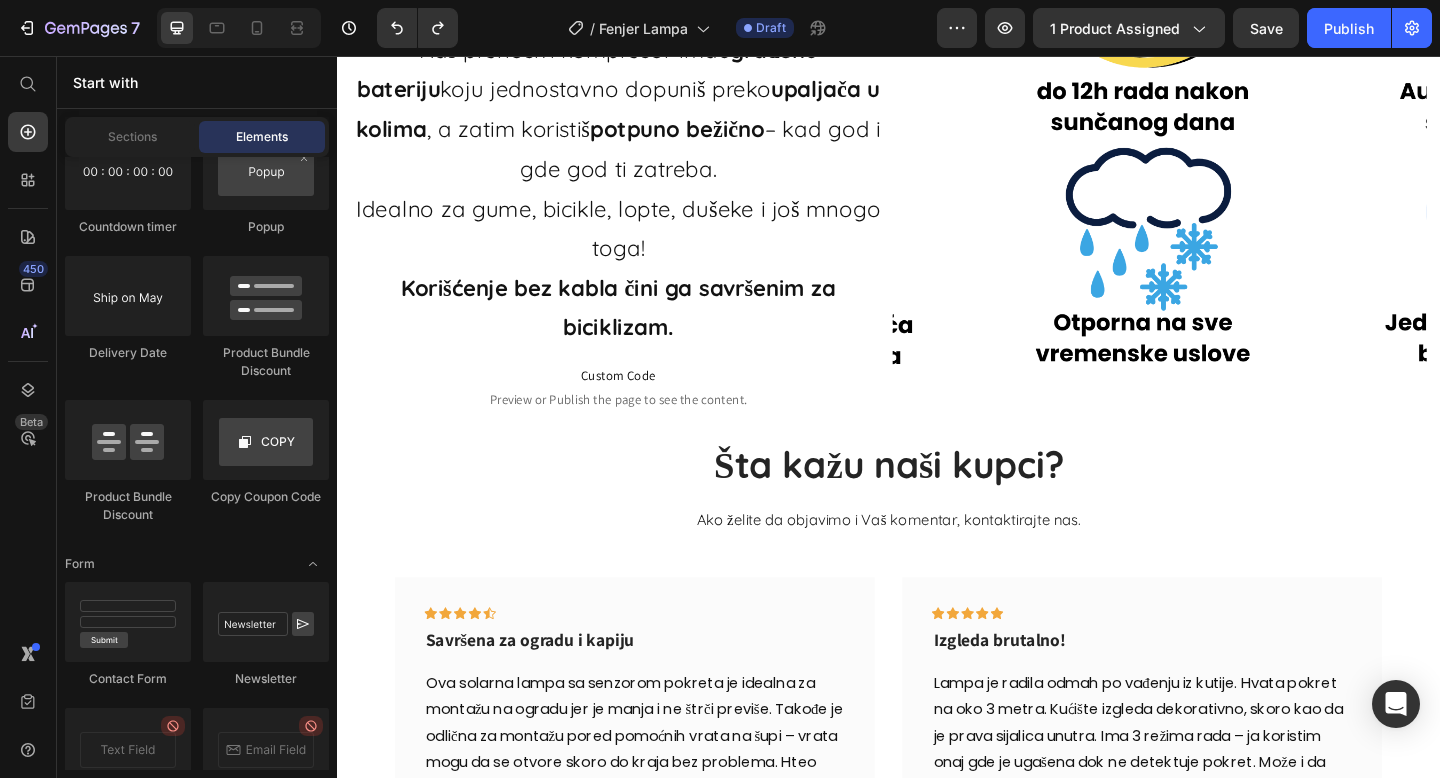scroll, scrollTop: 2978, scrollLeft: 0, axis: vertical 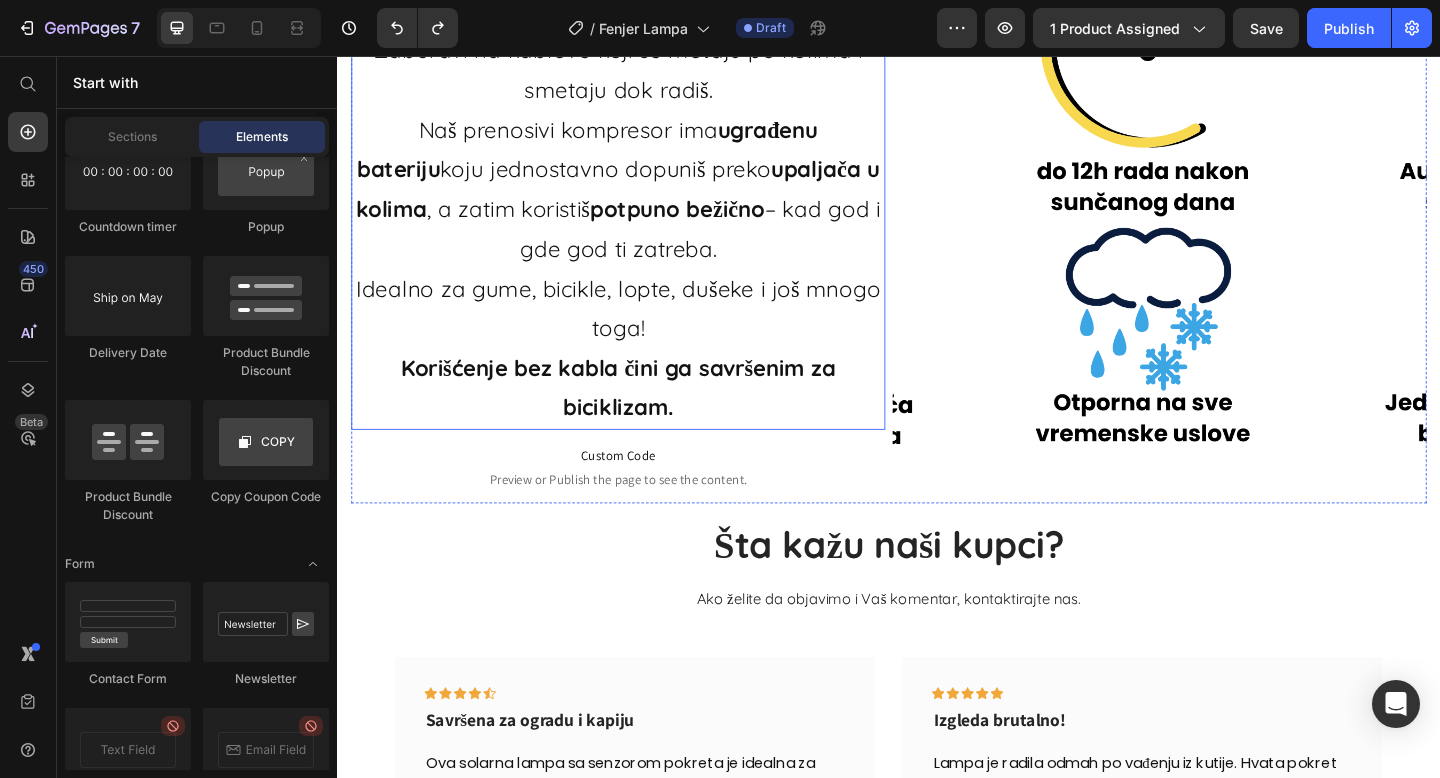 click on "Zaboravi na kablove koji se motaju po kolima i smetaju dok radiš. Naš prenosivi kompresor ima  ugrađenu bateriju  koju jednostavno dopuniš preko  upaljača u kolima , a zatim koristiš  potpuno bežično  – kad god i gde god ti zatreba. Idealno za gume, bicikle, lopte, dušeke i još mnogo toga!" at bounding box center (642, 201) 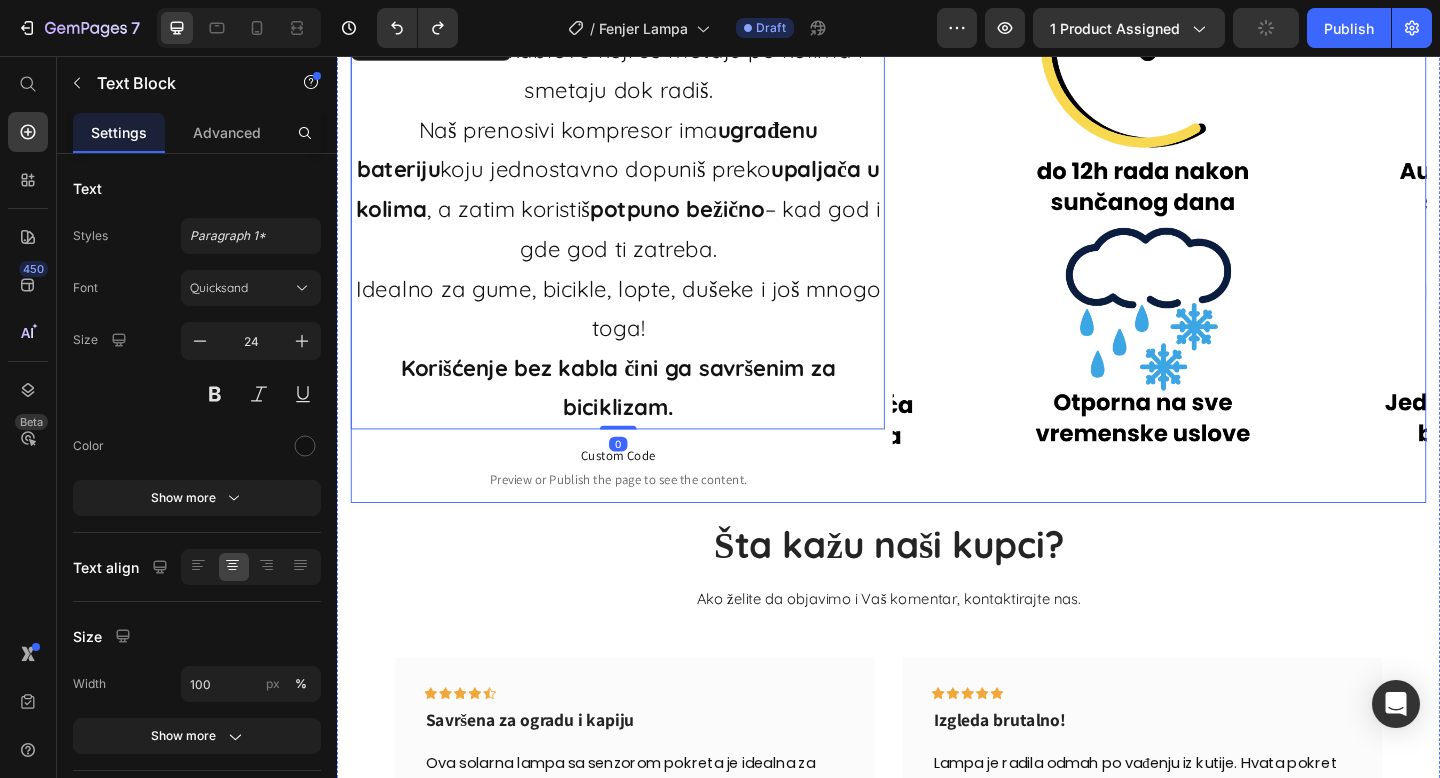 click on "Image" at bounding box center (1231, 226) 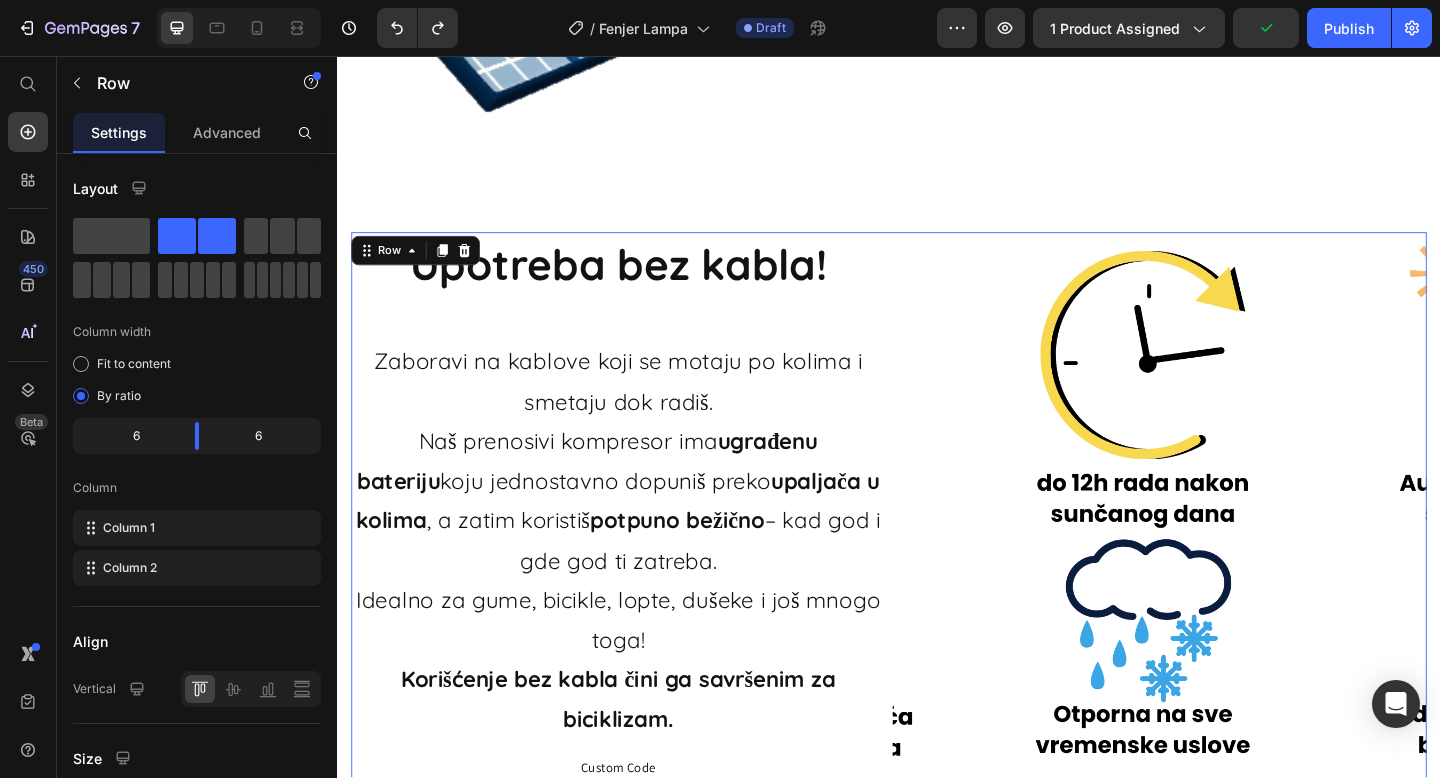 scroll, scrollTop: 2637, scrollLeft: 0, axis: vertical 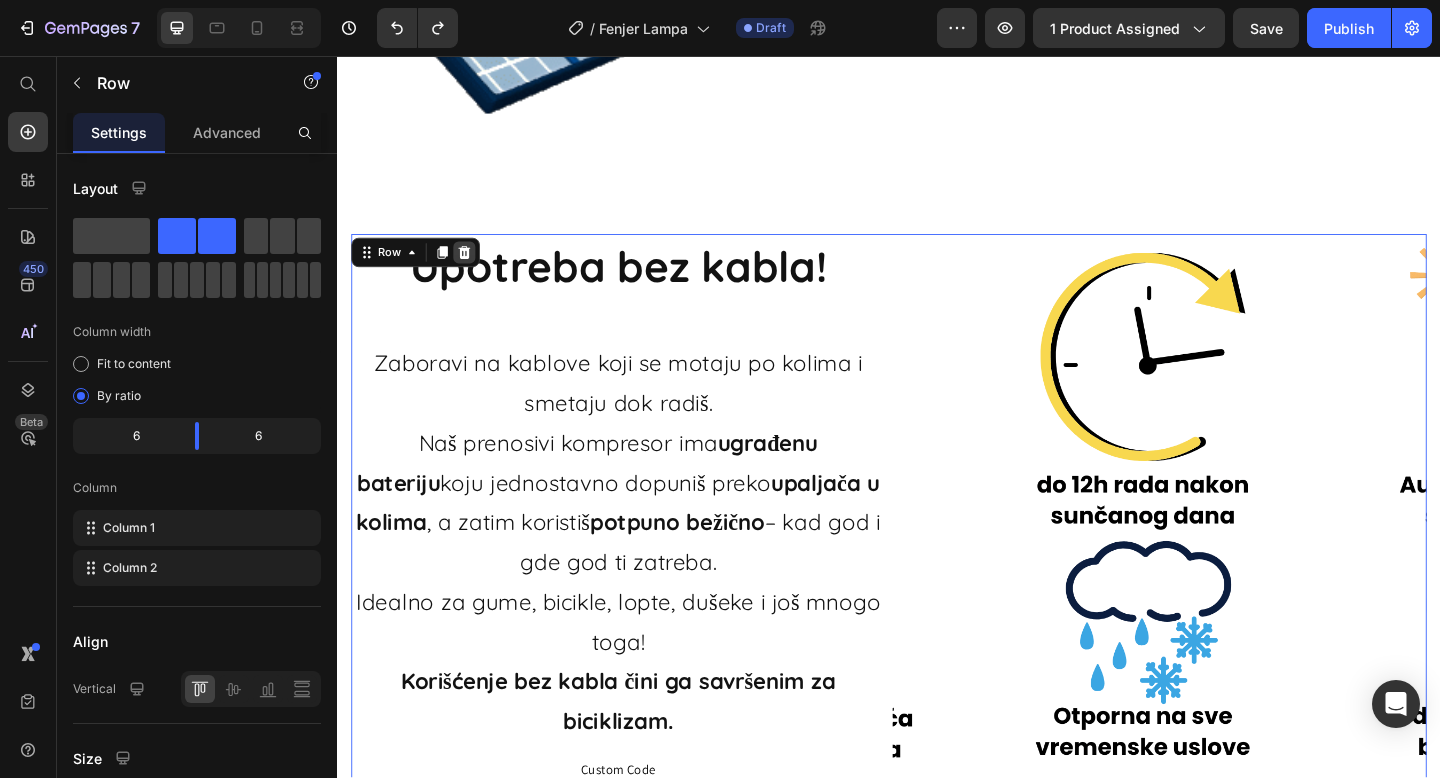 click 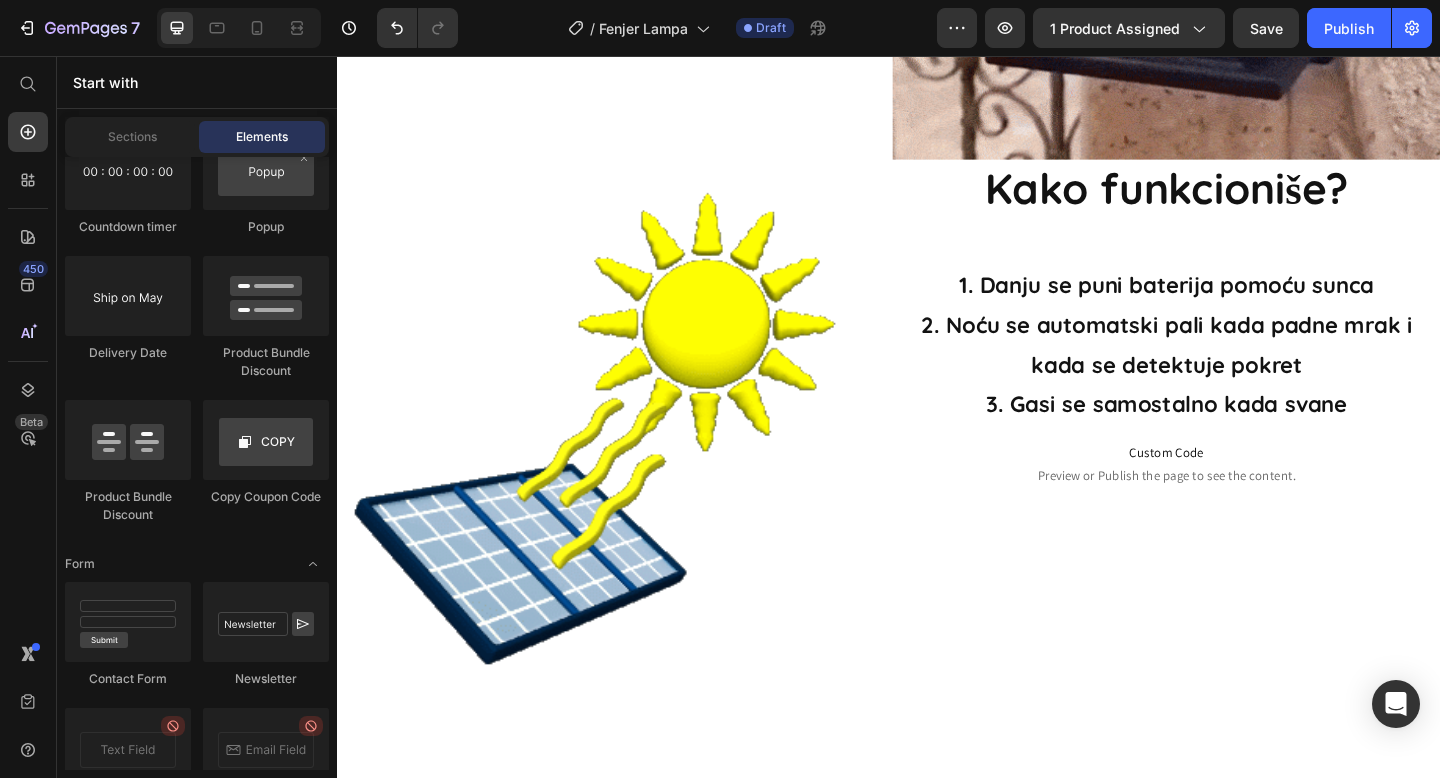 scroll, scrollTop: 1886, scrollLeft: 0, axis: vertical 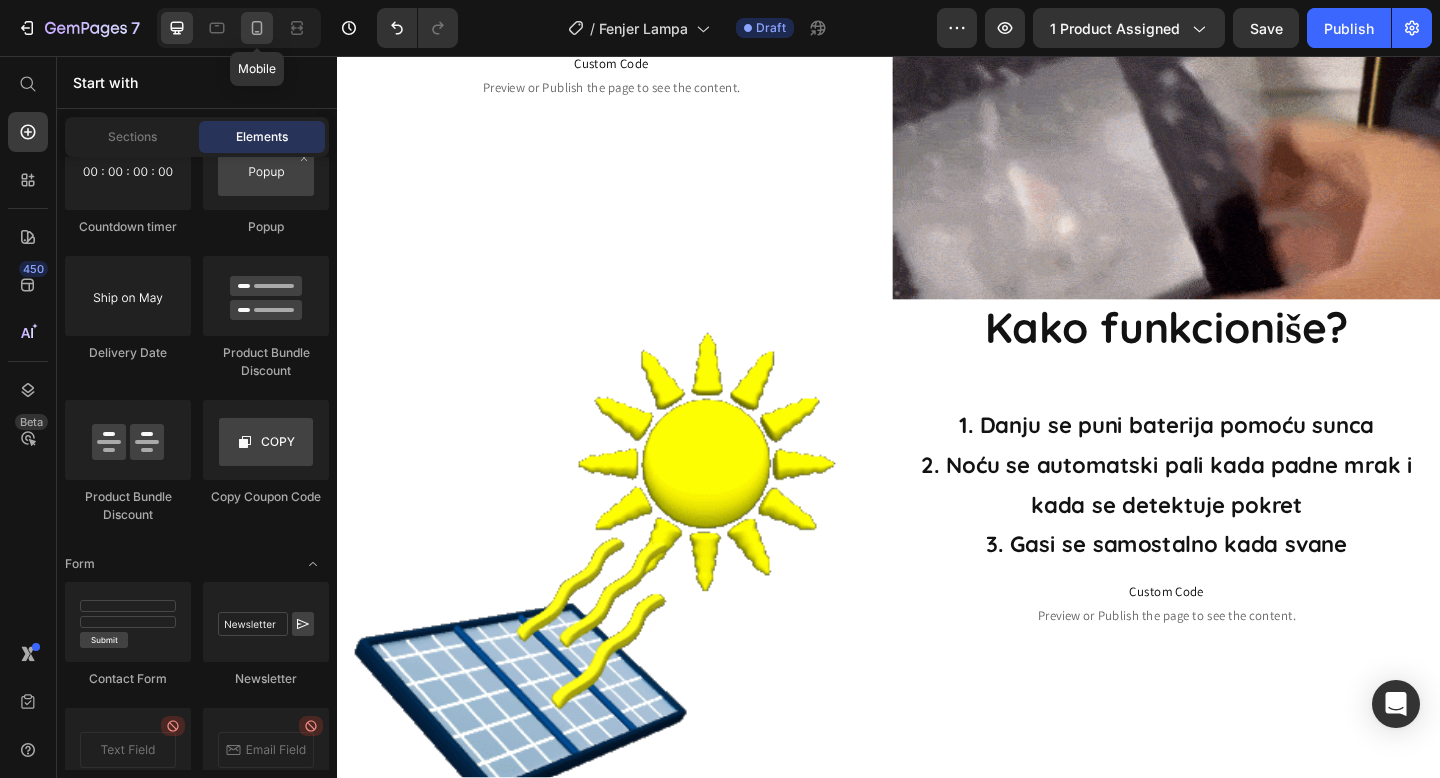 click 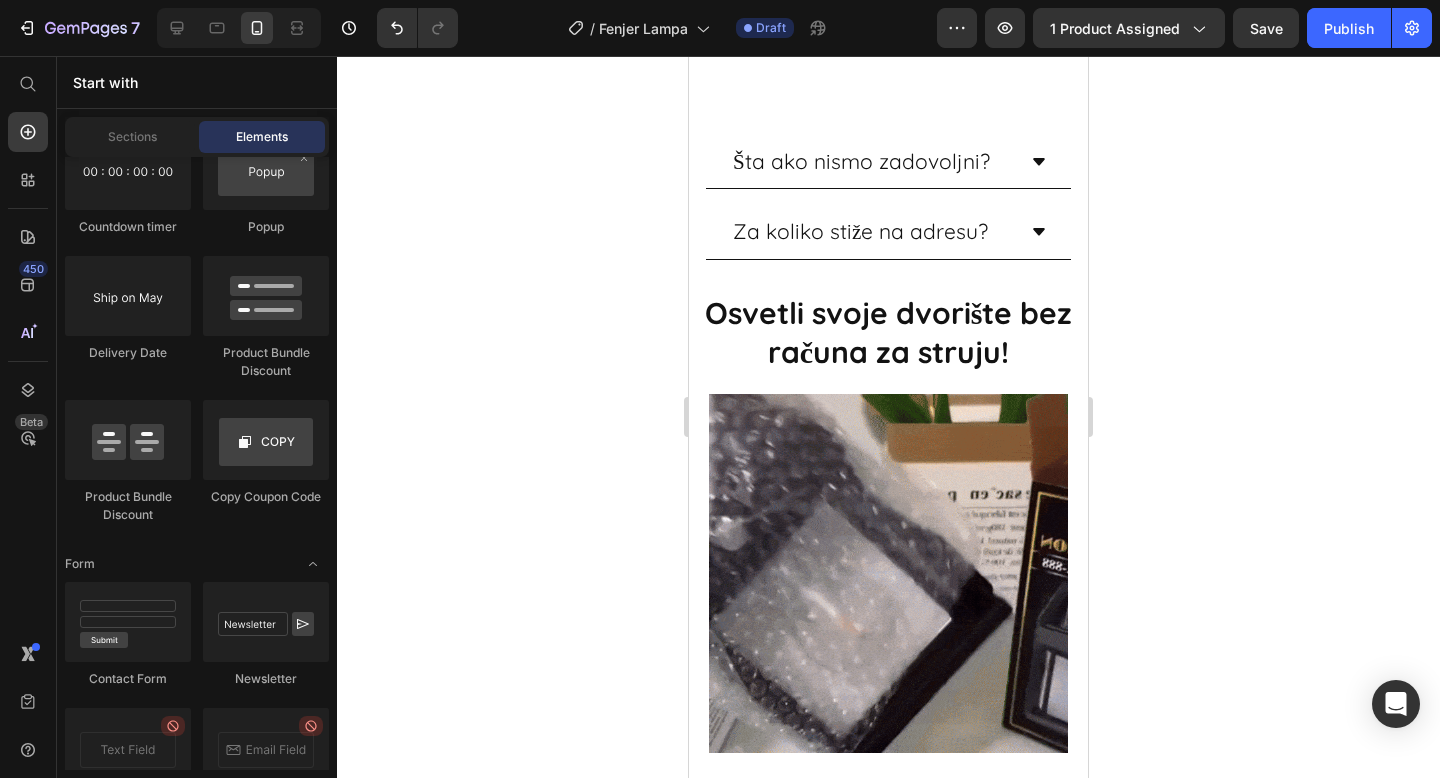 scroll, scrollTop: 484, scrollLeft: 0, axis: vertical 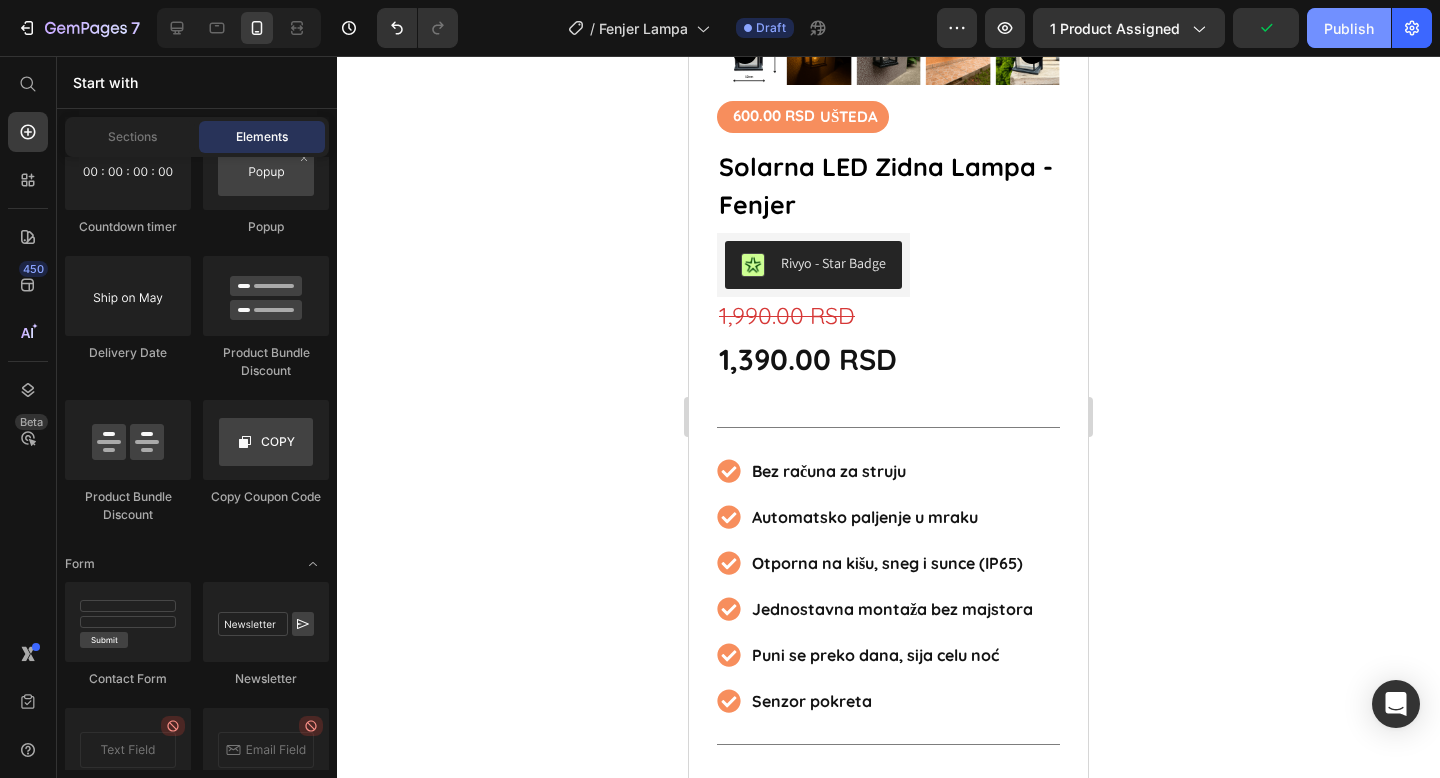 click on "Publish" at bounding box center (1349, 28) 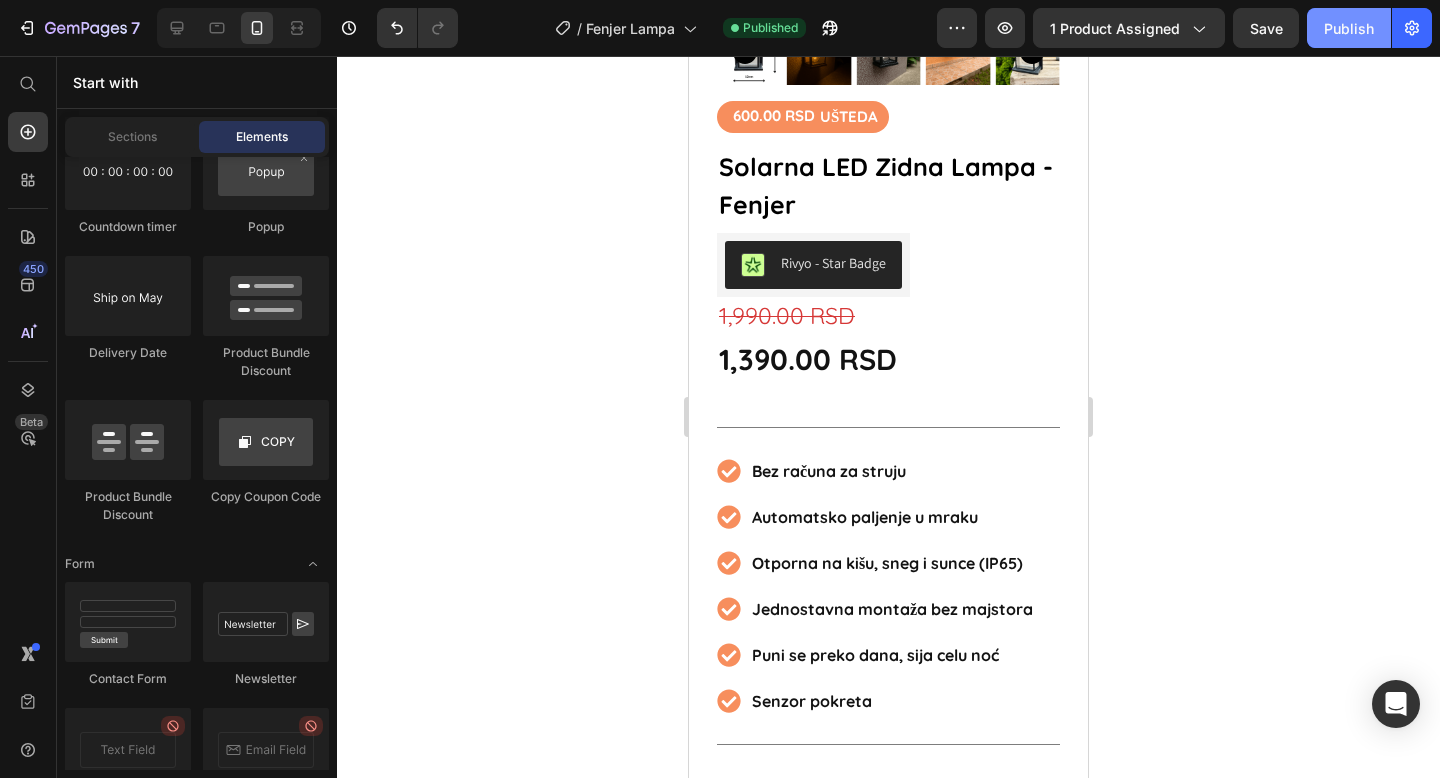 click on "Publish" at bounding box center (1349, 28) 